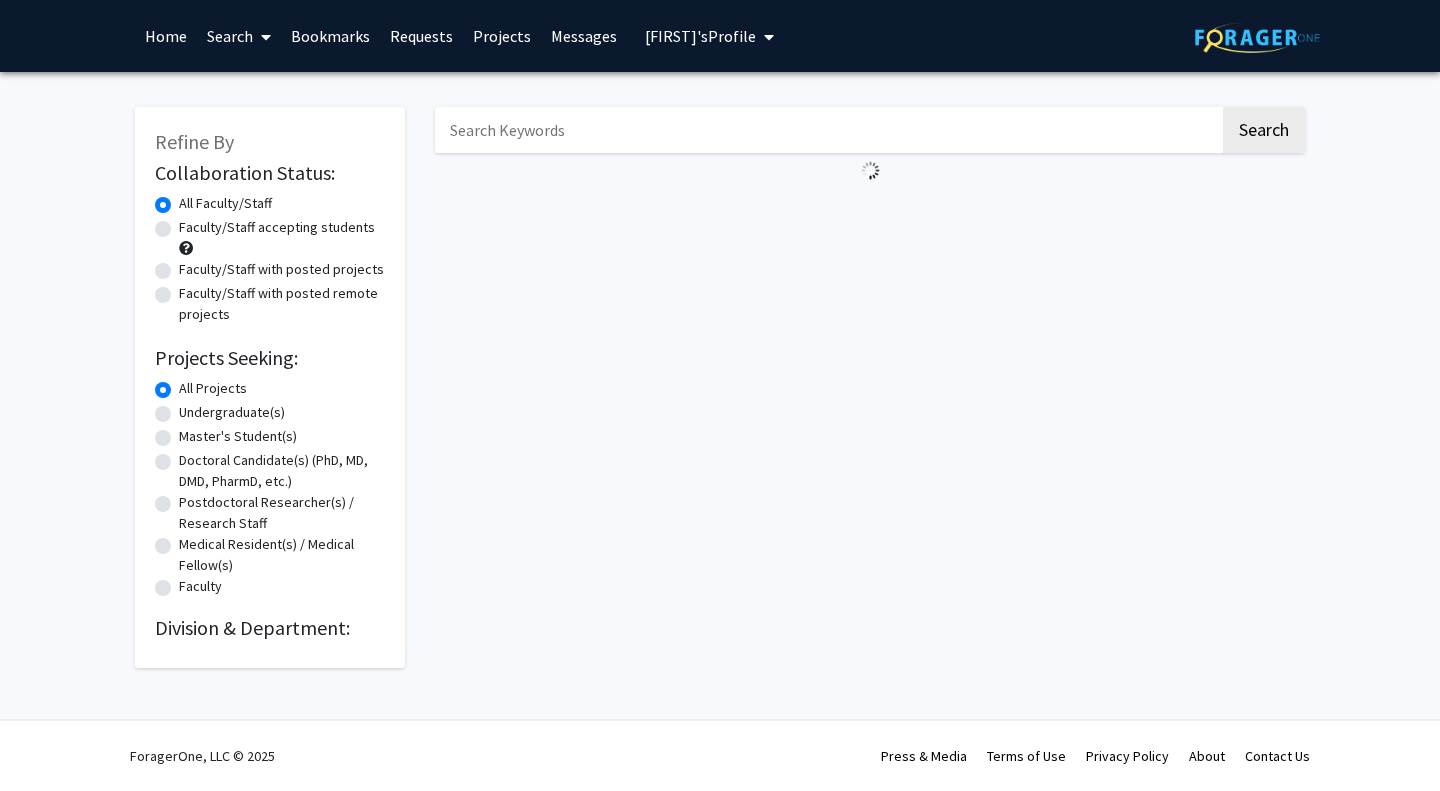 scroll, scrollTop: 0, scrollLeft: 0, axis: both 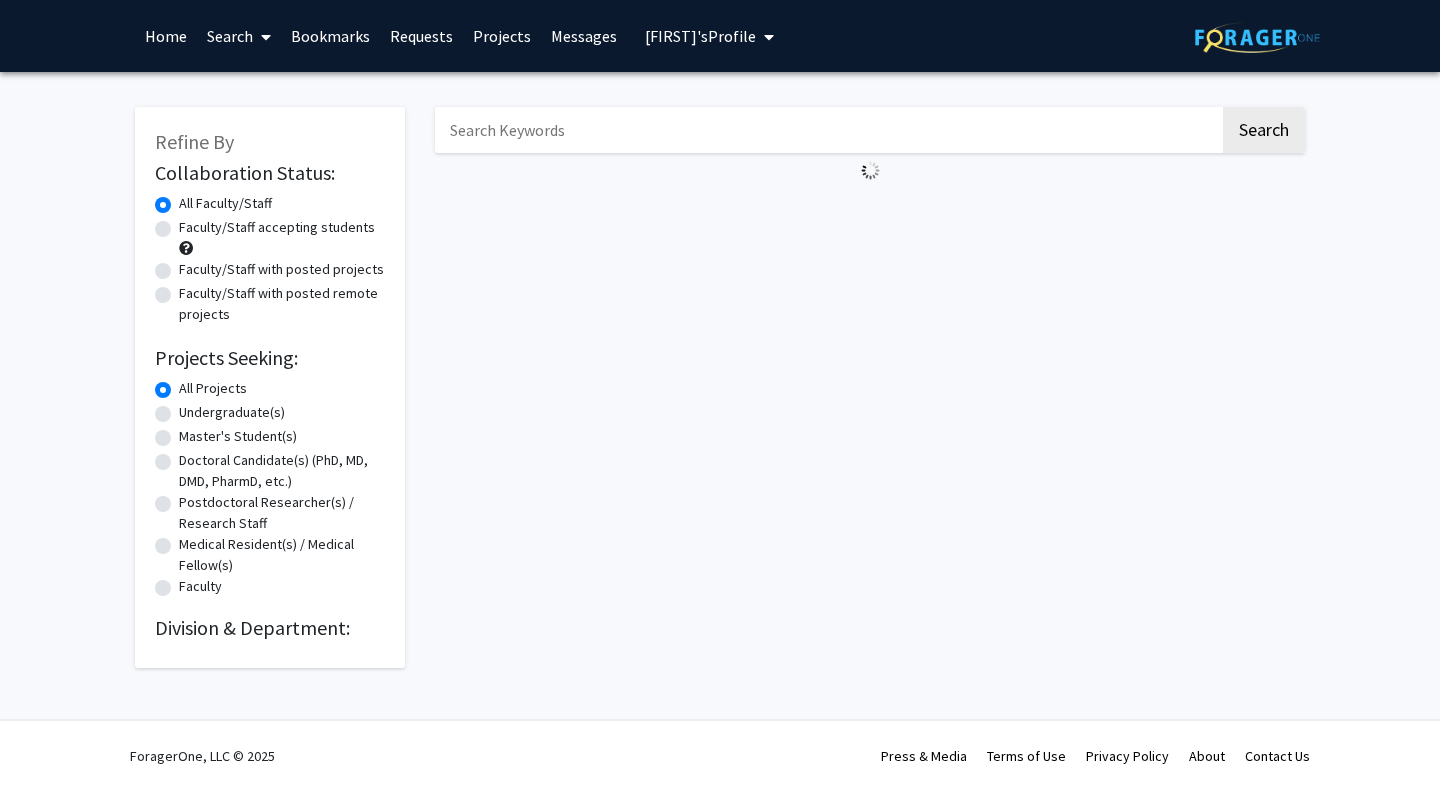 select on "English" 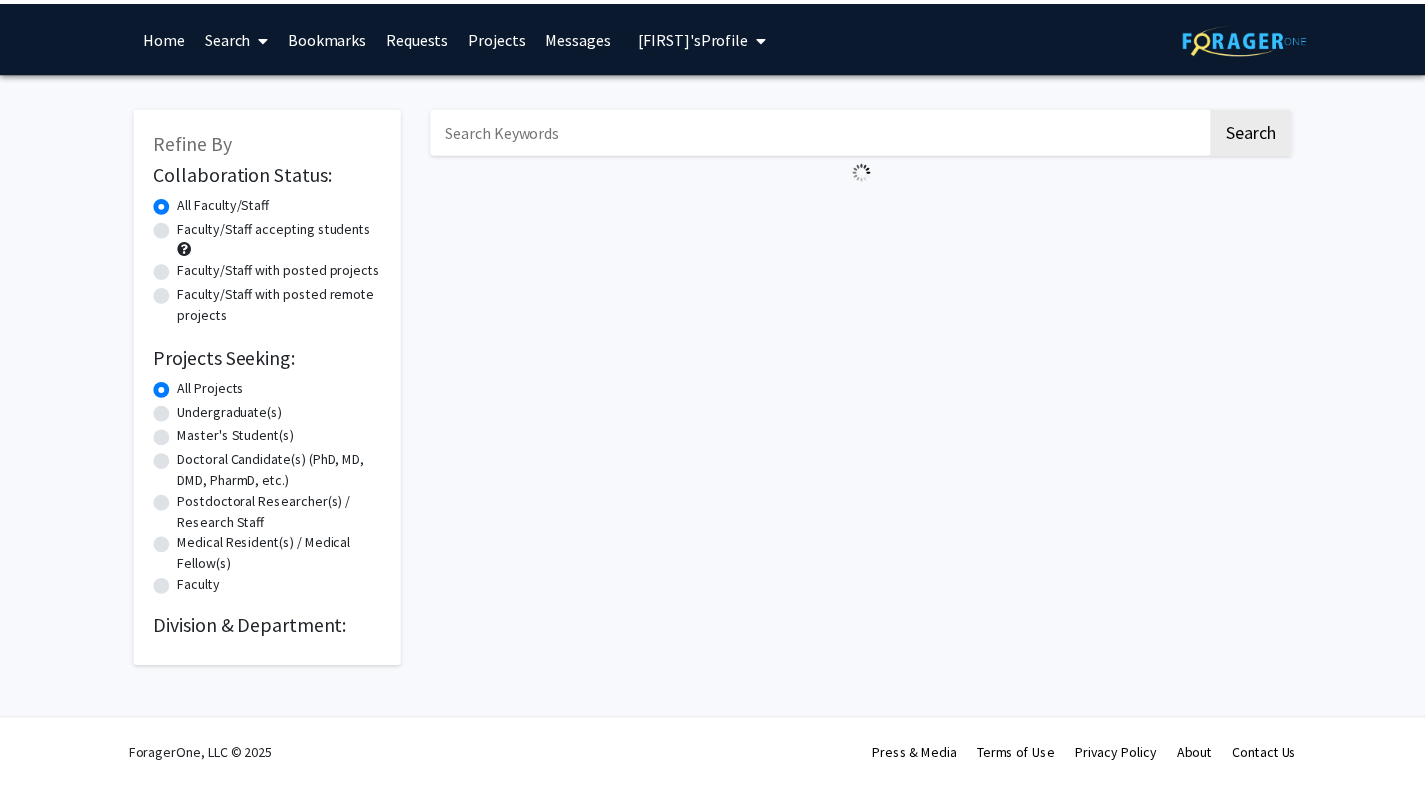 scroll, scrollTop: 4, scrollLeft: 0, axis: vertical 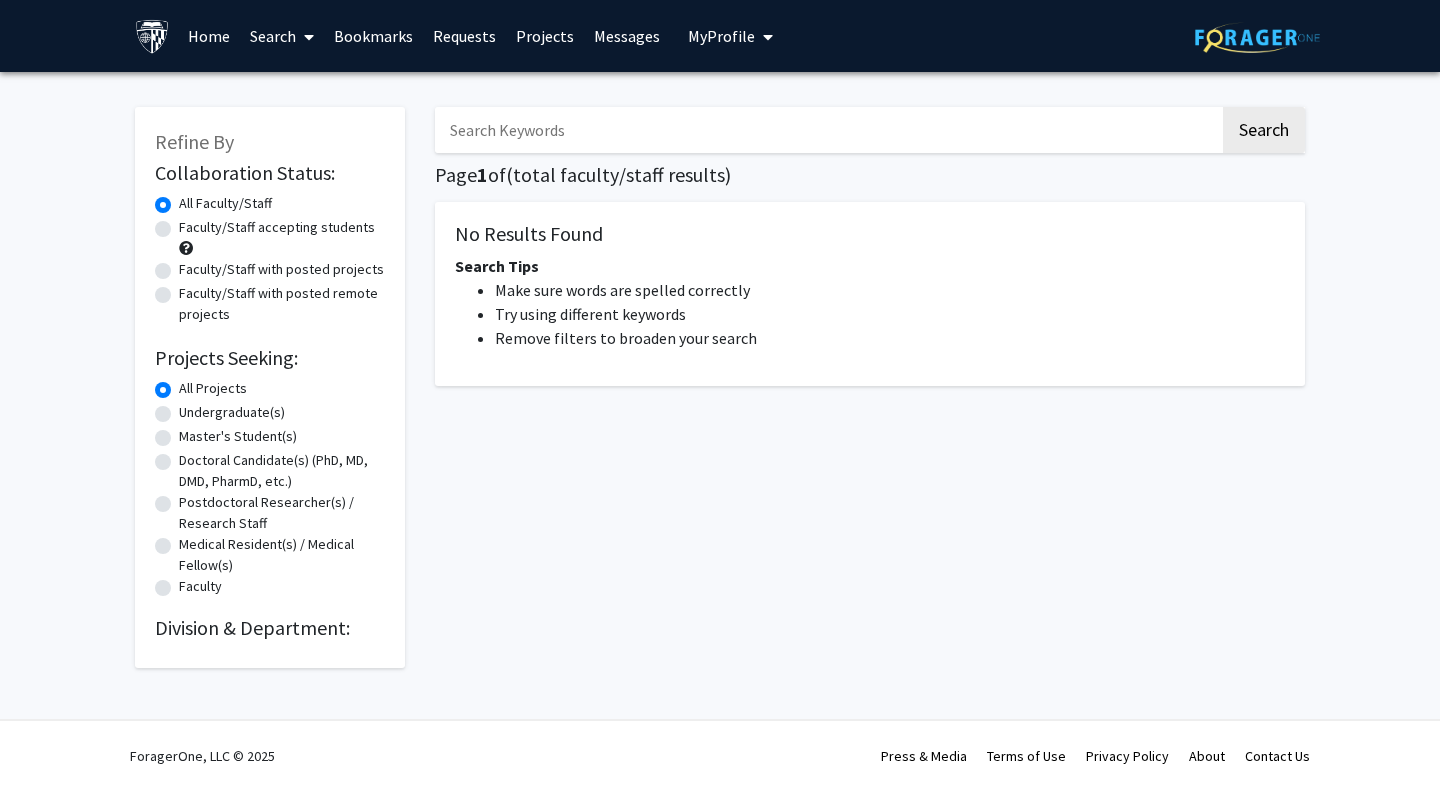 click on "Bookmarks" at bounding box center (373, 36) 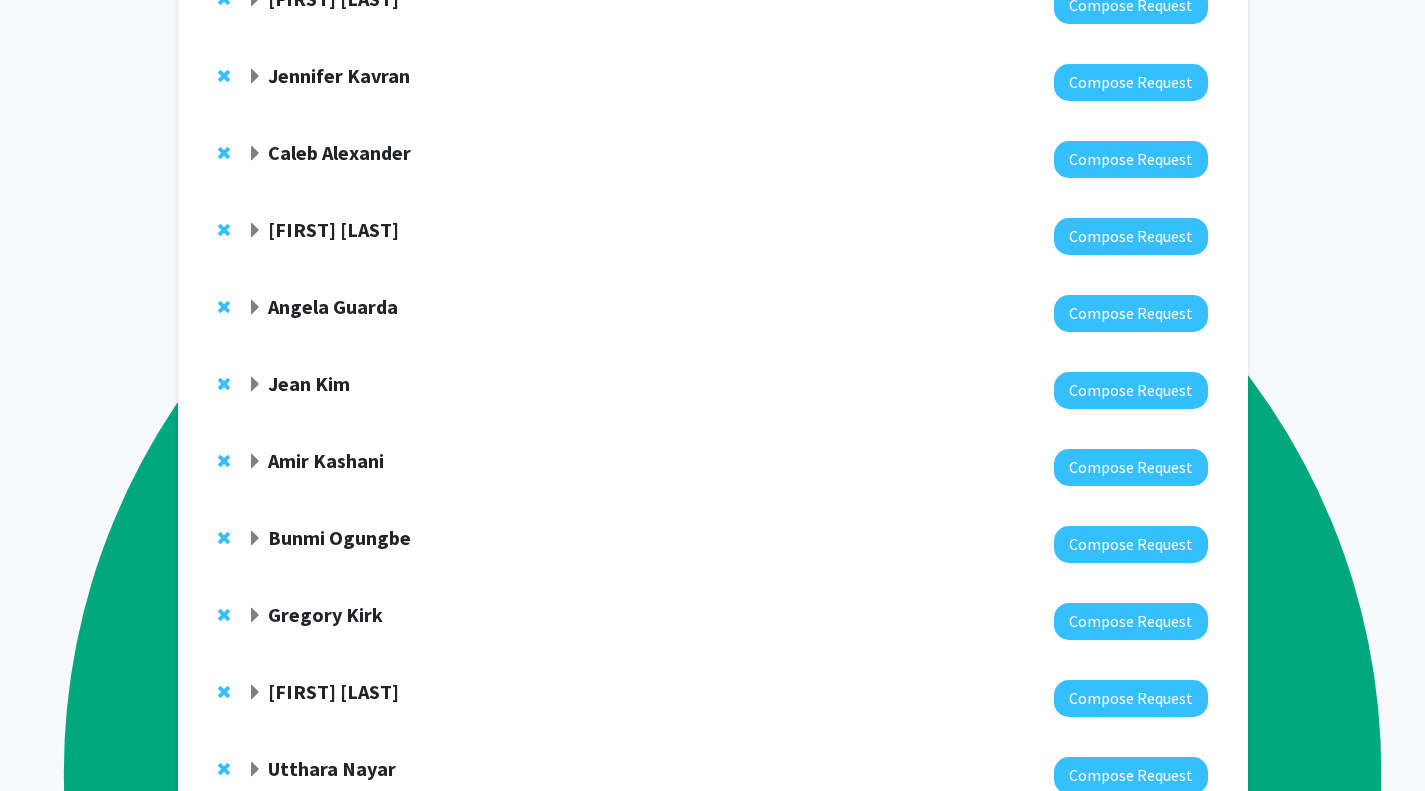 scroll, scrollTop: 735, scrollLeft: 0, axis: vertical 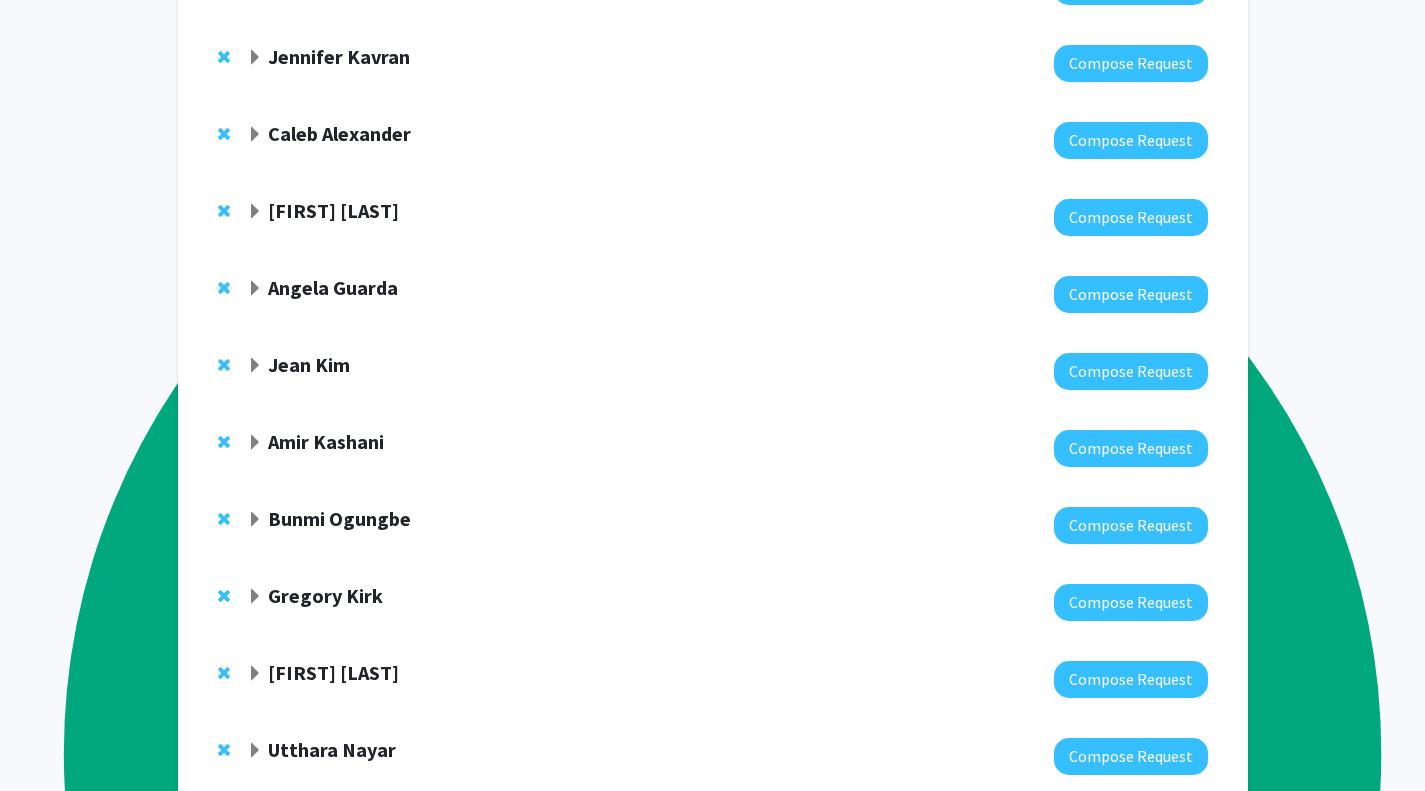 click on "Jean Kim" 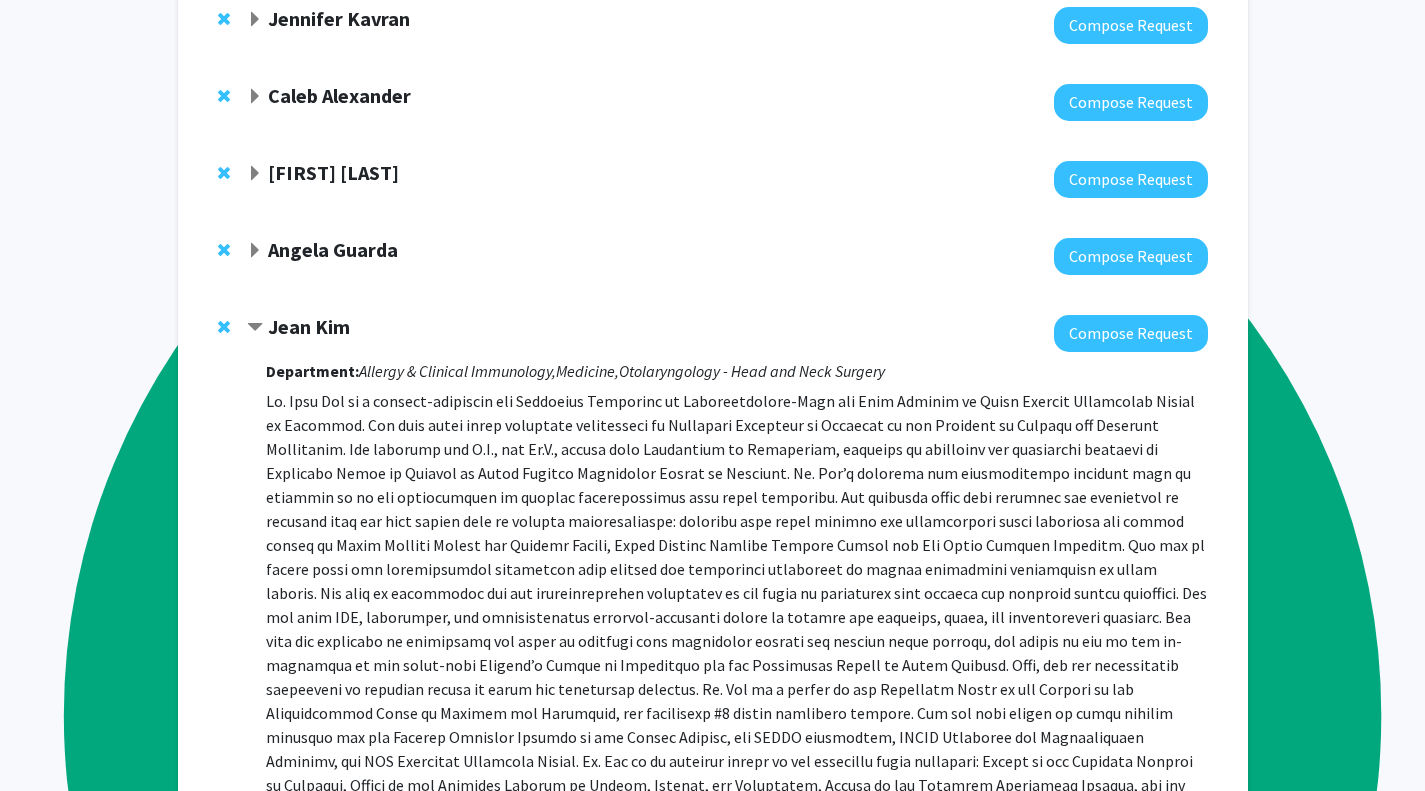 scroll, scrollTop: 777, scrollLeft: 0, axis: vertical 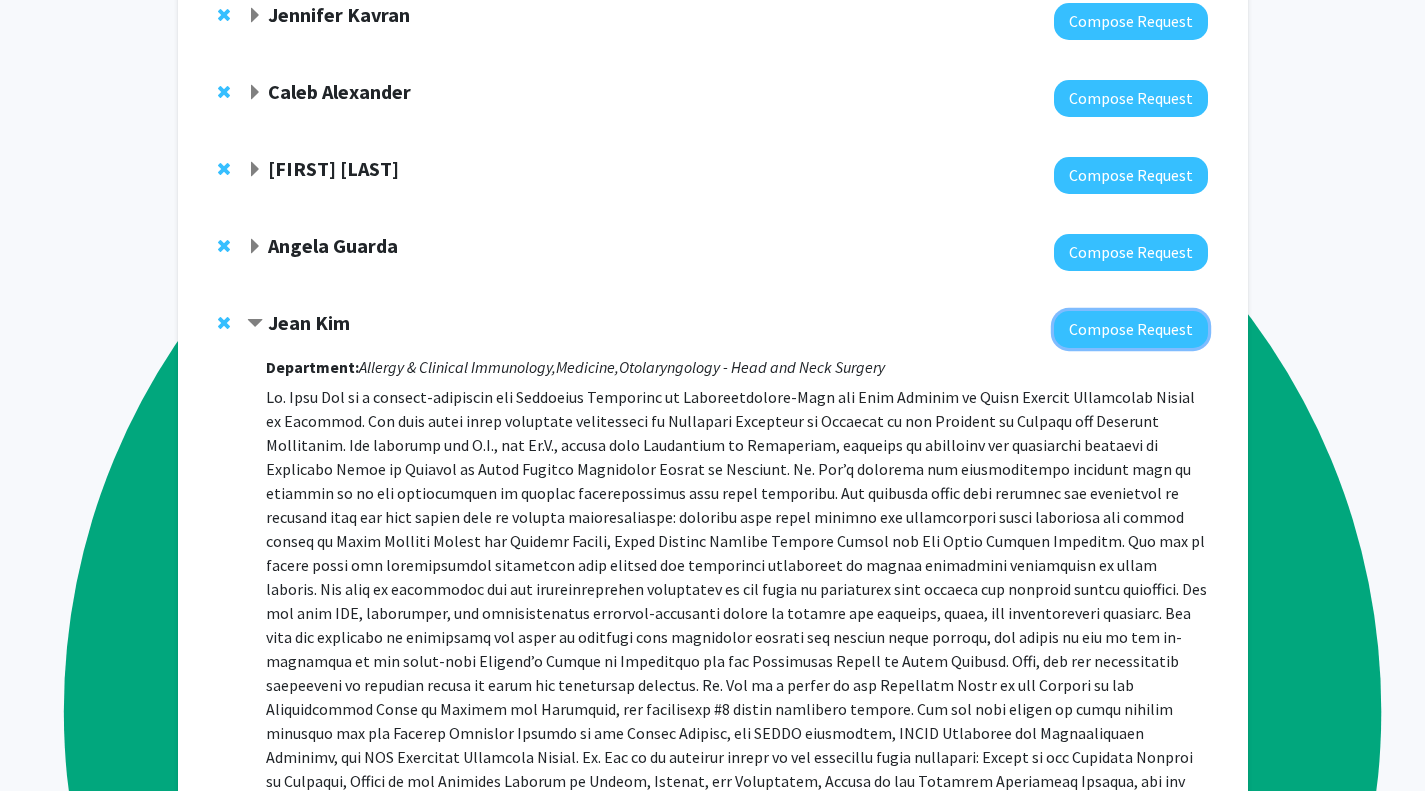 click on "Compose Request" 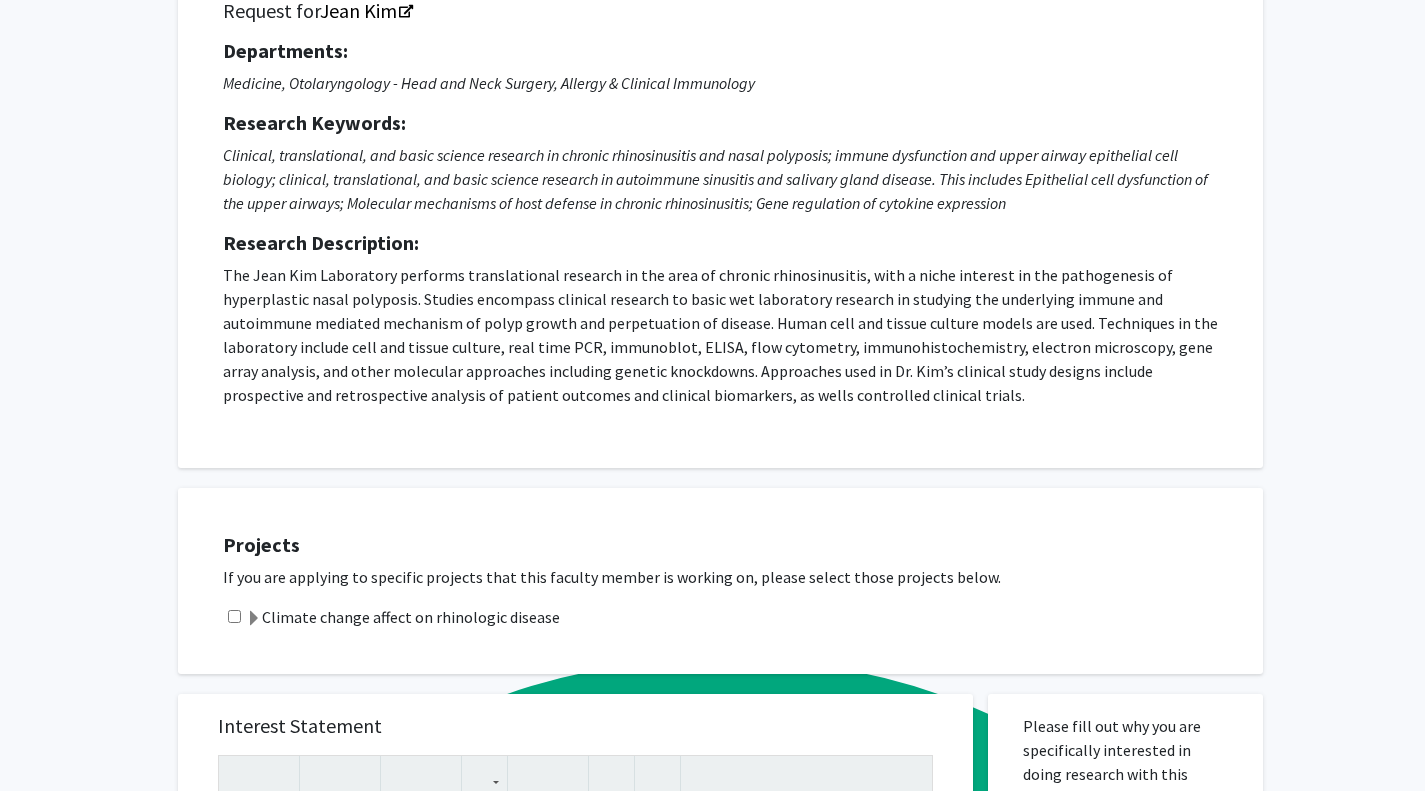 scroll, scrollTop: 188, scrollLeft: 0, axis: vertical 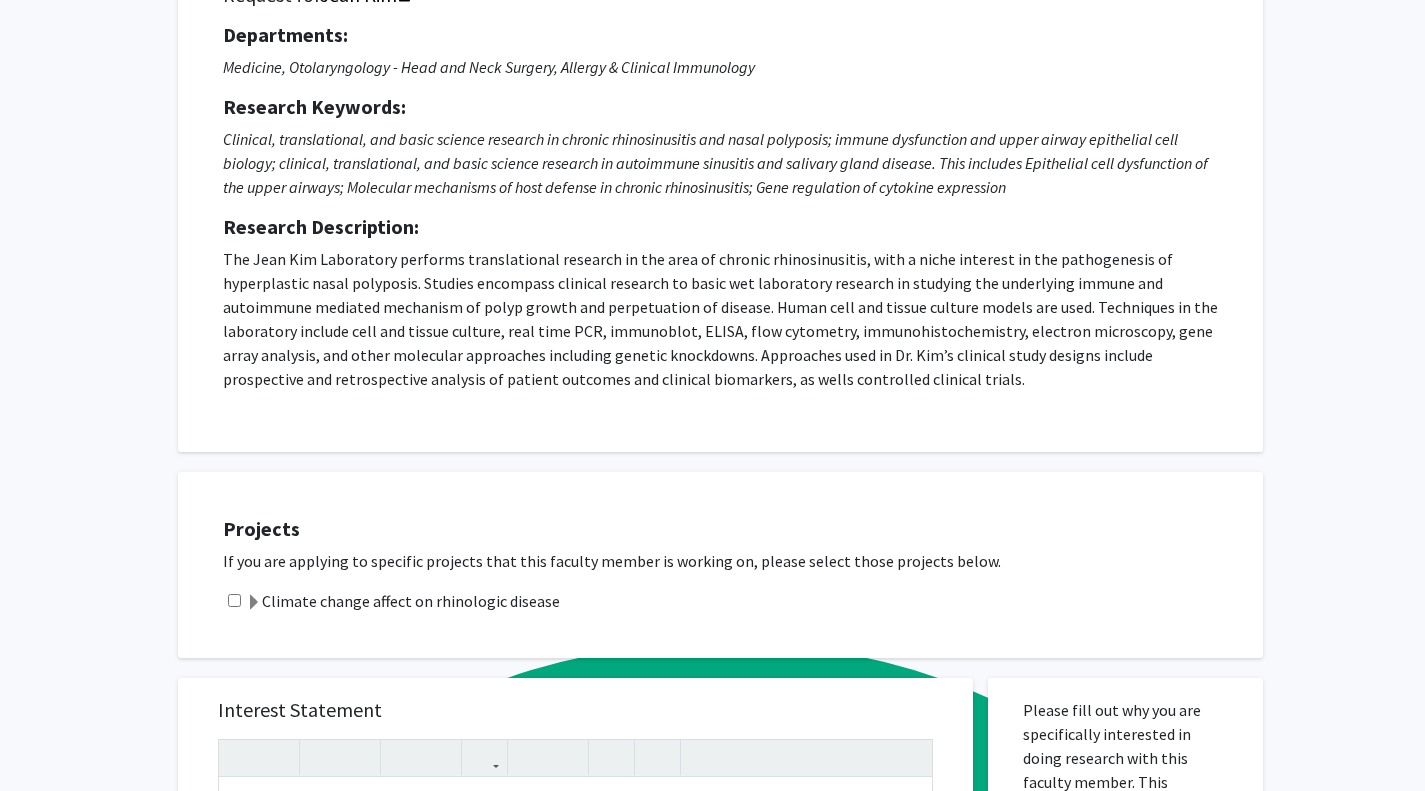 click 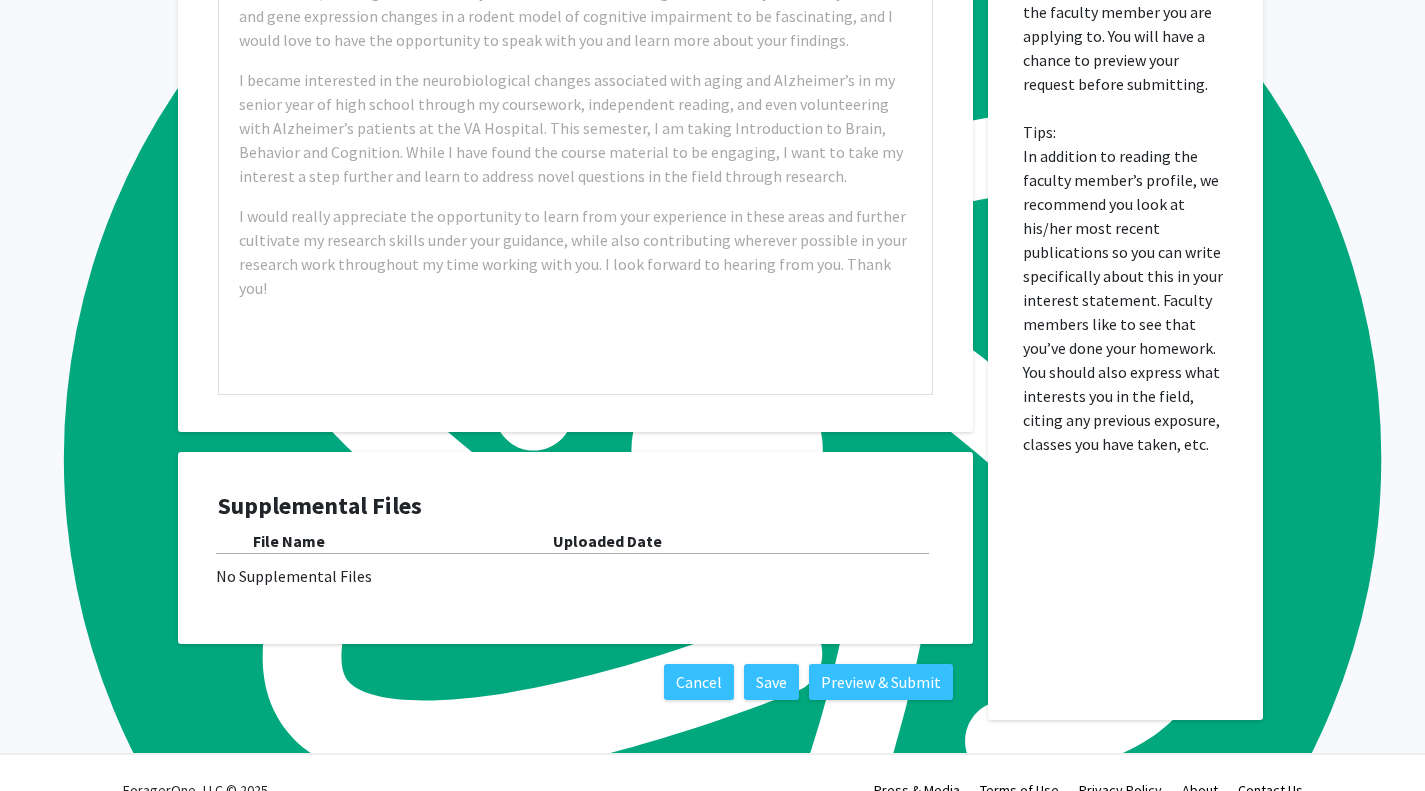 scroll, scrollTop: 1031, scrollLeft: 0, axis: vertical 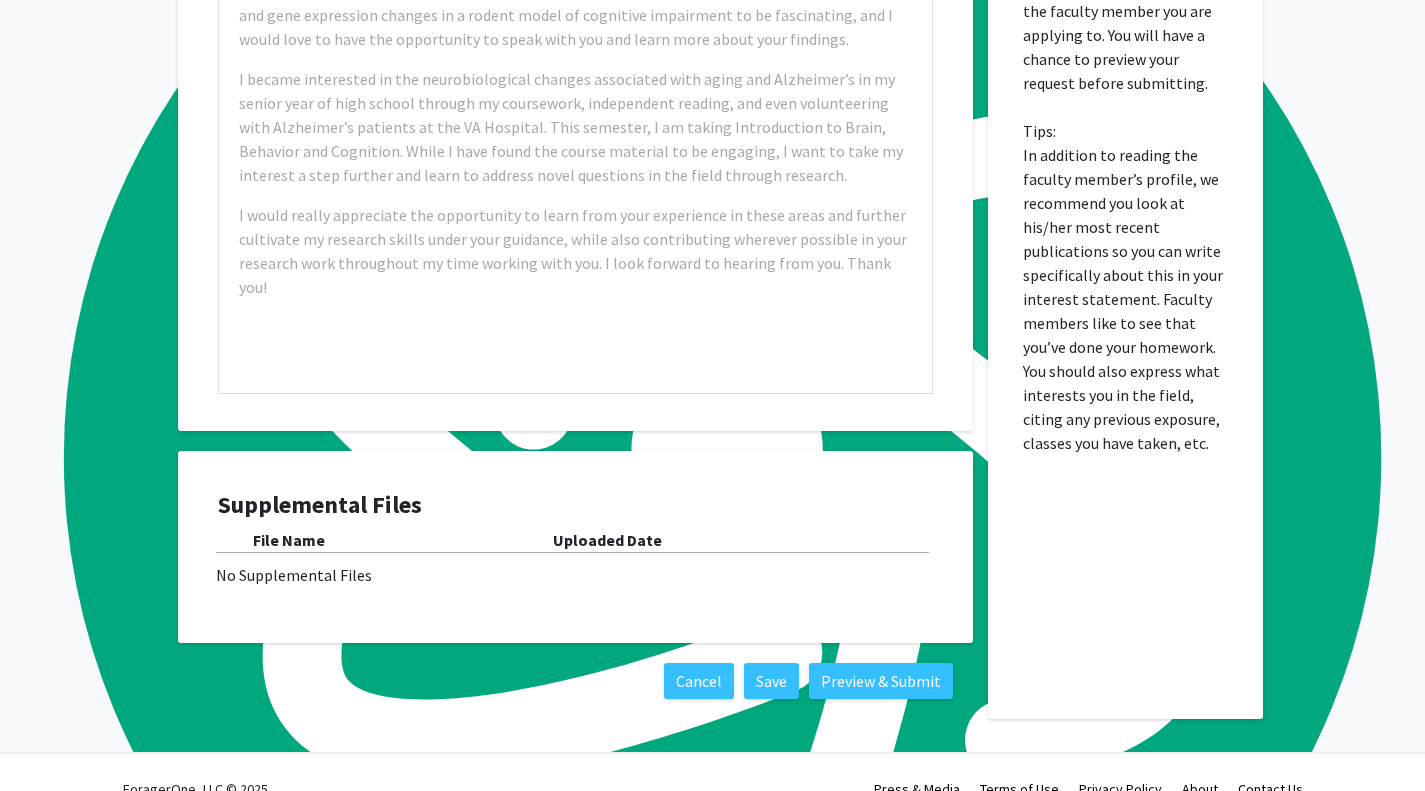 click on "No Supplemental Files" at bounding box center [575, 575] 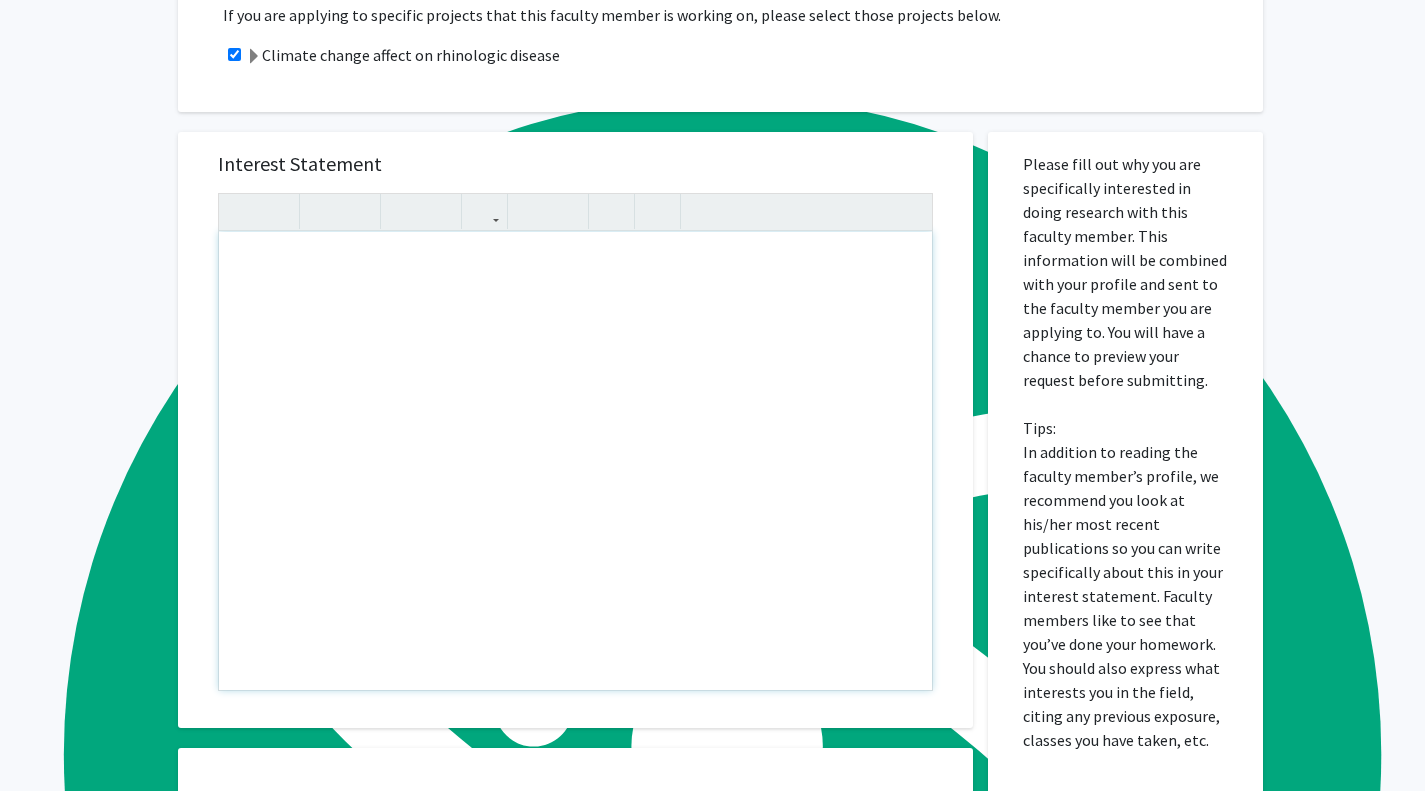 scroll, scrollTop: 732, scrollLeft: 0, axis: vertical 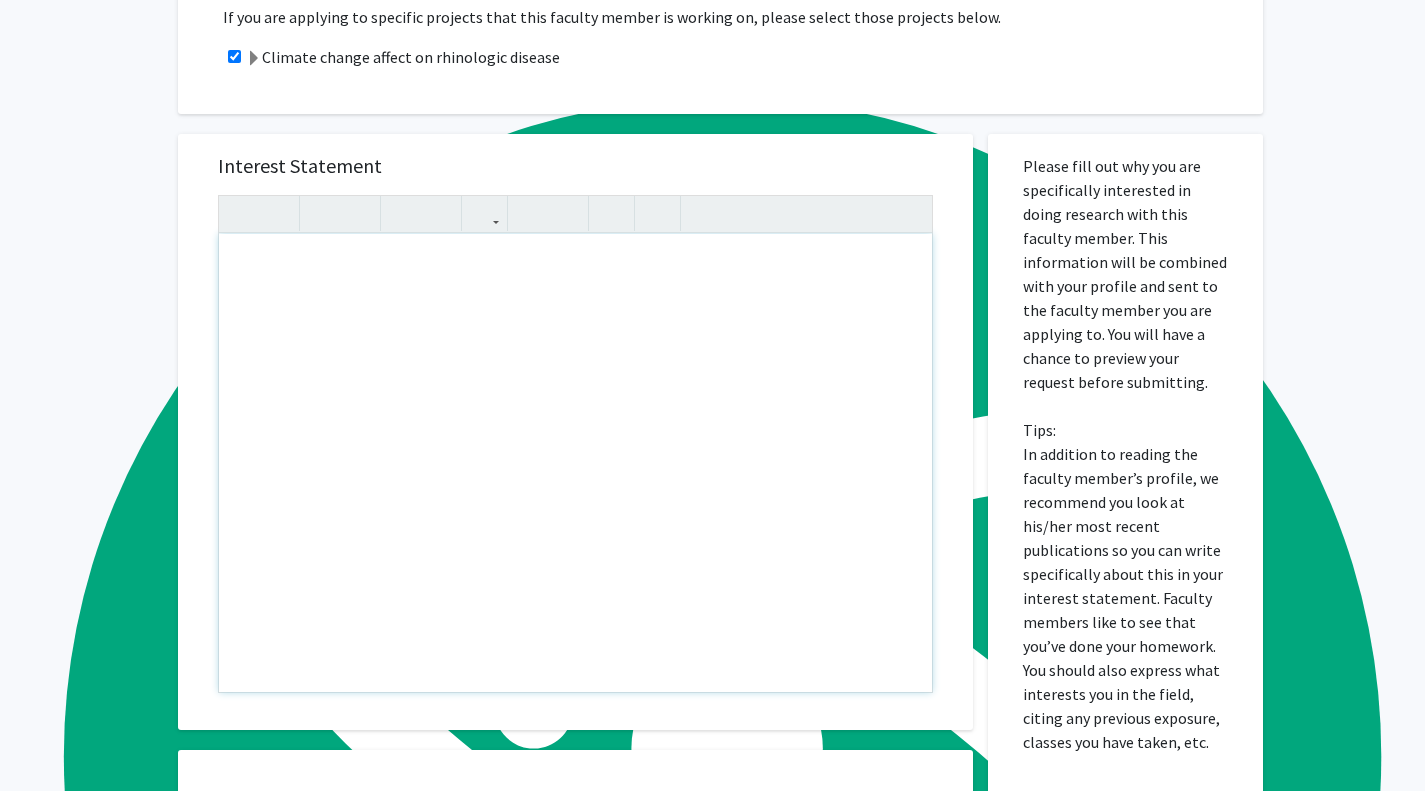 click at bounding box center (575, 463) 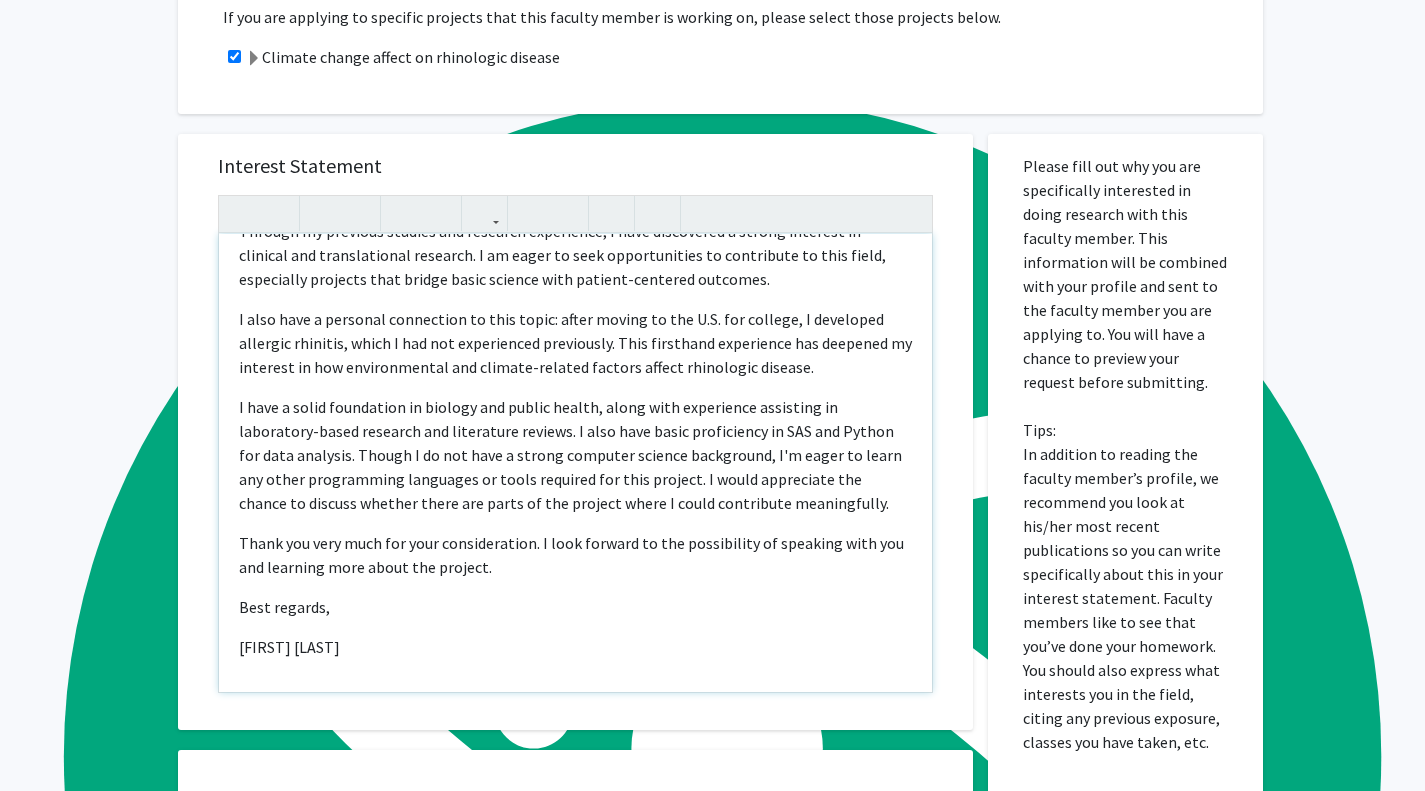 scroll, scrollTop: 188, scrollLeft: 0, axis: vertical 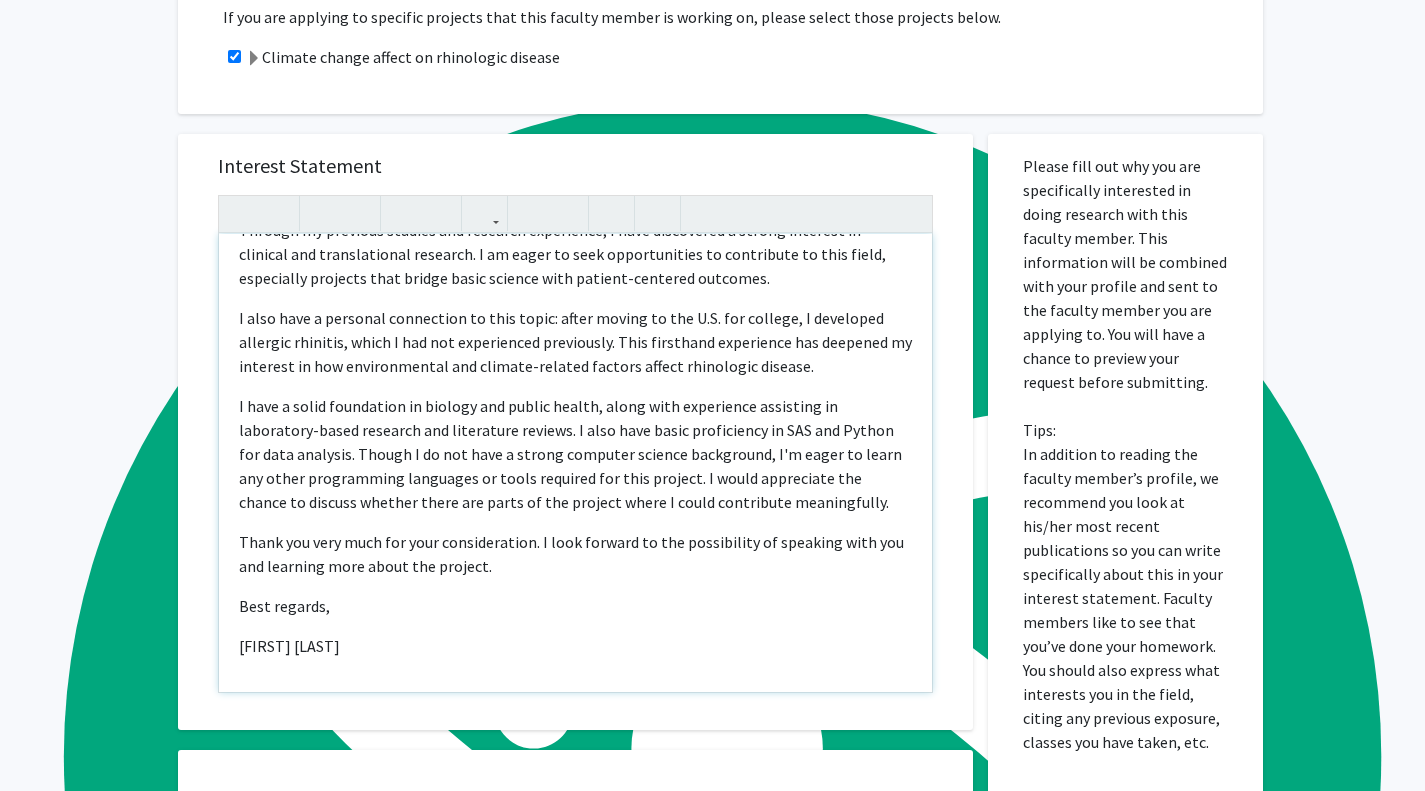 click on "Dear Dr. Kim, I hope this message finds you well. My name is [NAME] [LAST], and I am a rising junior at Johns Hopkins University double majoring in Public Health Studies&nbsp;and Molecular and Cellular Biology. I came across your project, "Climate Change Affect on Rhinologic Disease," and I am very interested in exploring opportunities to contribute. Through my previous studies and research experience, I have discovered a strong interest in clinical and translational research. I am eager to seek opportunities to contribute to this field, especially projects that bridge basic science with patient-centered outcomes. I also have a personal connection to this topic: after moving to the U.S. for college, I developed allergic rhinitis, which I had not experienced previously. This firsthand experience has deepened my interest in how environmental and climate-related factors affect rhinologic disease. Best regards, [NAME] [LAST]" at bounding box center (575, 463) 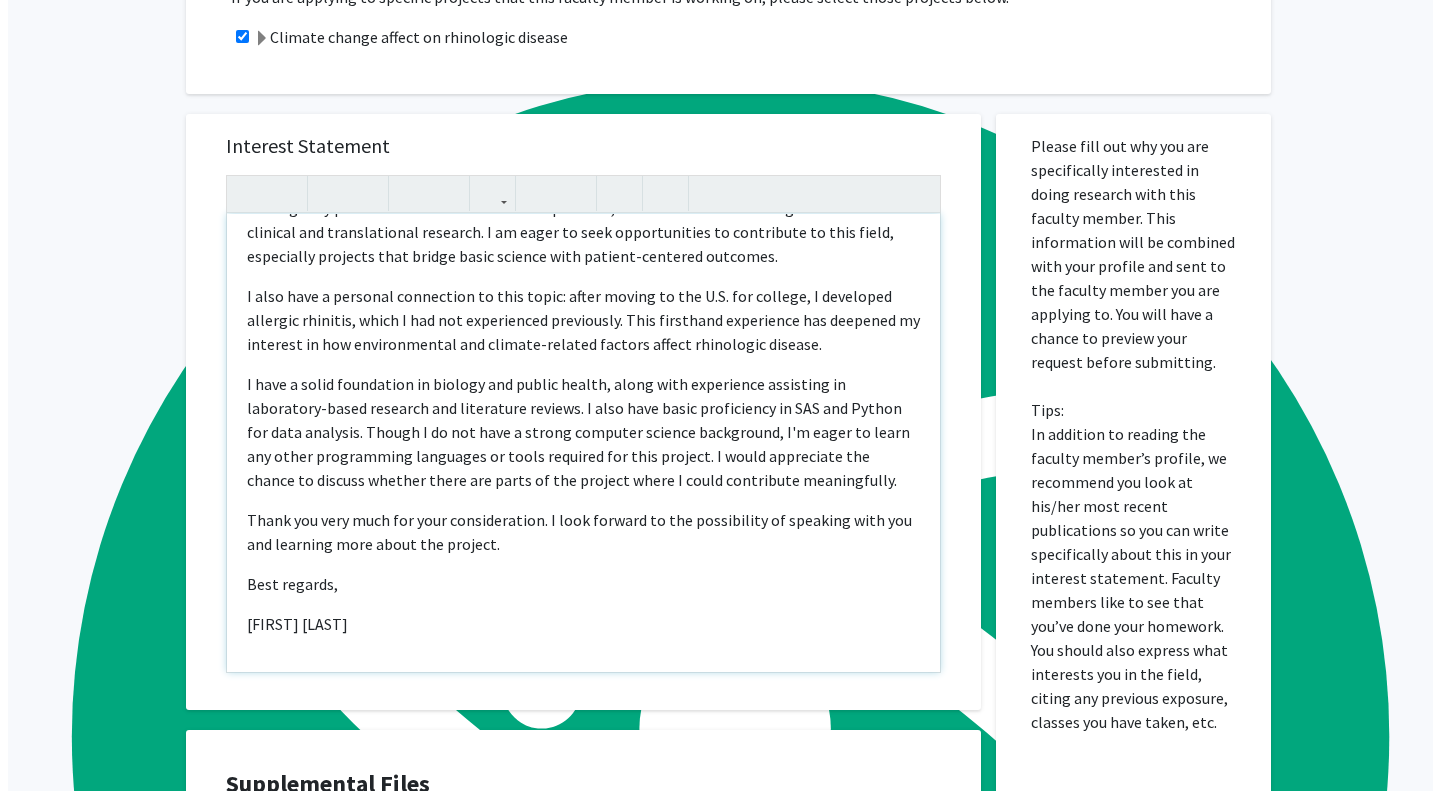 scroll, scrollTop: 1064, scrollLeft: 0, axis: vertical 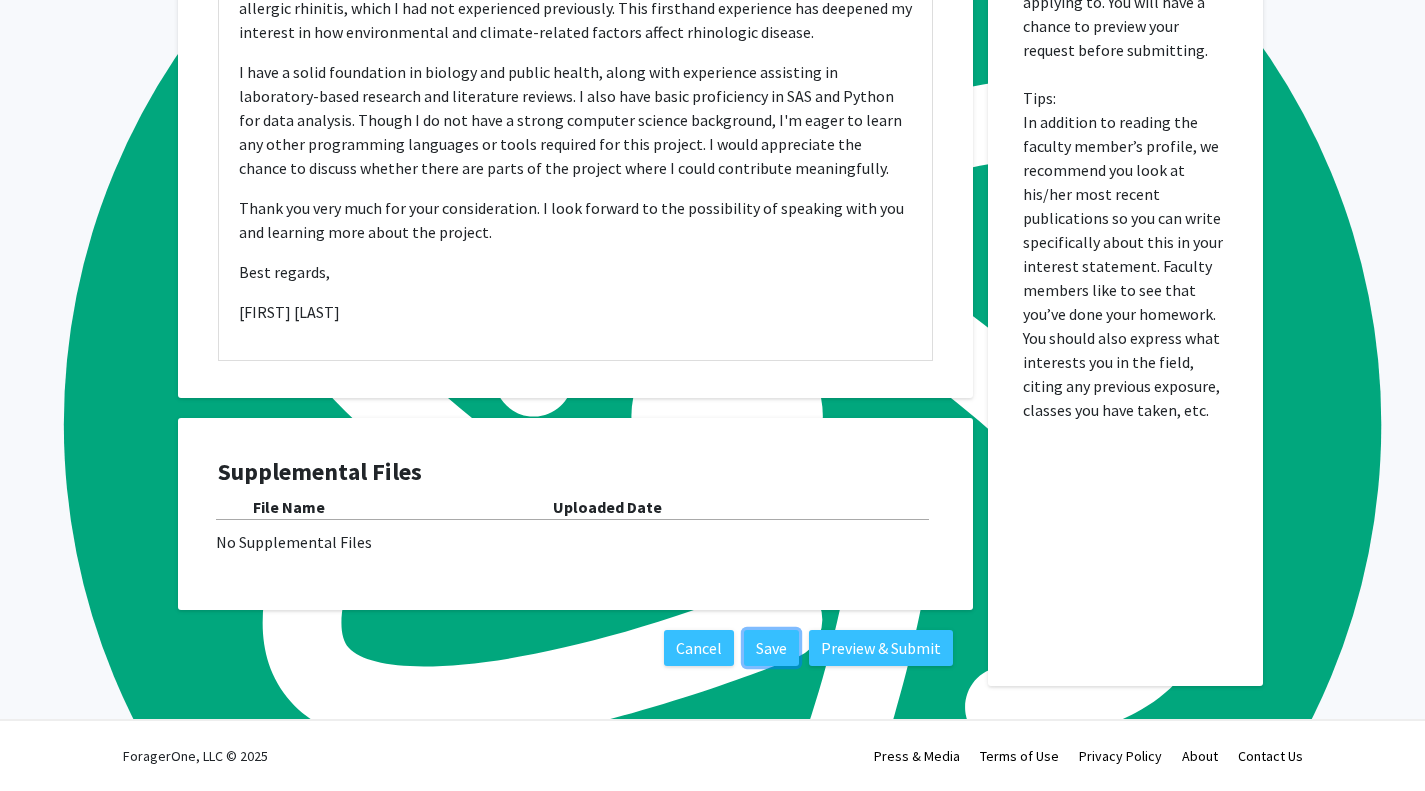 click on "Save" at bounding box center [771, 648] 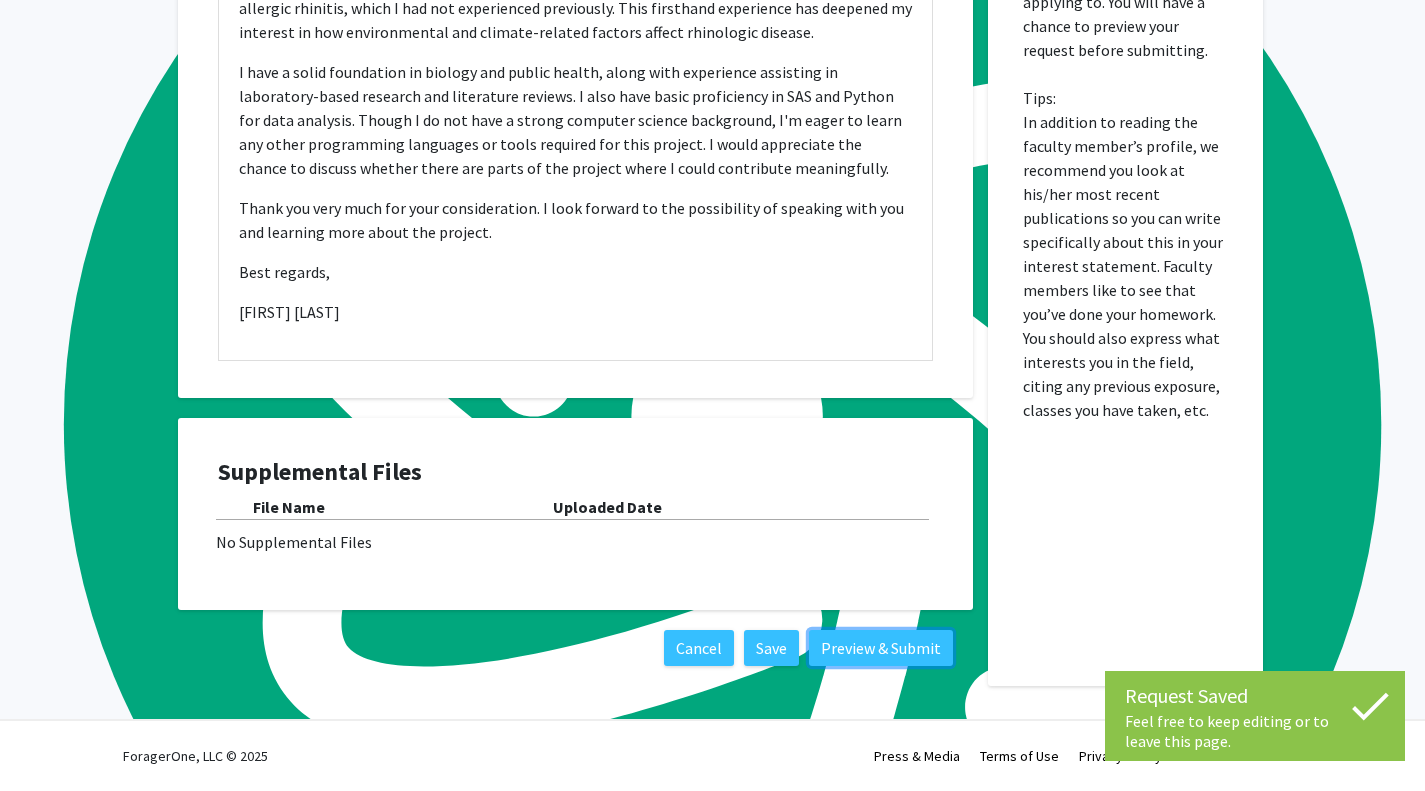 click on "Preview & Submit" at bounding box center [881, 648] 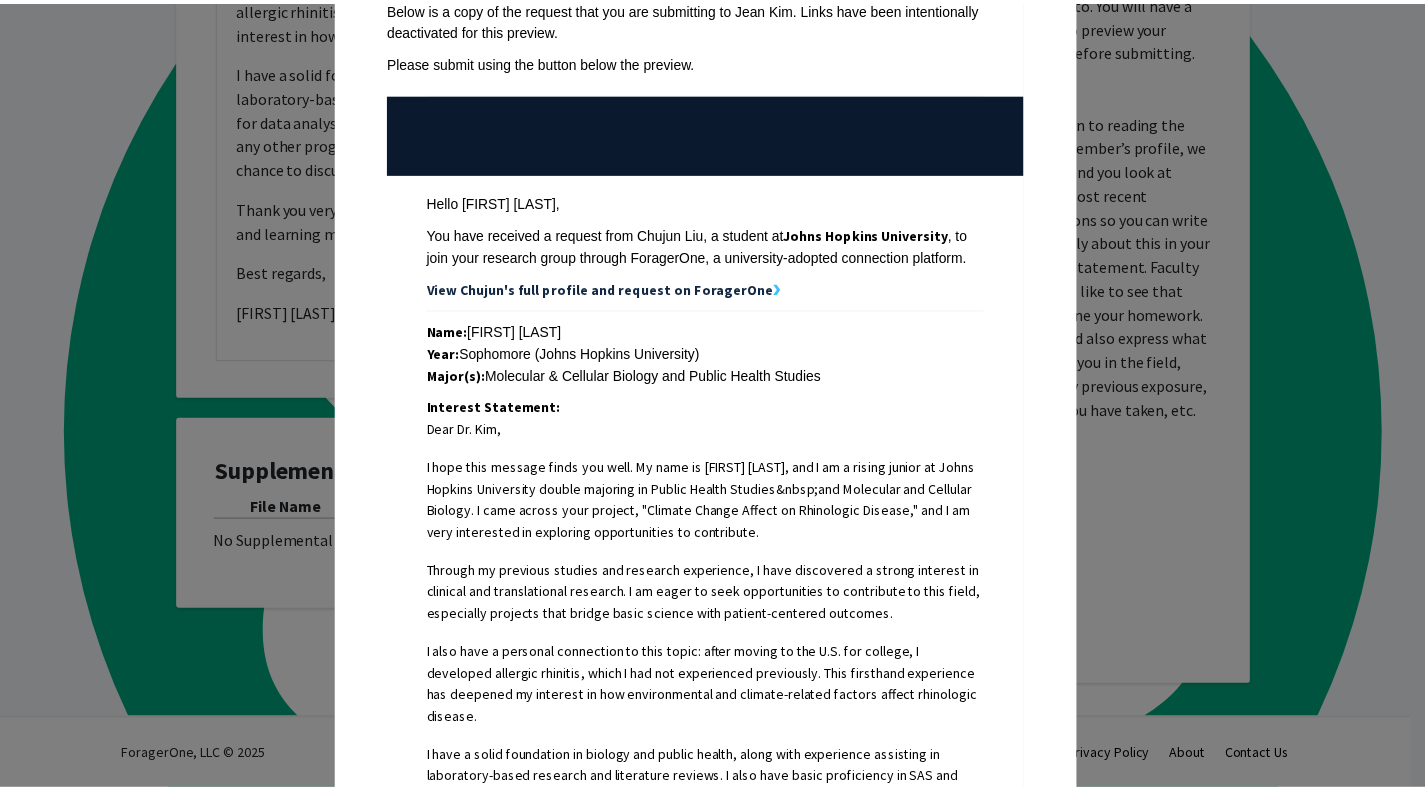 scroll, scrollTop: 129, scrollLeft: 0, axis: vertical 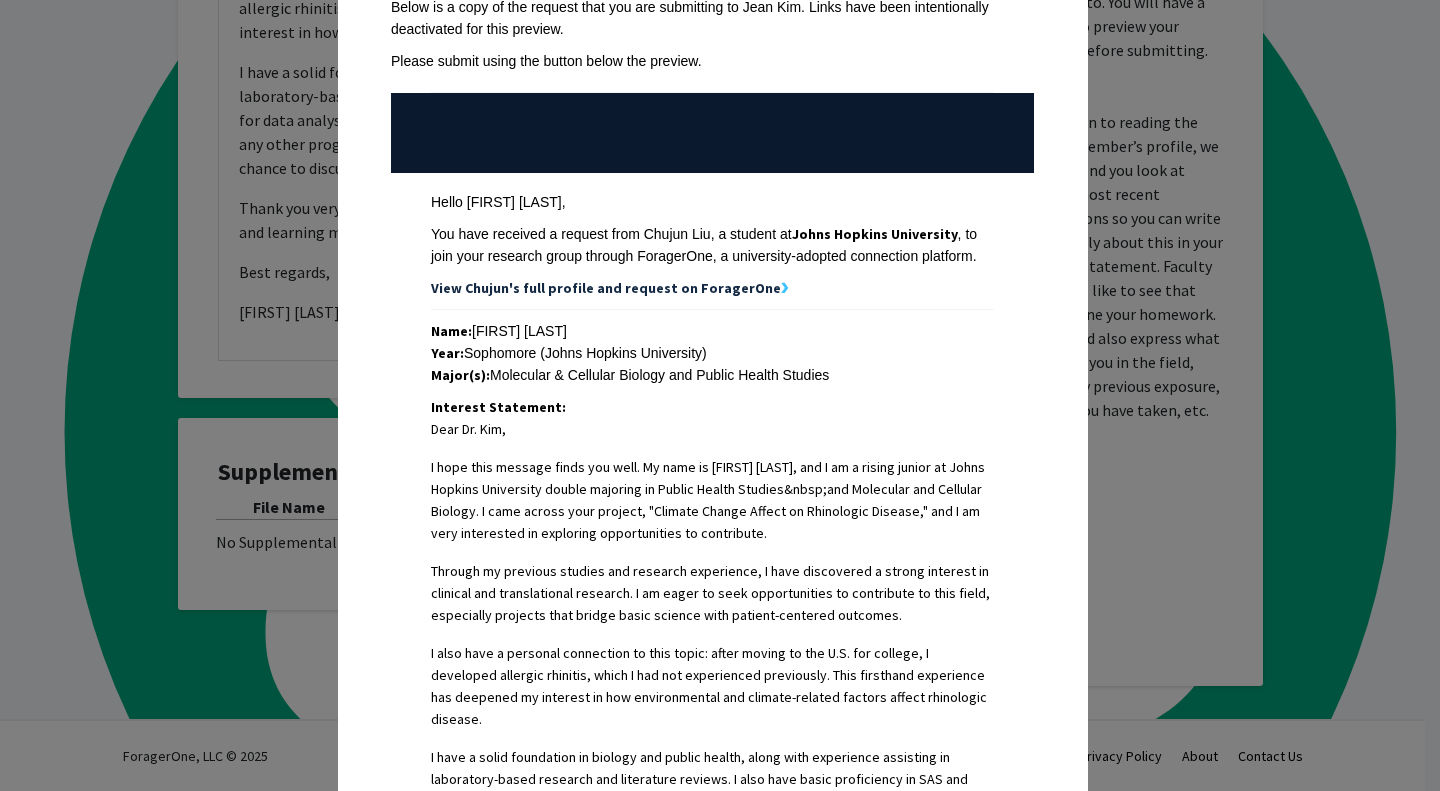 click on "View Chujun's full profile and request on ForagerOne" at bounding box center [606, 288] 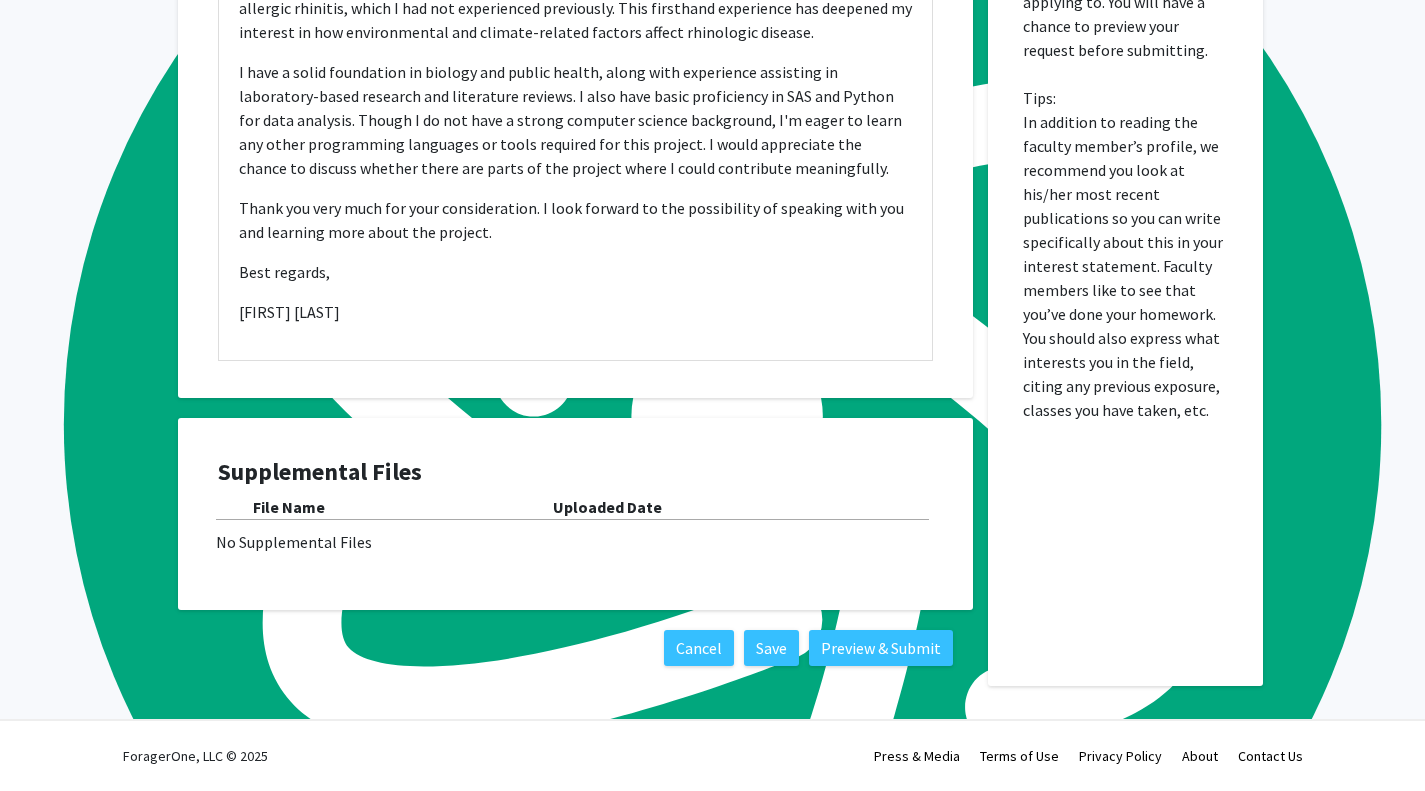 scroll, scrollTop: 0, scrollLeft: 0, axis: both 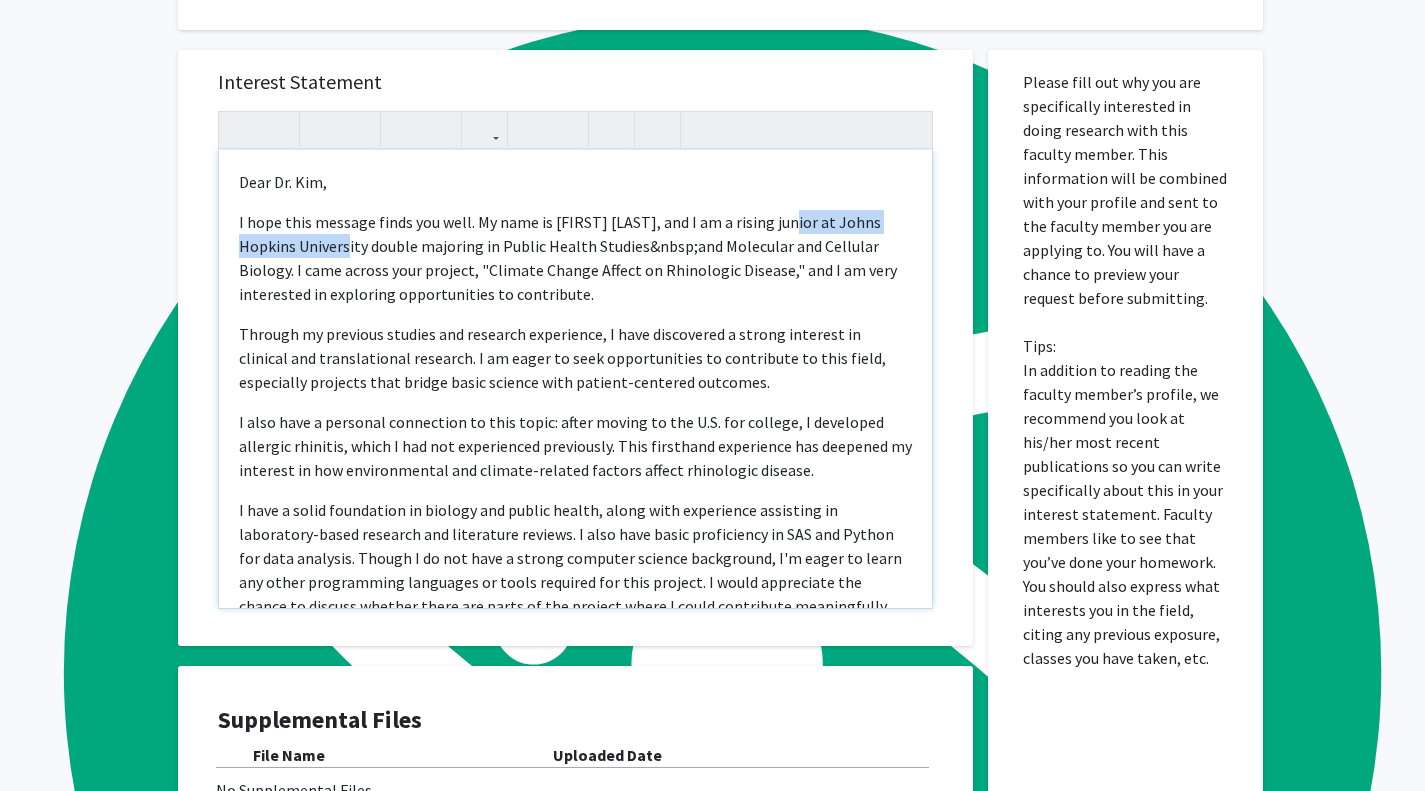 drag, startPoint x: 783, startPoint y: 220, endPoint x: 370, endPoint y: 240, distance: 413.48398 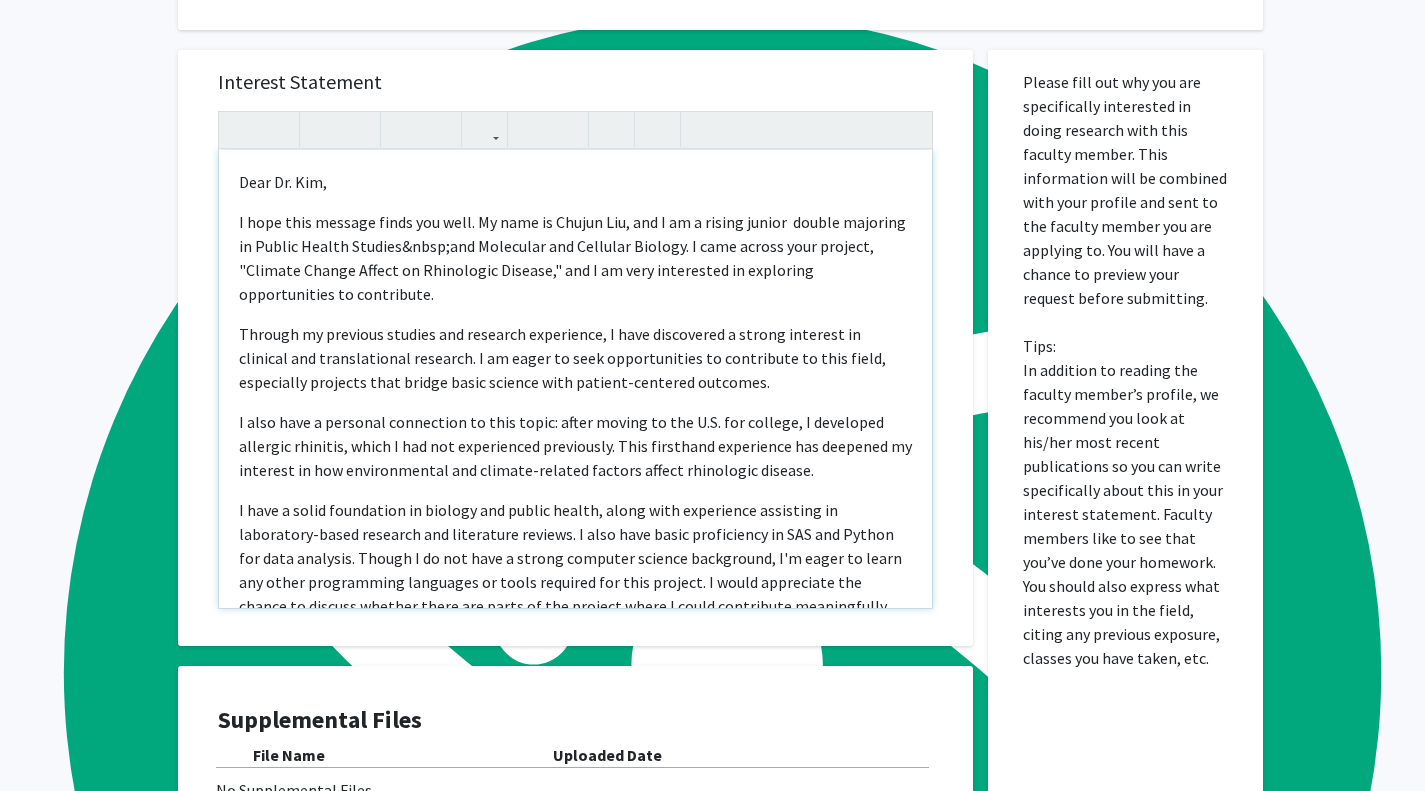 type on "Dear Dr. [LAST],
I hope this message finds you well. My name is [FIRST] [LAST], and I am a rising junior&nbsp; double majoring in Public Health Studies&nbsp;and Molecular and Cellular Biology. I came across your project, "Climate Change Affect on Rhinologic Disease," and I am very interested in exploring opportunities to contribute.
Through my previous studies and research experience, I have discovered a strong interest in clinical and translational research. I am eager to seek opportunities to contribute to this field, especially projects that bridge basic science with patient-centered outcomes.
I also have a personal connection to this topic: after moving to the U.S. for college, I developed allergic rhinitis, which I had not experienced previously. This firsthand experience has deepened my interest in how environmental and climate-related factors affect rhinologic disease.
I have a solid foundation in biology and public health, along with experience assisting in laboratory-based ..." 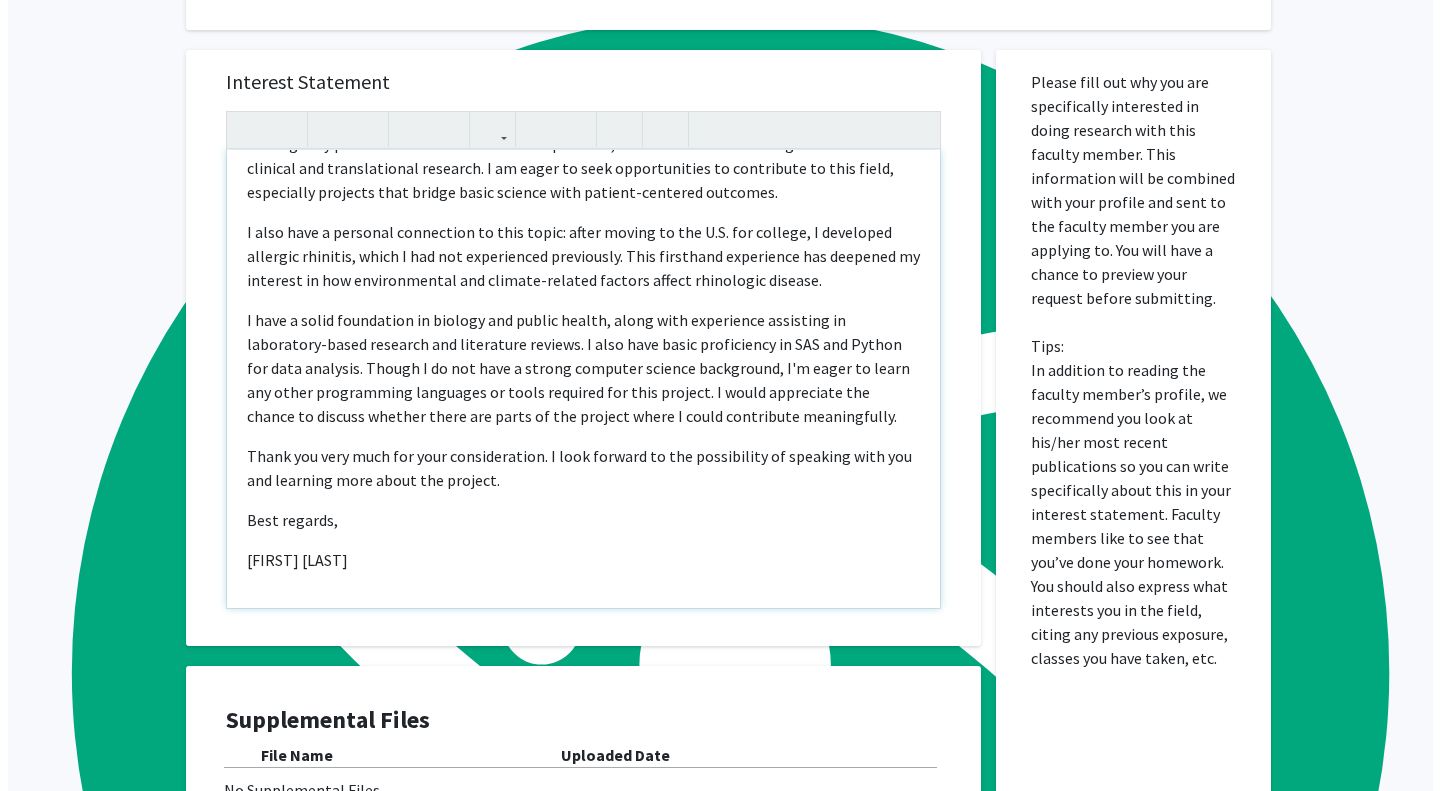 scroll, scrollTop: 1064, scrollLeft: 0, axis: vertical 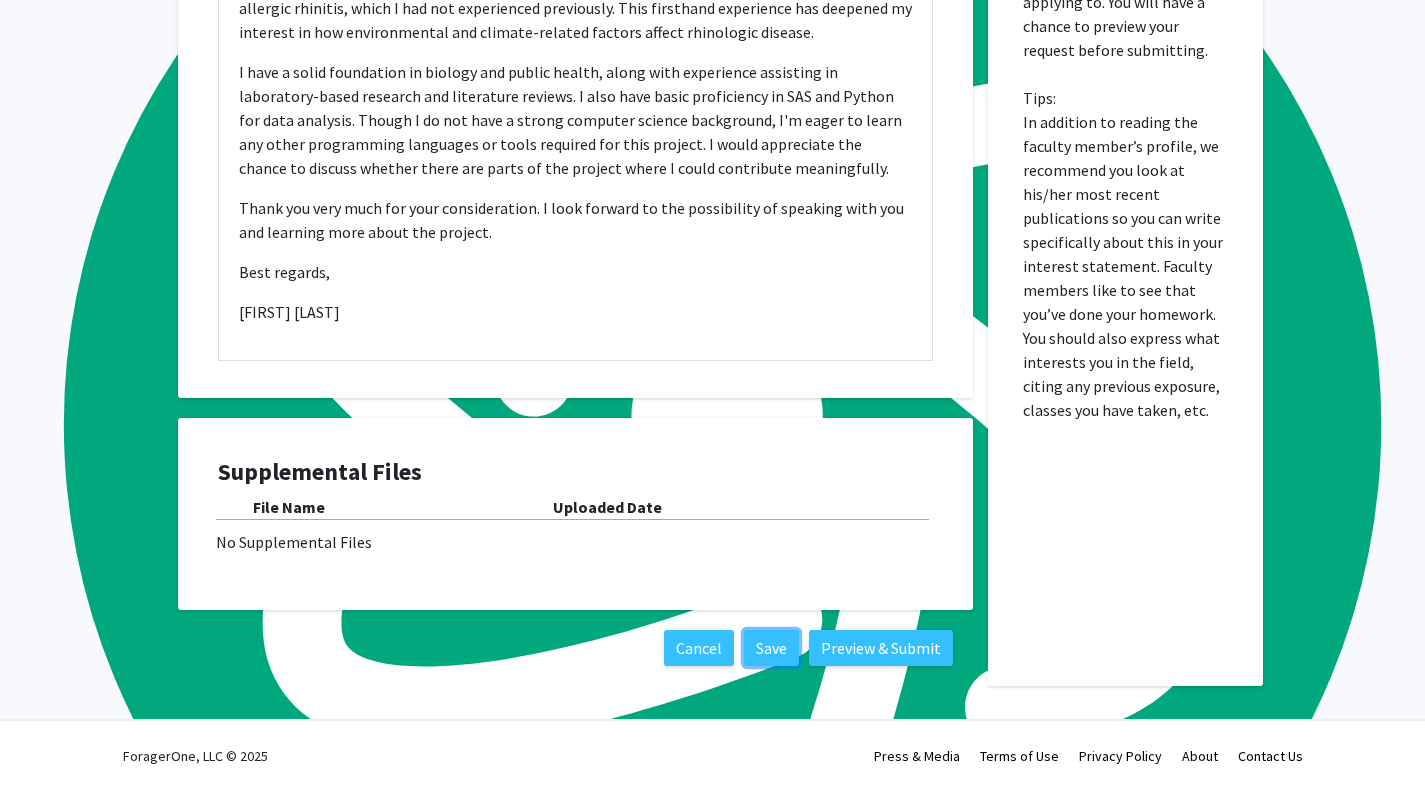 click on "Save" at bounding box center [771, 648] 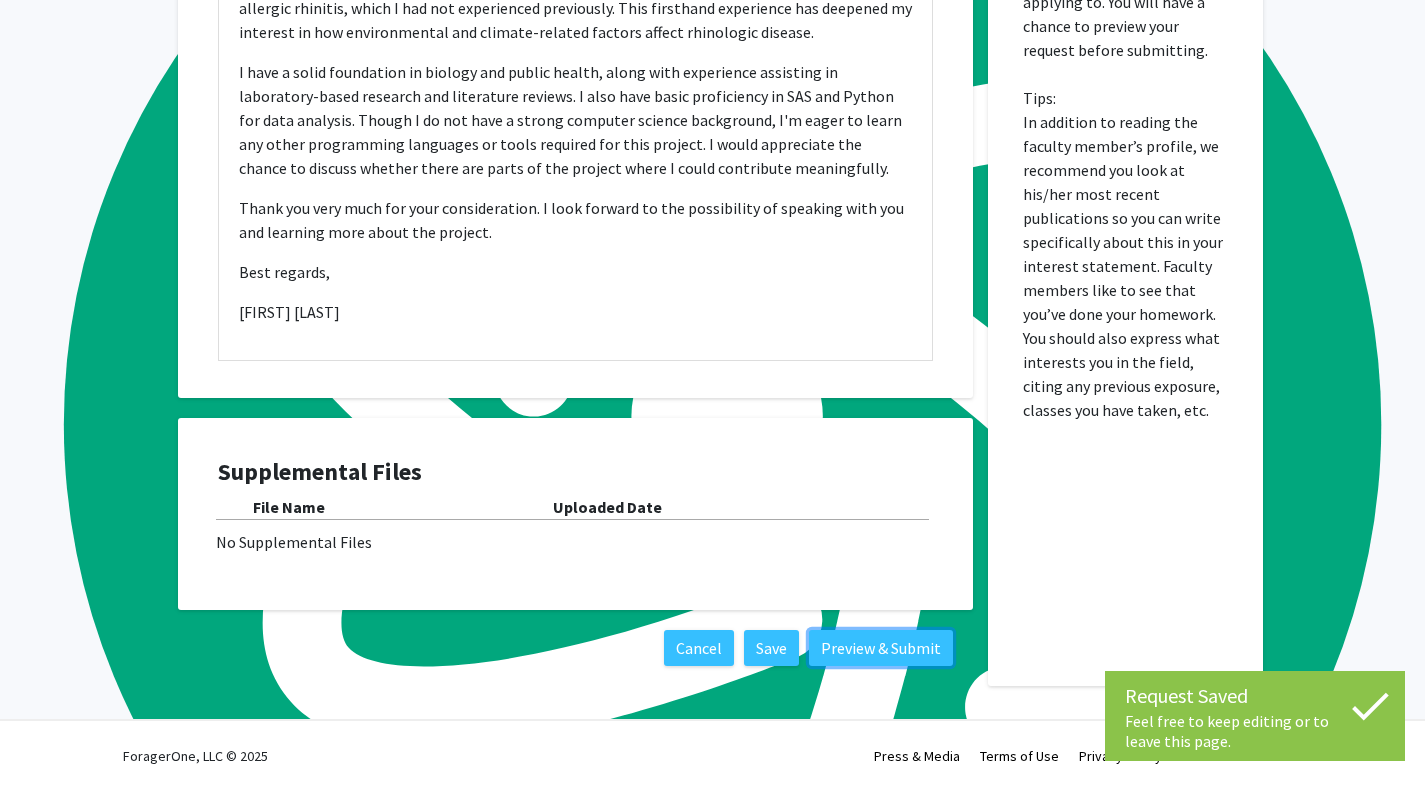 click on "Preview & Submit" at bounding box center (881, 648) 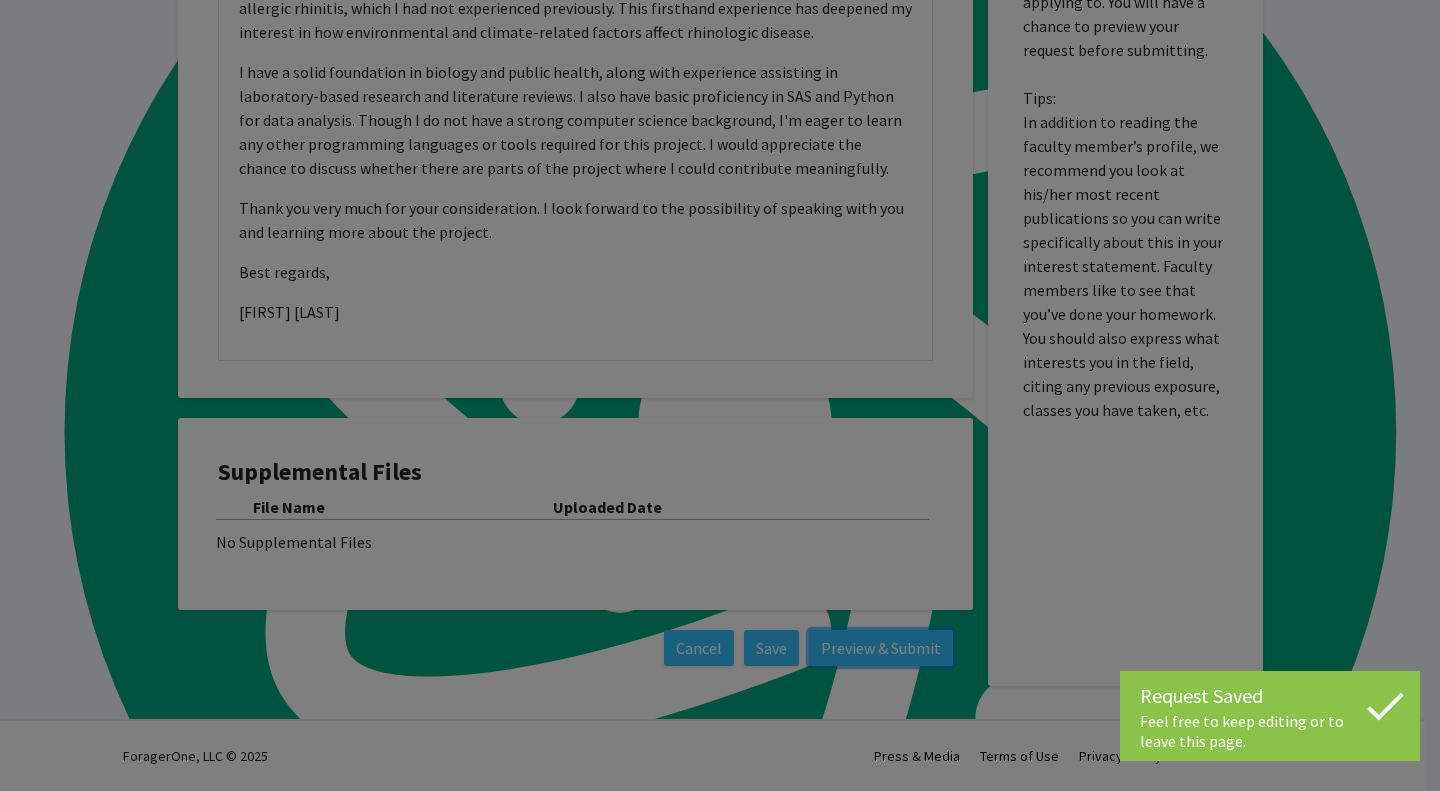 scroll, scrollTop: 0, scrollLeft: 0, axis: both 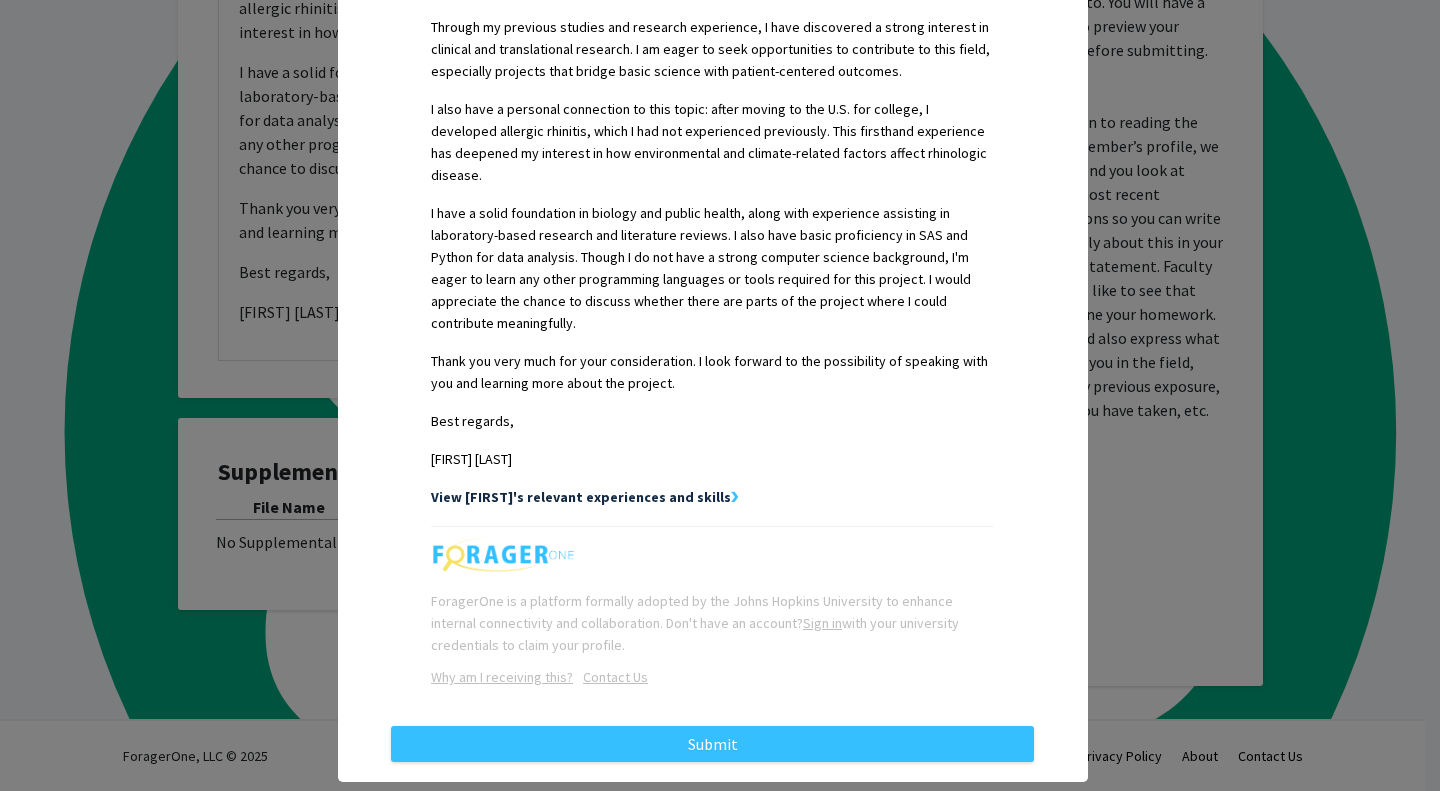 click on "View [FIRST]'s relevant experiences and skills" at bounding box center [581, 497] 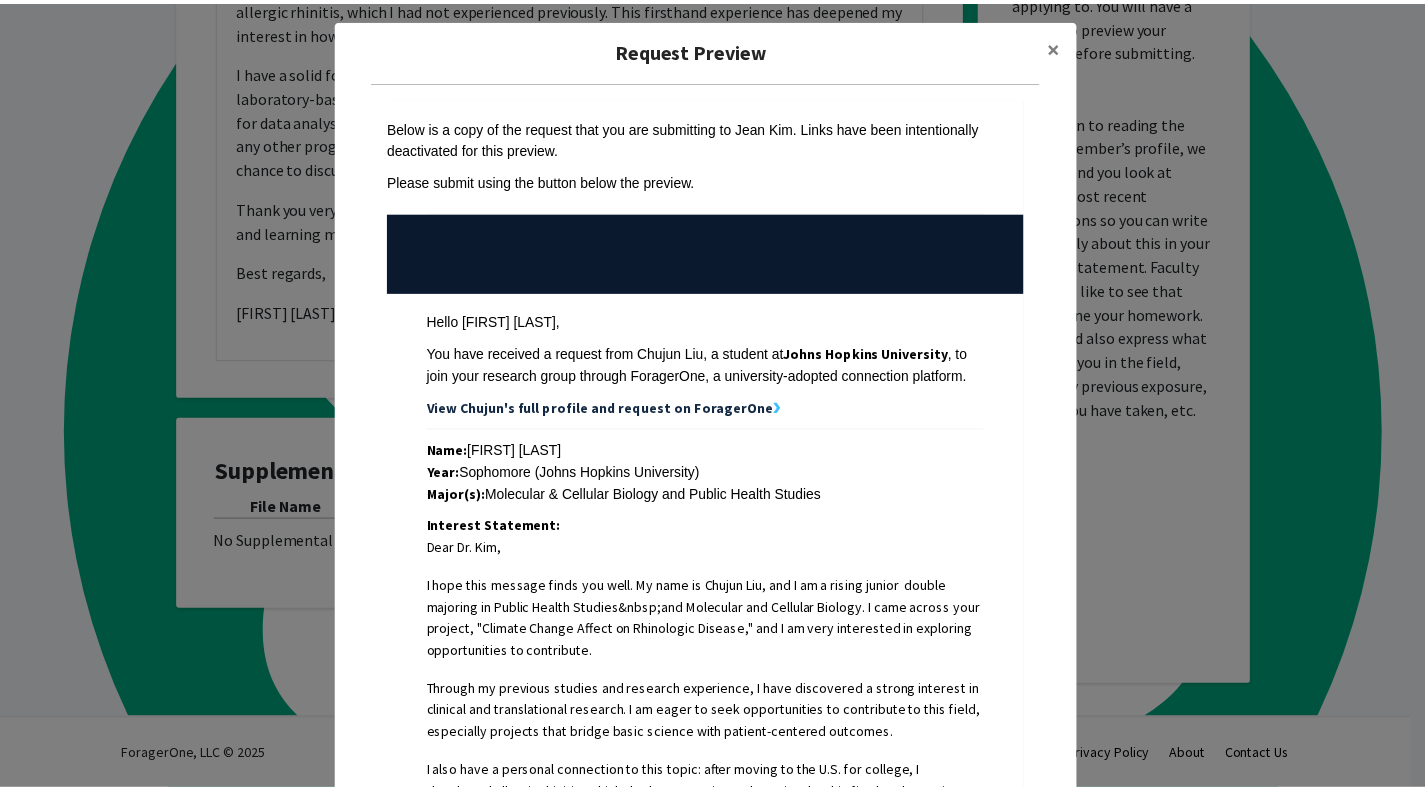 scroll, scrollTop: 0, scrollLeft: 0, axis: both 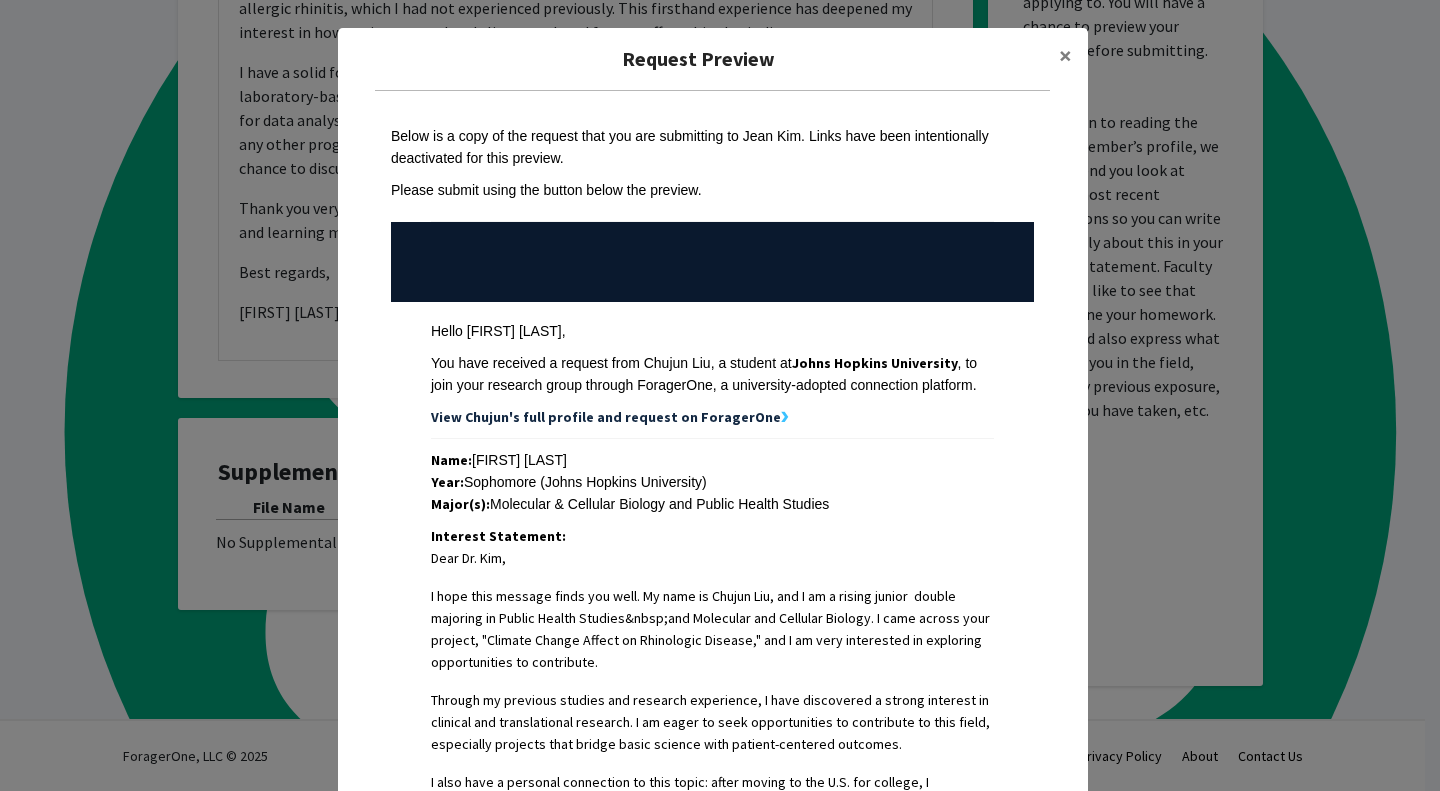 click on "View Chujun's full profile and request on ForagerOne" at bounding box center [606, 417] 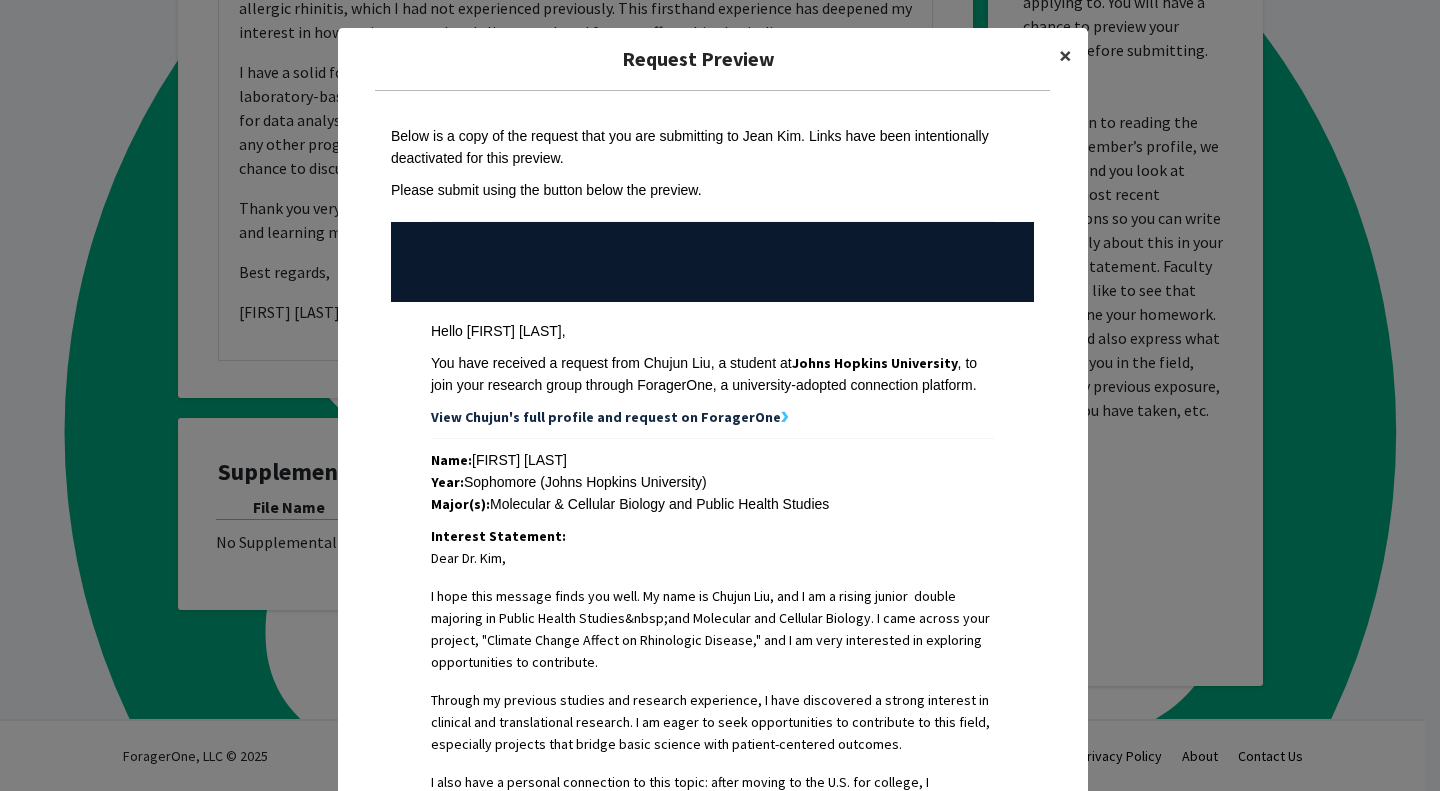 click on "×" at bounding box center (1065, 55) 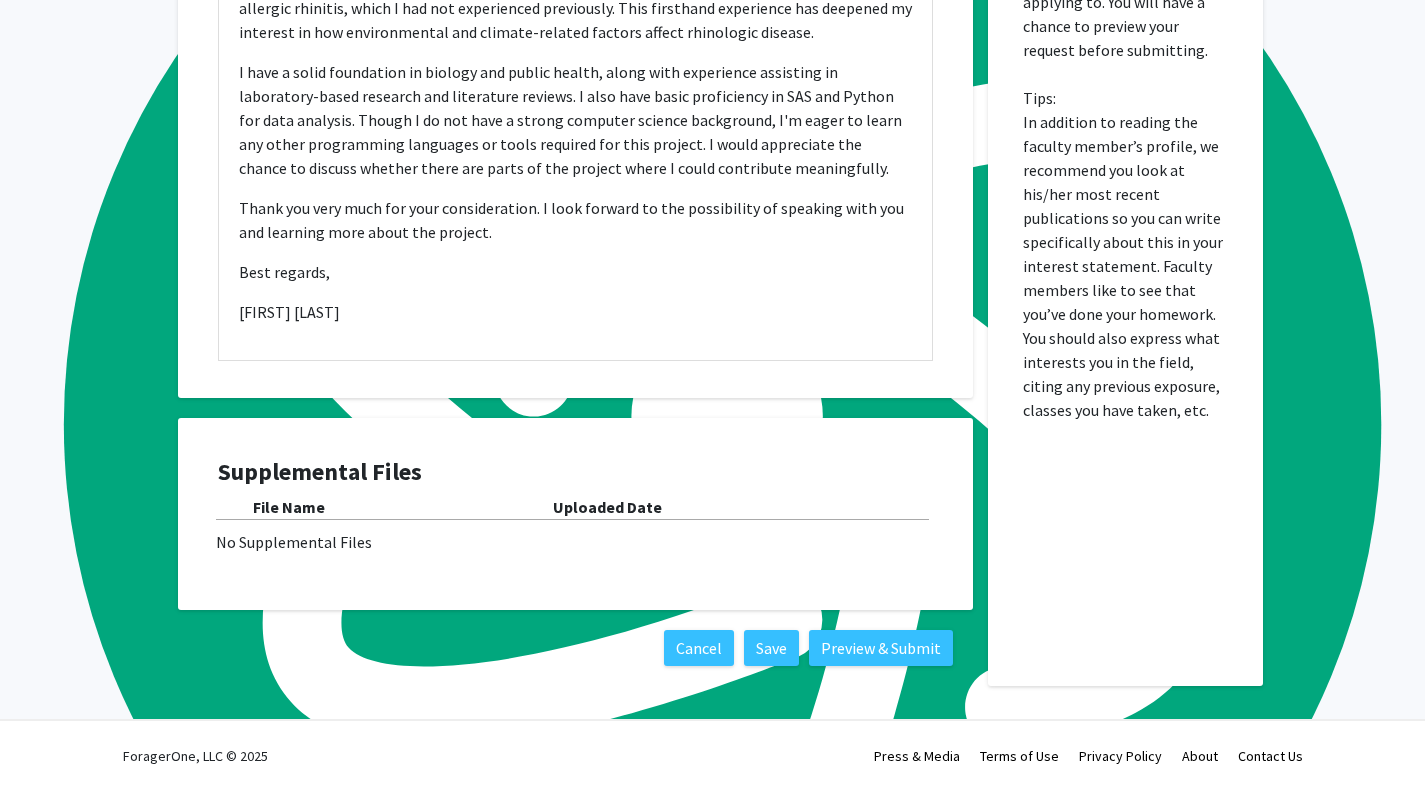 scroll, scrollTop: 0, scrollLeft: 0, axis: both 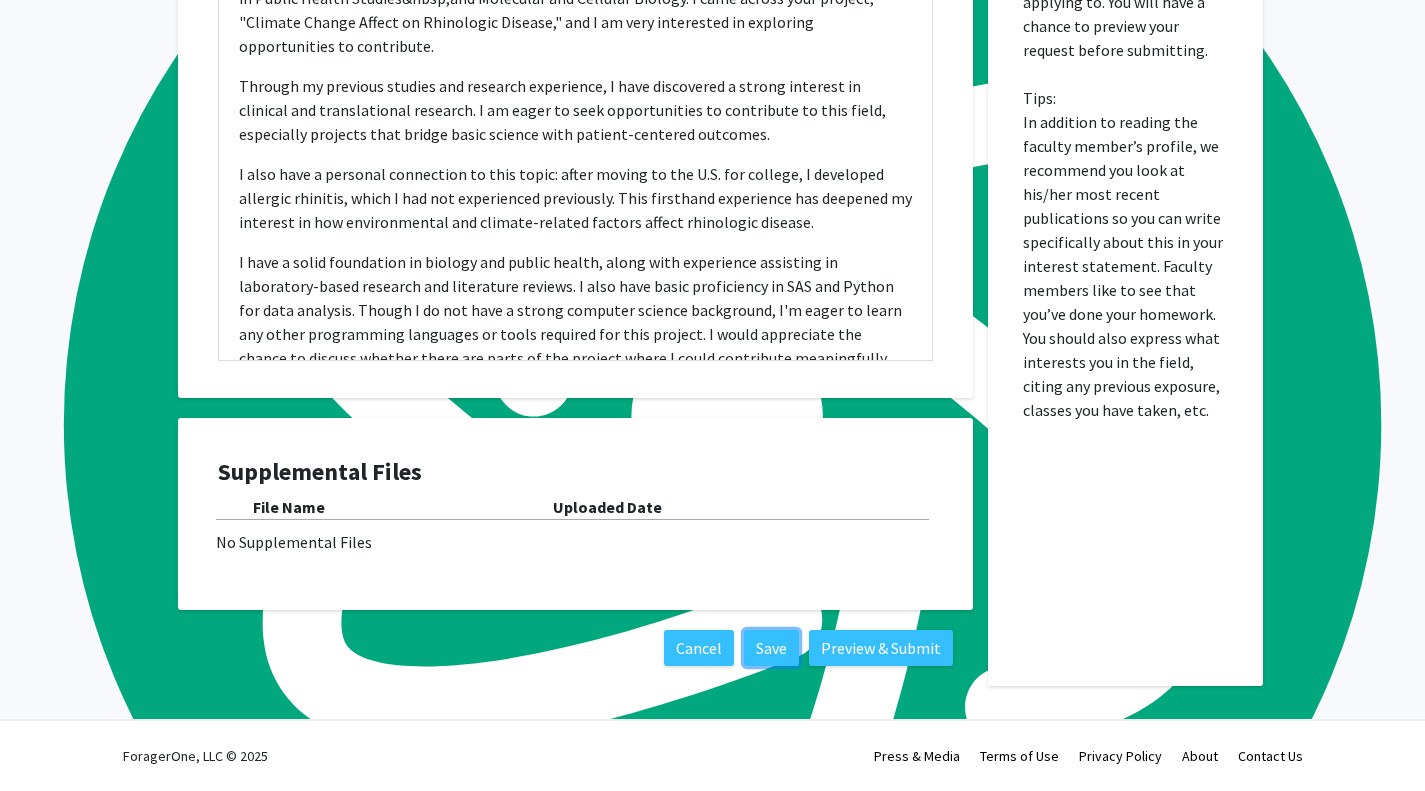 click on "Save" at bounding box center [771, 648] 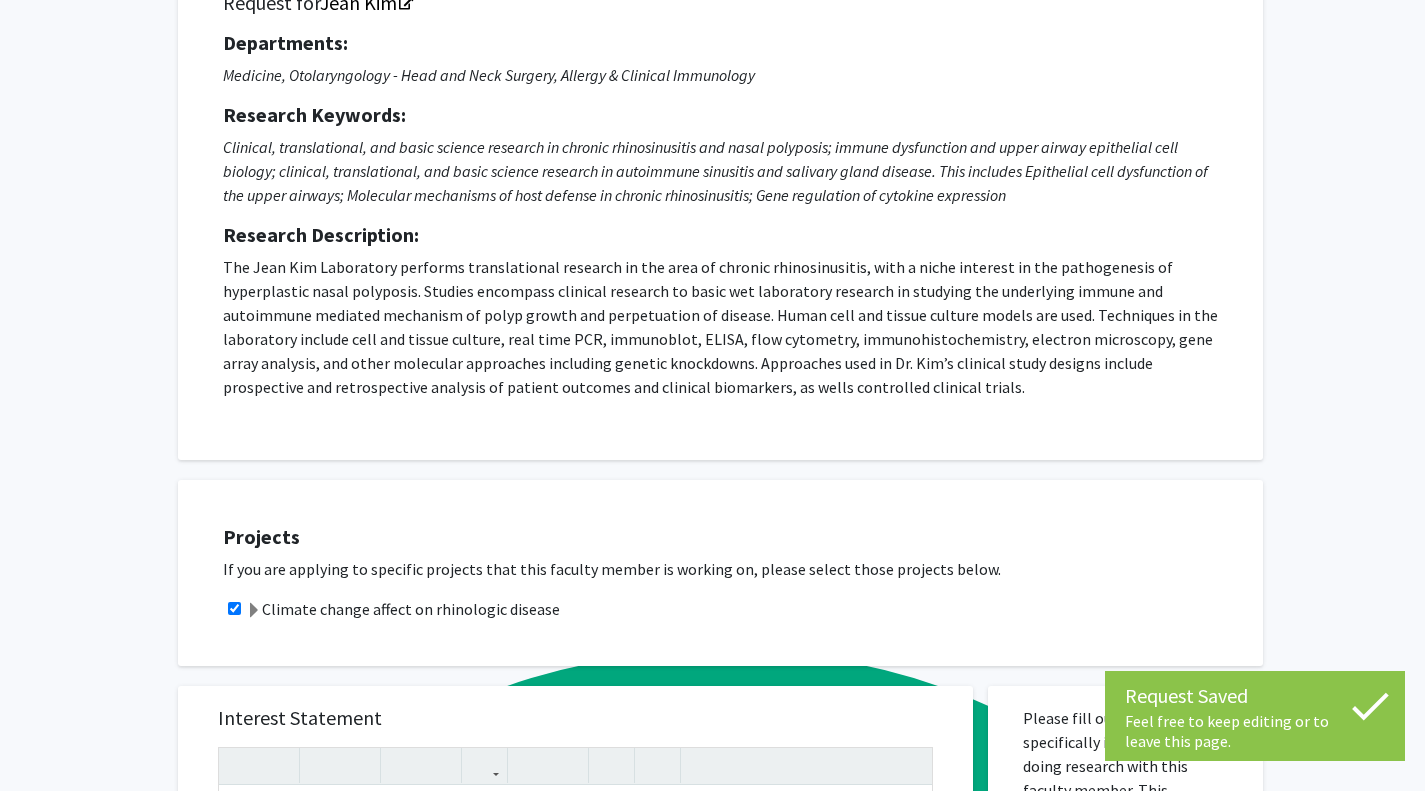 scroll, scrollTop: 0, scrollLeft: 0, axis: both 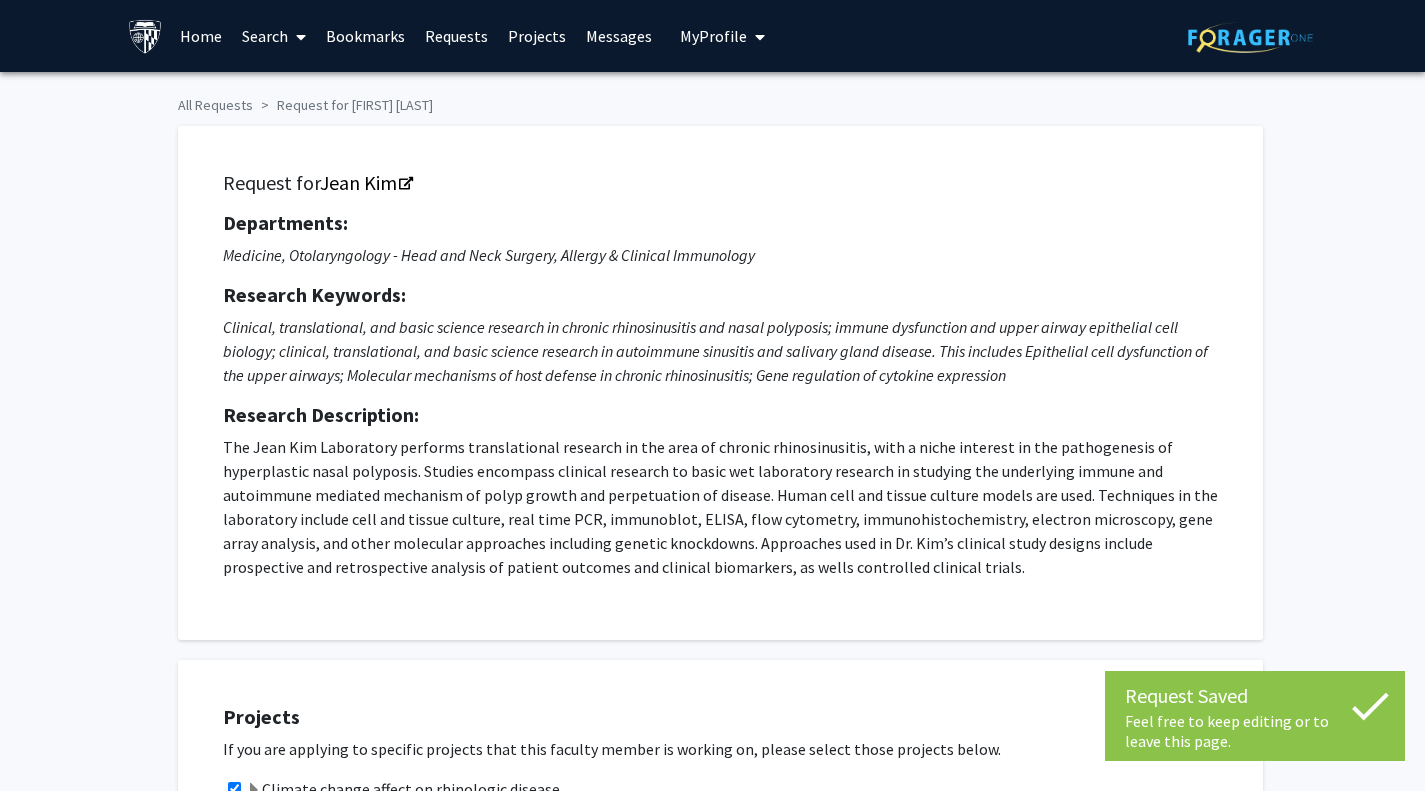 click on "My   Profile" at bounding box center [713, 36] 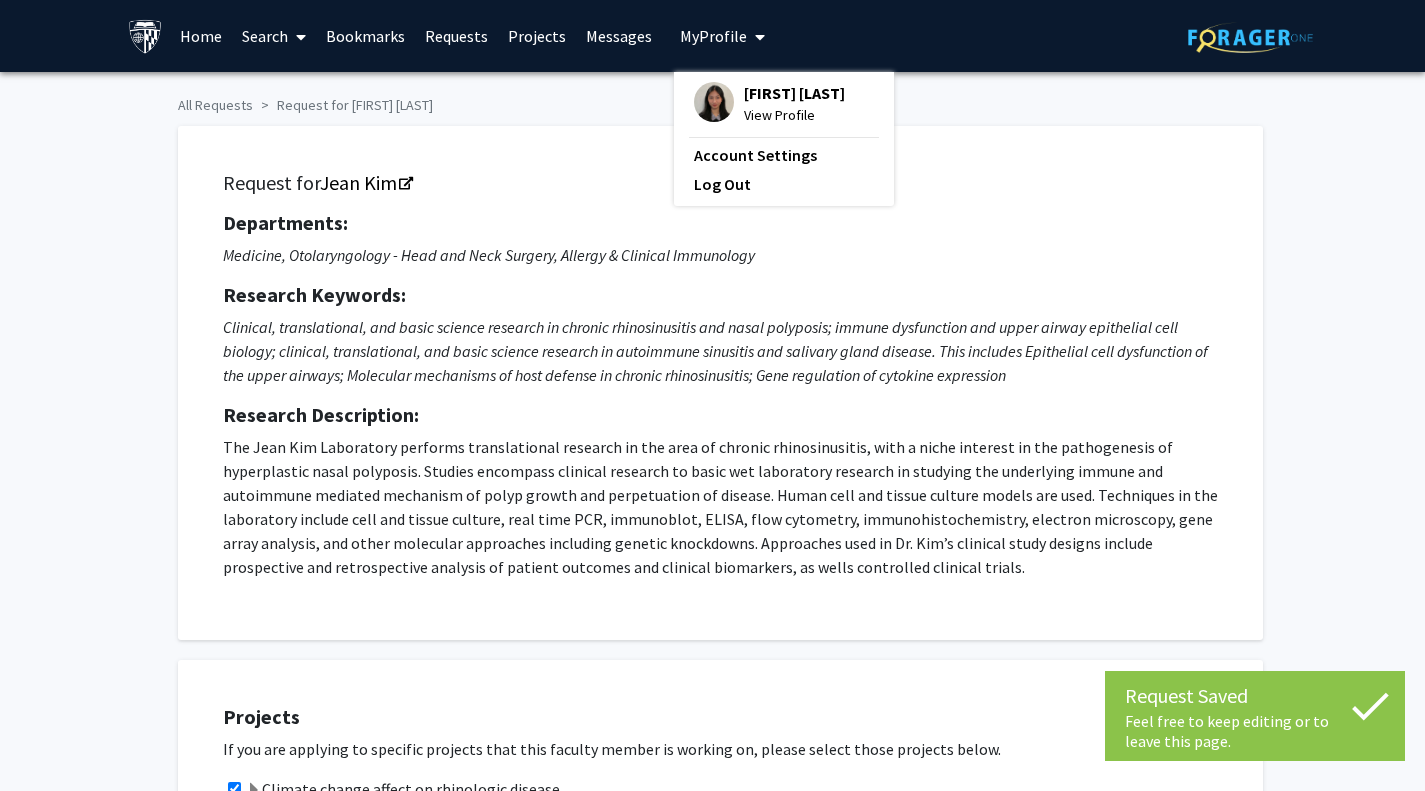 click on "[FIRST] [LAST]" at bounding box center [794, 93] 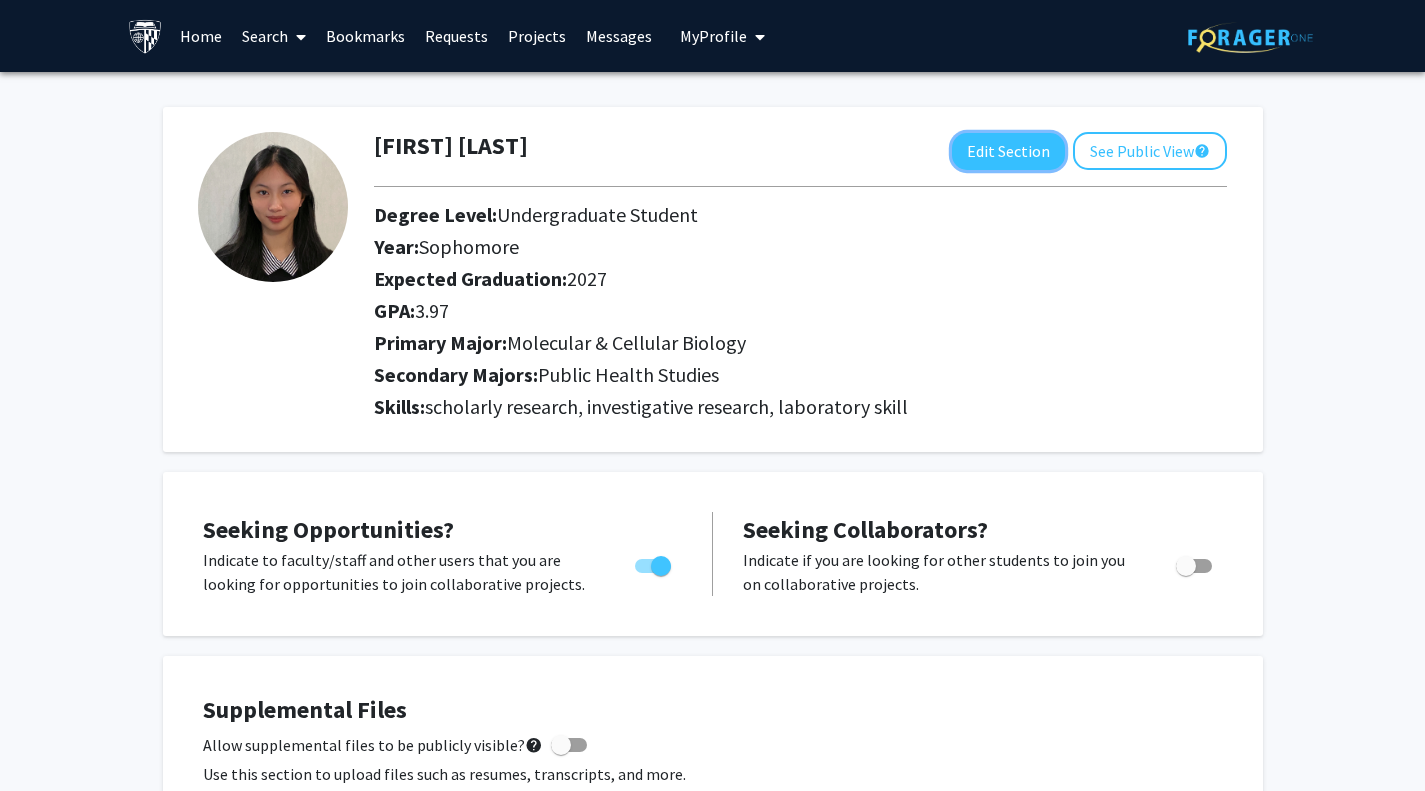 click on "Edit Section" 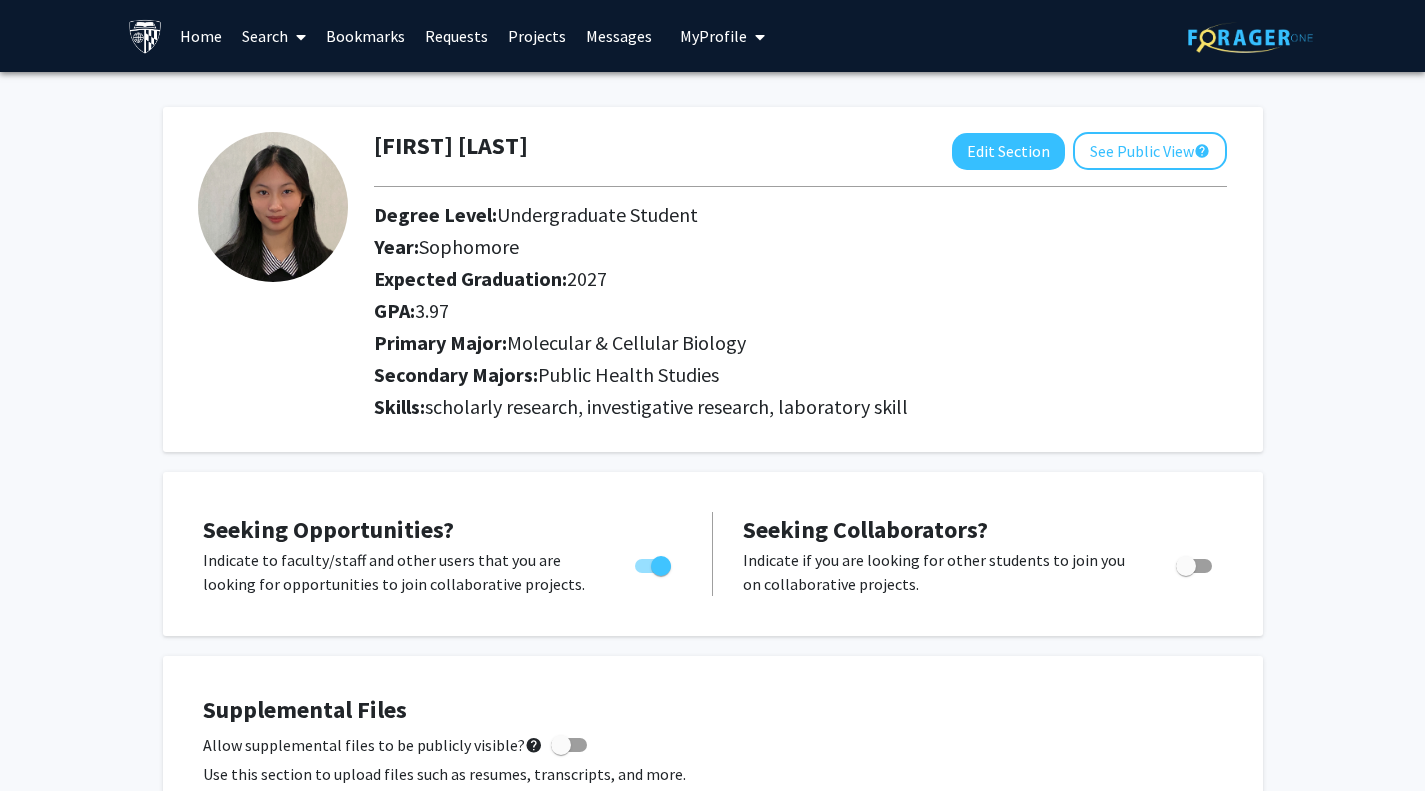 select on "sophomore" 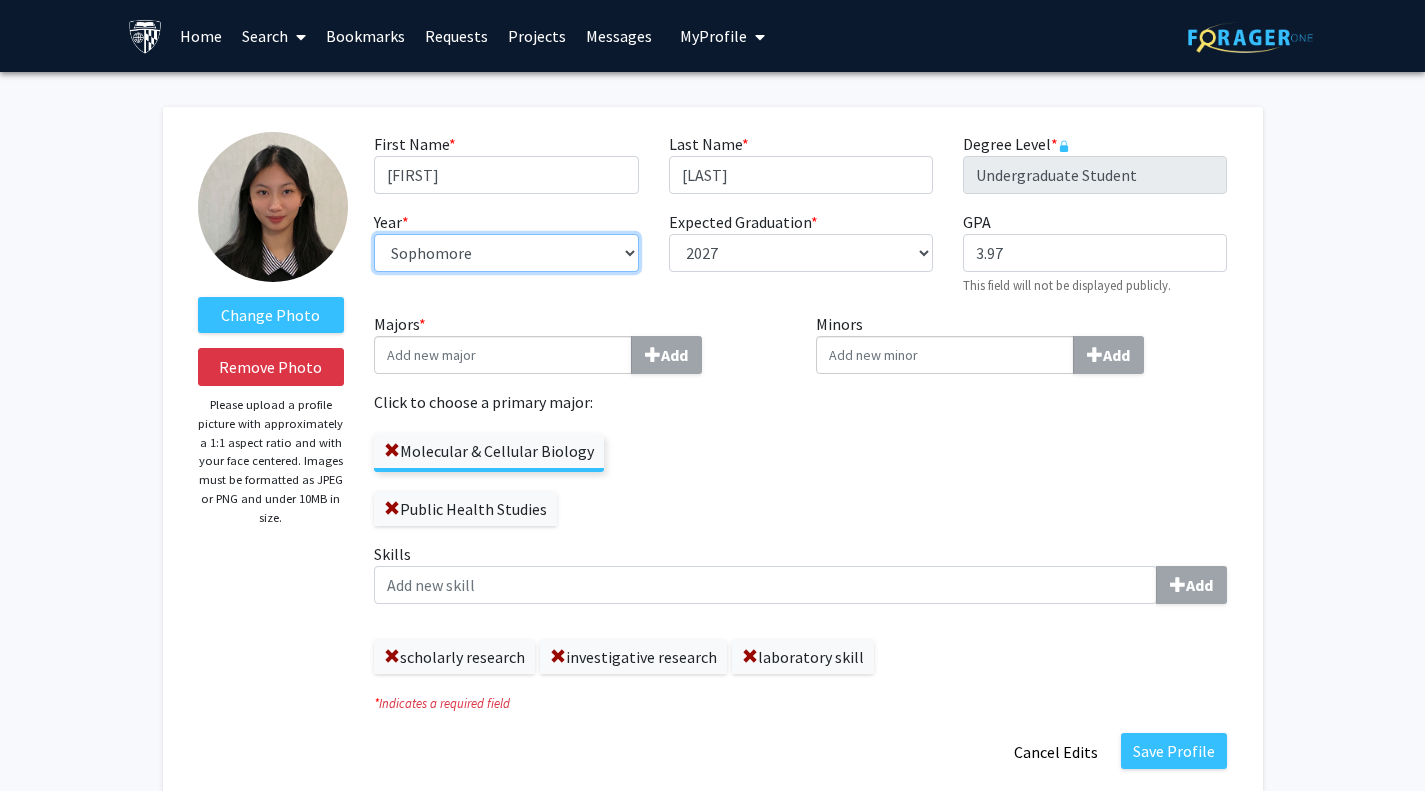 click on "---  First-year   Sophomore   Junior   Senior   Postbaccalaureate Certificate" at bounding box center (506, 253) 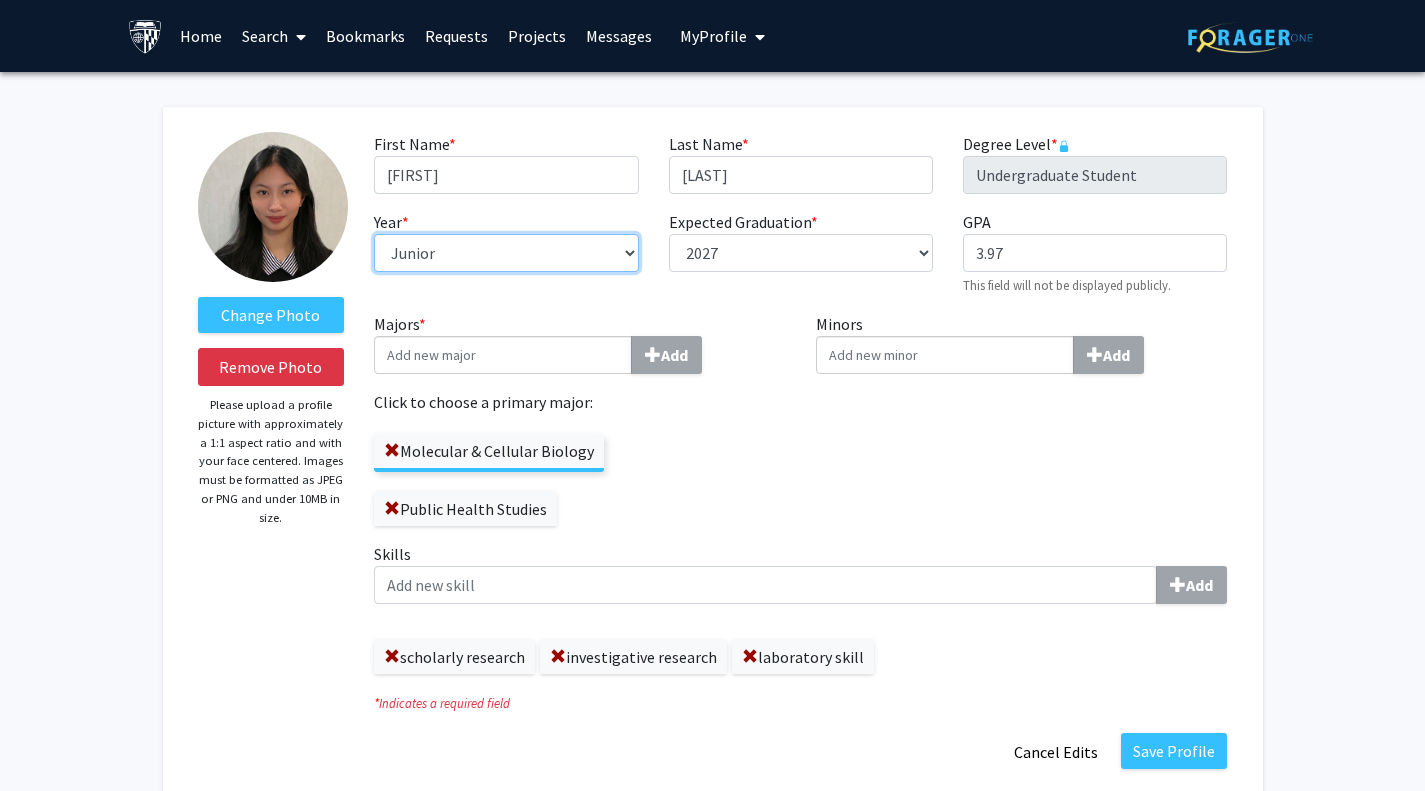 click on "---  First-year   Sophomore   Junior   Senior   Postbaccalaureate Certificate" at bounding box center (506, 253) 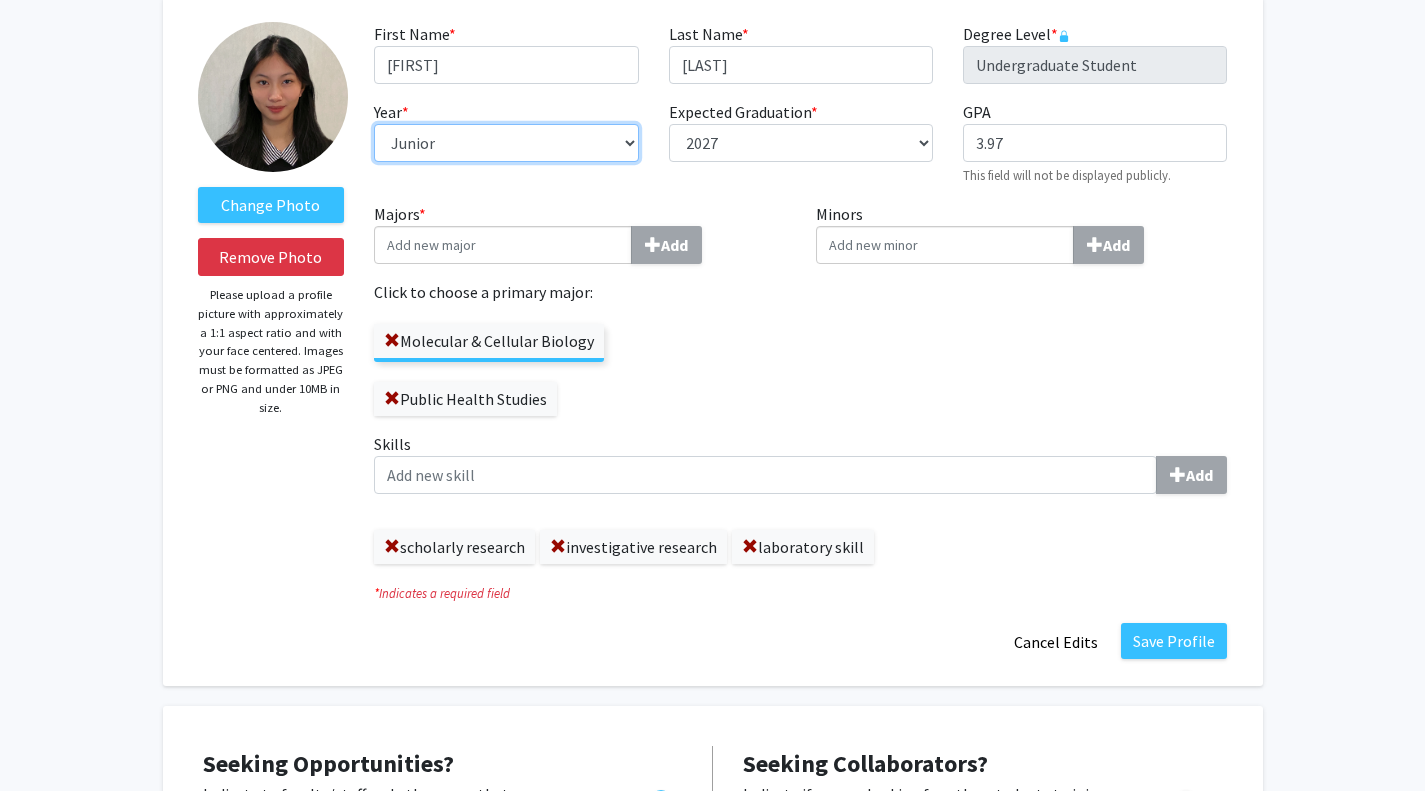scroll, scrollTop: 117, scrollLeft: 0, axis: vertical 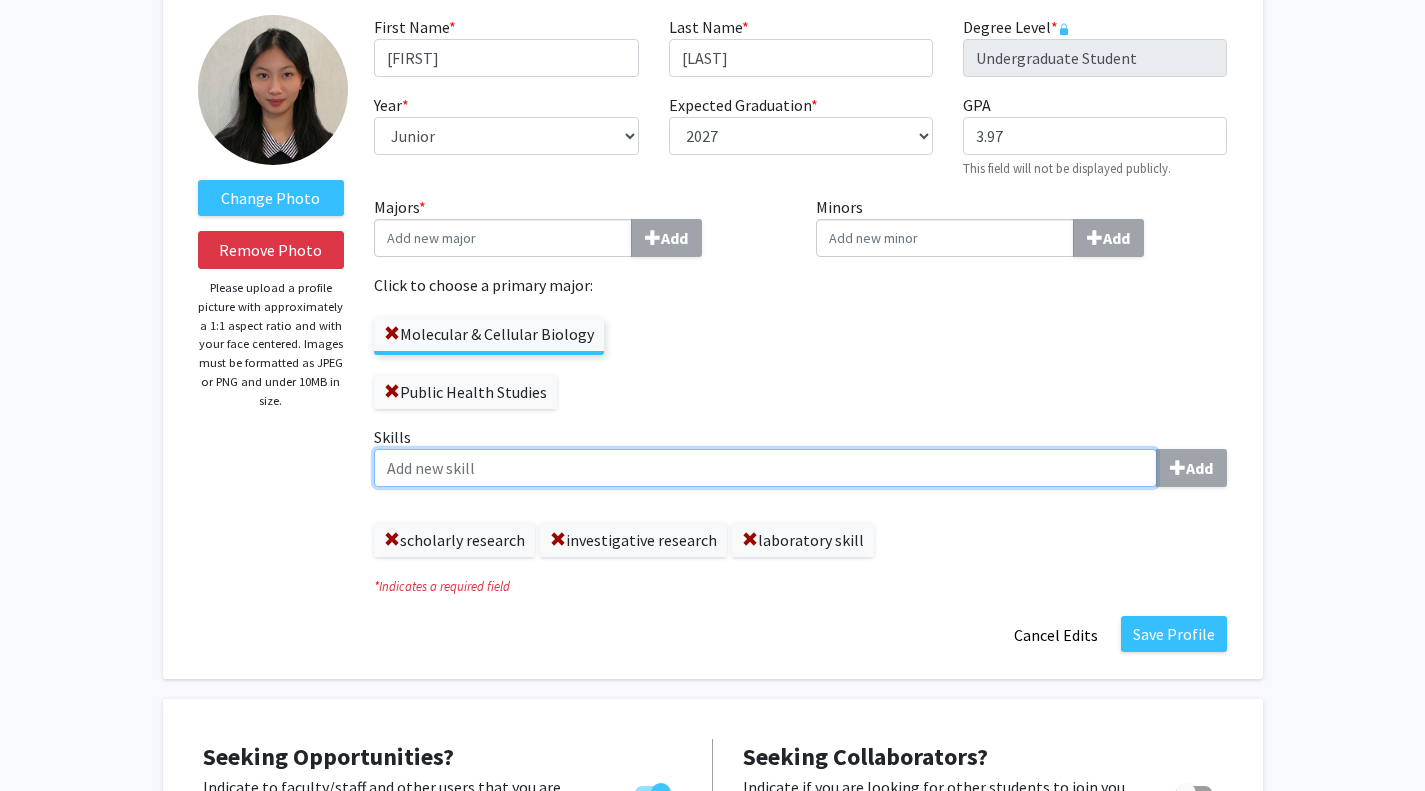click on "Skills  Add" 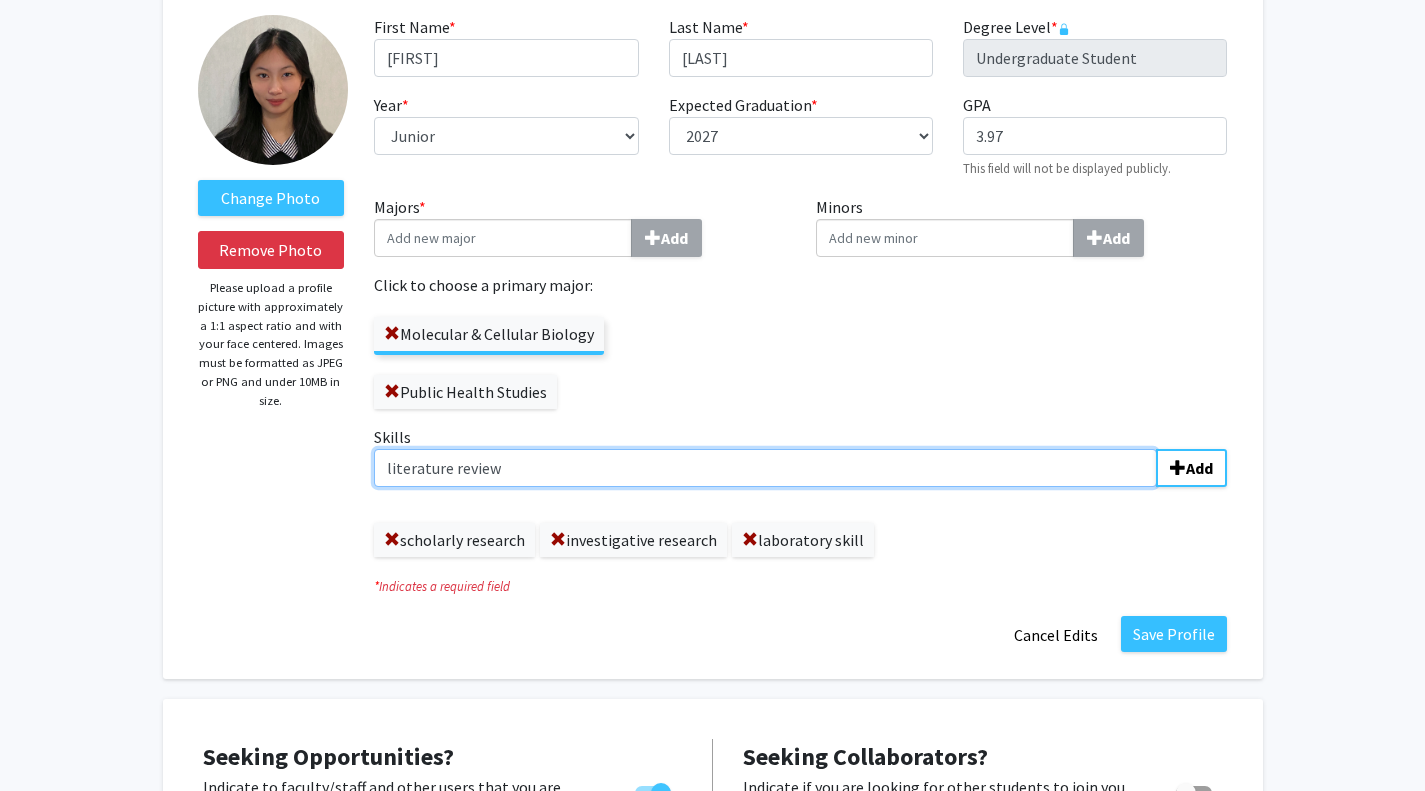 type on "literature review" 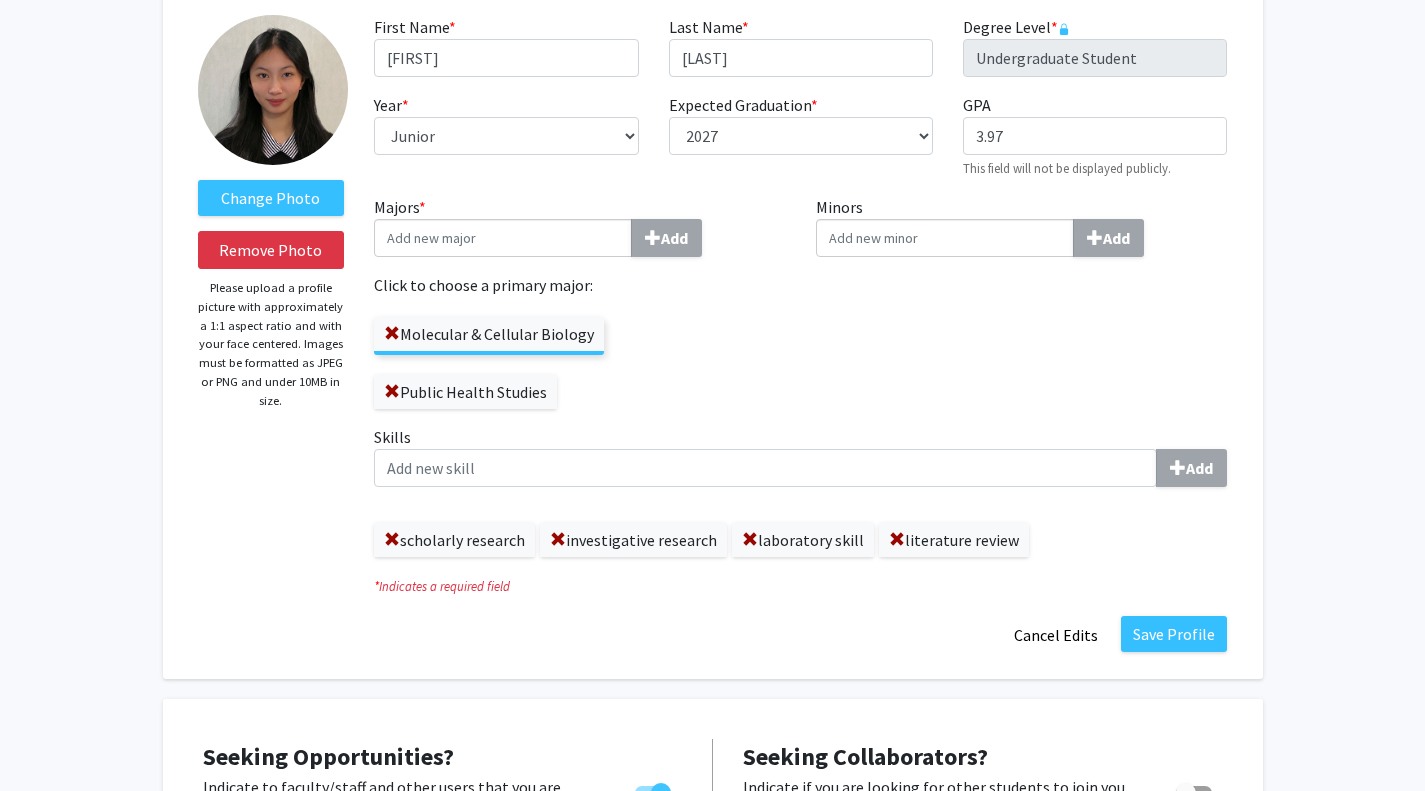 click 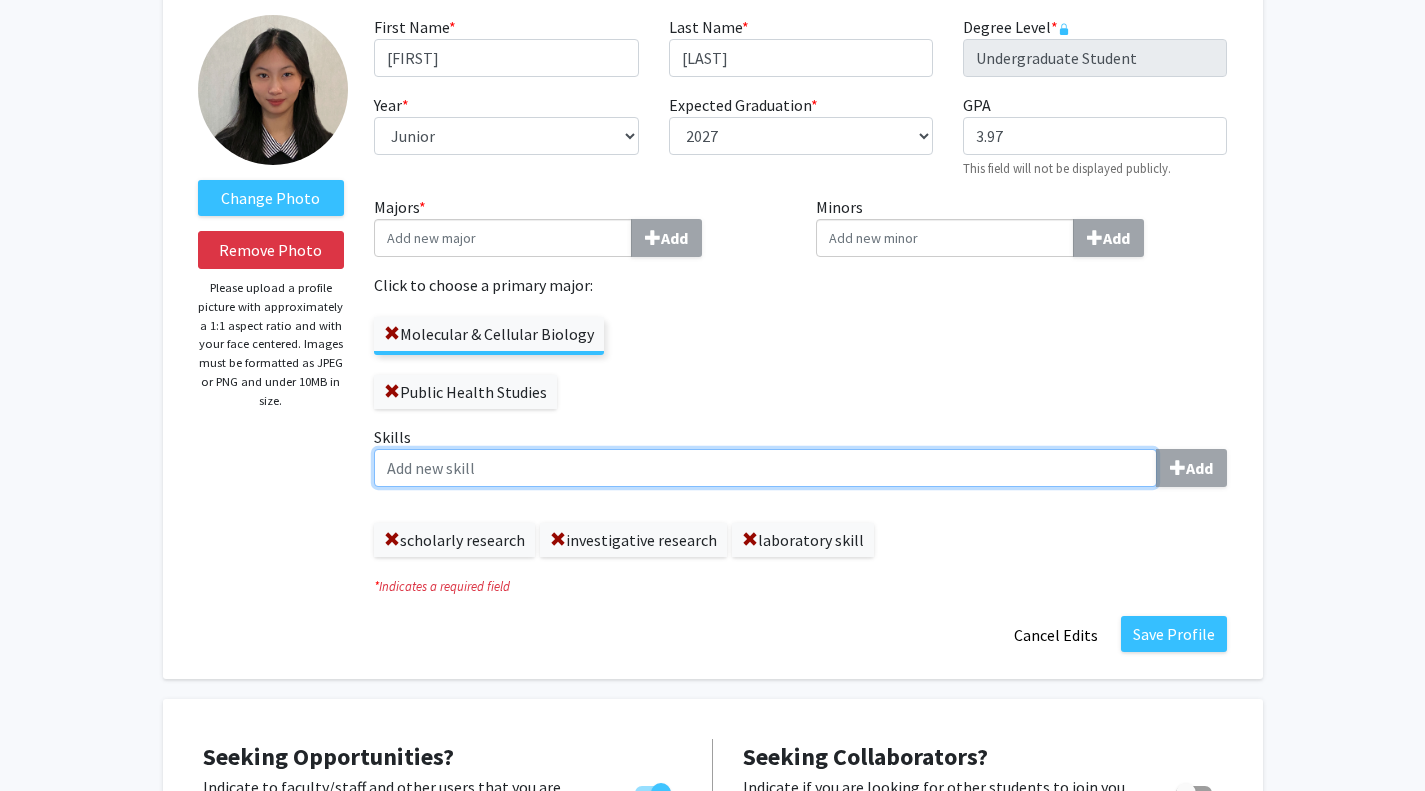 click on "Skills  Add" 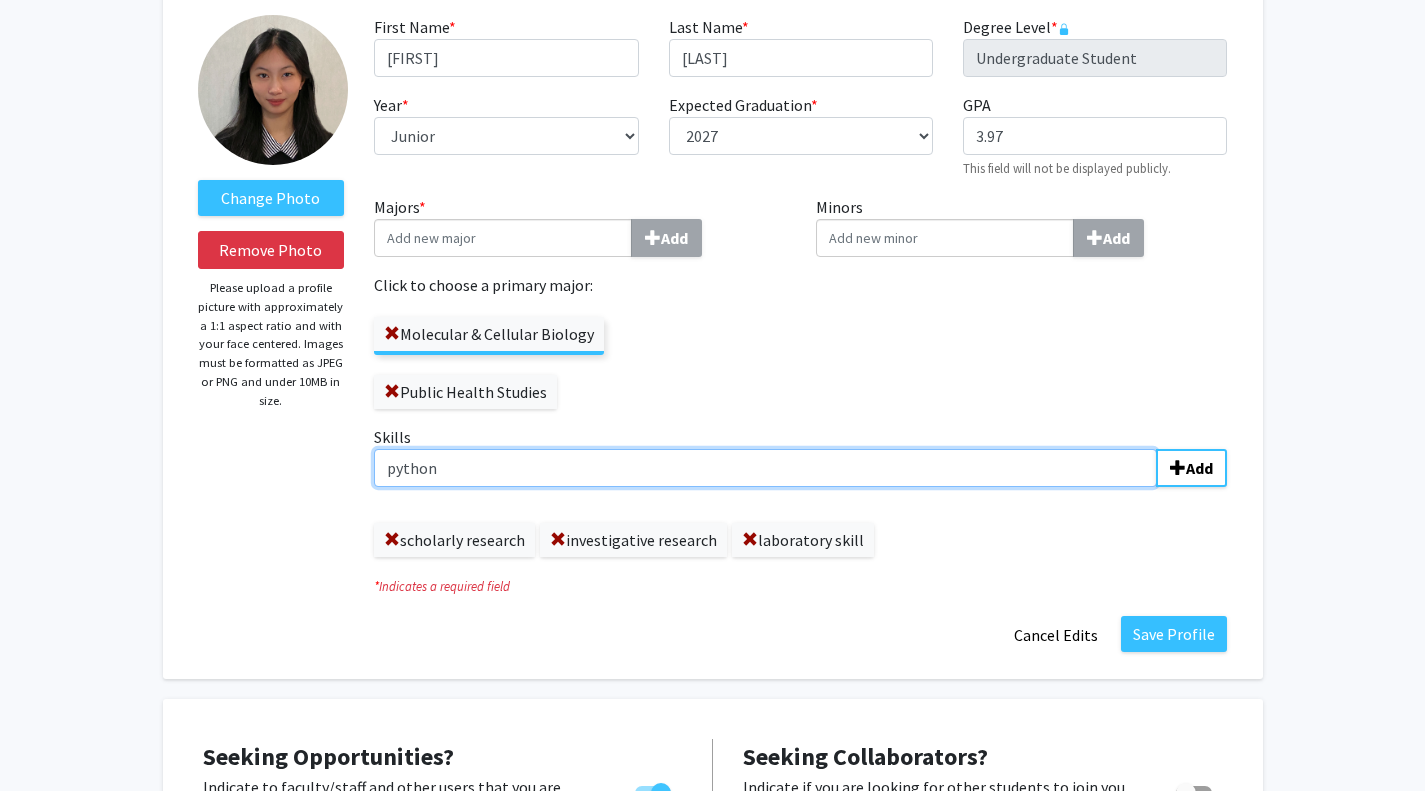 type on "python" 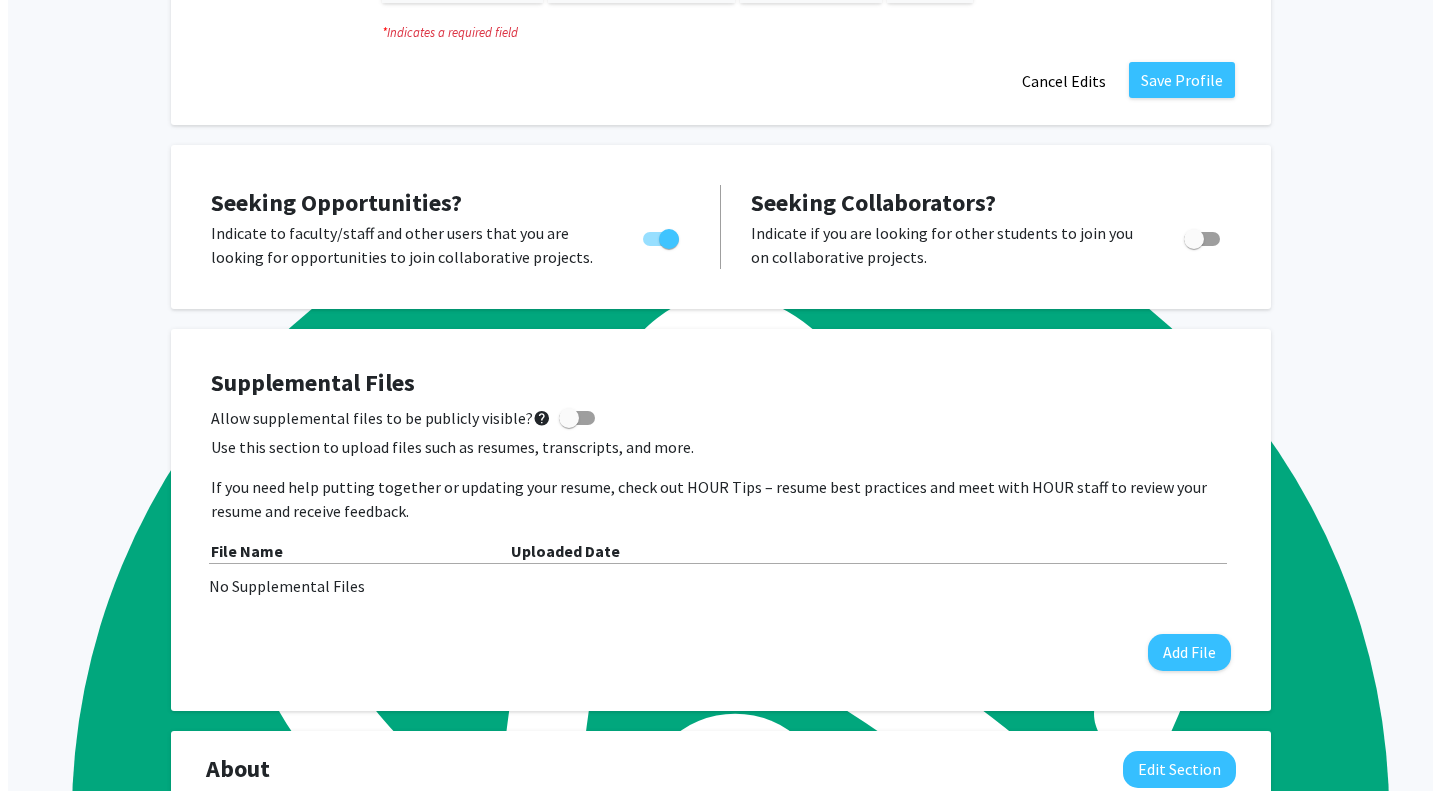 scroll, scrollTop: 737, scrollLeft: 0, axis: vertical 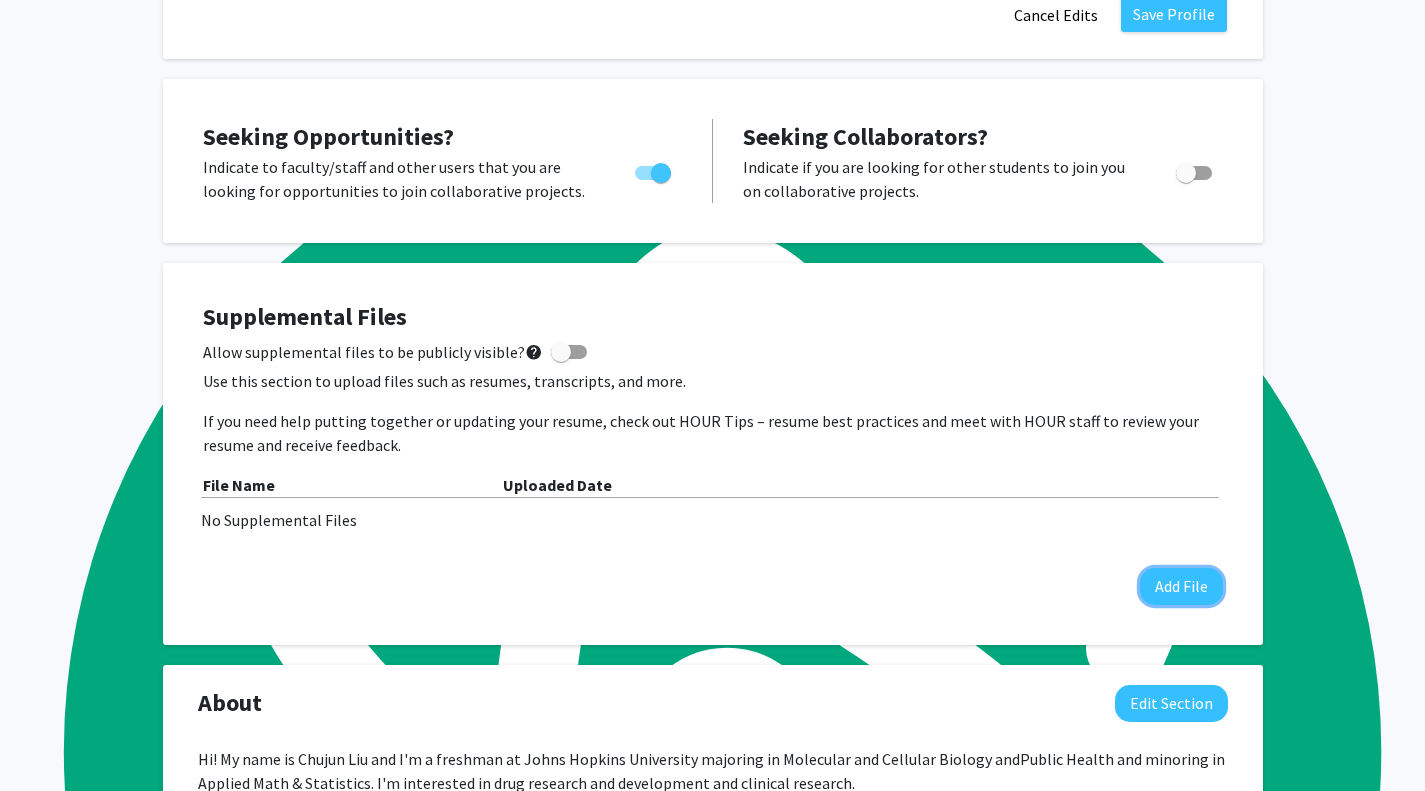 click on "Add File" 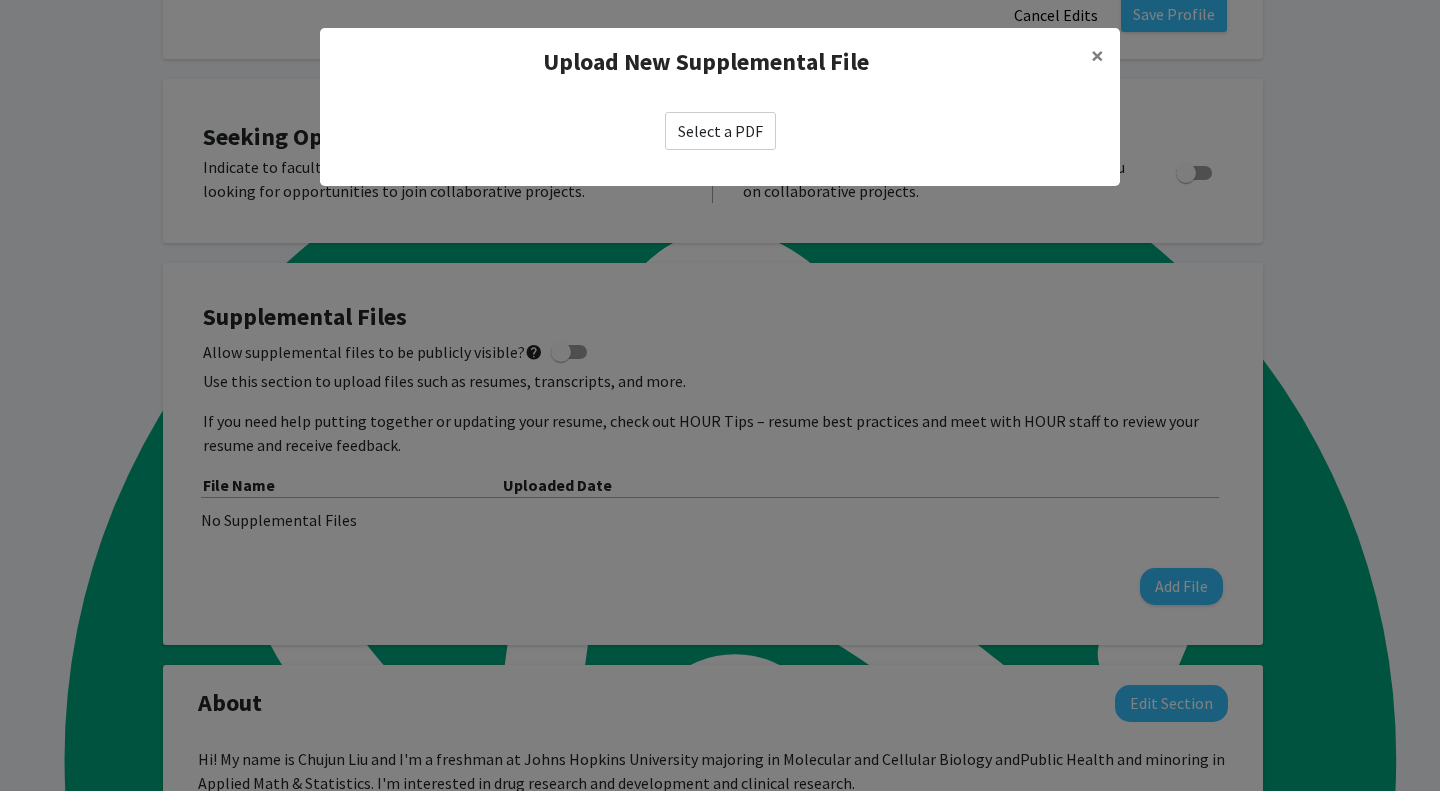 click on "Select a PDF" 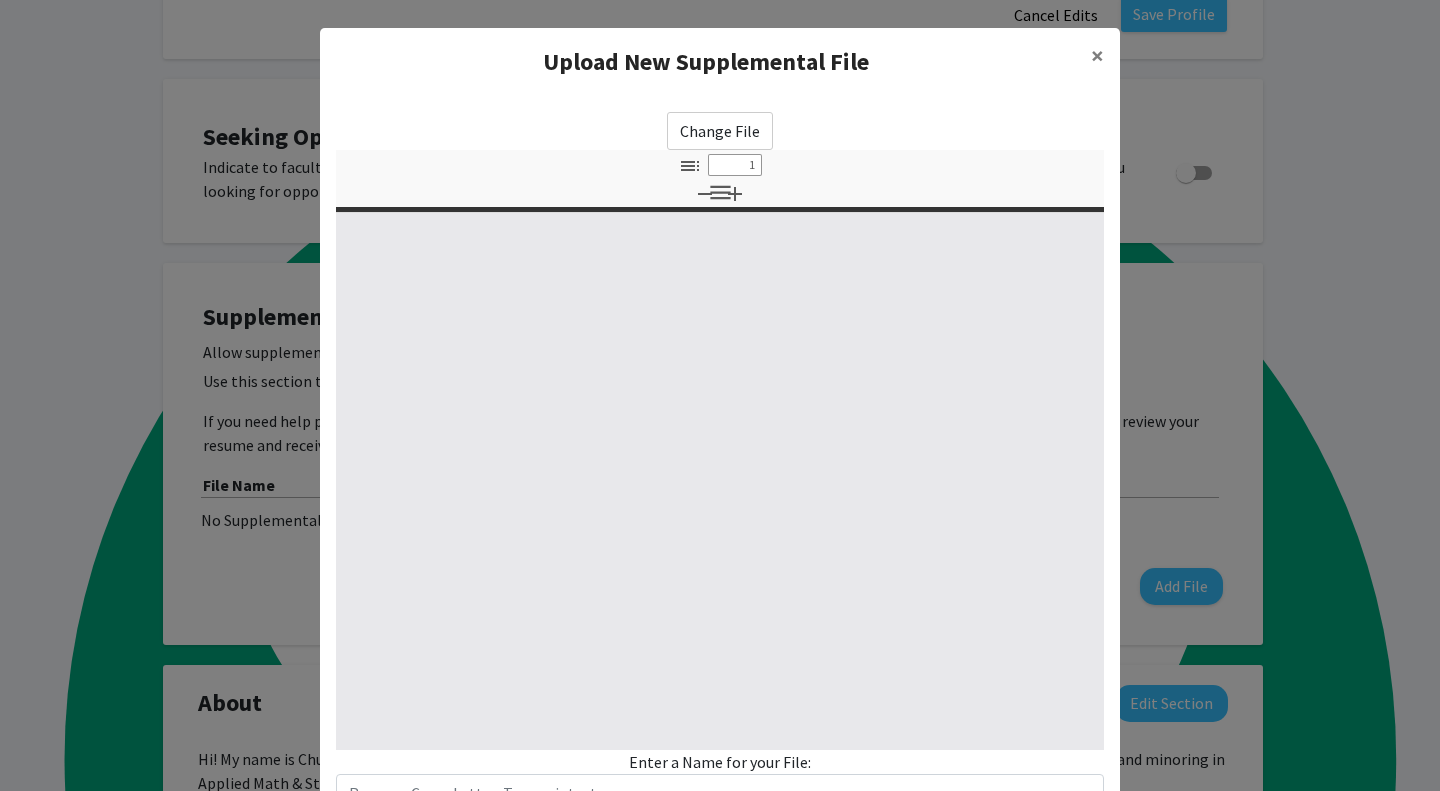 select on "custom" 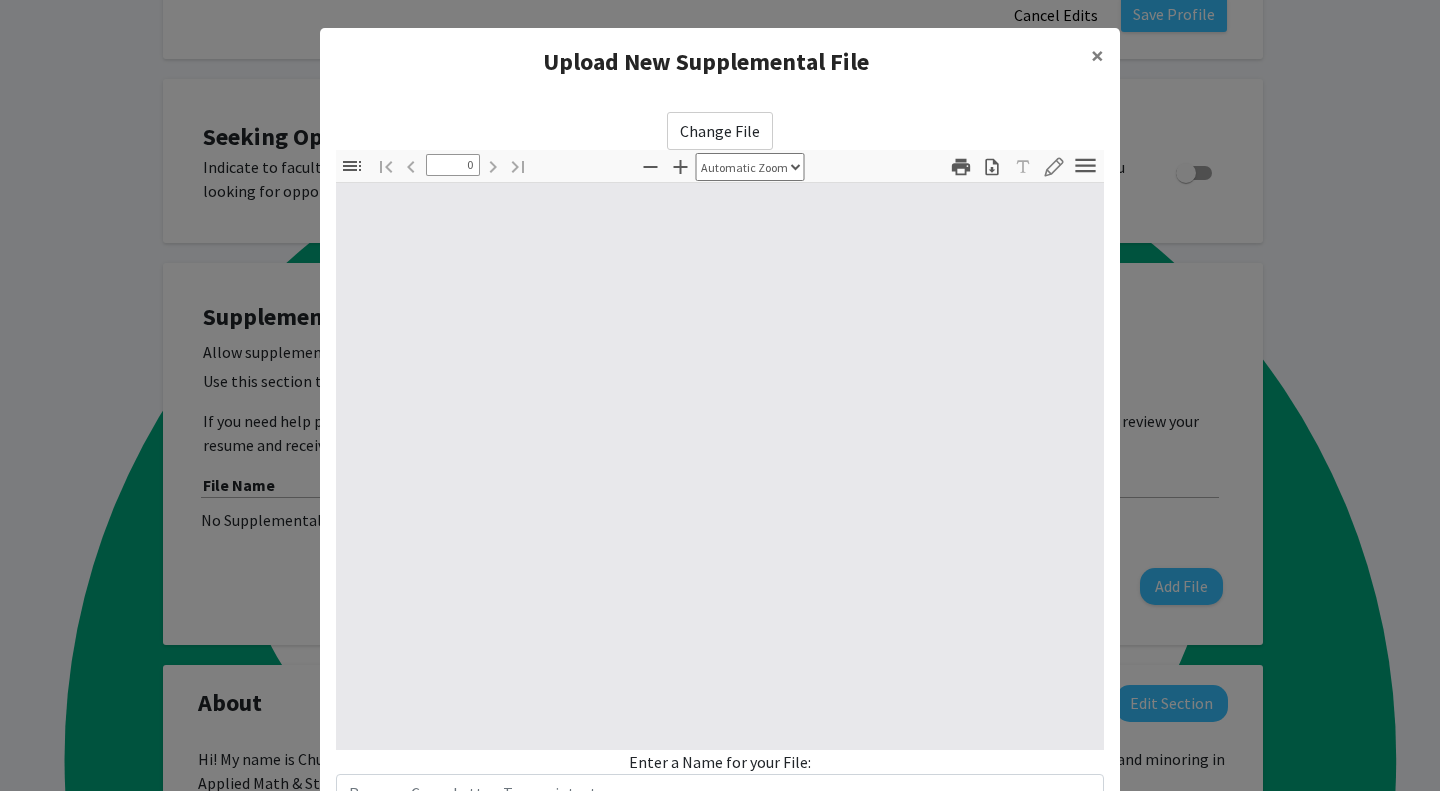 select on "custom" 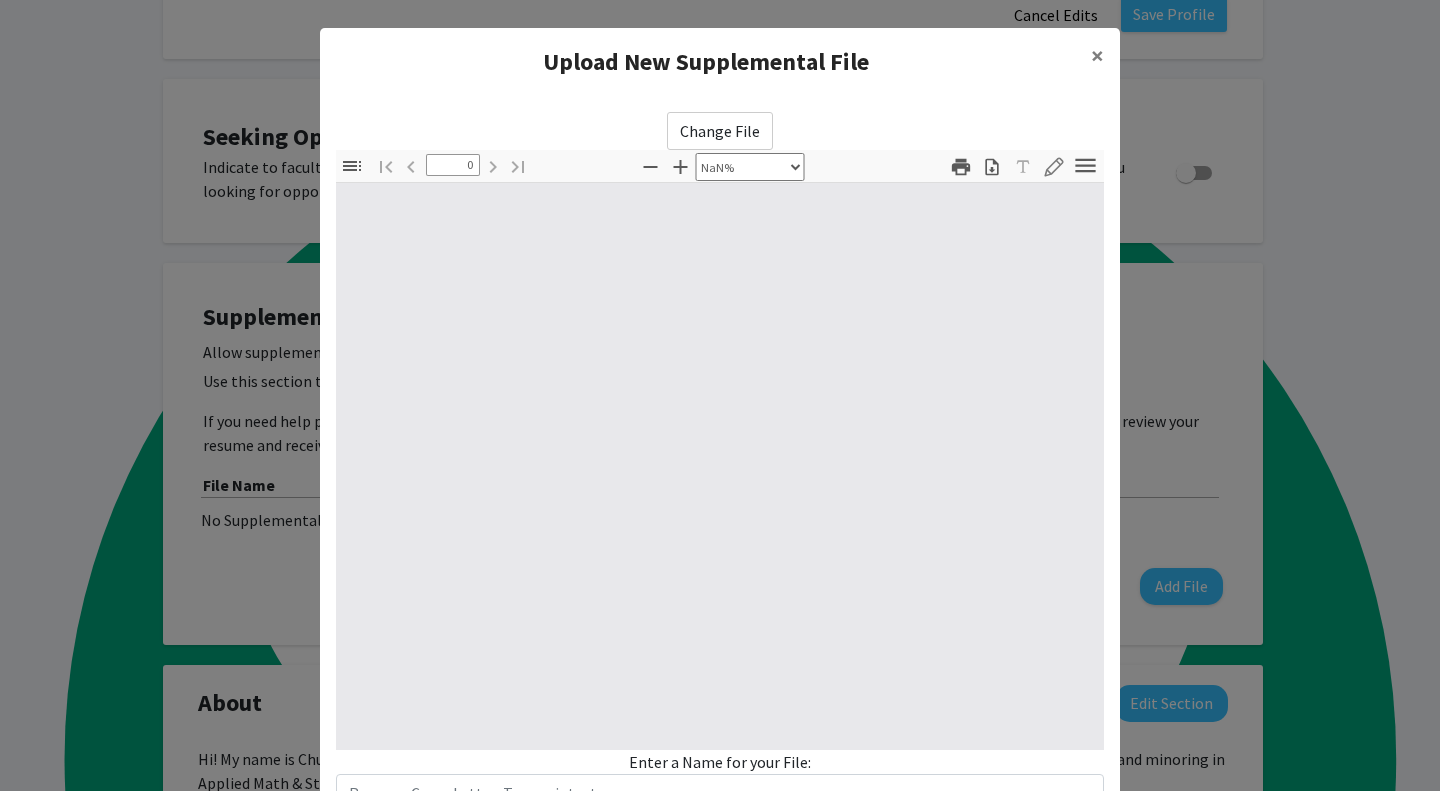 type on "1" 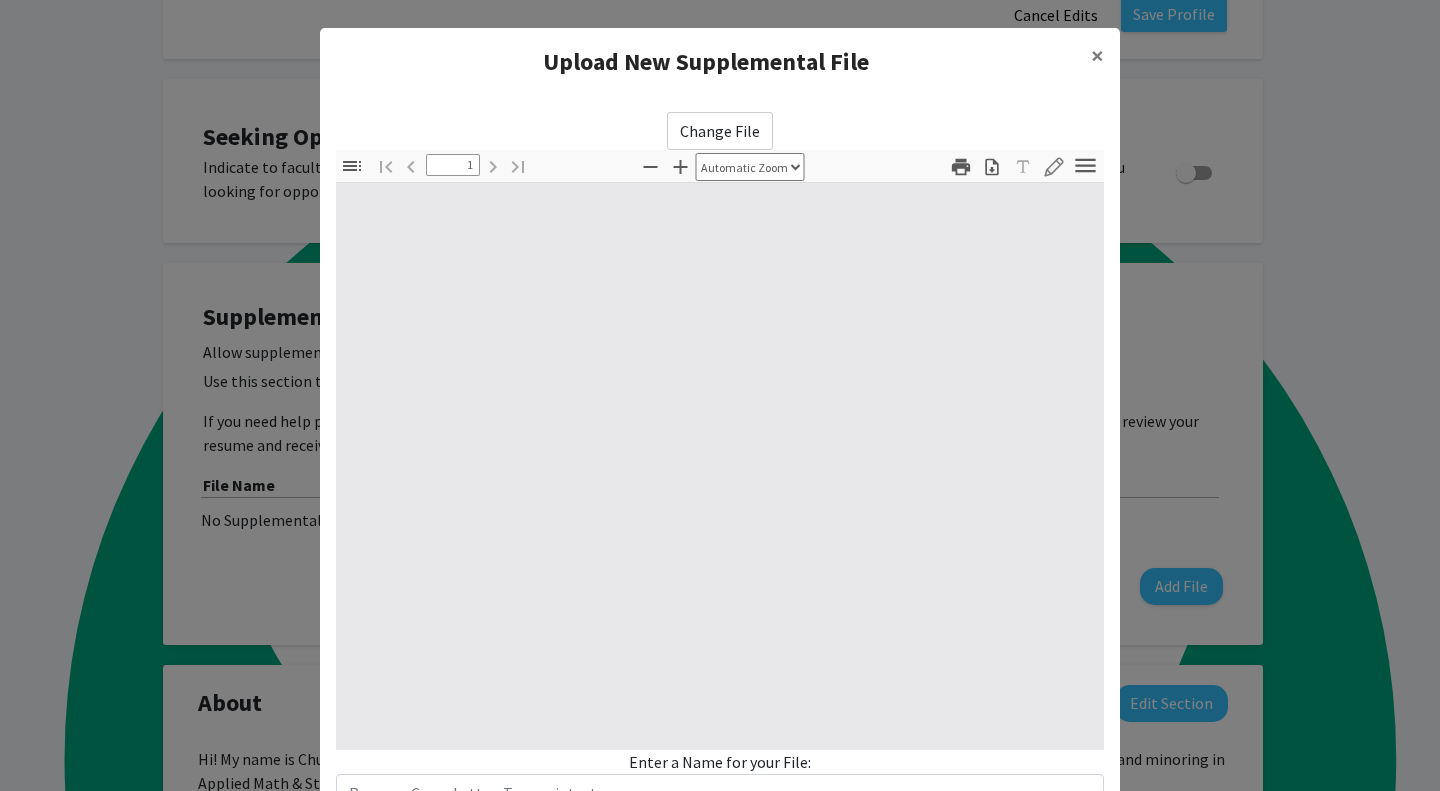select on "auto" 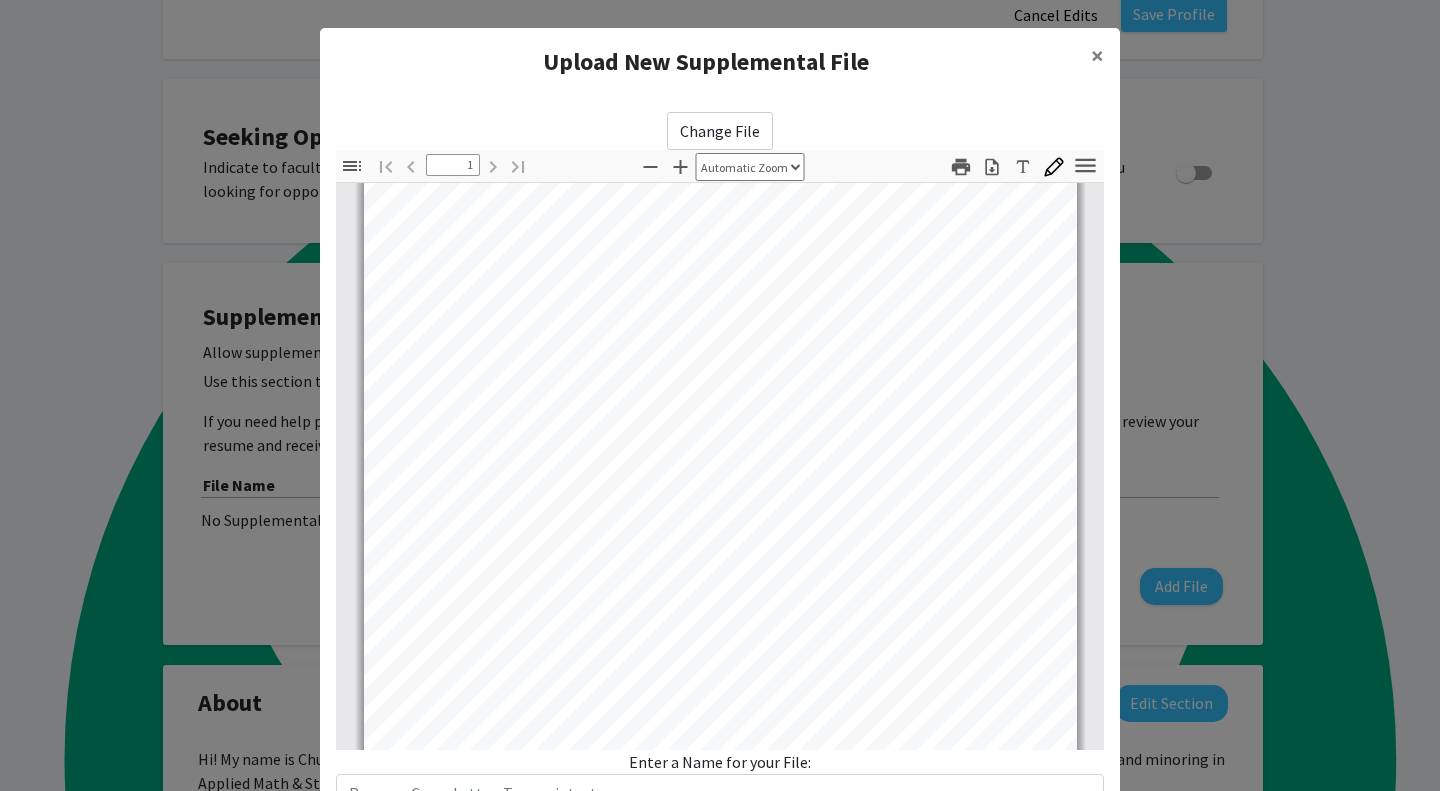 scroll, scrollTop: 374, scrollLeft: 0, axis: vertical 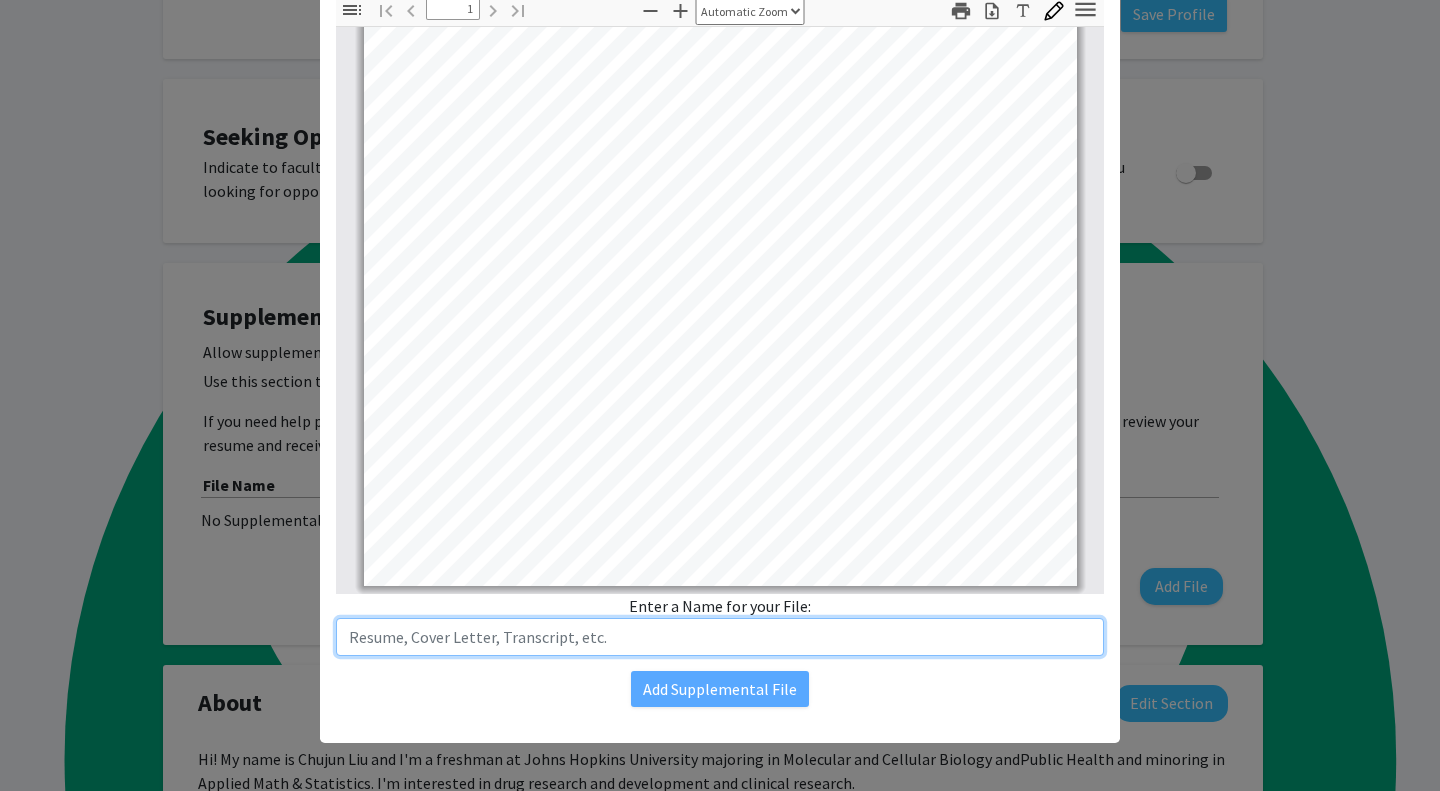 click at bounding box center [720, 637] 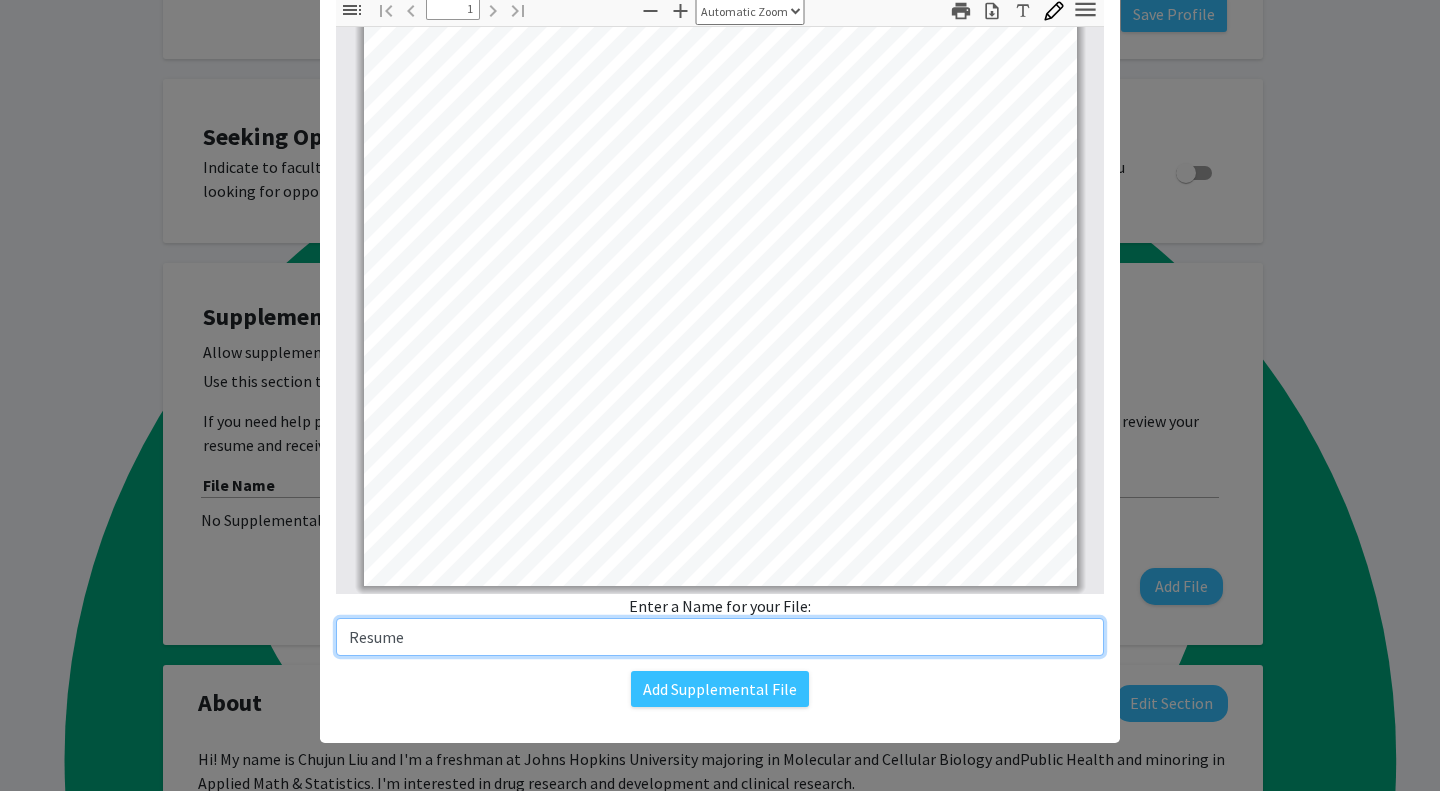 type on "Resume" 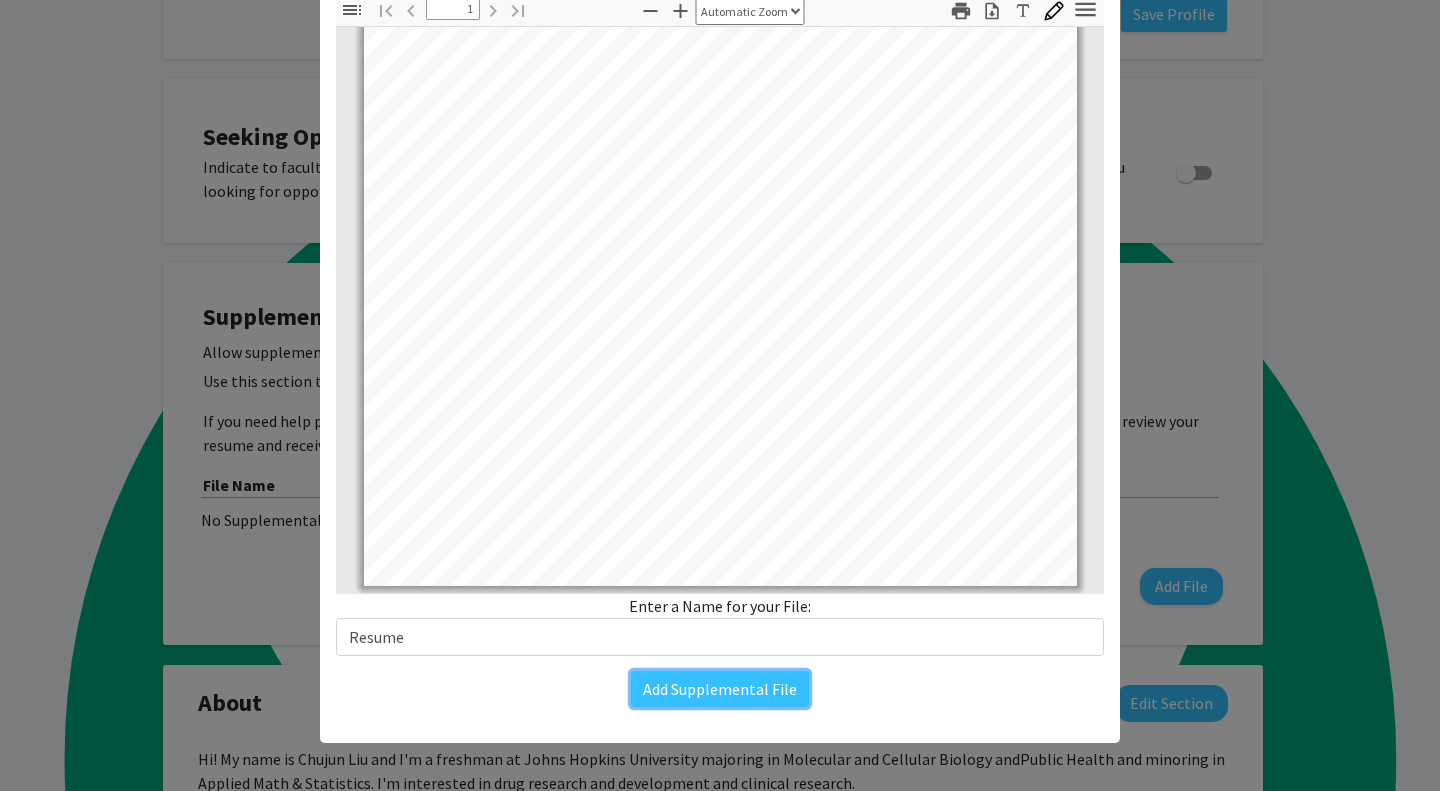 click on "Add Supplemental File" 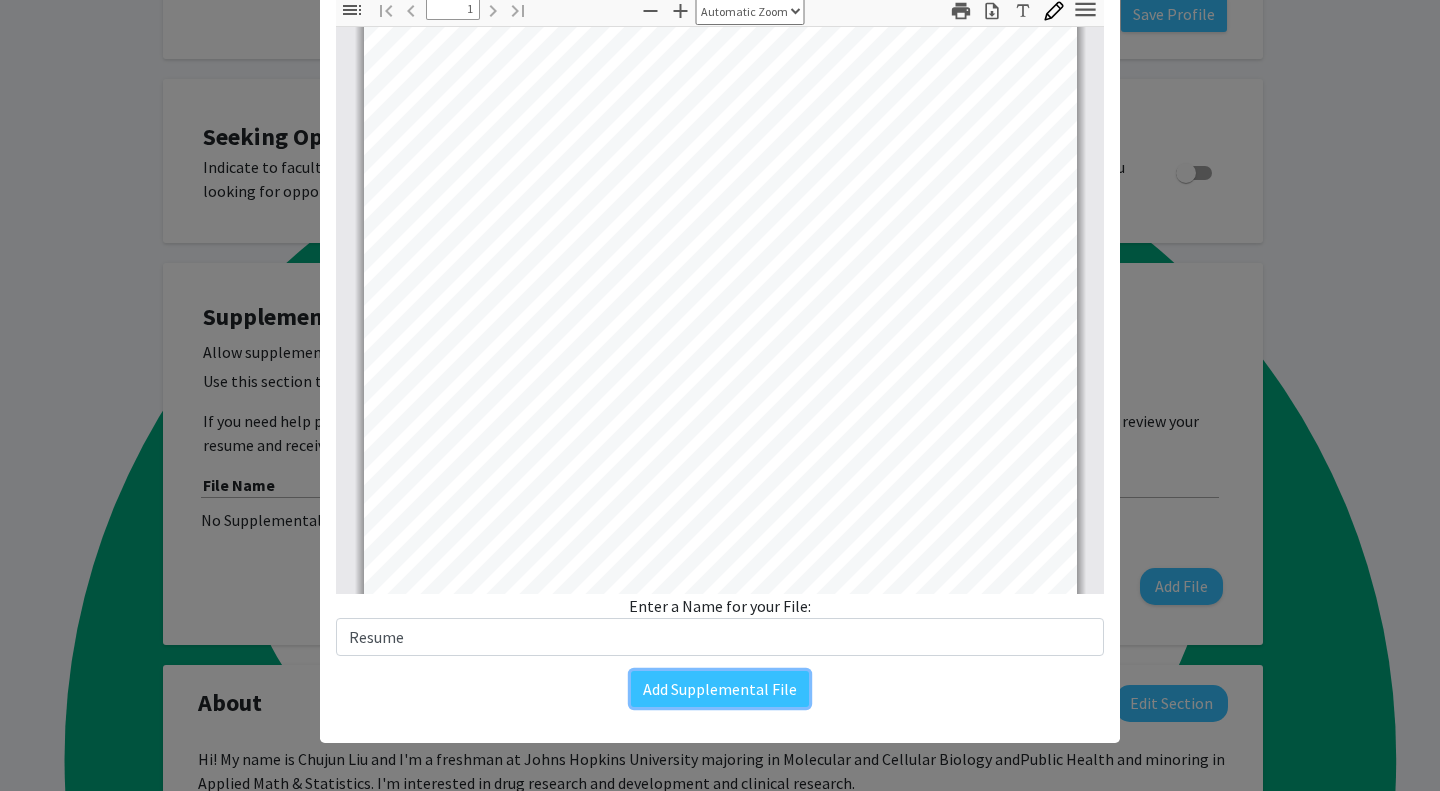 scroll, scrollTop: 0, scrollLeft: 0, axis: both 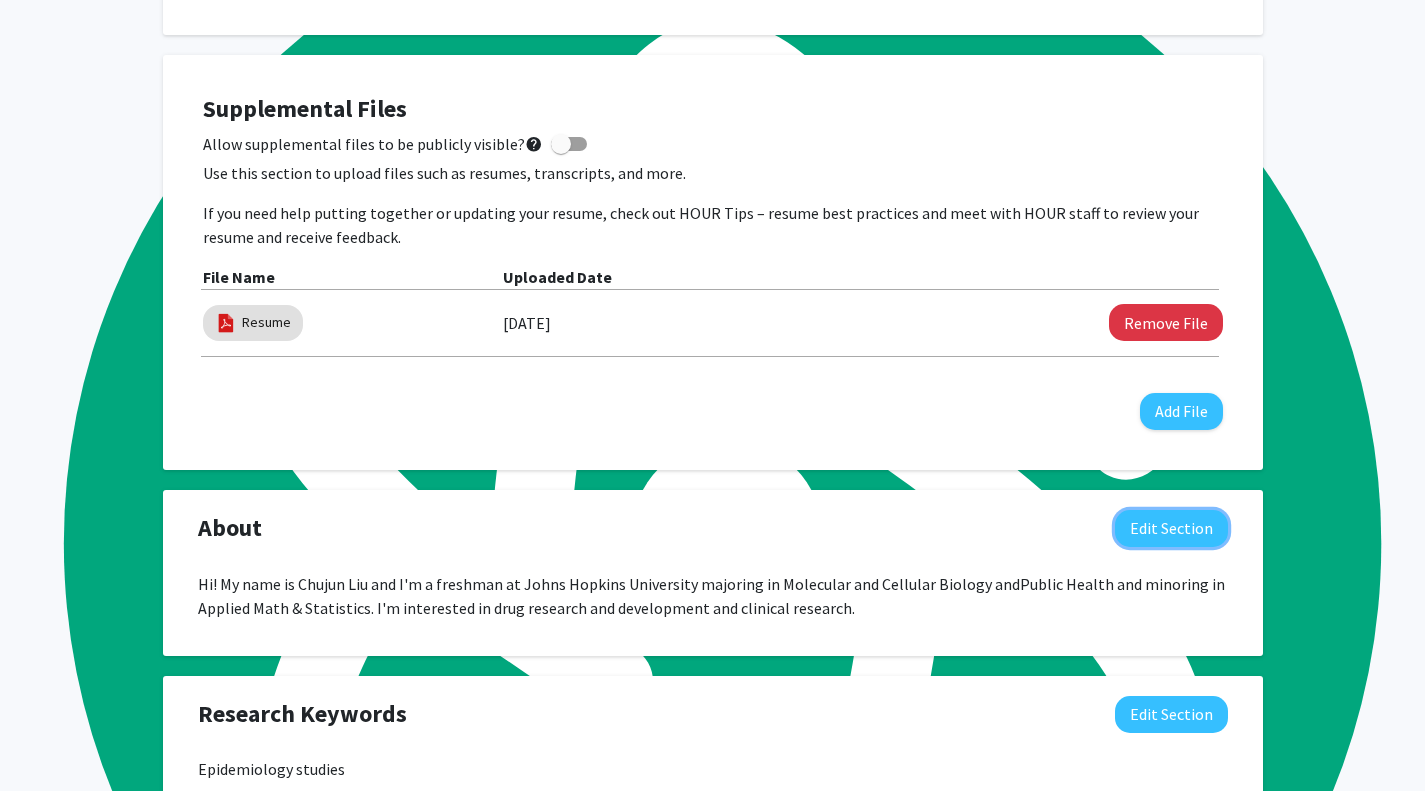 click on "Edit Section" 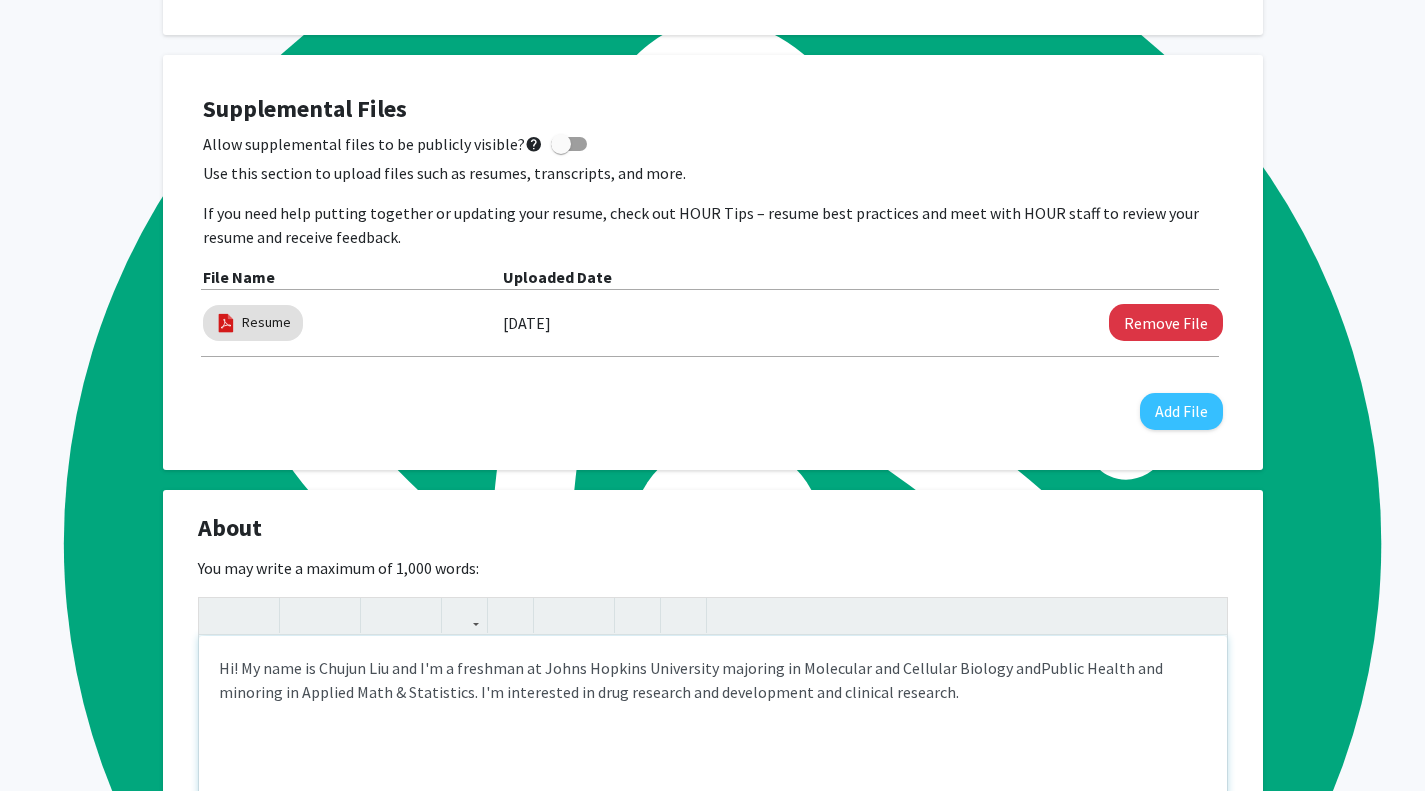 click on "Hi! My name is [FIRST] [LAST] and I'm a freshman at Johns Hopkins University majoring in Molecular and Cellular Biology and Public Health and minoring in Applied Math & Statistics. I'm interested in drug research and development and clinical research." at bounding box center (713, 680) 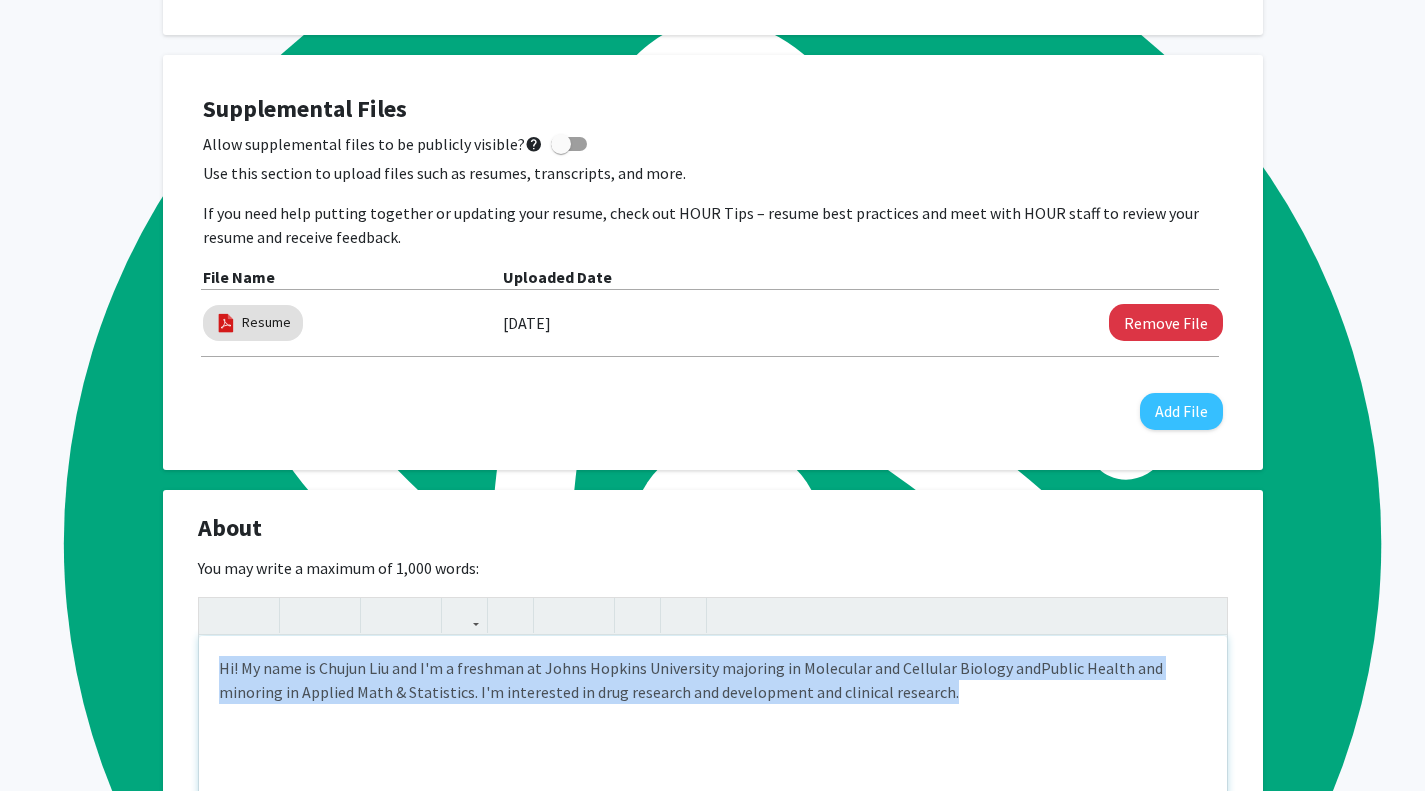 drag, startPoint x: 991, startPoint y: 701, endPoint x: 111, endPoint y: 636, distance: 882.3973 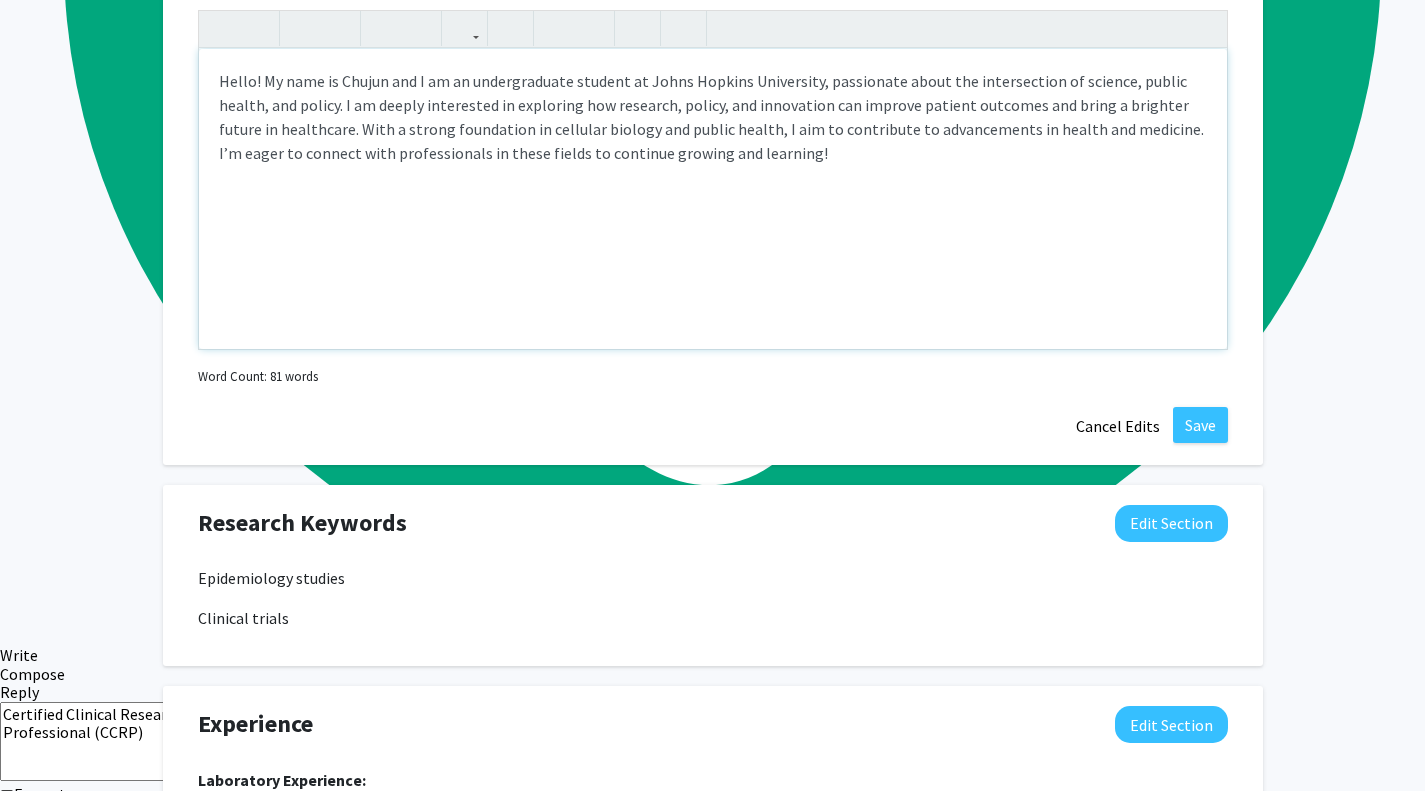 scroll, scrollTop: 1533, scrollLeft: 0, axis: vertical 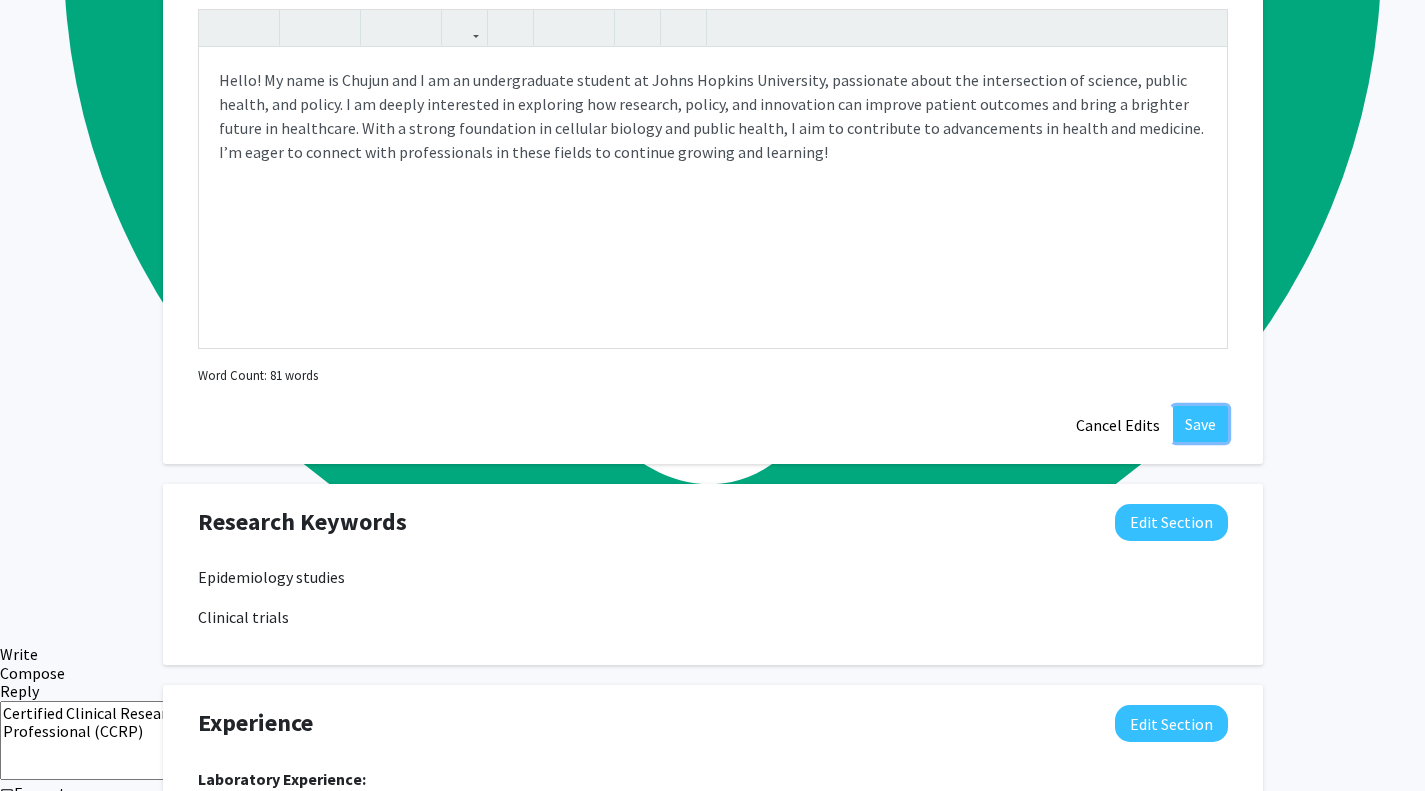 click on "Save" 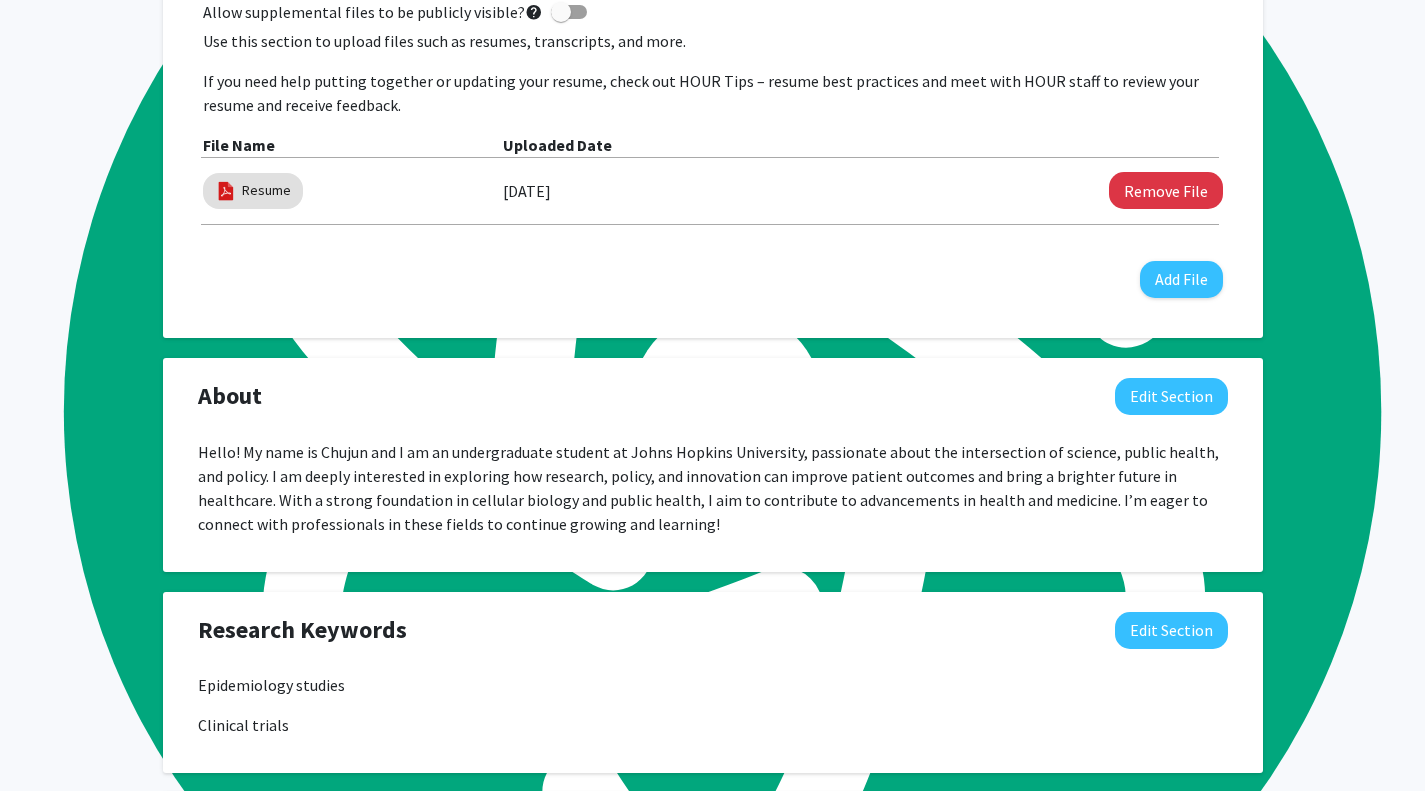 scroll, scrollTop: 1078, scrollLeft: 0, axis: vertical 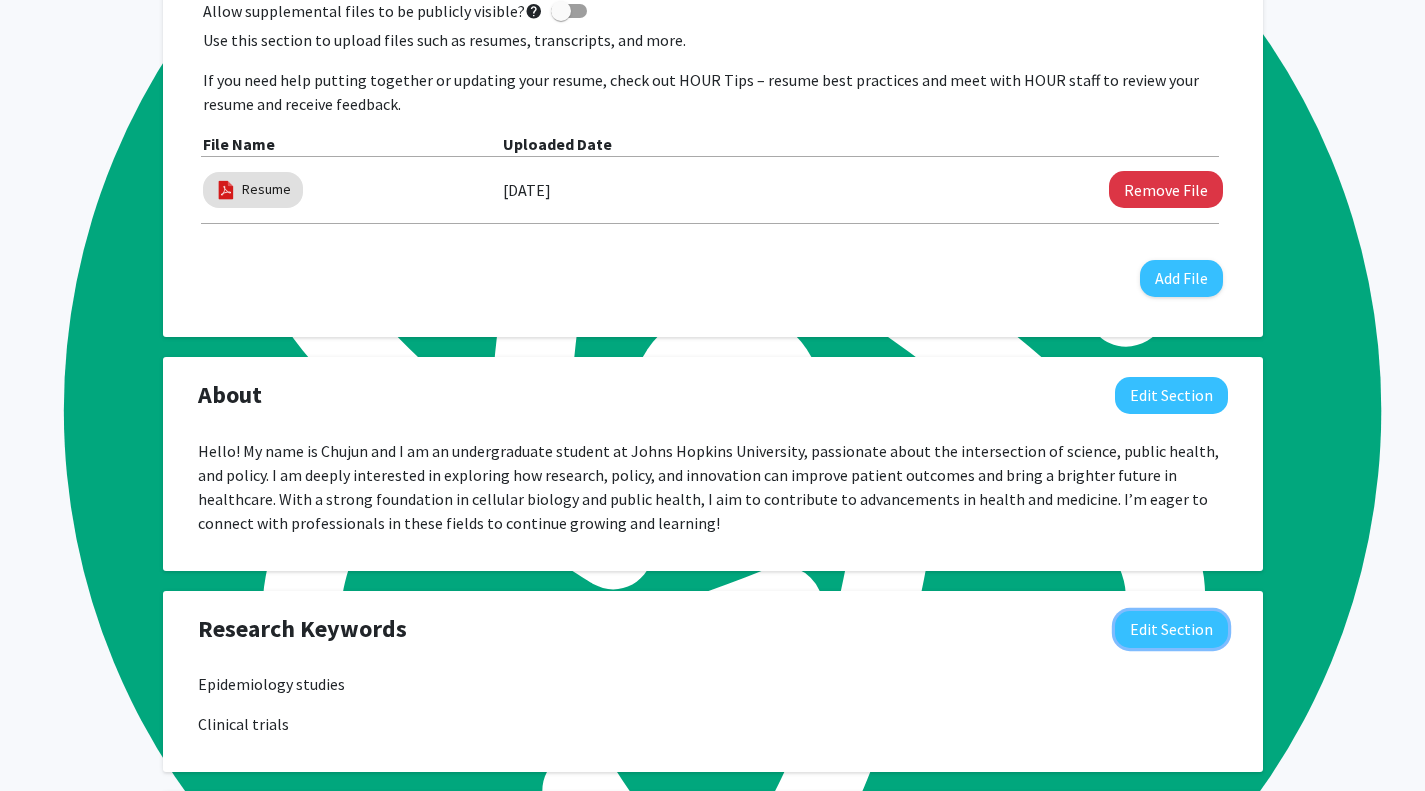 click on "Edit Section" 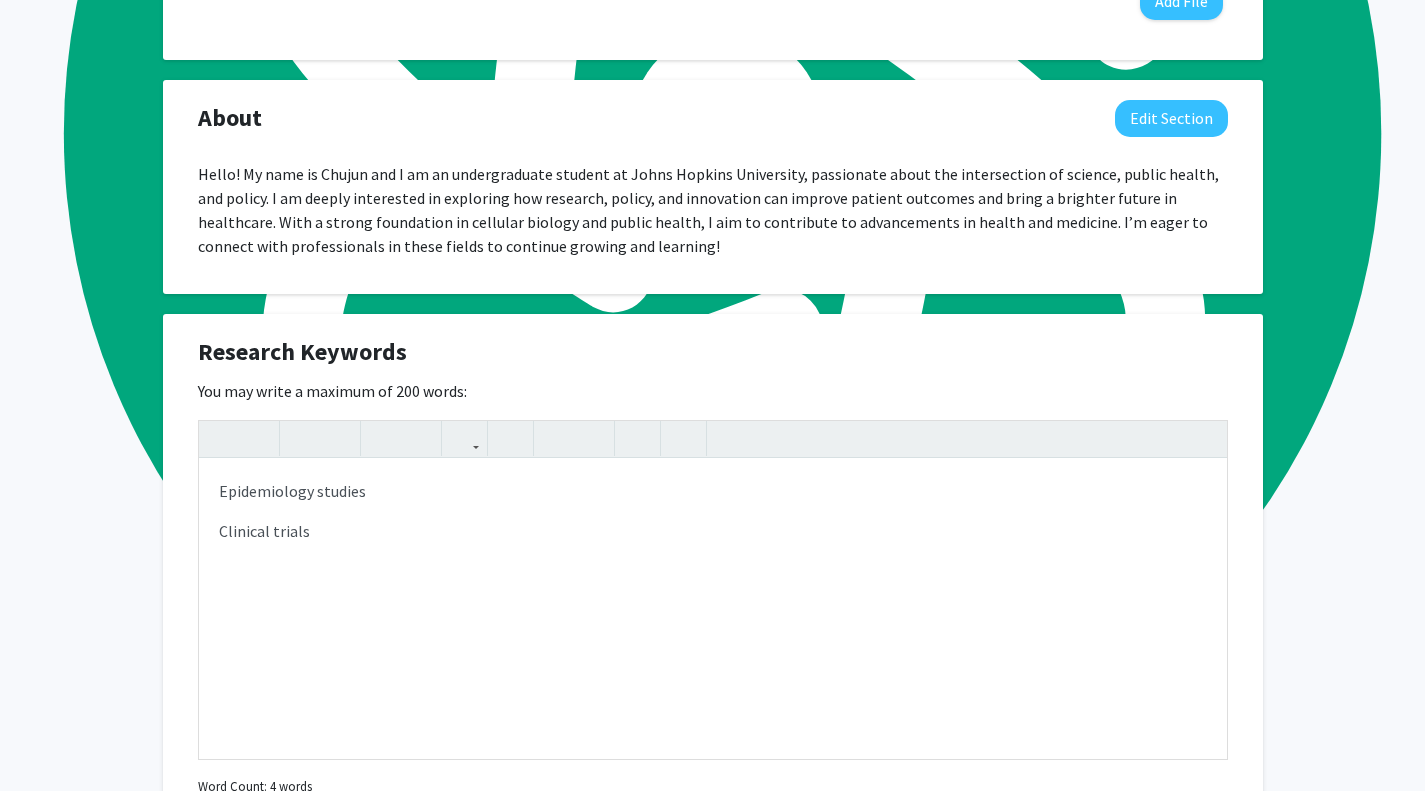 scroll, scrollTop: 1356, scrollLeft: 0, axis: vertical 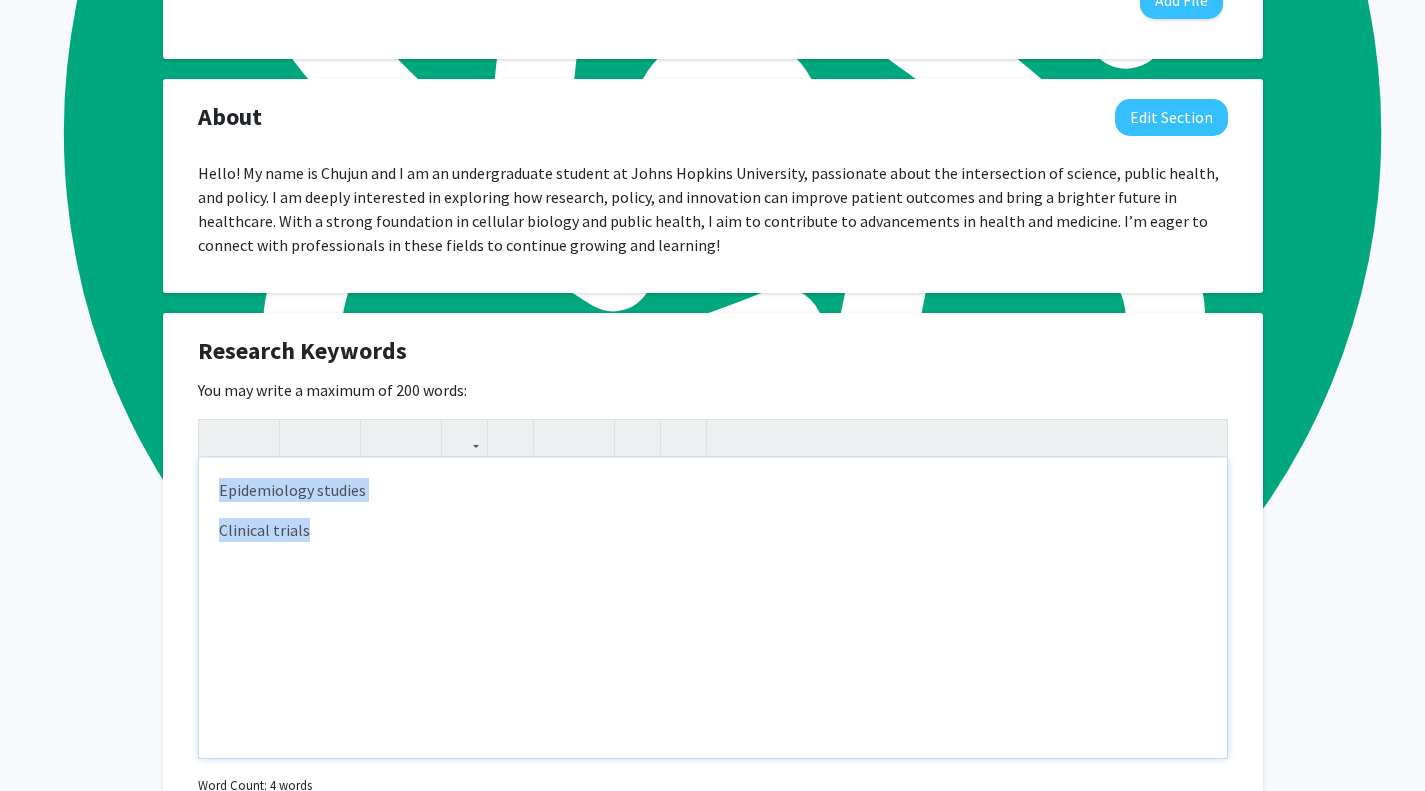 drag, startPoint x: 388, startPoint y: 544, endPoint x: 163, endPoint y: 448, distance: 244.6242 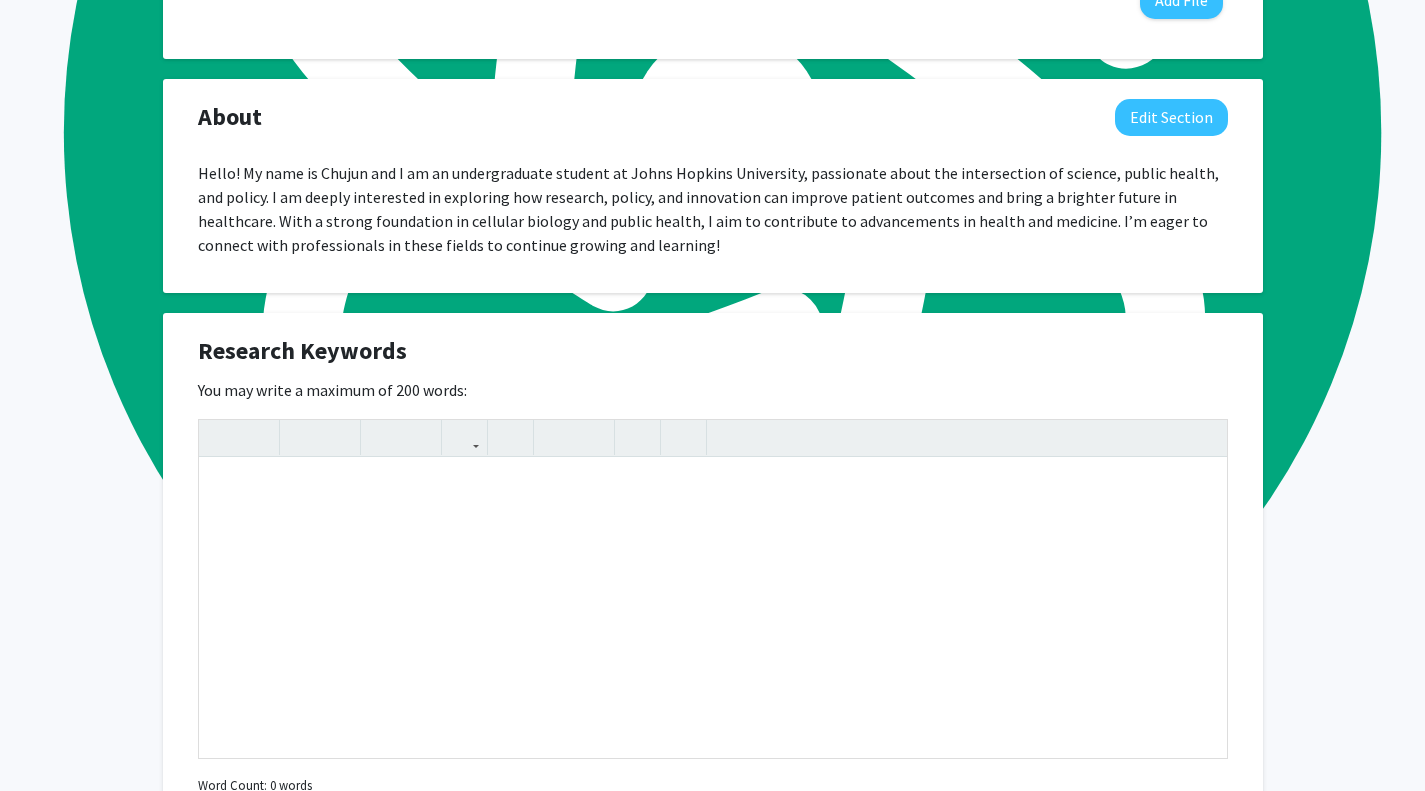 drag, startPoint x: 203, startPoint y: 342, endPoint x: 472, endPoint y: 372, distance: 270.6677 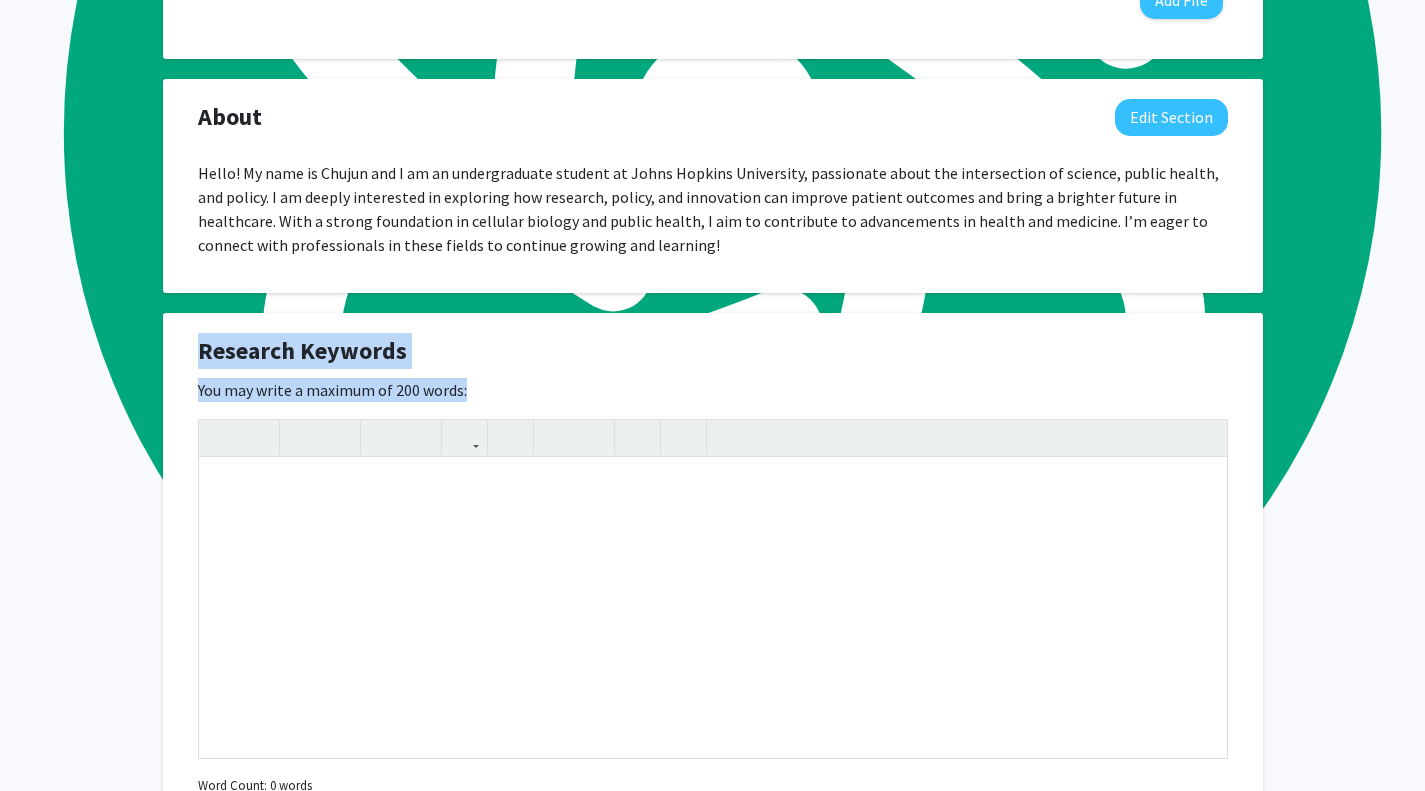 drag, startPoint x: 186, startPoint y: 345, endPoint x: 580, endPoint y: 447, distance: 406.98895 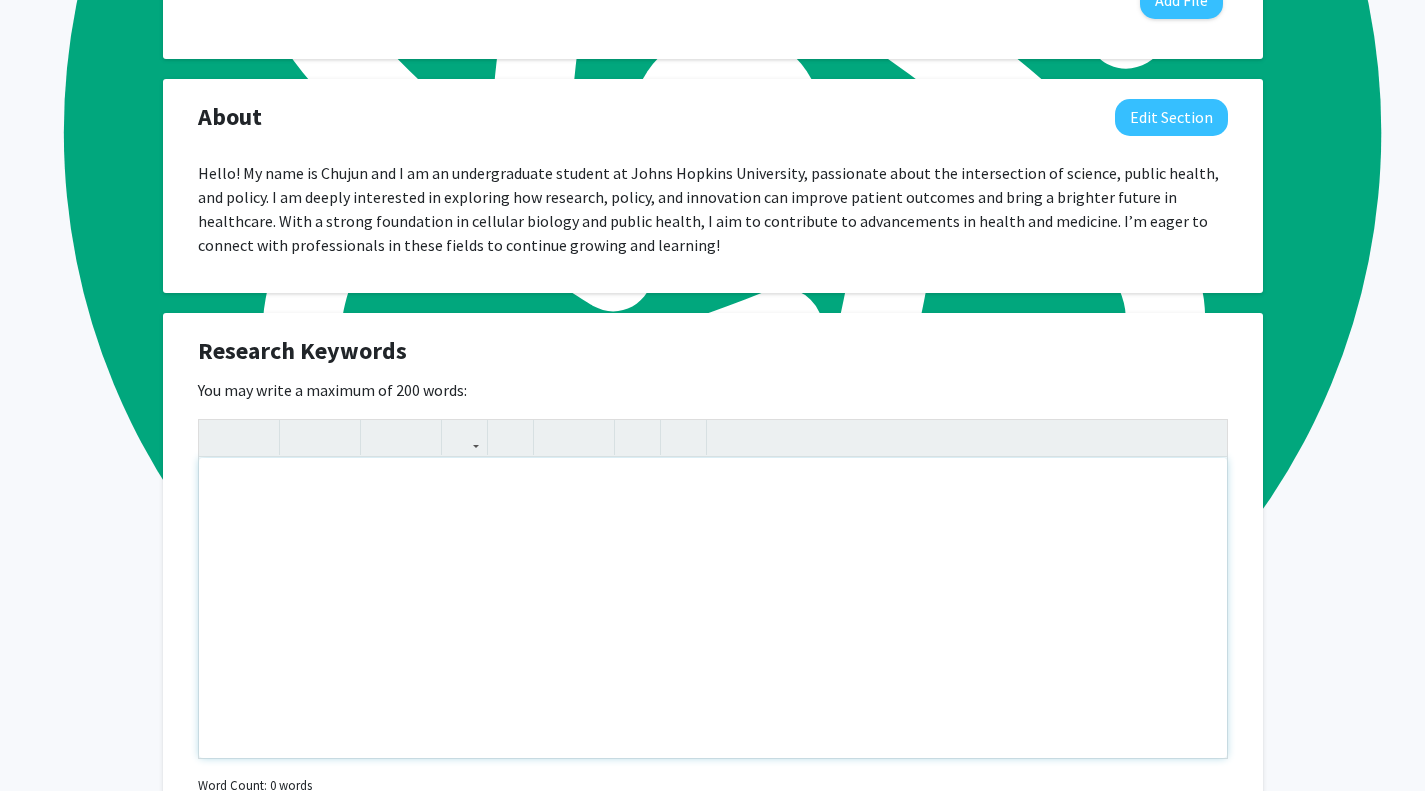 click at bounding box center (713, 608) 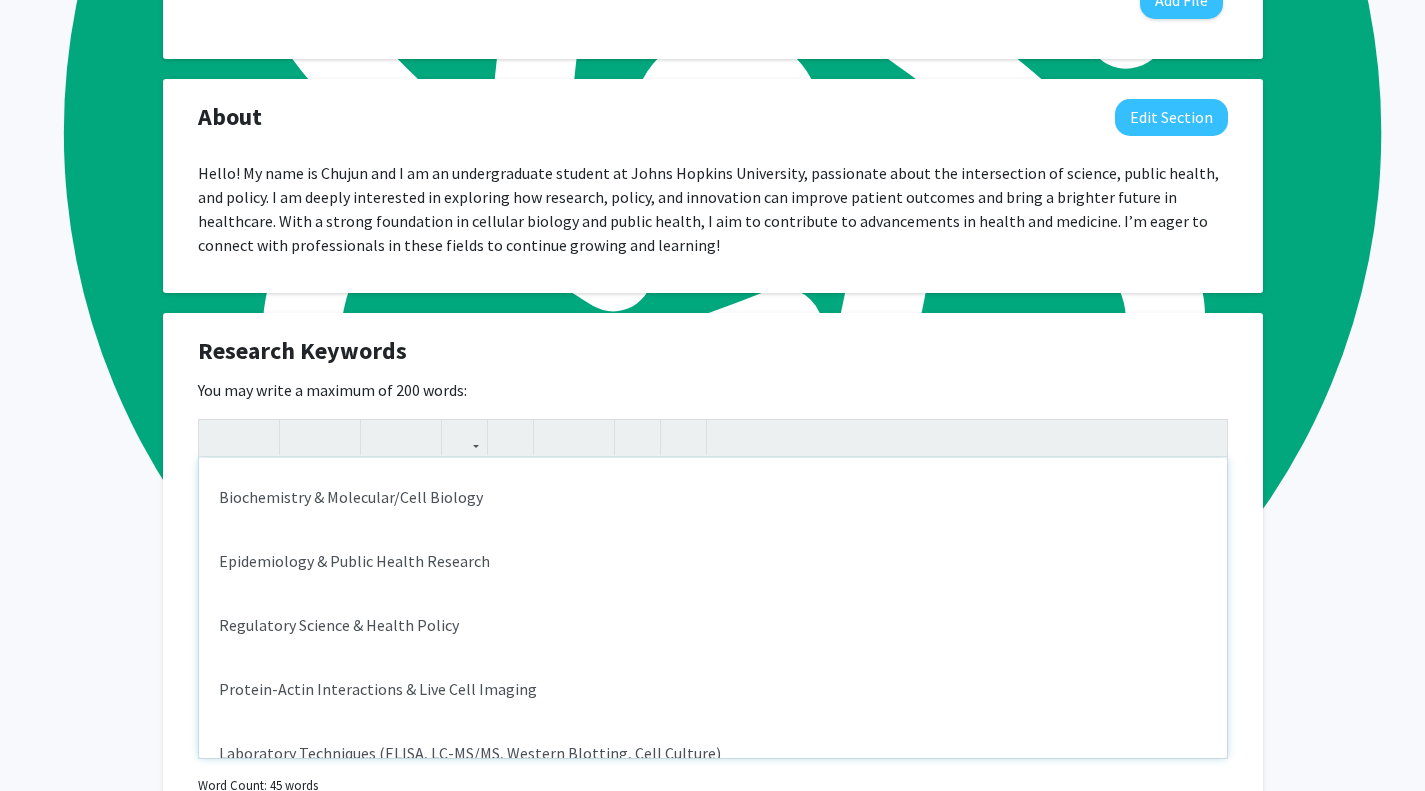 scroll, scrollTop: 0, scrollLeft: 0, axis: both 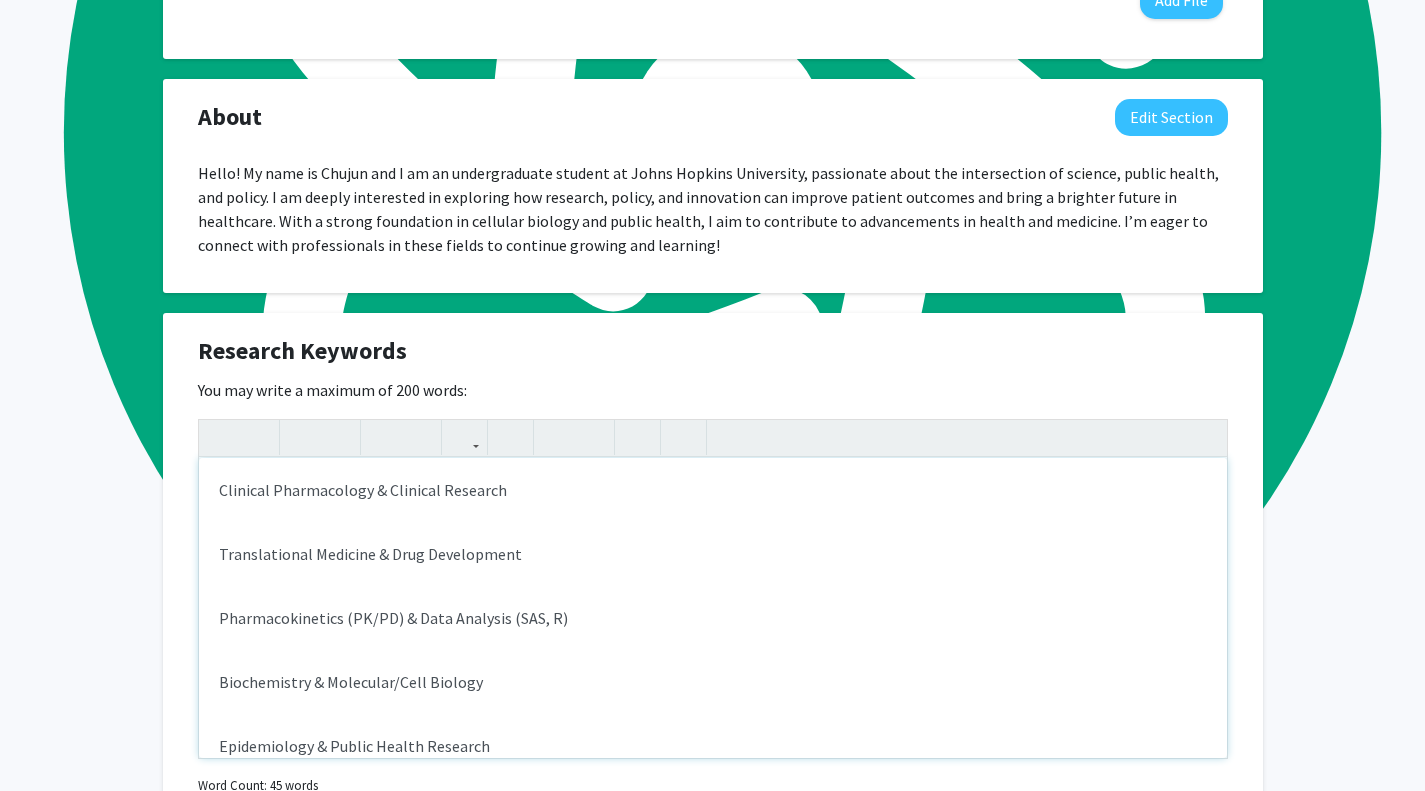 click on "Clinical Pharmacology & Clinical Research Translational Medicine & Drug Development Pharmacokinetics (PK/PD) & Data Analysis (SAS, R) Biochemistry & Molecular/Cell Biology Epidemiology & Public Health Research Regulatory Science & Health Policy Protein-Actin Interactions & Live Cell Imaging Laboratory Techniques (ELISA, LC-MS/MS, Western Blotting, Cell Culture)" at bounding box center (713, 608) 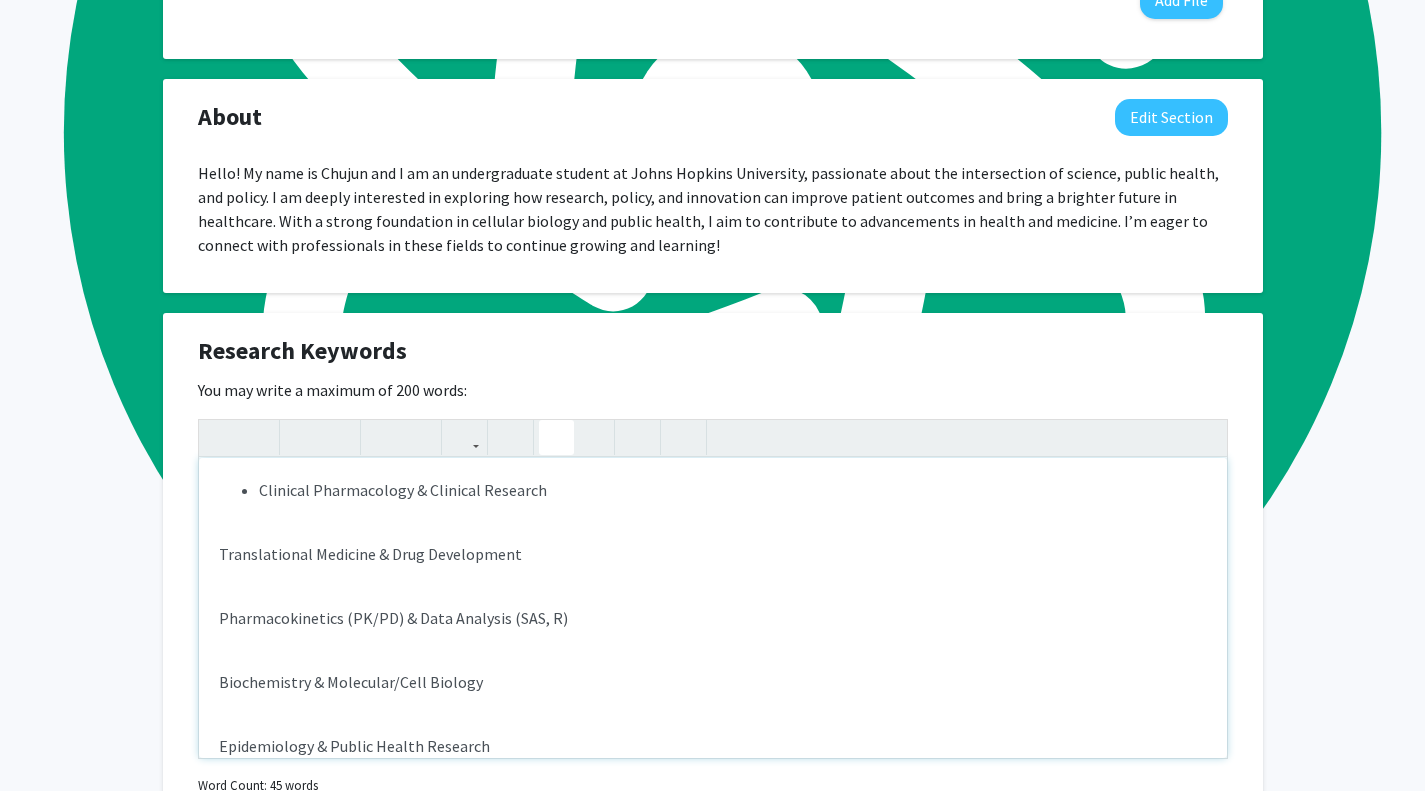 click 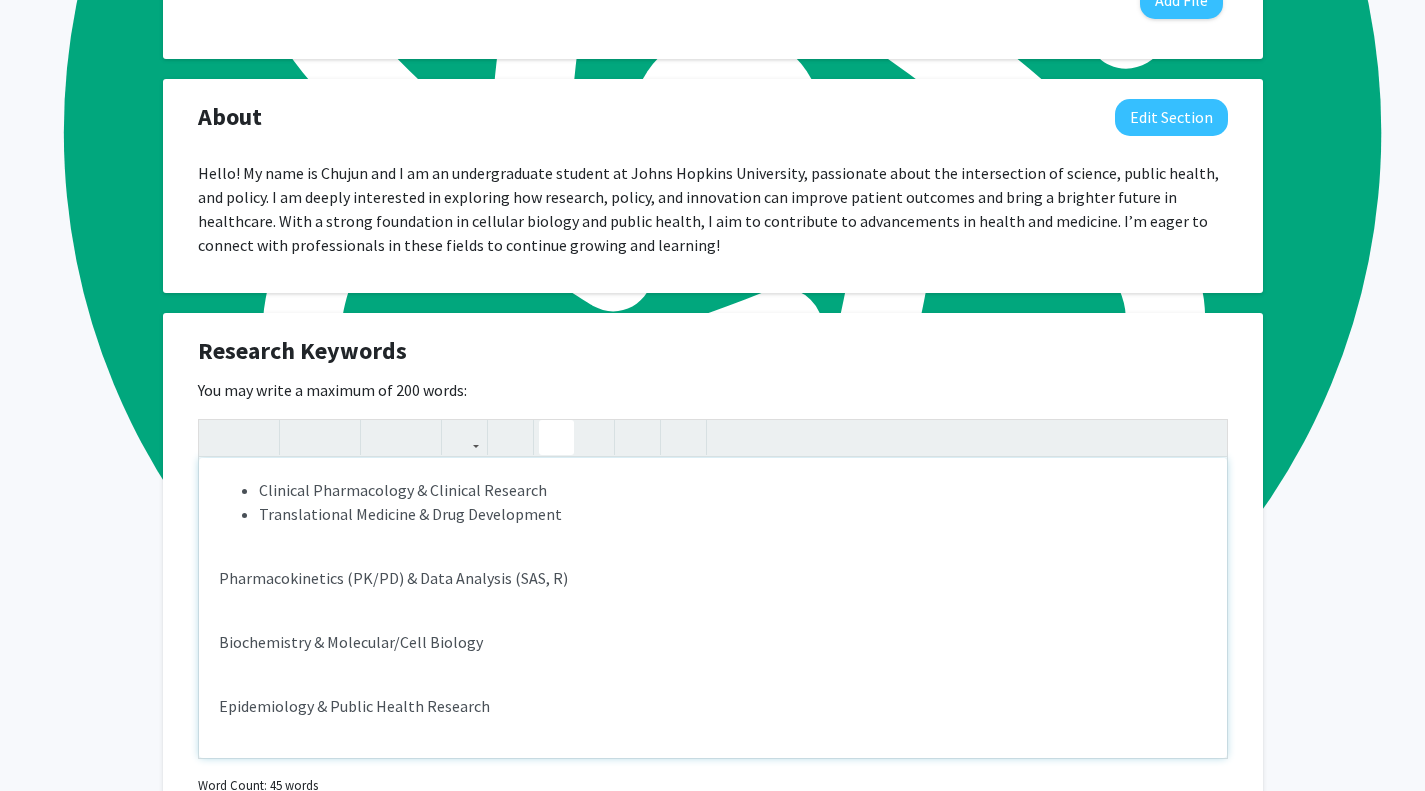 click 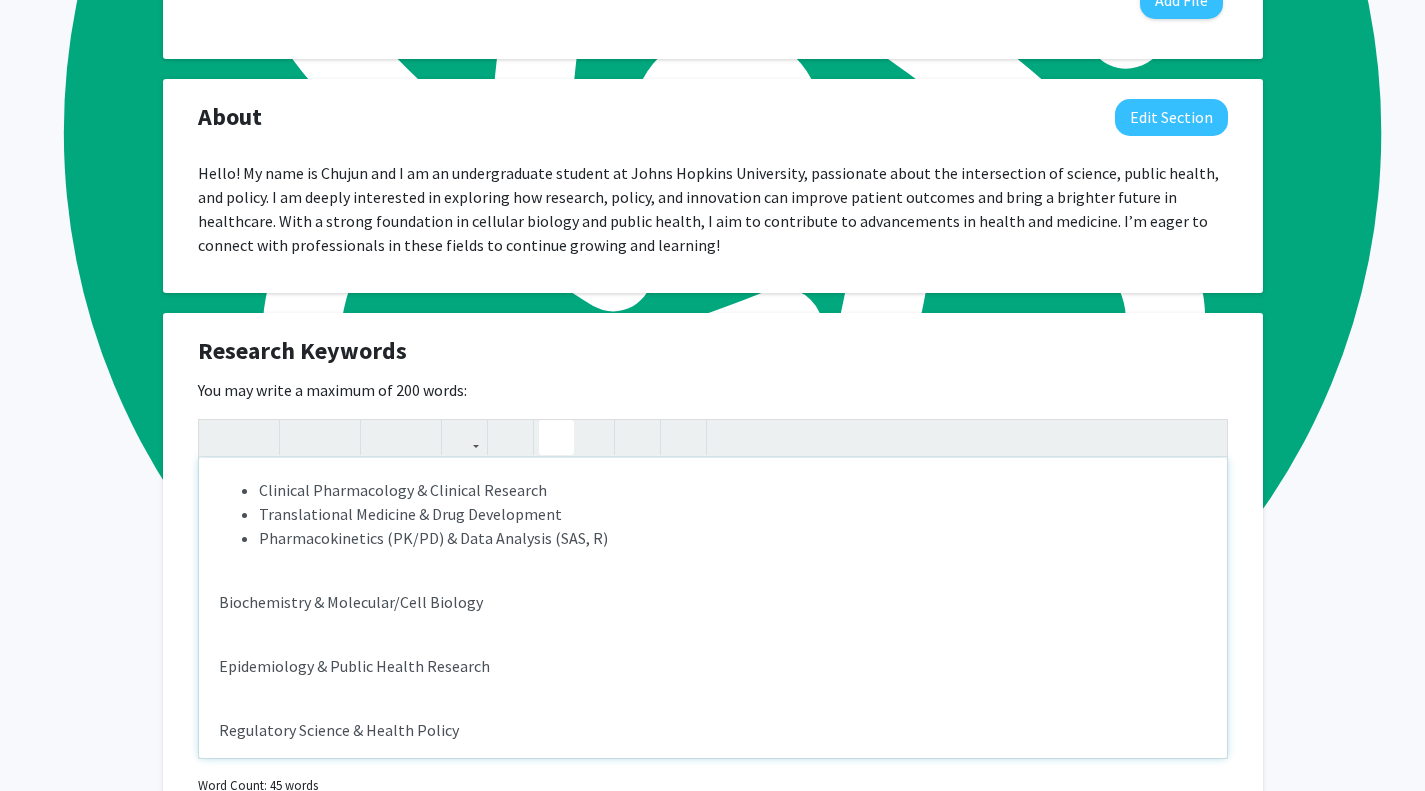 click 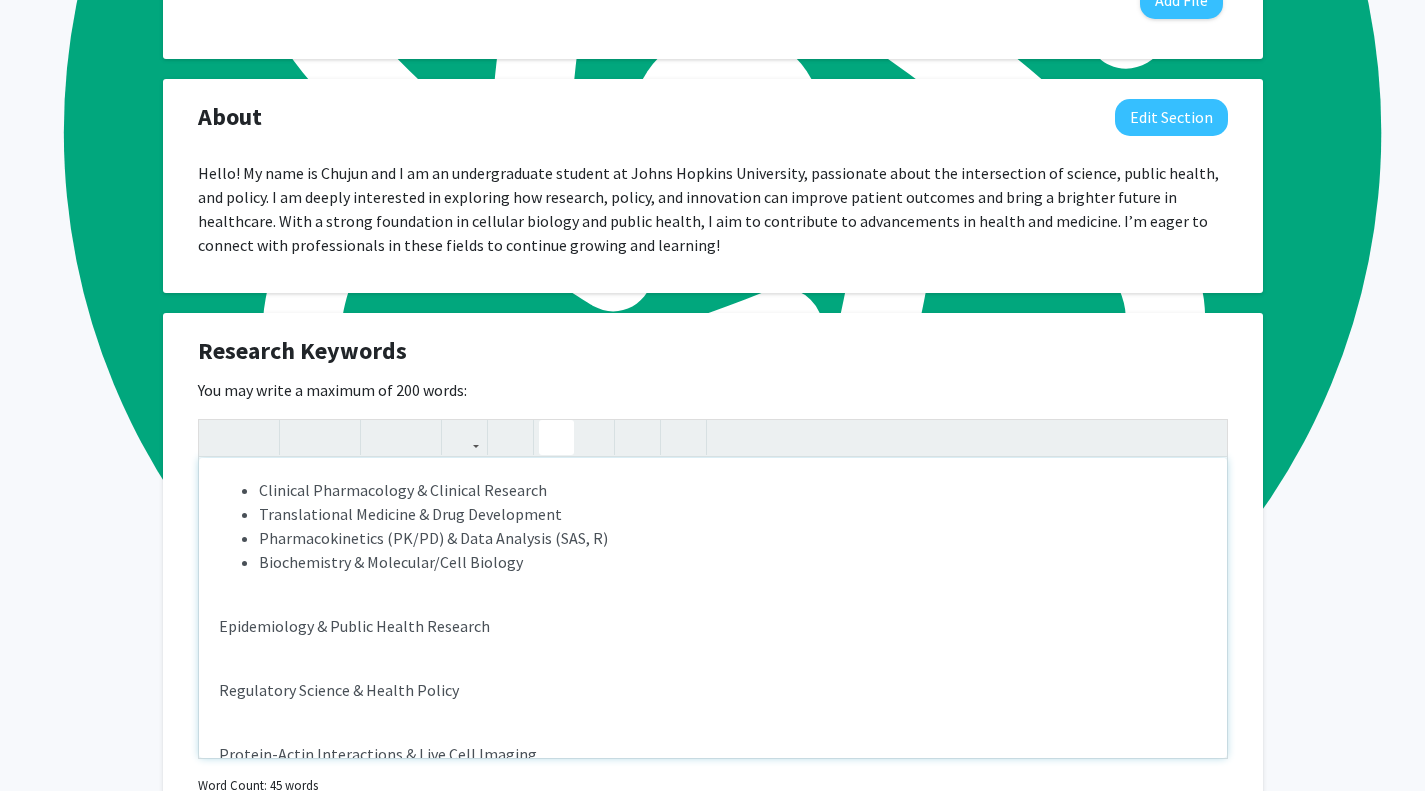 click 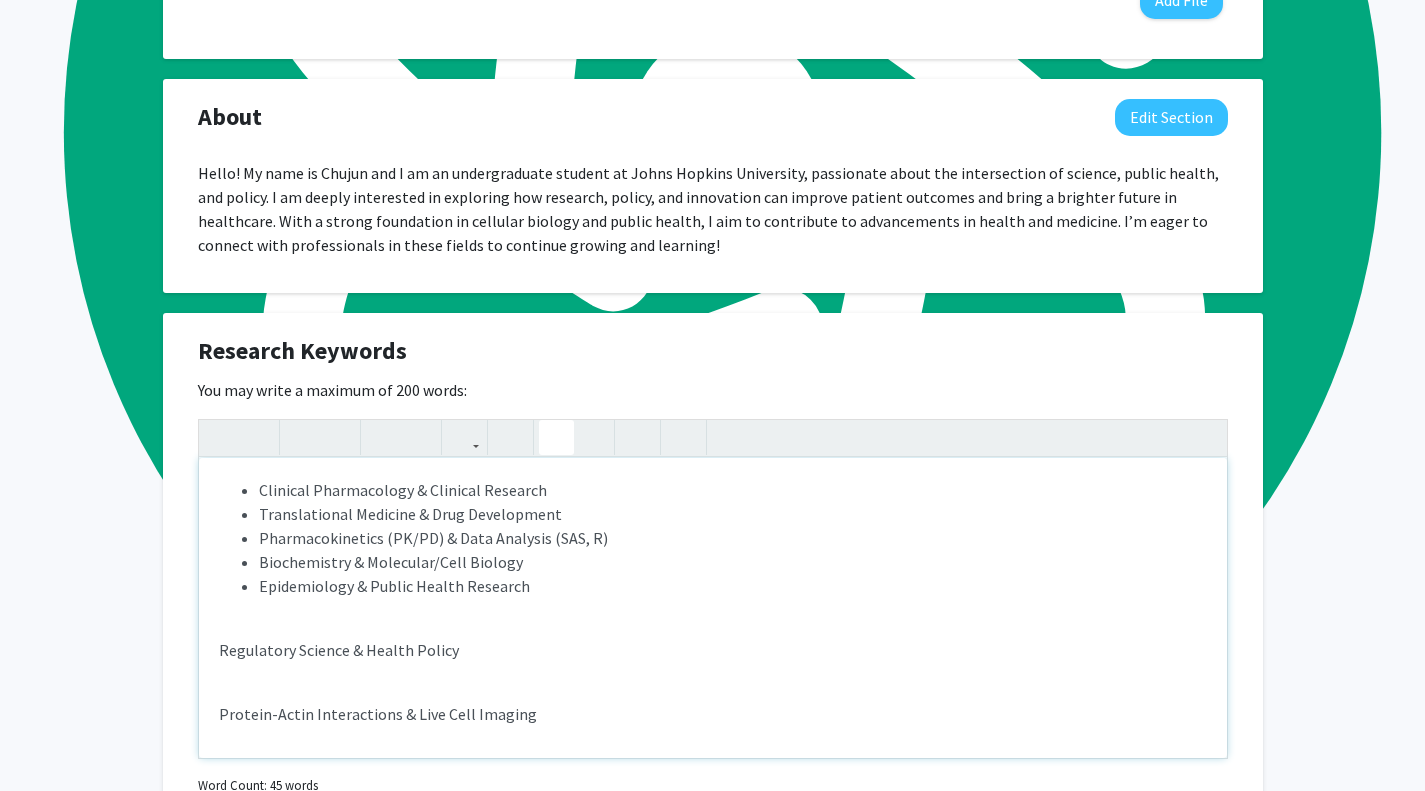 click 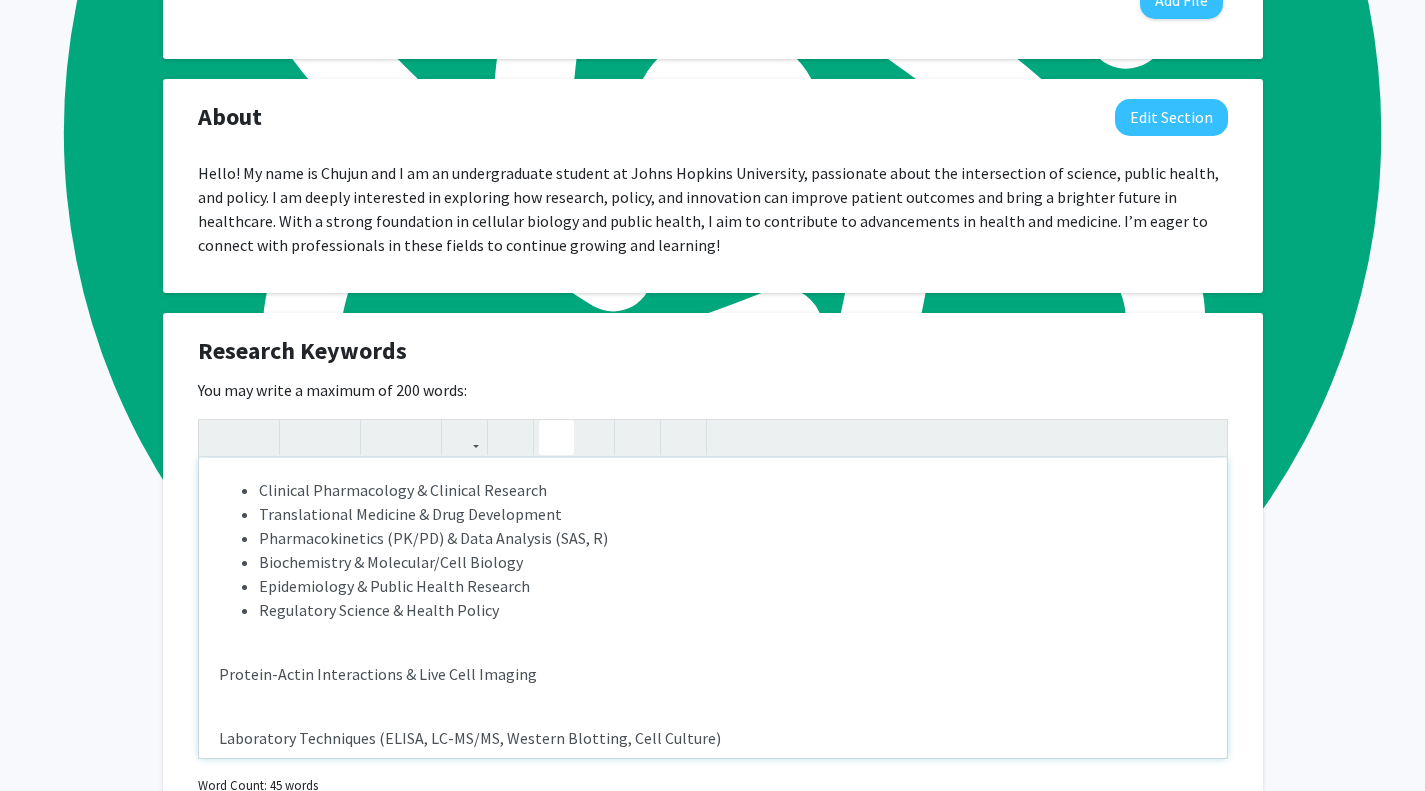 click 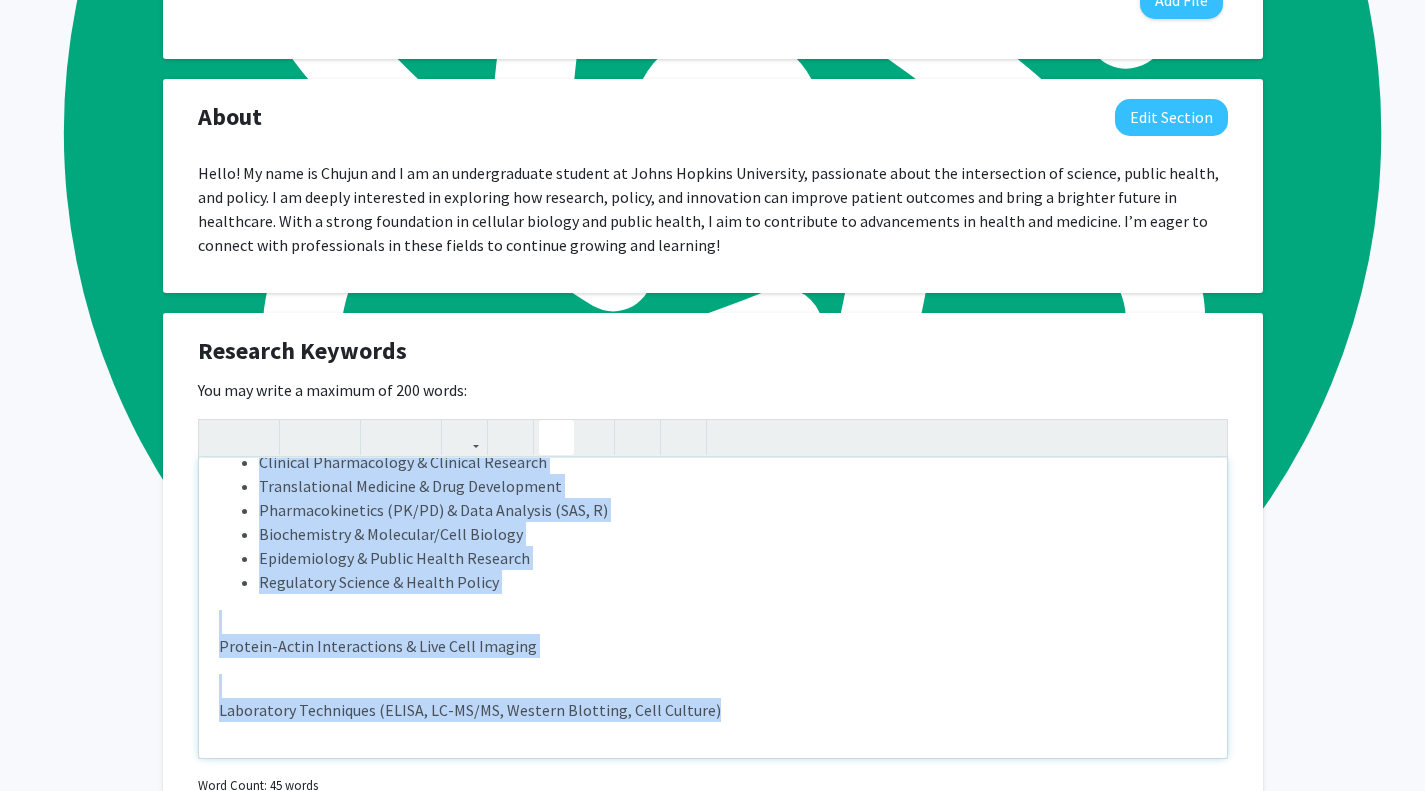 drag, startPoint x: 286, startPoint y: 623, endPoint x: 824, endPoint y: 769, distance: 557.4585 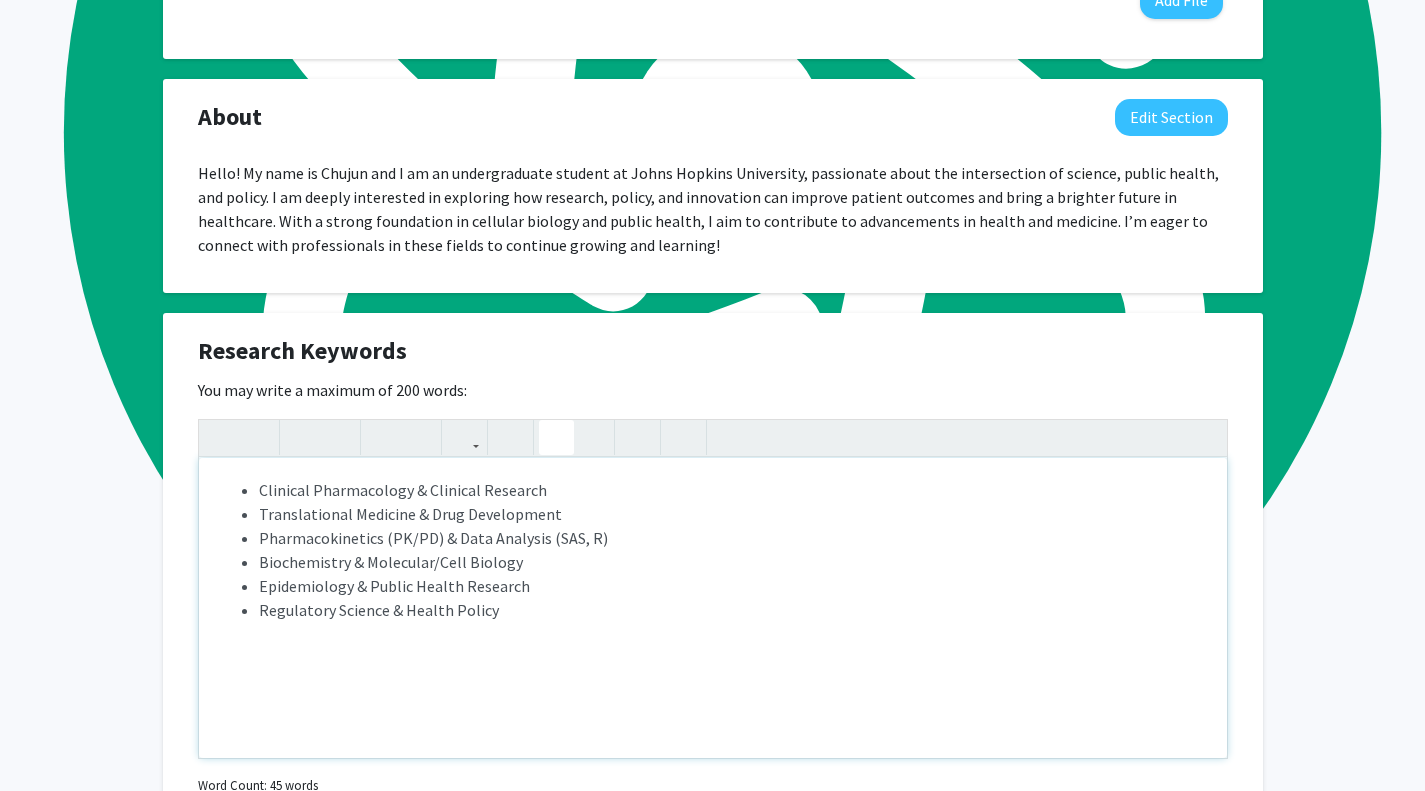 scroll, scrollTop: 0, scrollLeft: 0, axis: both 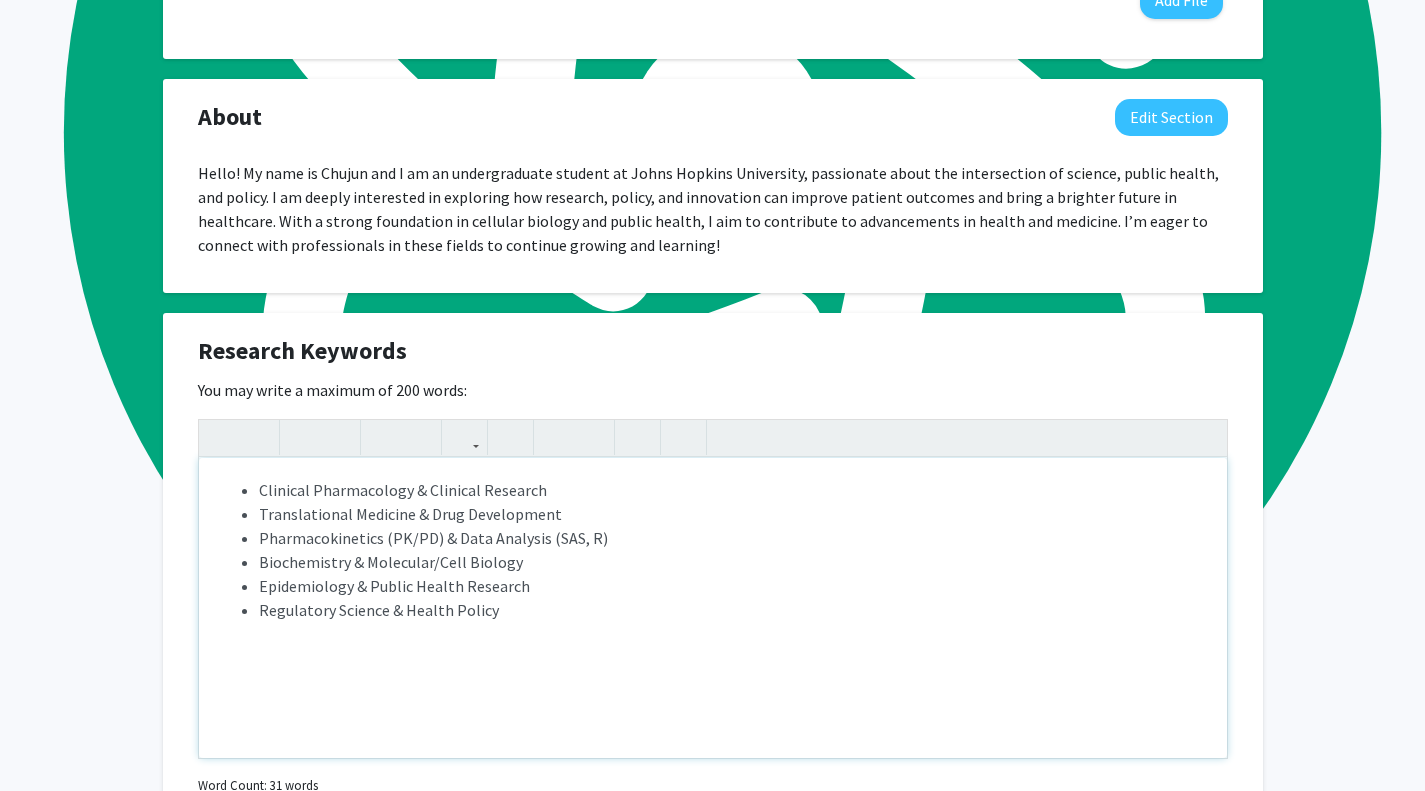 type on "<p><ul><li>Clinical Pharmacology &amp; Clinical Research</li><li>Translational Medicine &amp; Drug Development</li><li>Pharmacokinetics (PK/PD) &amp; Data Analysis (SAS, R)</li><li>Biochemistry &amp; Molecular/Cell Biology</li><li>Epidemiology &amp; Public Health Research</li><li>Regulatory Science &amp; Health Policy</li></ul></p>" 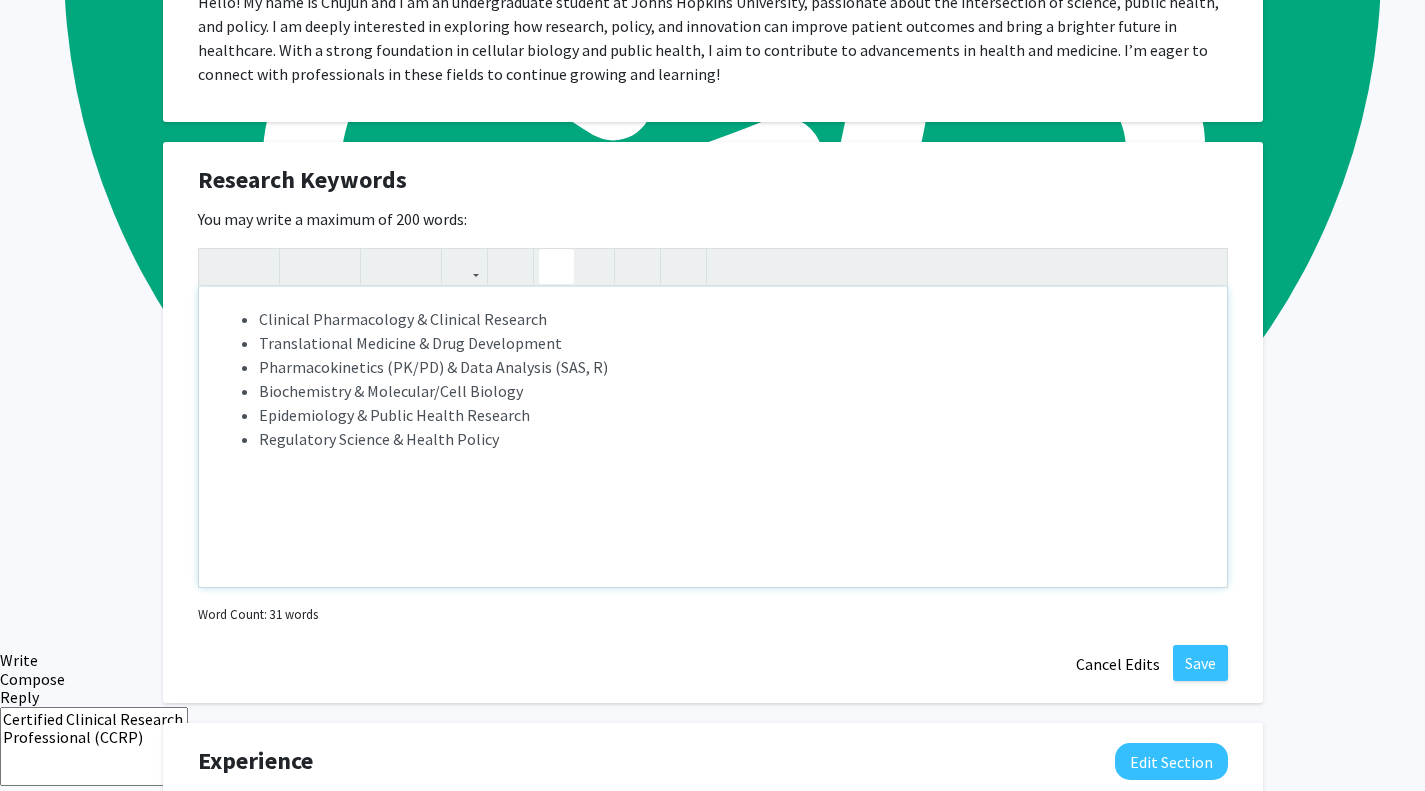 scroll, scrollTop: 1531, scrollLeft: 0, axis: vertical 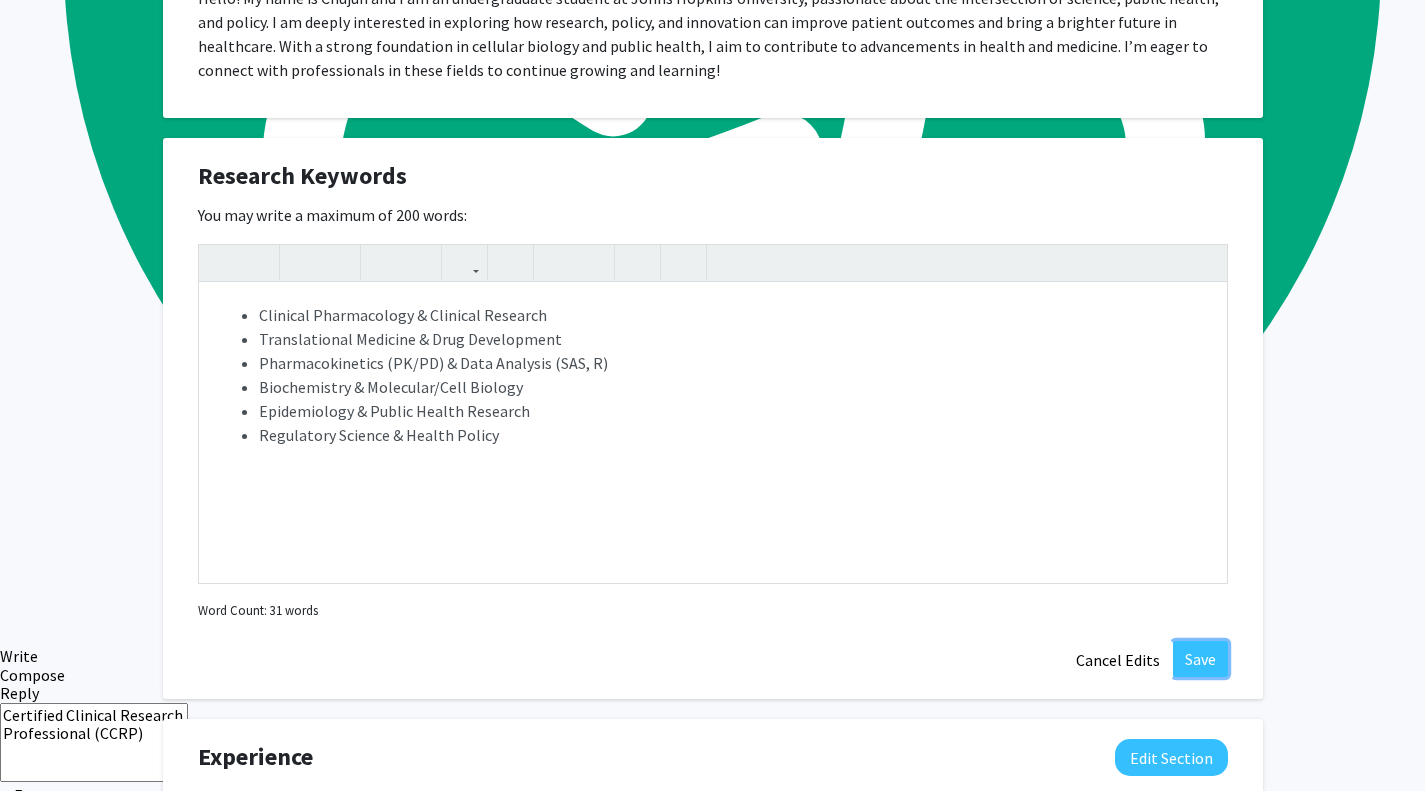 click on "Save" 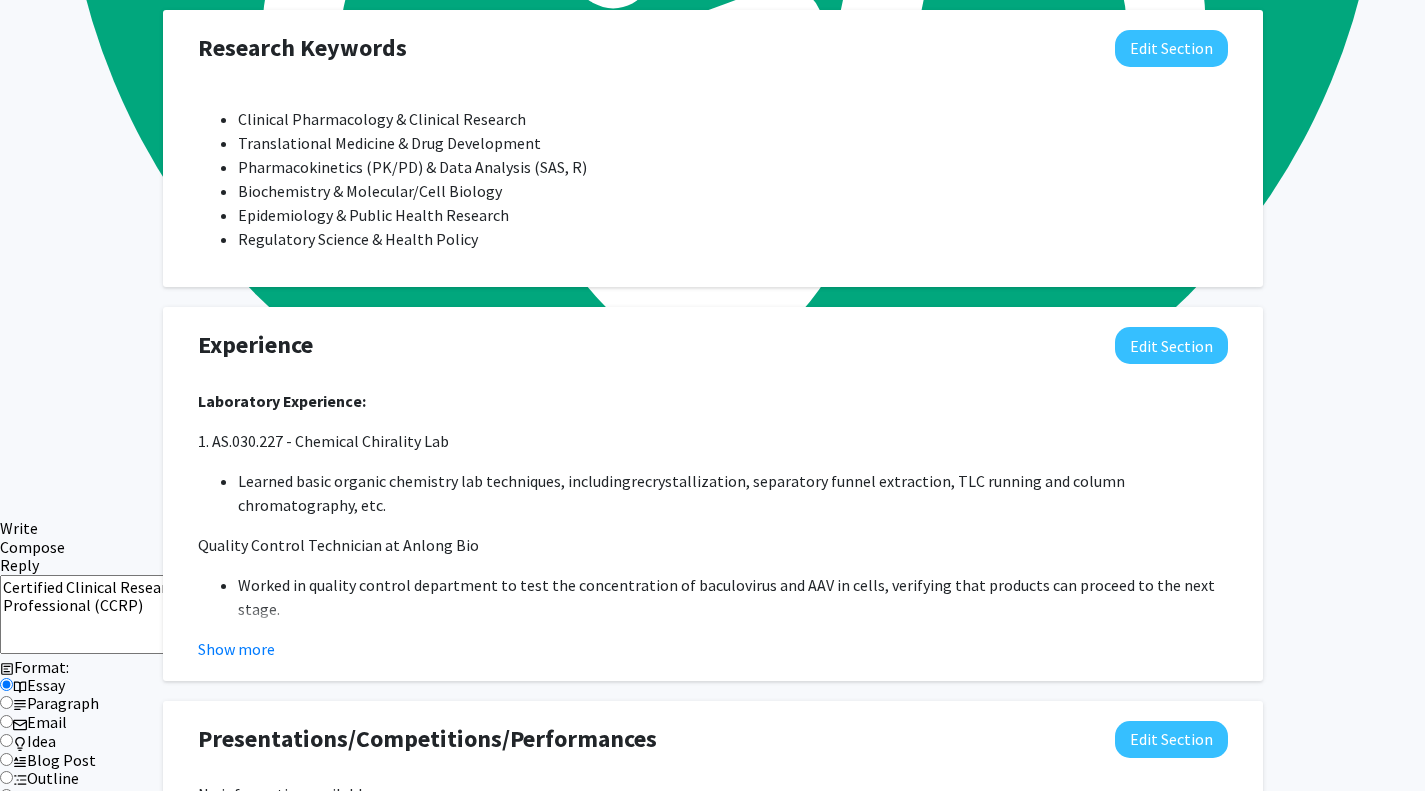scroll, scrollTop: 1665, scrollLeft: 0, axis: vertical 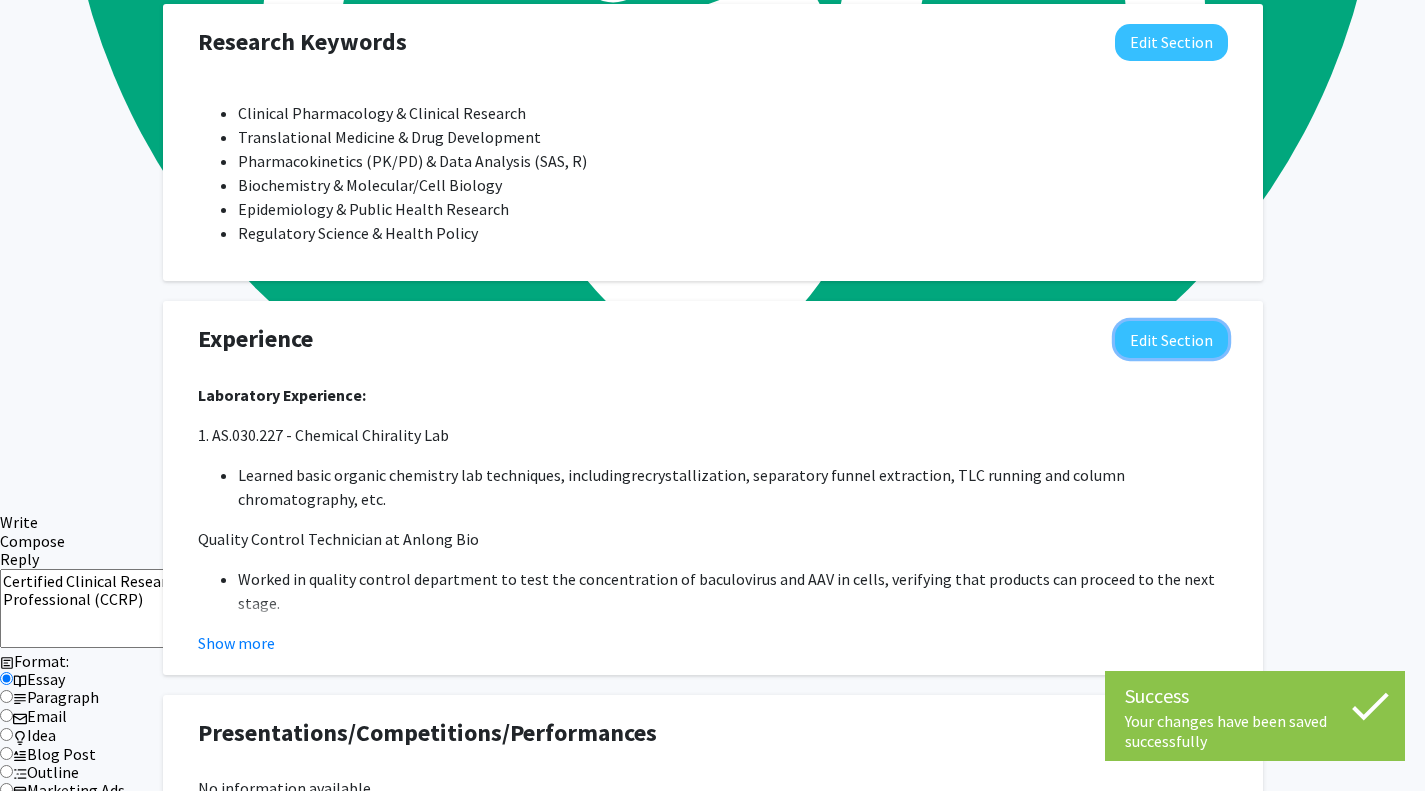 click on "Edit Section" 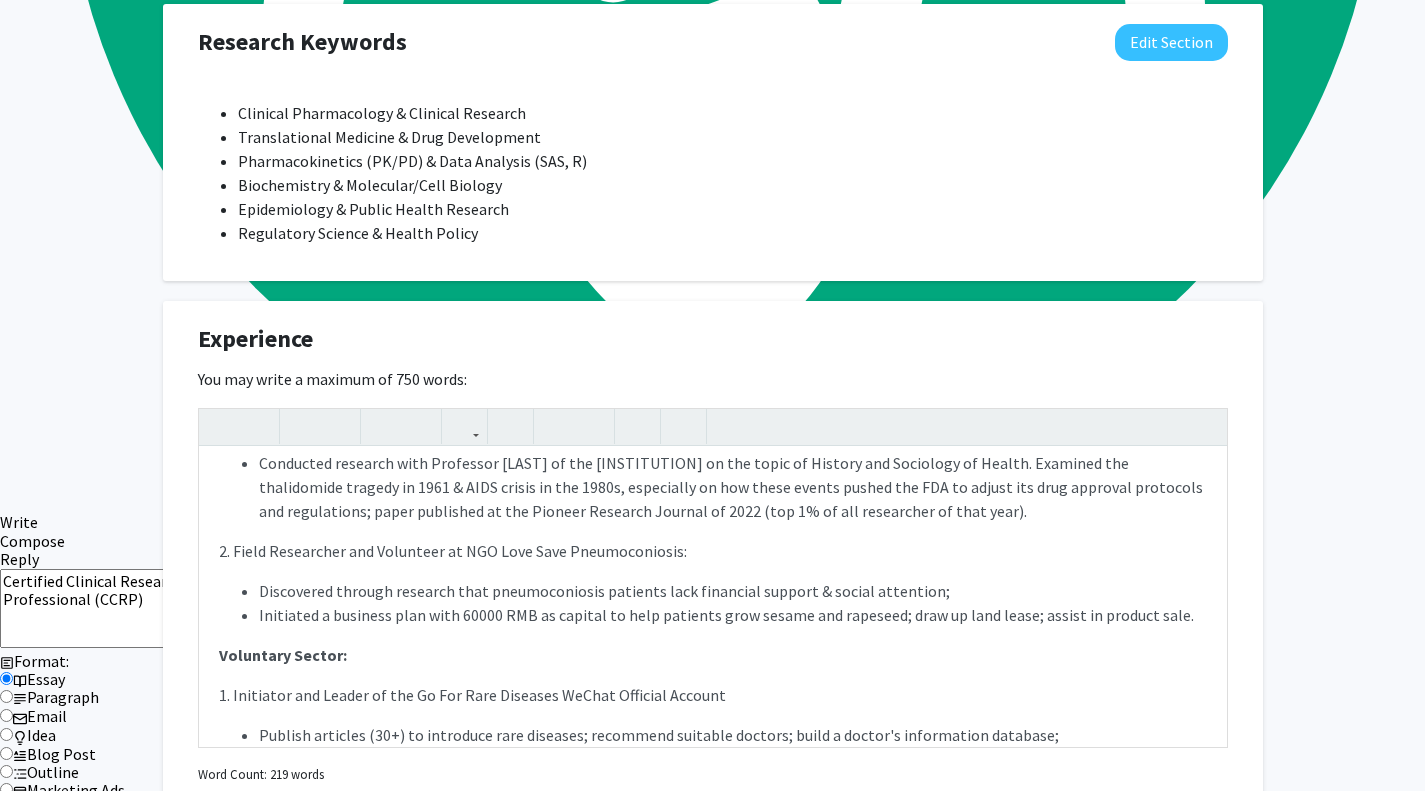 scroll, scrollTop: 444, scrollLeft: 0, axis: vertical 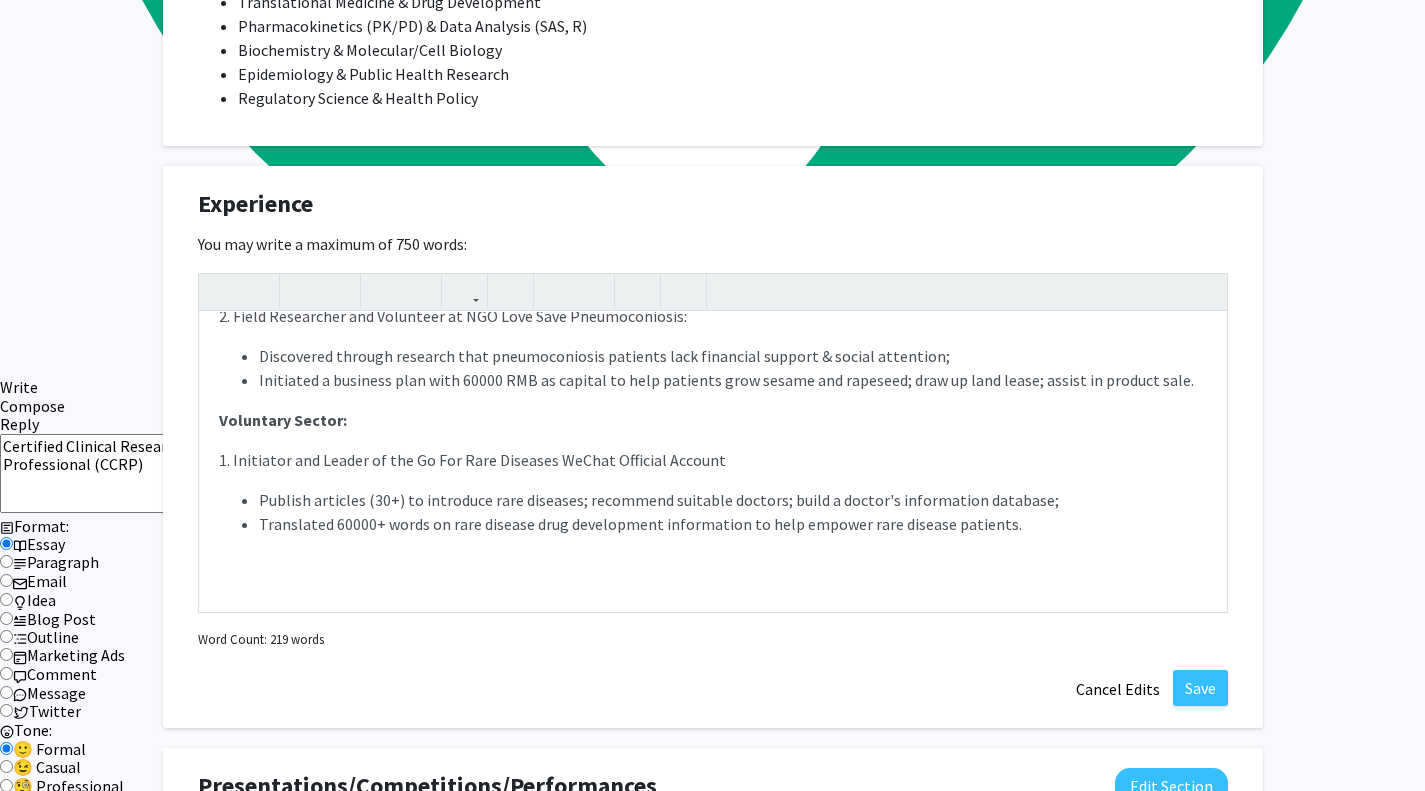 drag, startPoint x: 200, startPoint y: 199, endPoint x: 516, endPoint y: 239, distance: 318.52158 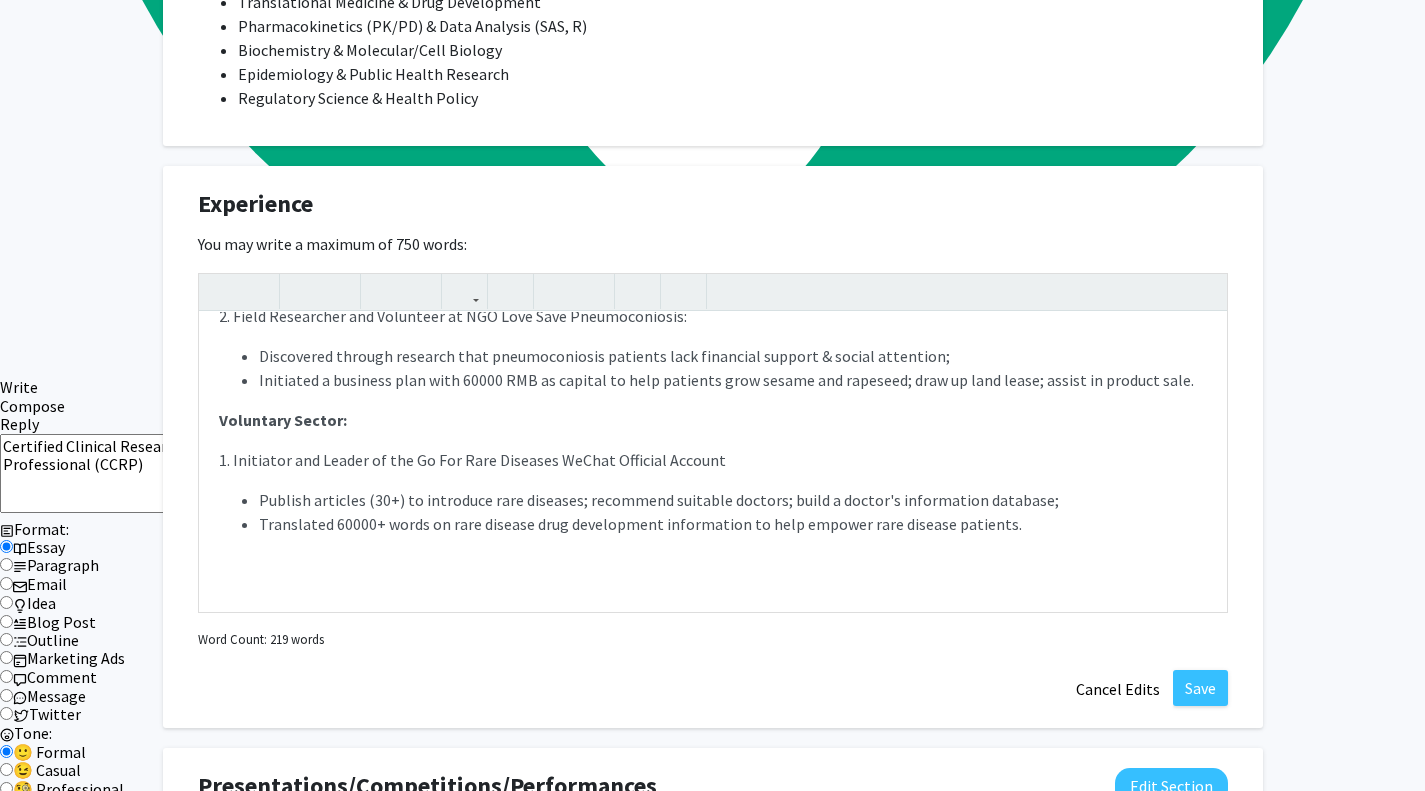 copy on "Experience  Edit Section   You may write a maximum of 750 words:" 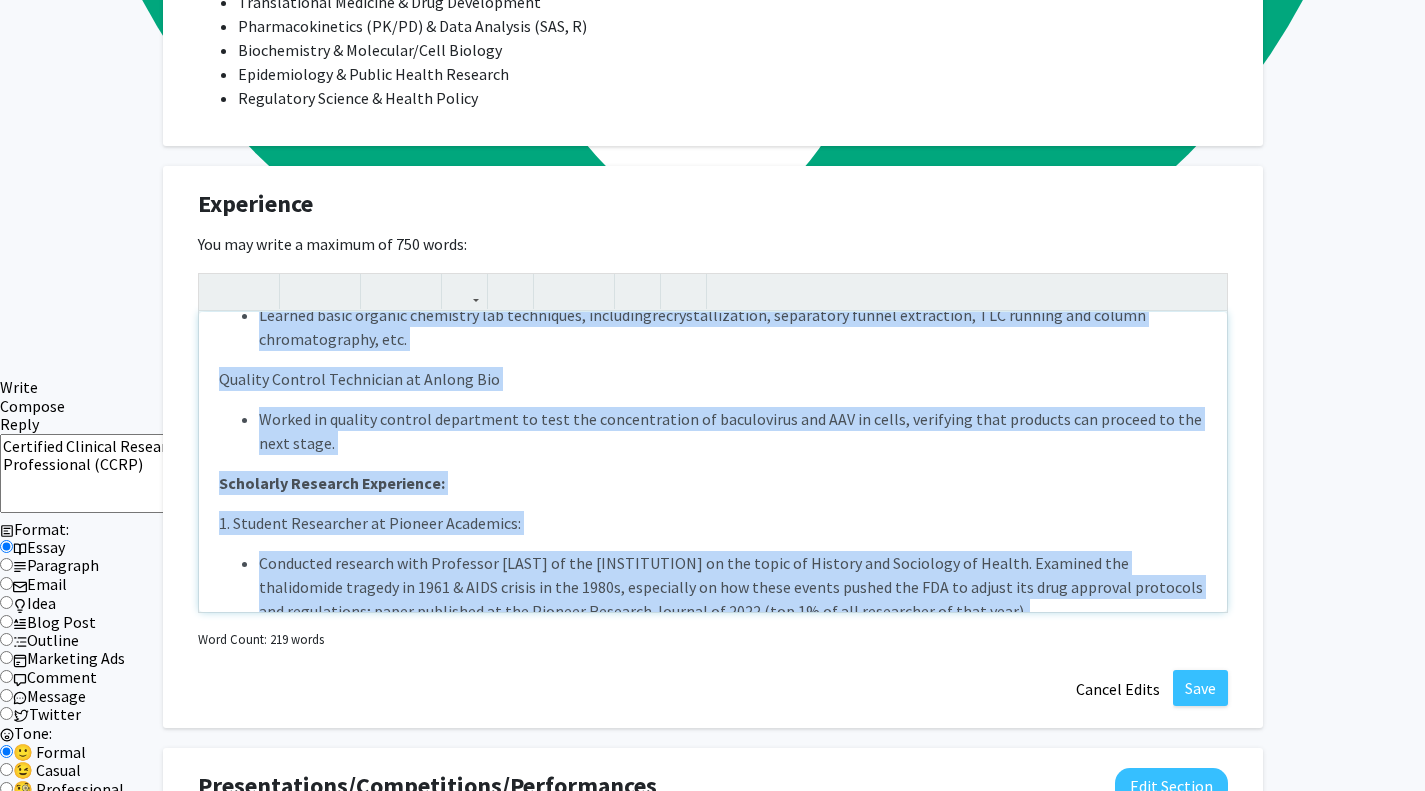 scroll, scrollTop: 0, scrollLeft: 0, axis: both 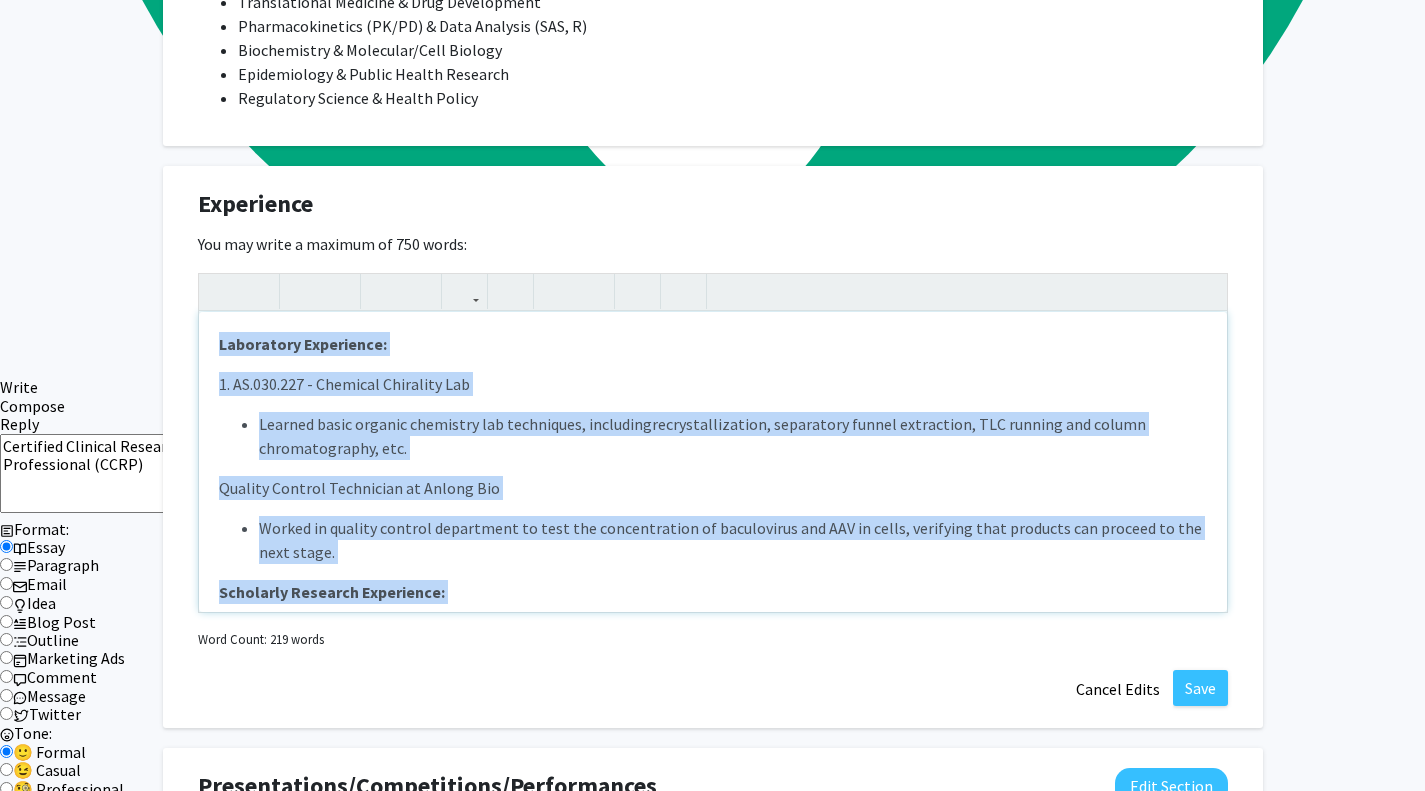 drag, startPoint x: 1054, startPoint y: 538, endPoint x: 146, endPoint y: 185, distance: 974.2038 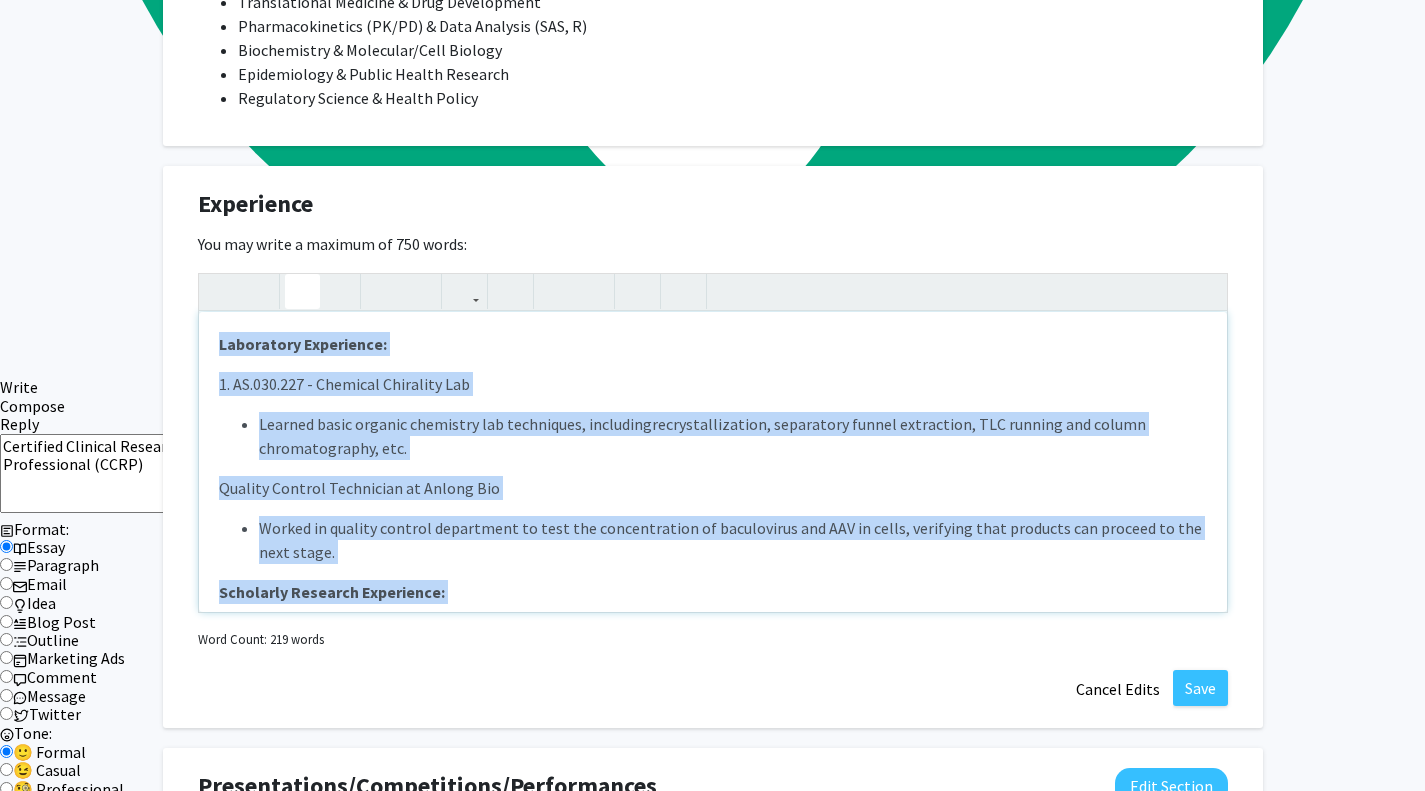 paste 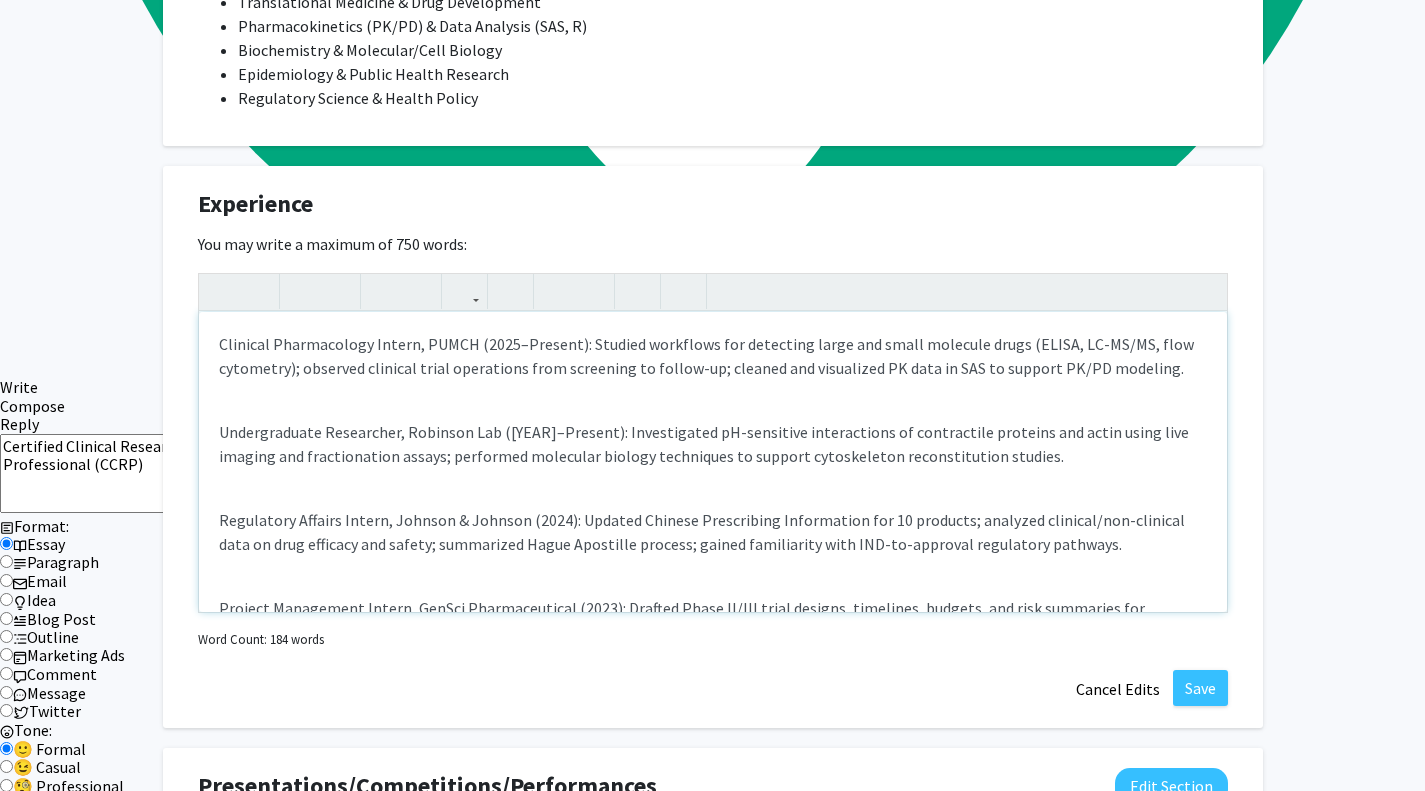 scroll, scrollTop: 1742, scrollLeft: 0, axis: vertical 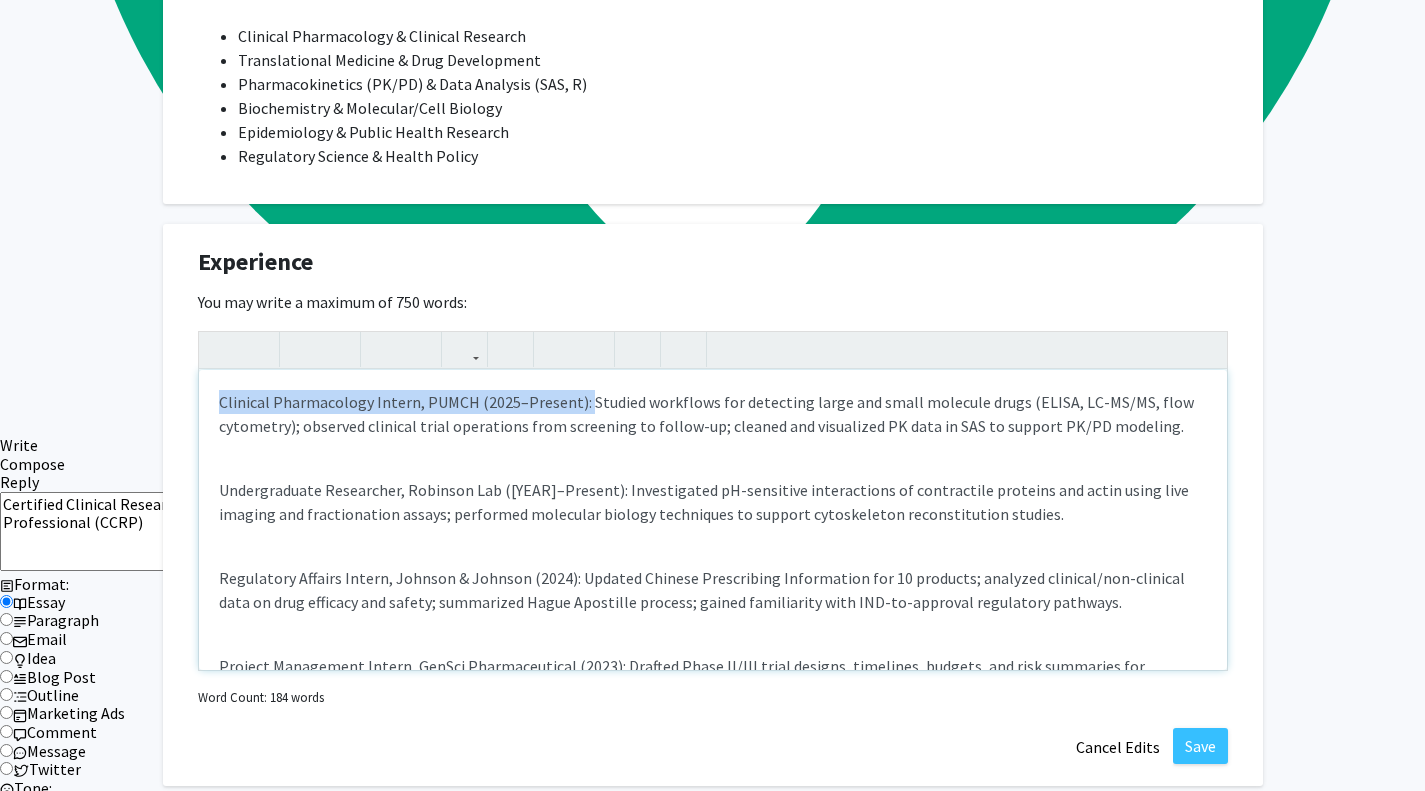 drag, startPoint x: 580, startPoint y: 395, endPoint x: 191, endPoint y: 404, distance: 389.1041 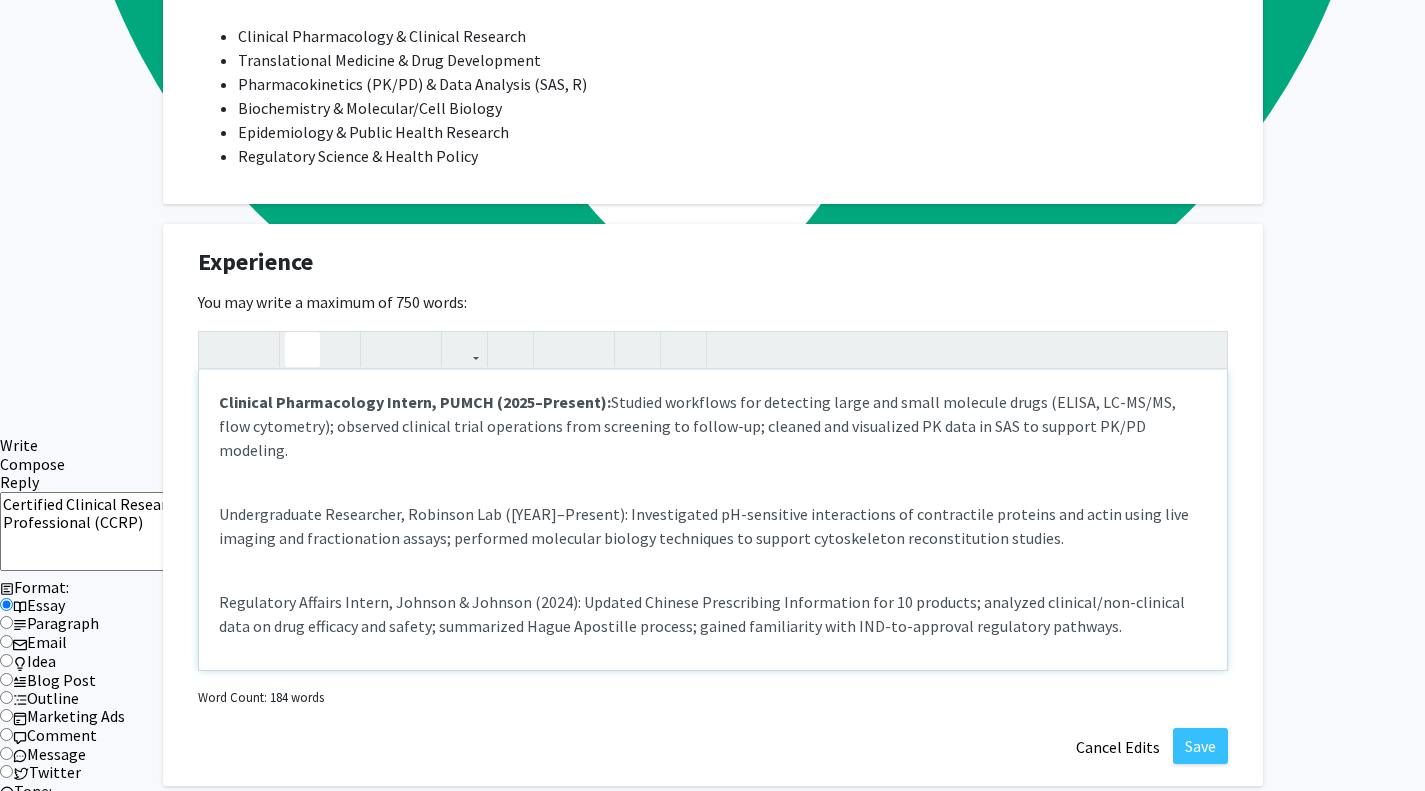 click 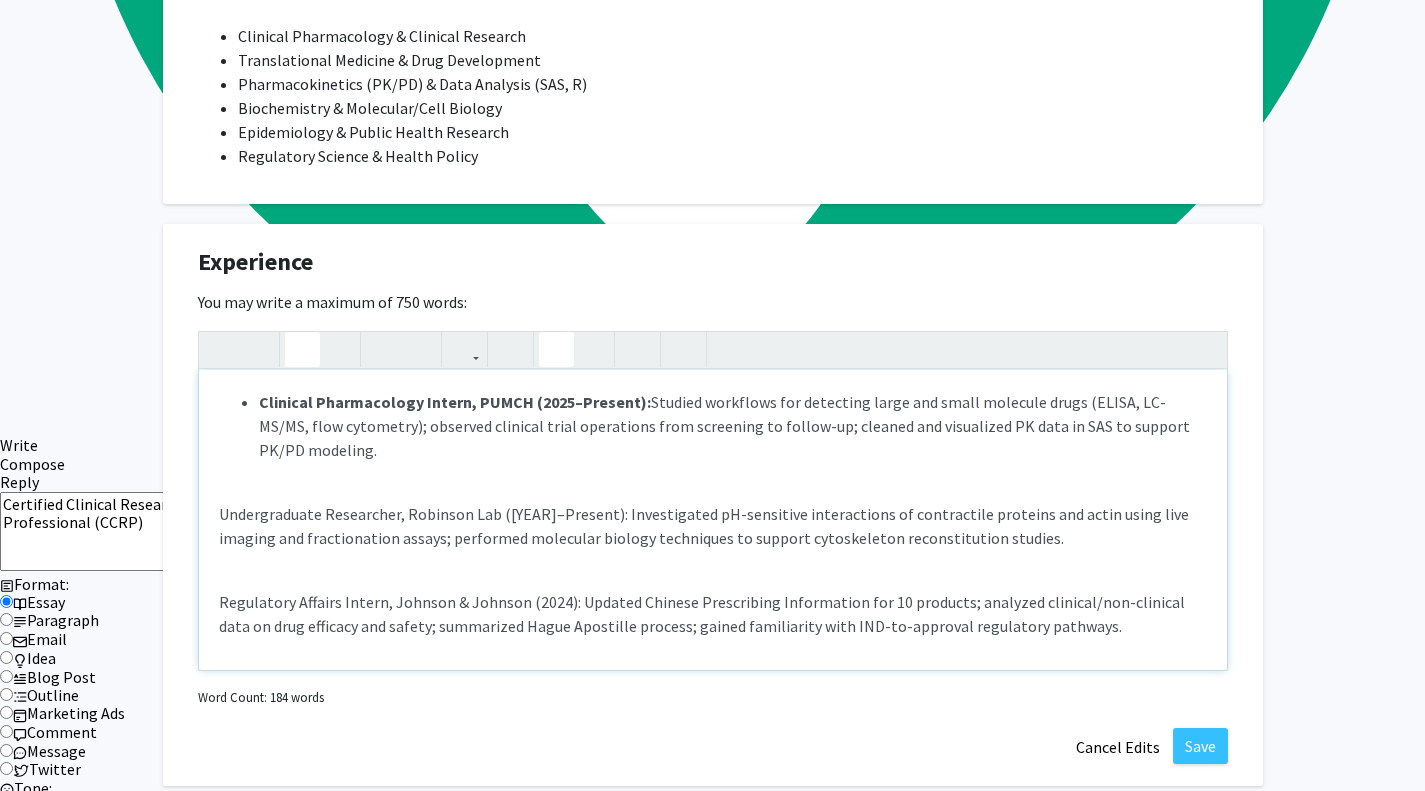 click 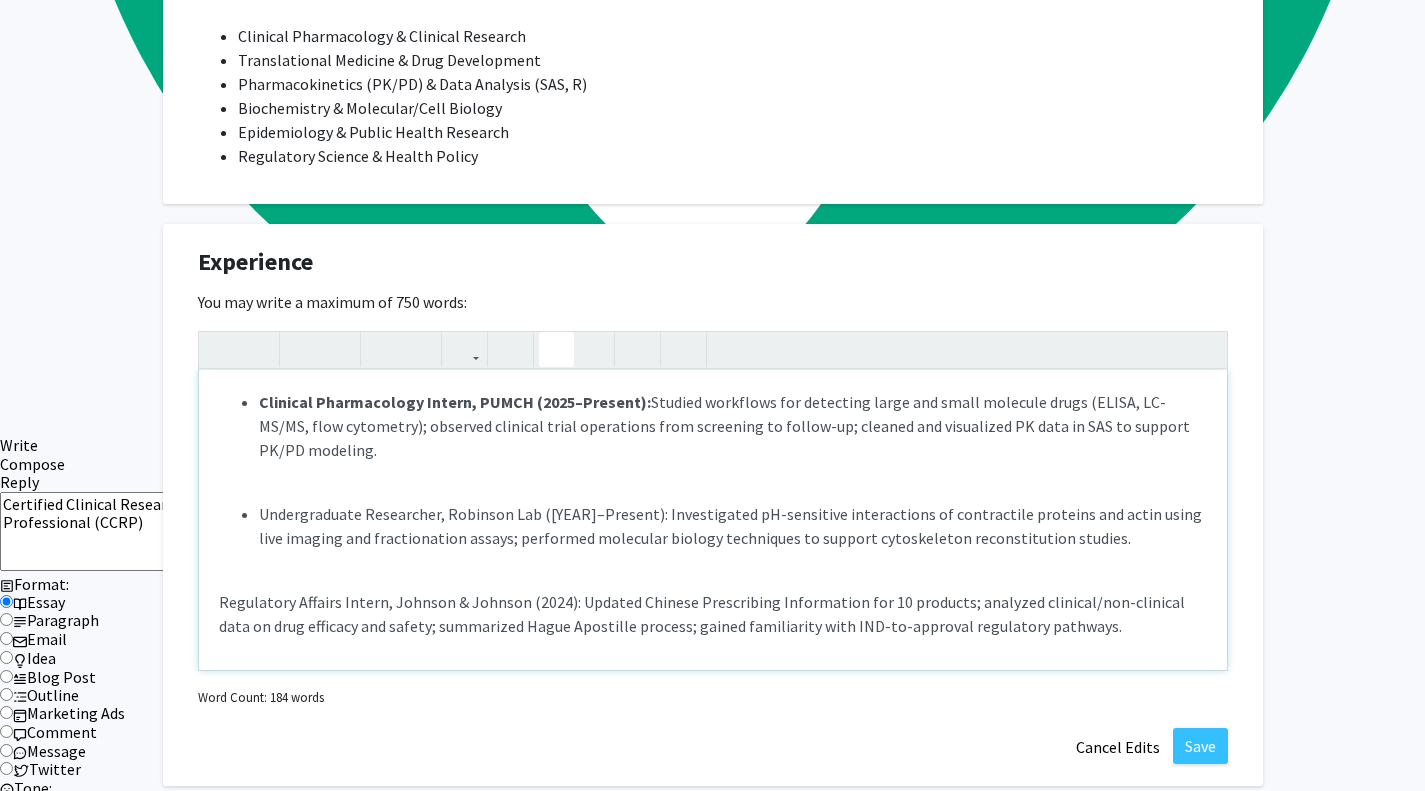 click 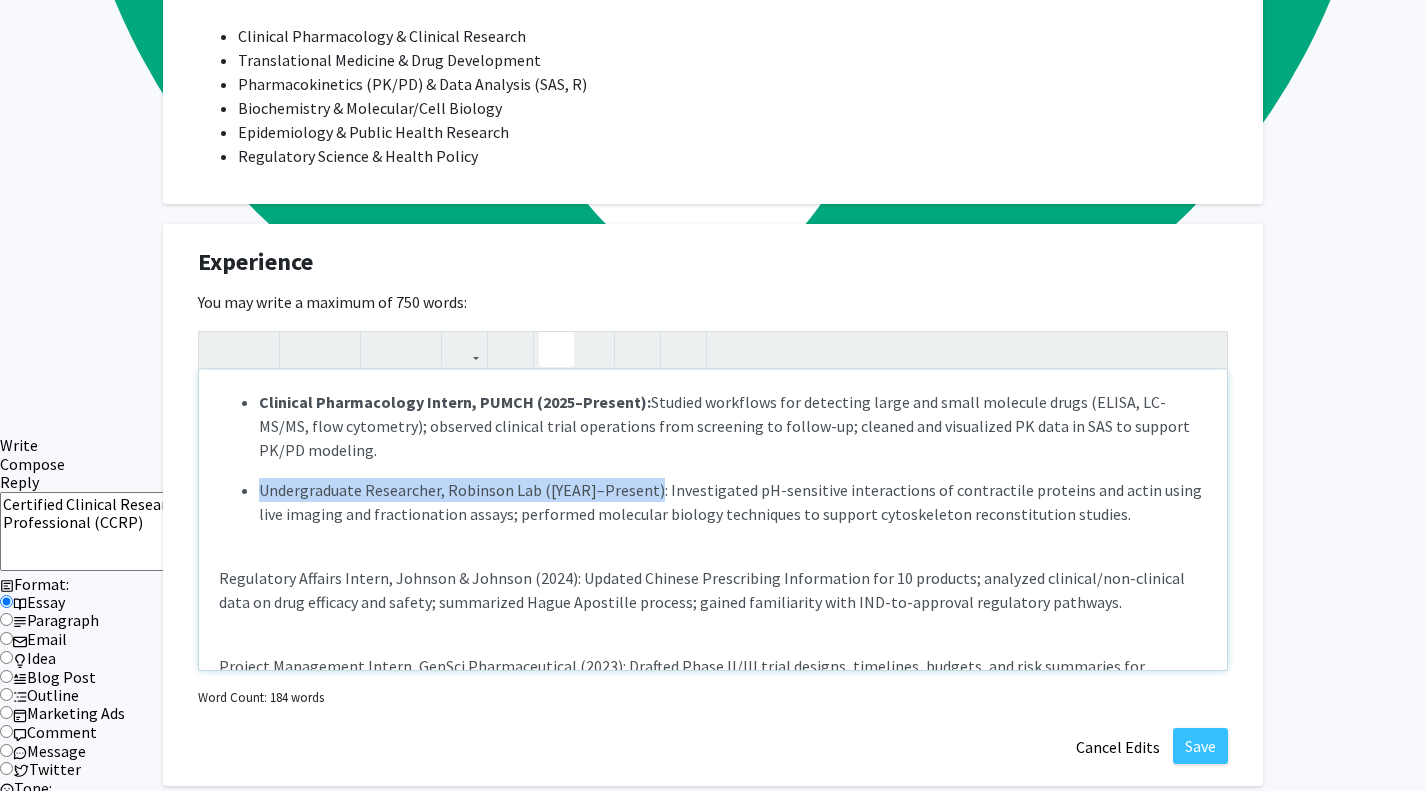 drag, startPoint x: 644, startPoint y: 488, endPoint x: 243, endPoint y: 478, distance: 401.12466 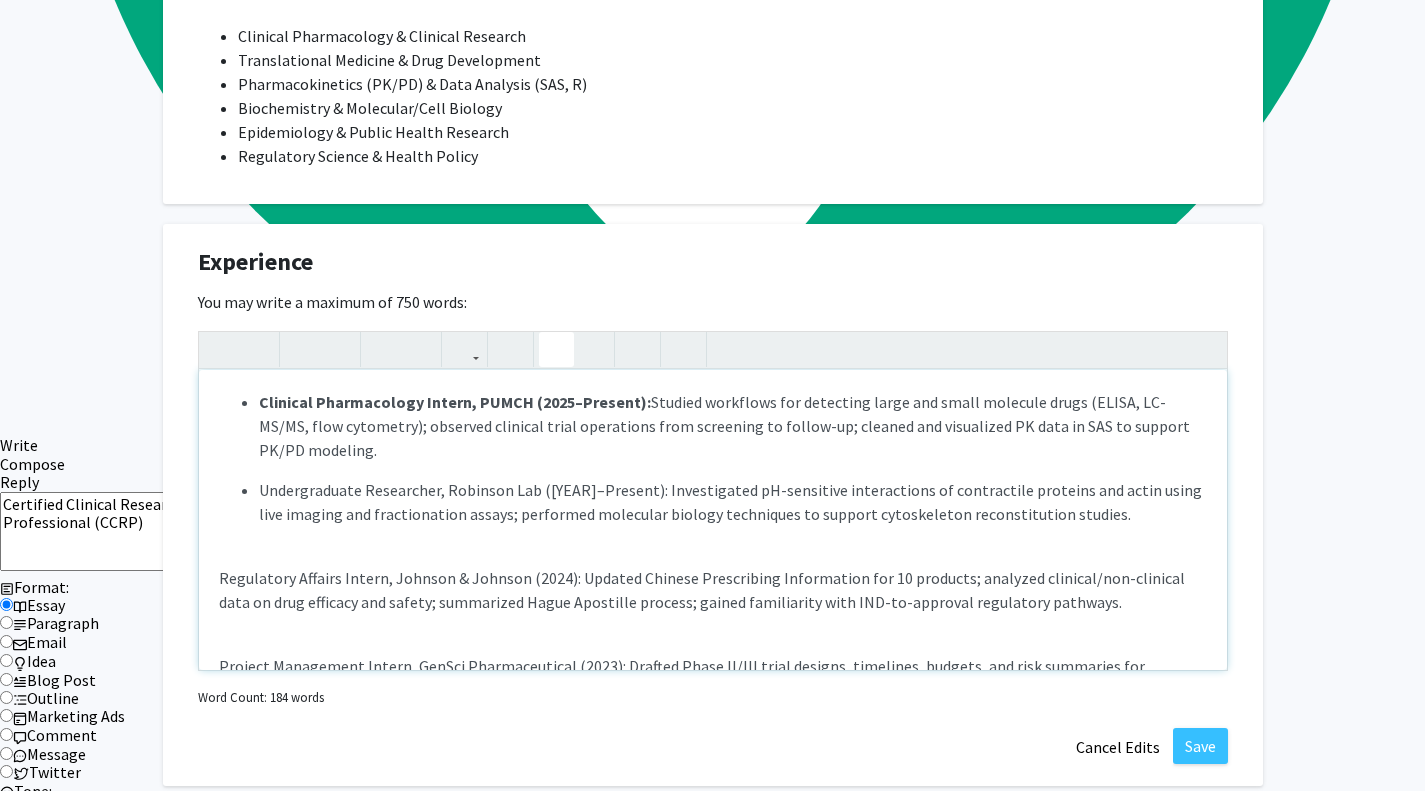 click 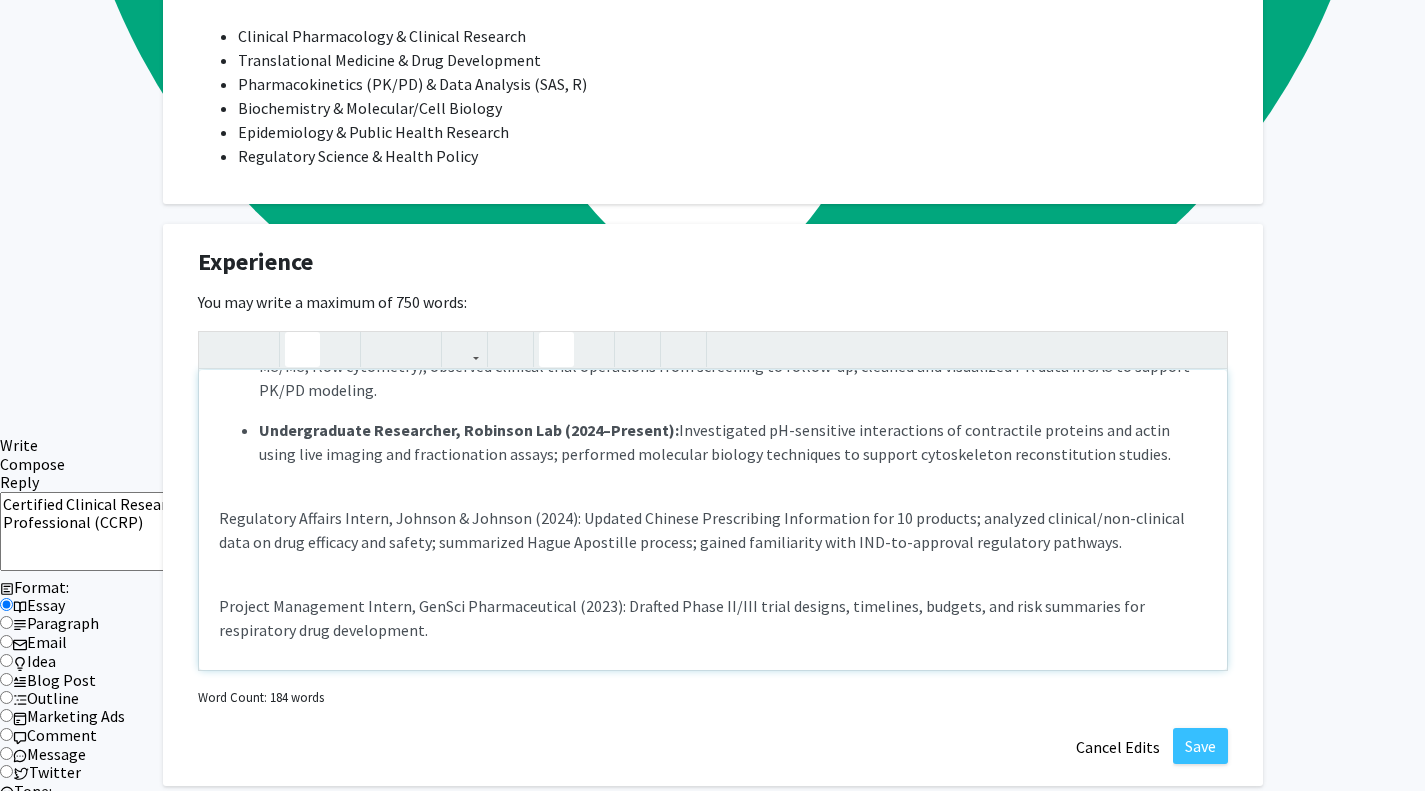 scroll, scrollTop: 61, scrollLeft: 0, axis: vertical 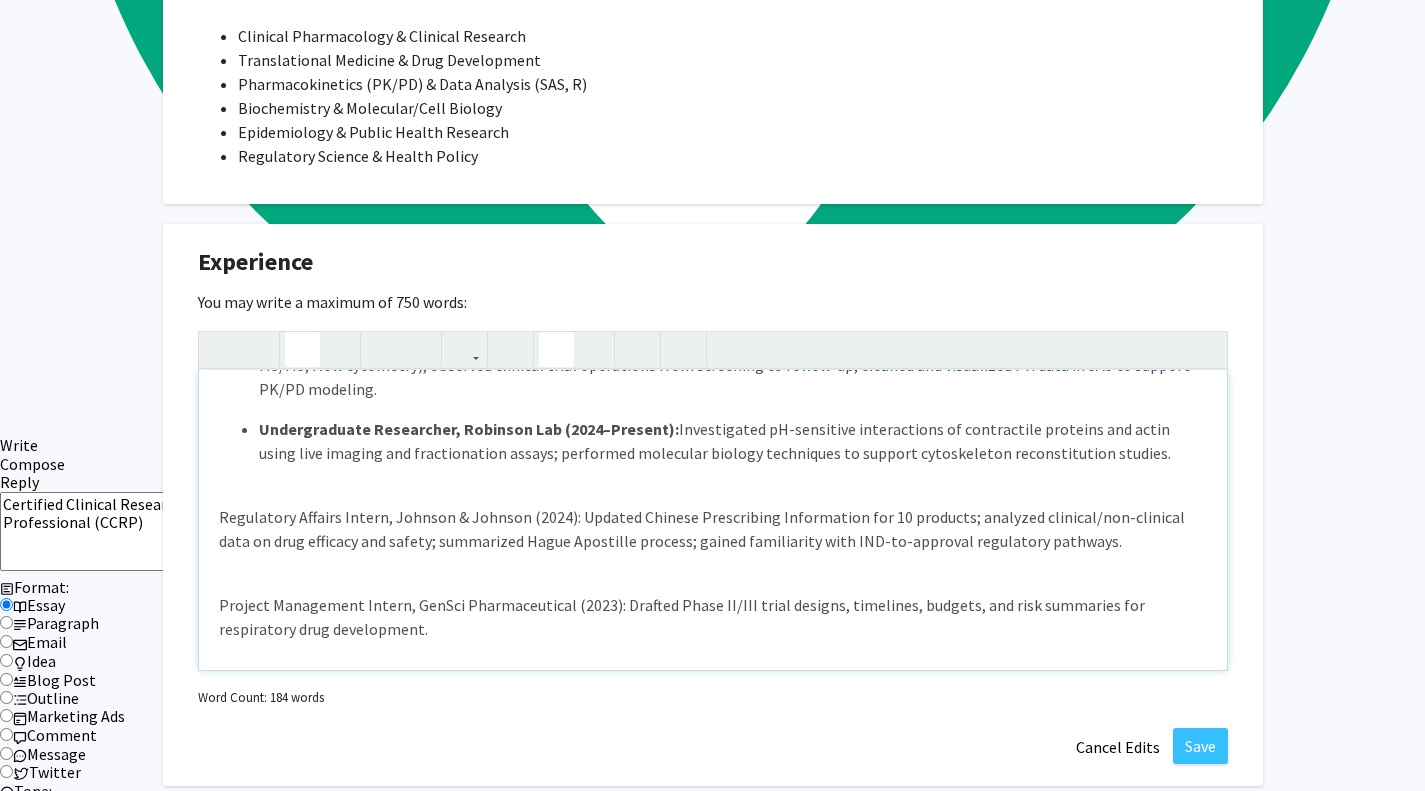 click on "Regulatory Affairs Intern, Johnson & Johnson (2024): Updated Chinese Prescribing Information for 10 products; analyzed clinical/non-clinical data on drug efficacy and safety; summarized Hague Apostille process; gained familiarity with IND-to-approval regulatory pathways." at bounding box center (713, 529) 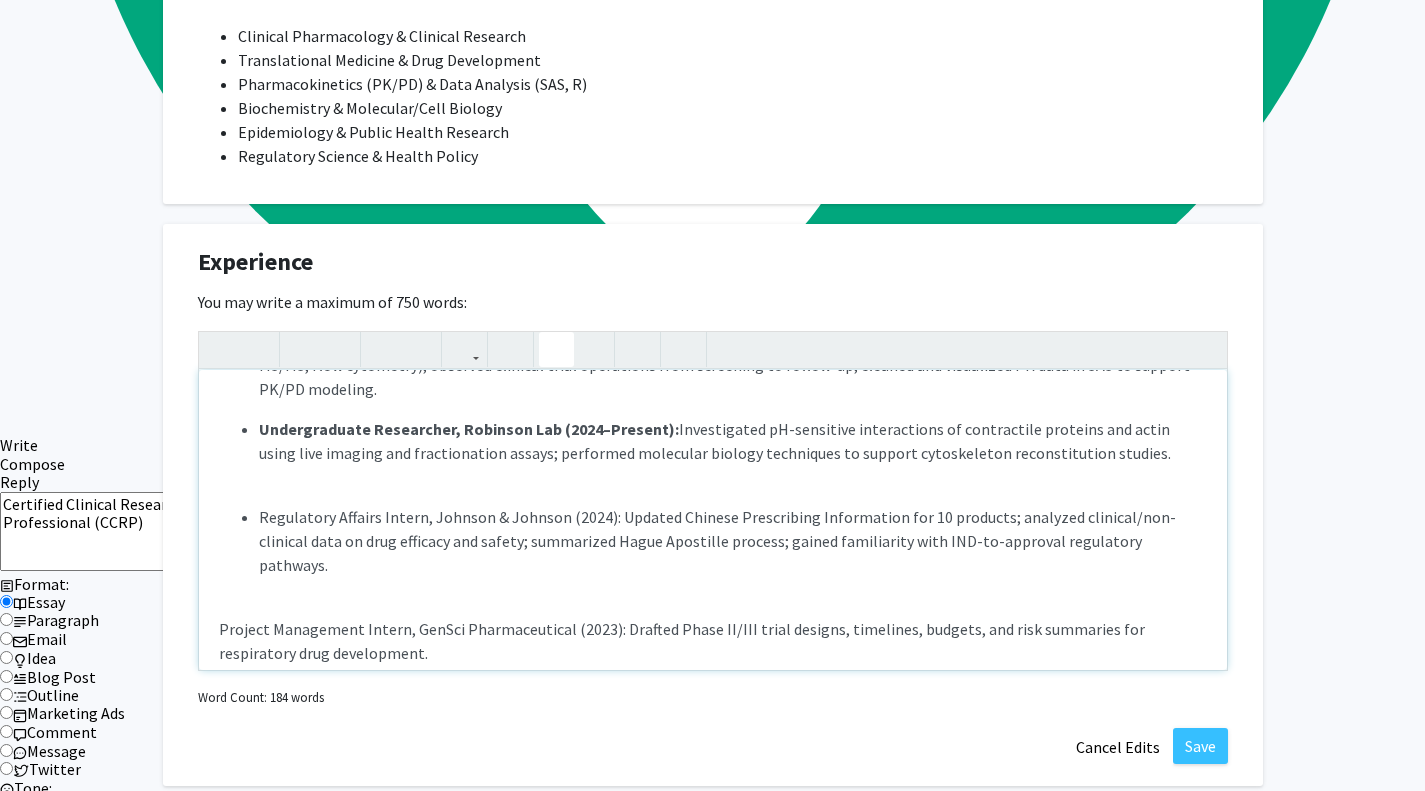 click 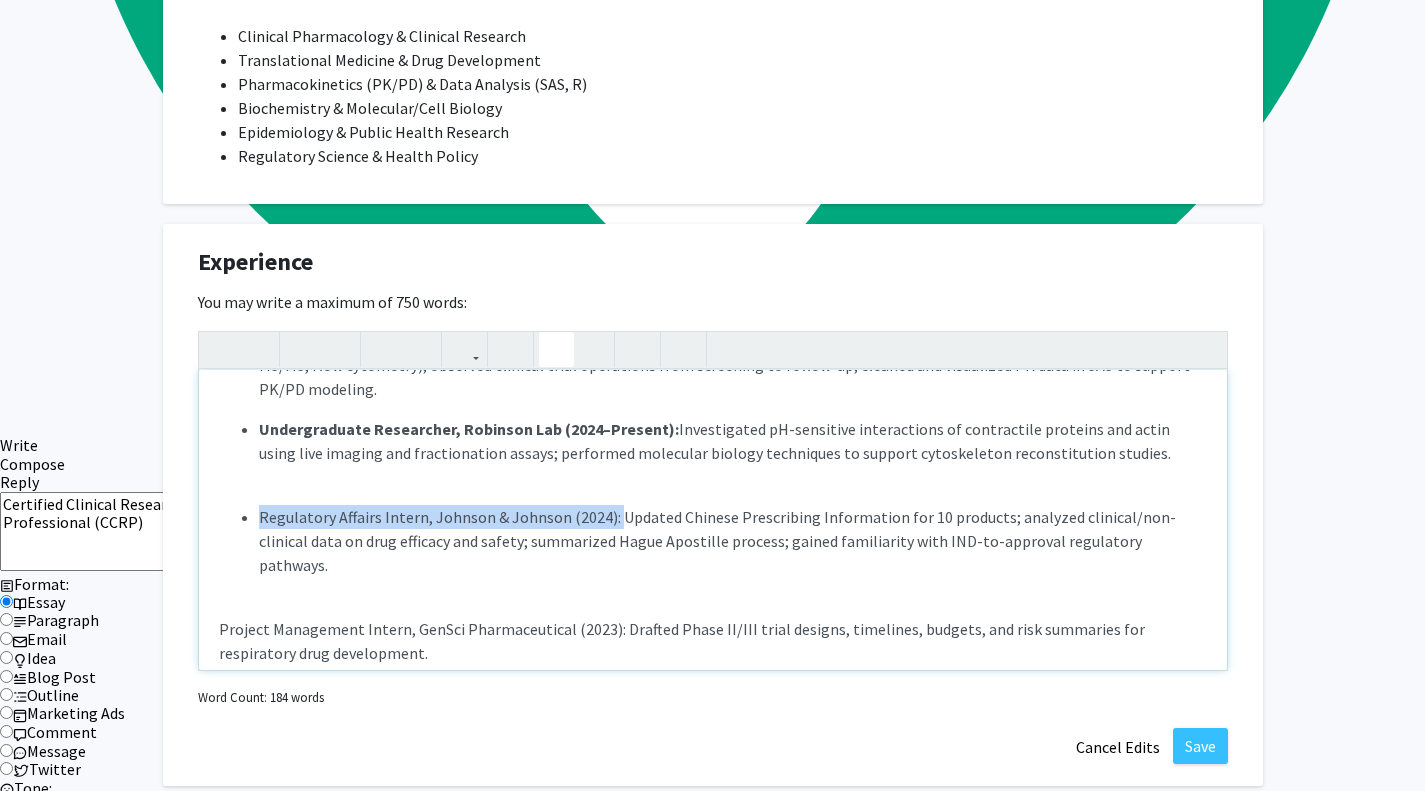 drag, startPoint x: 610, startPoint y: 513, endPoint x: 259, endPoint y: 525, distance: 351.20508 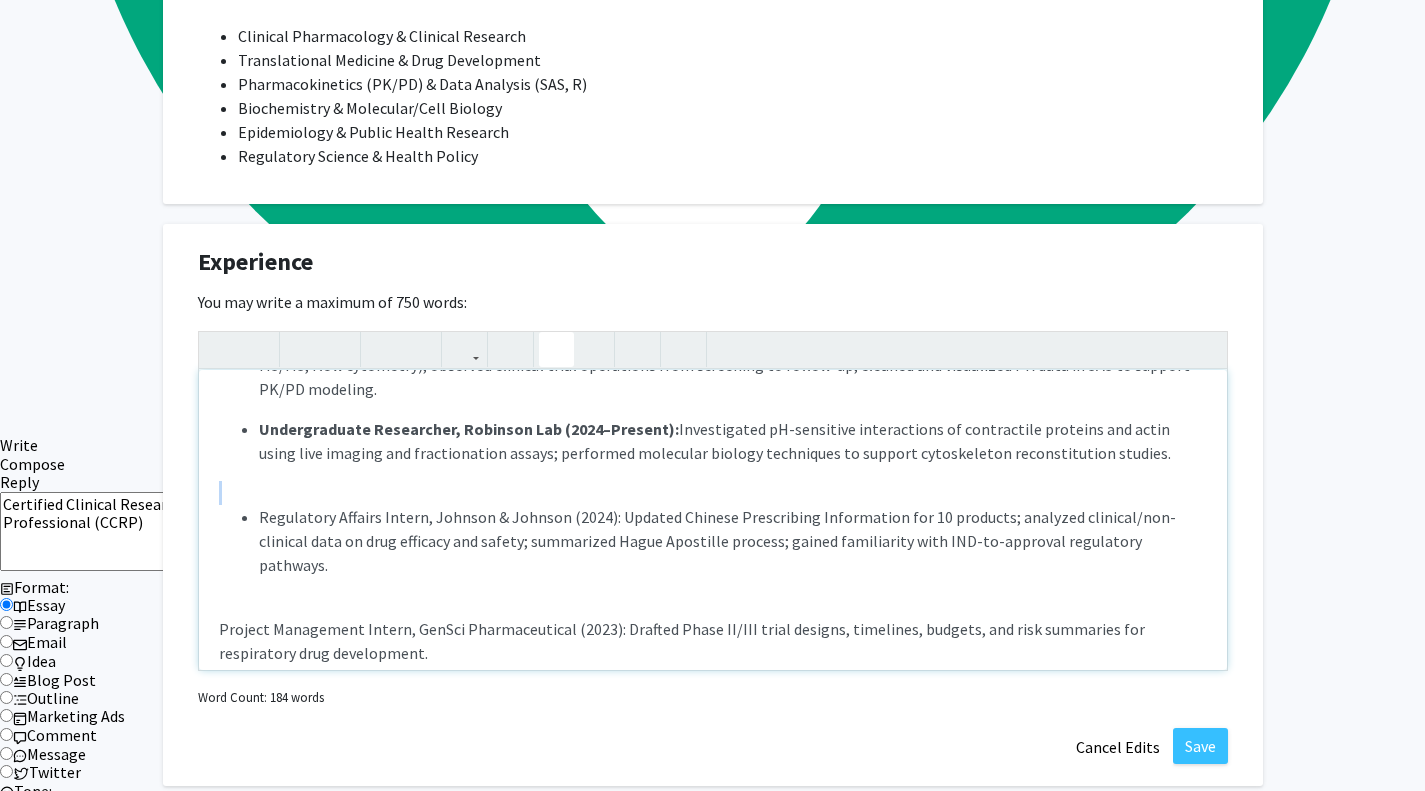 click 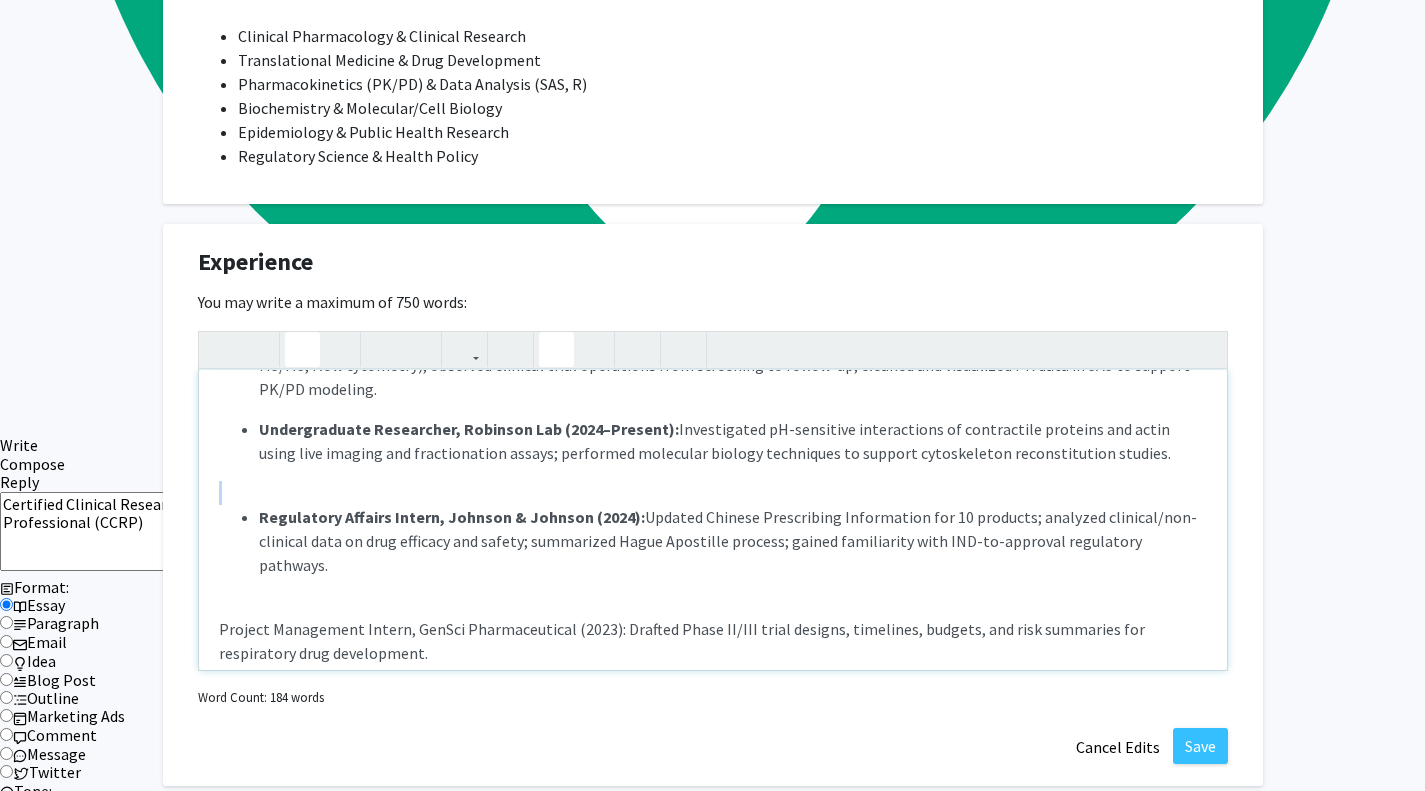 click on "Clinical Pharmacology Intern, PUMCH ([YEAR]–Present): Studied workflows for detecting large and small molecule drugs (ELISA, LC-MS/MS, flow cytometry); observed clinical trial operations from screening to follow-up; cleaned and visualized PK data in SAS to support PK/PD modeling. Undergraduate Researcher, Robinson Lab ([YEAR]–Present): Investigated pH-sensitive interactions of contractile proteins and actin using live imaging and fractionation assays; performed molecular biology techniques to support cytoskeleton reconstitution studies. Regulatory Affairs Intern, Johnson & Johnson ([YEAR]): Updated Chinese Prescribing Information for 10 products; analyzed clinical/non-clinical data on drug efficacy and safety; summarized Hague Apostille process; gained familiarity with IND-to-approval regulatory pathways. Project Management Intern, GenSci Pharmaceutical ([YEAR]): Drafted Phase II/III trial designs, timelines, budgets, and risk summaries for respiratory drug development." at bounding box center [713, 520] 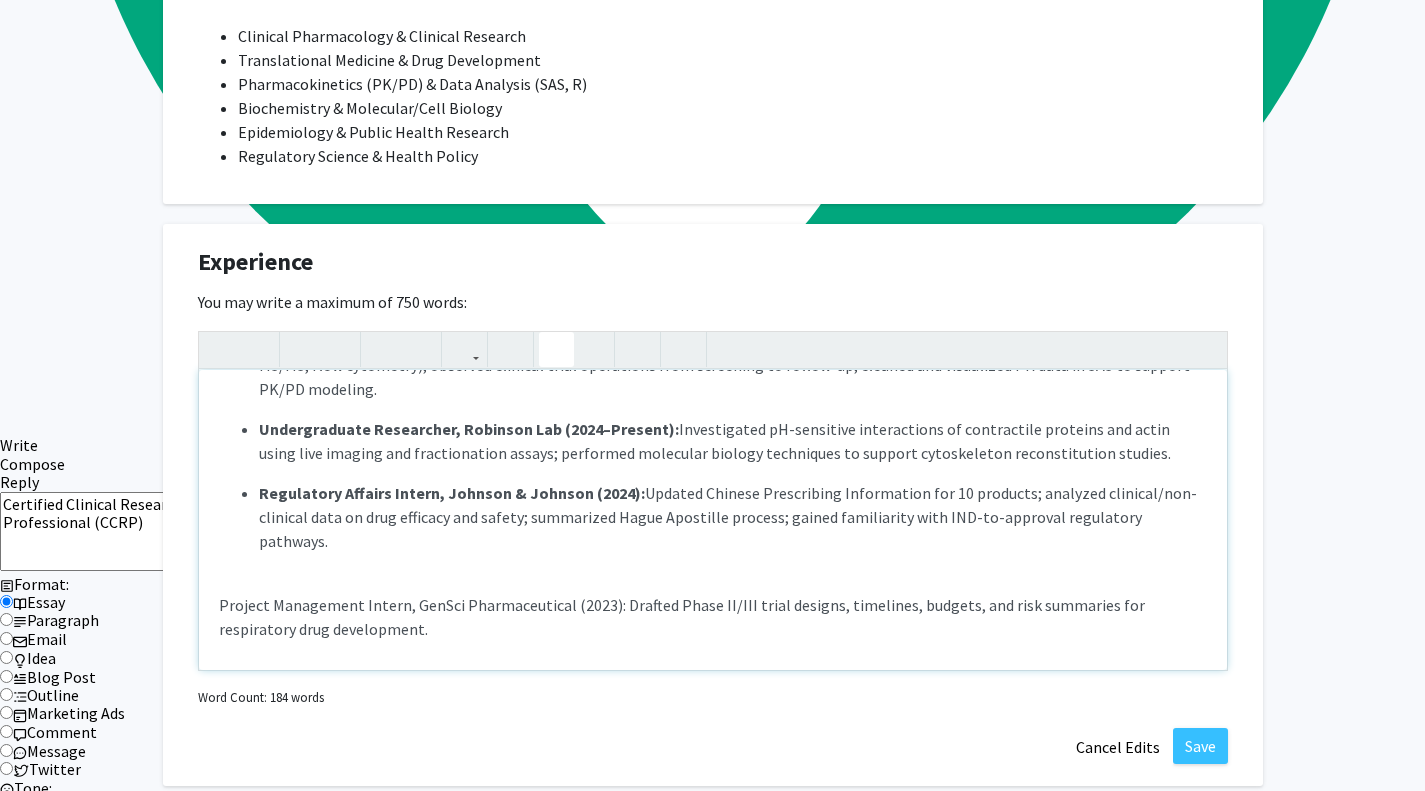 click on "Clinical Pharmacology Intern, PUMCH ([YEAR]–Present): Studied workflows for detecting large and small molecule drugs (ELISA, LC-MS/MS, flow cytometry); observed clinical trial operations from screening to follow-up; cleaned and visualized PK data in SAS to support PK/PD modeling. Undergraduate Researcher, Robinson Lab ([YEAR]–Present): Investigated pH-sensitive interactions of contractile proteins and actin using live imaging and fractionation assays; performed molecular biology techniques to support cytoskeleton reconstitution studies. Regulatory Affairs Intern, Johnson & Johnson ([YEAR]): Updated Chinese Prescribing Information for 10 products; analyzed clinical/non-clinical data on drug efficacy and safety; summarized Hague Apostille process; gained familiarity with IND-to-approval regulatory pathways. Project Management Intern, GenSci Pharmaceutical ([YEAR]): Drafted Phase II/III trial designs, timelines, budgets, and risk summaries for respiratory drug development." at bounding box center (713, 520) 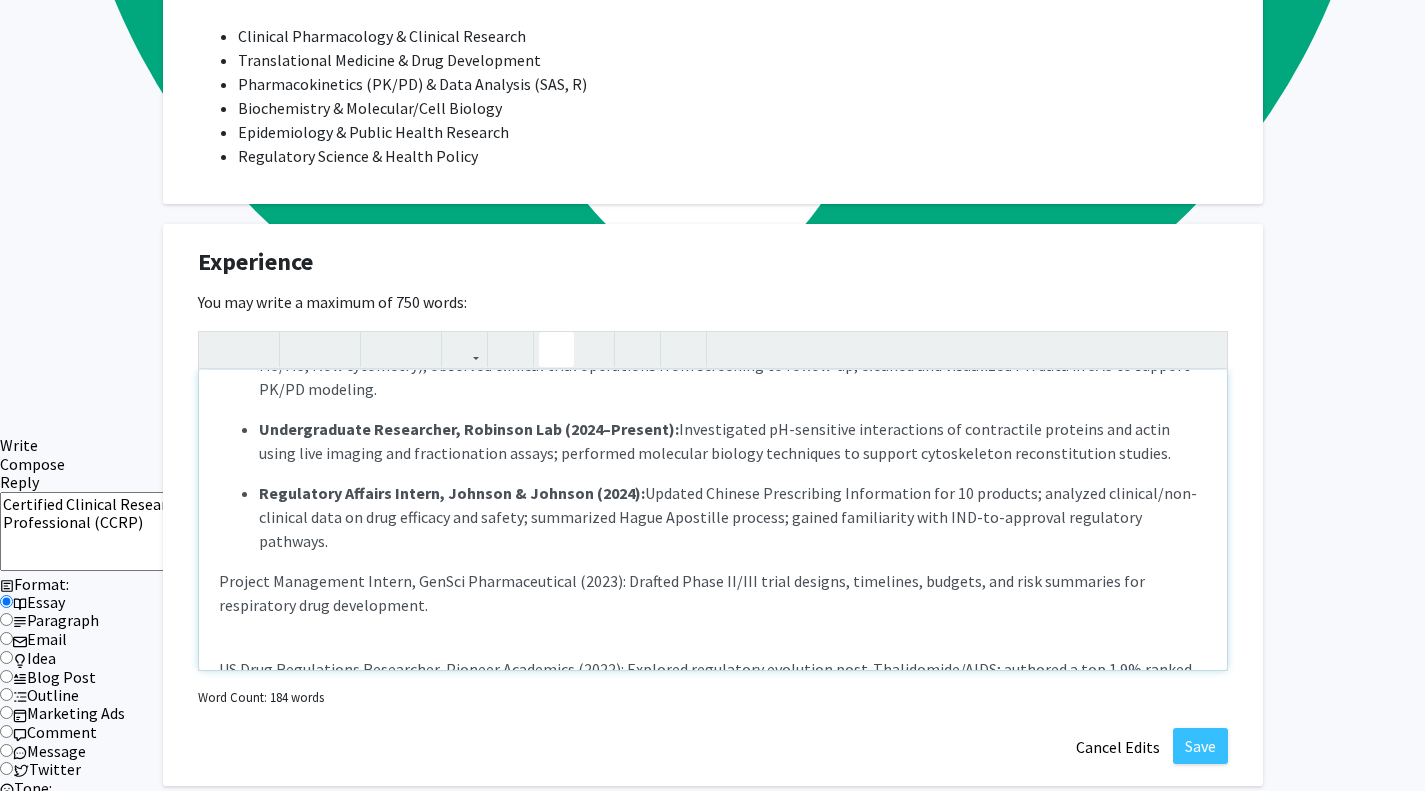 click on "Clinical Pharmacology Intern, PUMCH ([YEAR]–Present): Studied workflows for detecting large and small molecule drugs (ELISA, LC-MS/MS, flow cytometry); observed clinical trial operations from screening to follow-up; cleaned and visualized PK data in SAS to support PK/PD modeling. Undergraduate Researcher, Robinson Lab ([YEAR]–Present): Investigated pH-sensitive interactions of contractile proteins and actin using live imaging and fractionation assays; performed molecular biology techniques to support cytoskeleton reconstitution studies. Regulatory Affairs Intern, Johnson & Johnson ([YEAR]): Updated Chinese Prescribing Information for 10 products; analyzed clinical/non-clinical data on drug efficacy and safety; summarized Hague Apostille process; gained familiarity with IND-to-approval regulatory pathways. Project Management Intern, GenSci Pharmaceutical ([YEAR]): Drafted Phase II/III trial designs, timelines, budgets, and risk summaries for respiratory drug development." at bounding box center (713, 520) 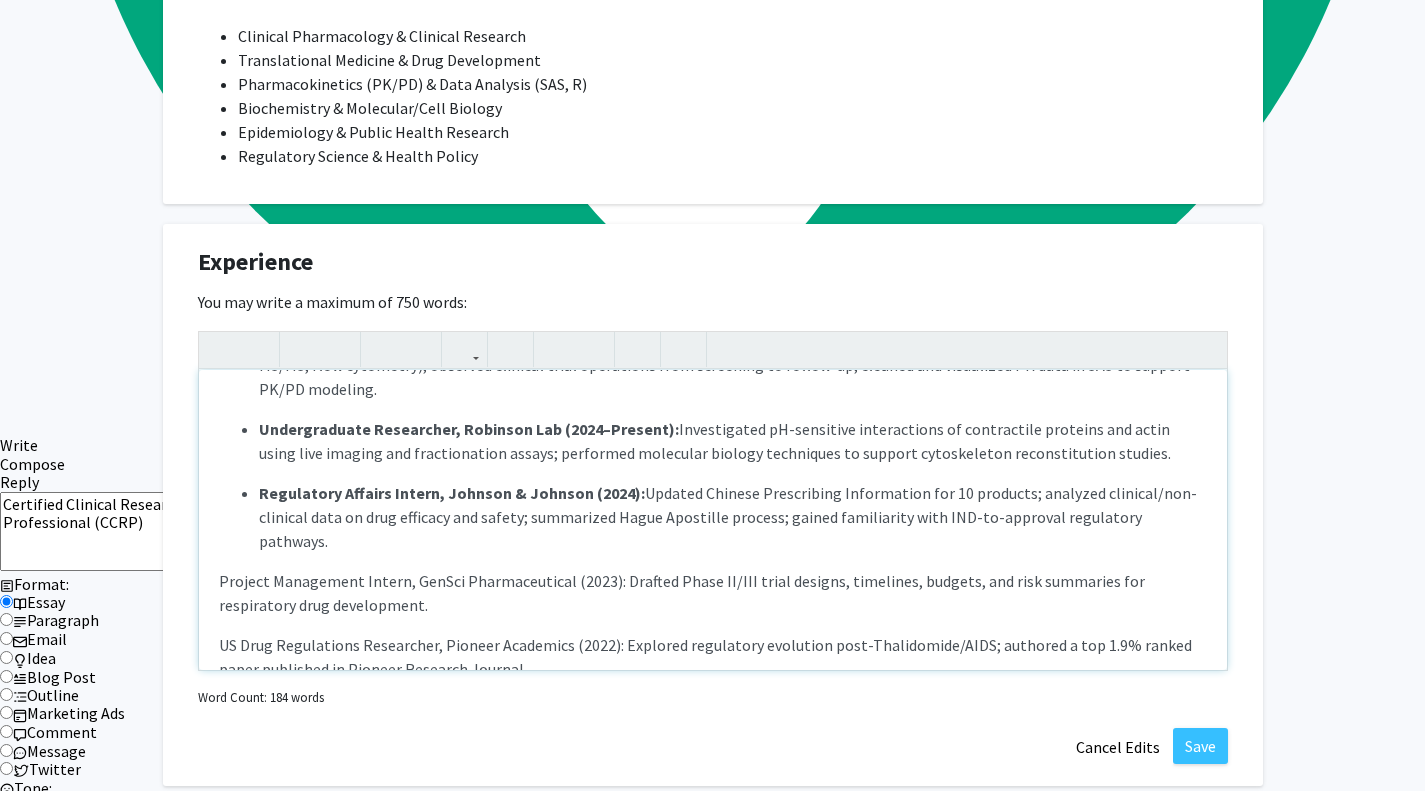 scroll, scrollTop: 122, scrollLeft: 0, axis: vertical 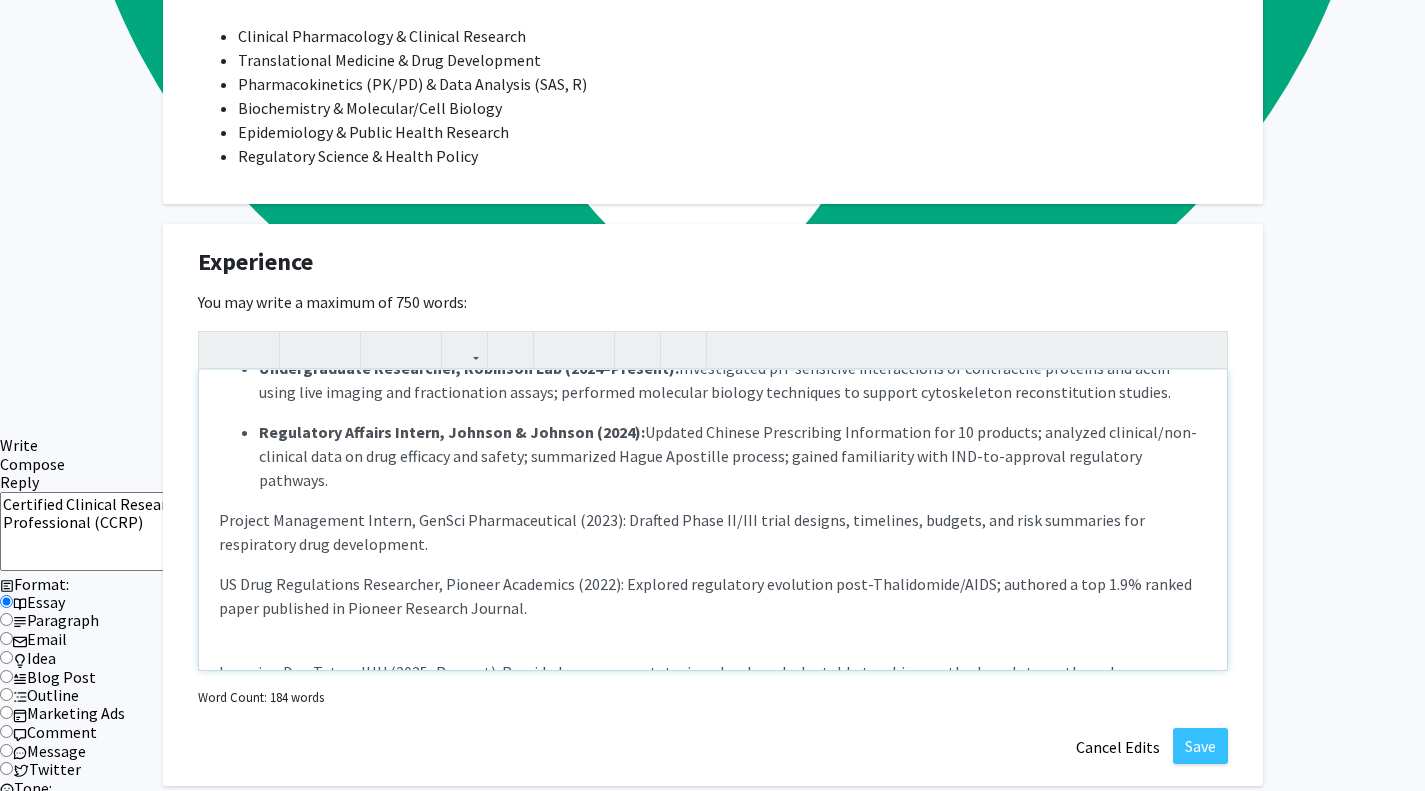 click on "Clinical Pharmacology Intern, PUMCH ([YEAR]–Present): Studied workflows for detecting large and small molecule drugs (ELISA, LC-MS/MS, flow cytometry); observed clinical trial operations from screening to follow-up; cleaned and visualized PK data in SAS to support PK/PD modeling. Undergraduate Researcher, Robinson Lab ([YEAR]–Present): Investigated pH-sensitive interactions of contractile proteins and actin using live imaging and fractionation assays; performed molecular biology techniques to support cytoskeleton reconstitution studies. Regulatory Affairs Intern, Johnson & Johnson ([YEAR]): Updated Chinese Prescribing Information for 10 products; analyzed clinical/non-clinical data on drug efficacy and safety; summarized Hague Apostille process; gained familiarity with IND-to-approval regulatory pathways. Project Management Intern, GenSci Pharmaceutical ([YEAR]): Drafted Phase II/III trial designs, timelines, budgets, and risk summaries for respiratory drug development." at bounding box center [713, 520] 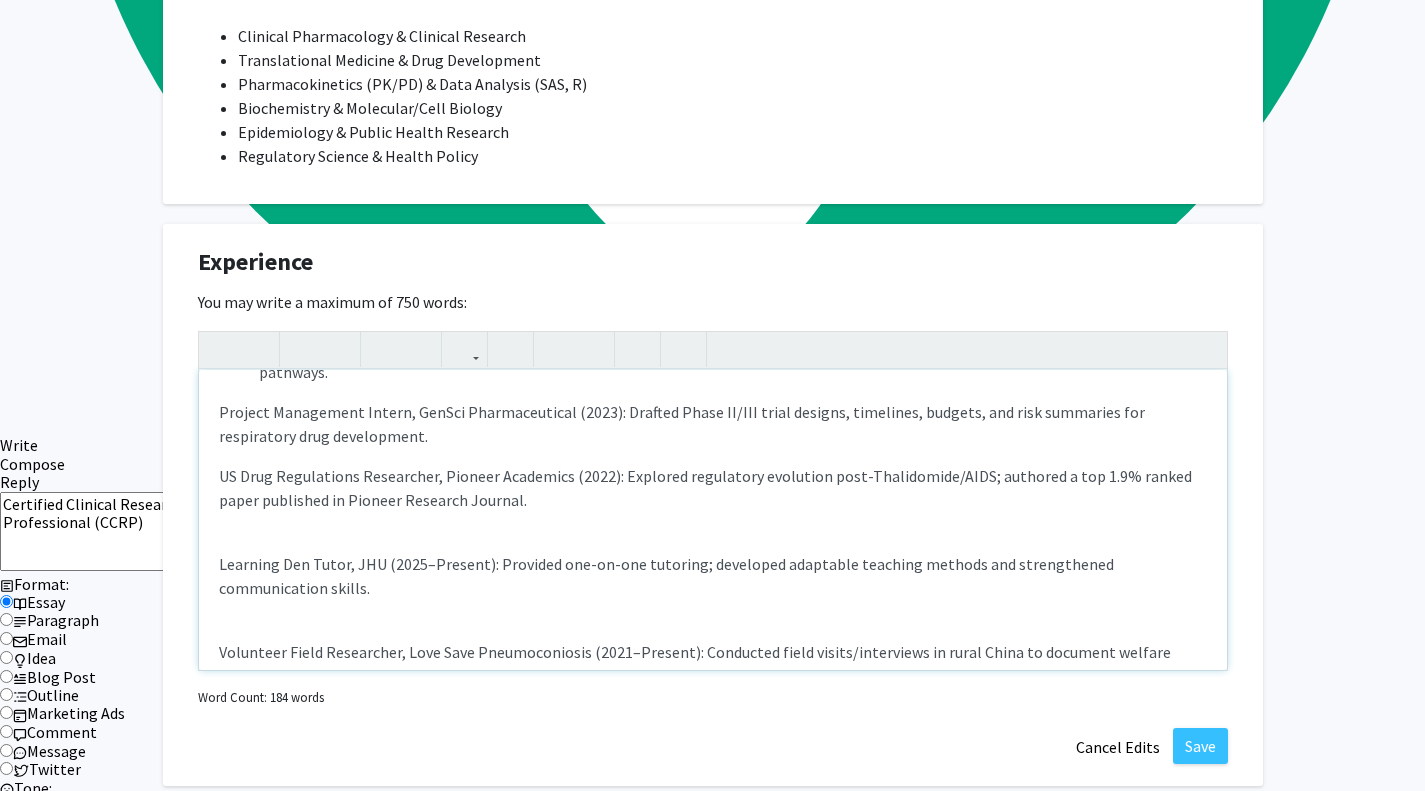 scroll, scrollTop: 232, scrollLeft: 0, axis: vertical 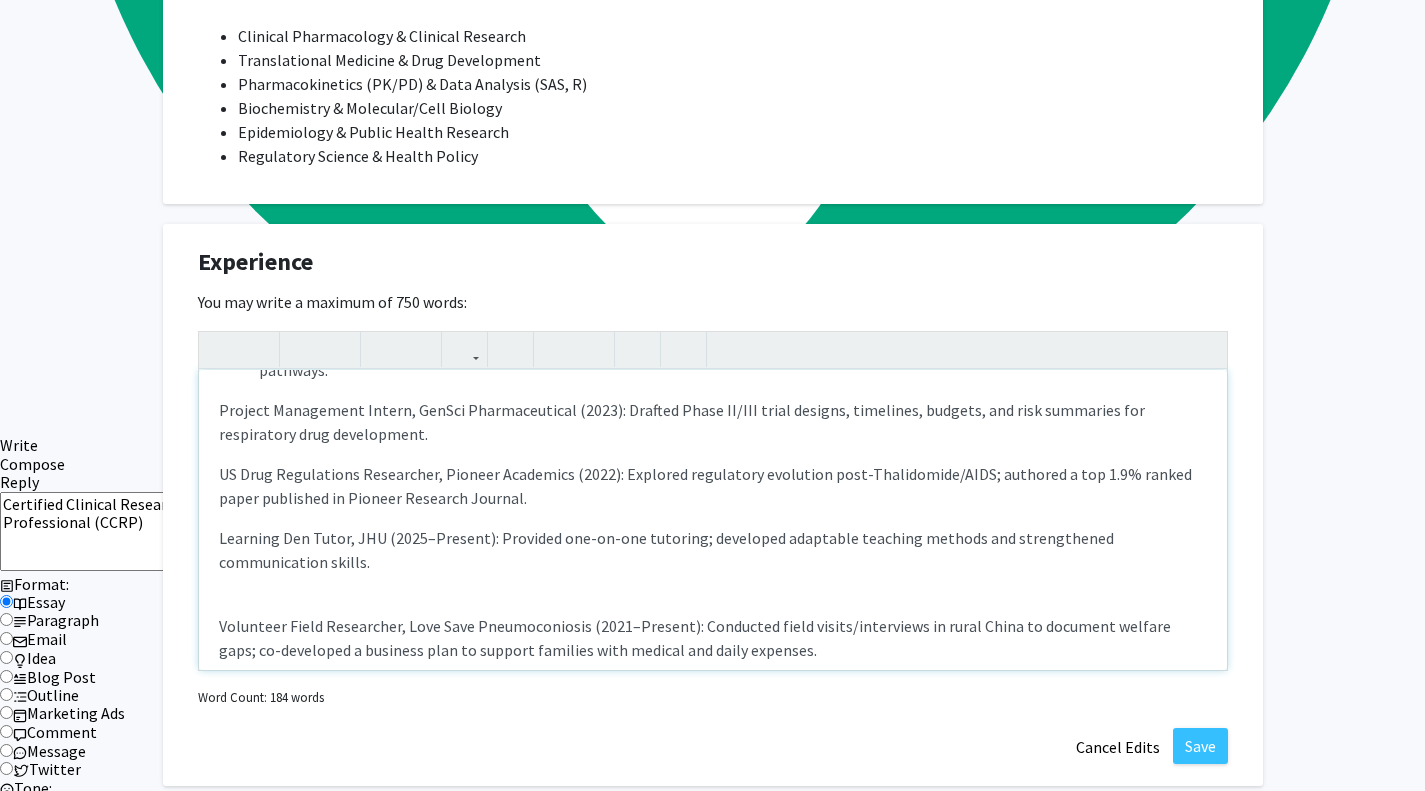 click on "Clinical Pharmacology Intern, PUMCH ([YEAR]–Present): Studied workflows for detecting large and small molecule drugs (ELISA, LC-MS/MS, flow cytometry); observed clinical trial operations from screening to follow-up; cleaned and visualized PK data in SAS to support PK/PD modeling. Undergraduate Researcher, Robinson Lab ([YEAR]–Present): Investigated pH-sensitive interactions of contractile proteins and actin using live imaging and fractionation assays; performed molecular biology techniques to support cytoskeleton reconstitution studies. Regulatory Affairs Intern, Johnson & Johnson ([YEAR]): Updated Chinese Prescribing Information for 10 products; analyzed clinical/non-clinical data on drug efficacy and safety; summarized Hague Apostille process; gained familiarity with IND-to-approval regulatory pathways. Project Management Intern, GenSci Pharmaceutical ([YEAR]): Drafted Phase II/III trial designs, timelines, budgets, and risk summaries for respiratory drug development." at bounding box center [713, 520] 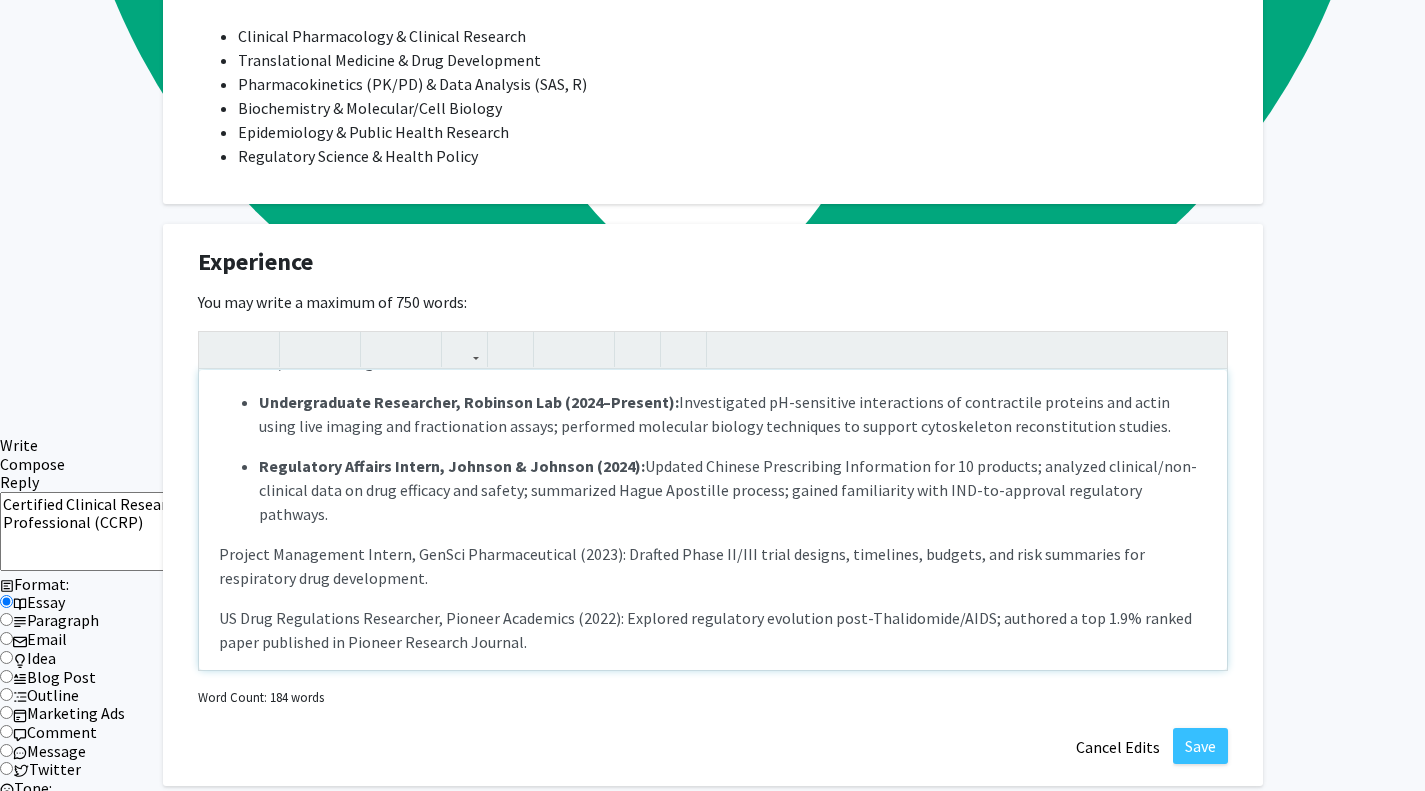scroll, scrollTop: 86, scrollLeft: 0, axis: vertical 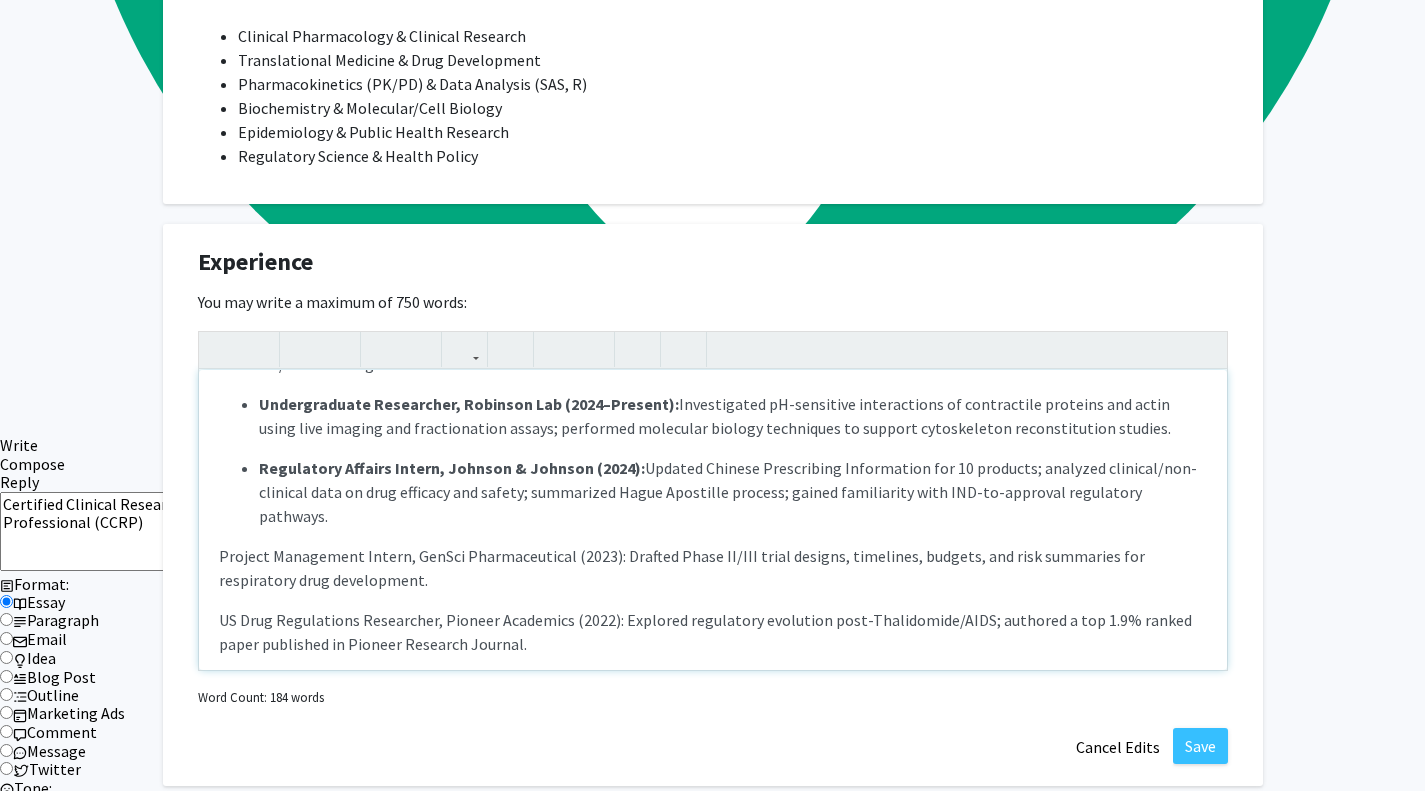click on "Clinical Pharmacology Intern, PUMCH ([YEAR]–Present): Studied workflows for detecting large and small molecule drugs (ELISA, LC-MS/MS, flow cytometry); observed clinical trial operations from screening to follow-up; cleaned and visualized PK data in SAS to support PK/PD modeling. Undergraduate Researcher, Robinson Lab ([YEAR]–Present): Investigated pH-sensitive interactions of contractile proteins and actin using live imaging and fractionation assays; performed molecular biology techniques to support cytoskeleton reconstitution studies. Regulatory Affairs Intern, Johnson & Johnson ([YEAR]): Updated Chinese Prescribing Information for 10 products; analyzed clinical/non-clinical data on drug efficacy and safety; summarized Hague Apostille process; gained familiarity with IND-to-approval regulatory pathways. Project Management Intern, GenSci Pharmaceutical ([YEAR]): Drafted Phase II/III trial designs, timelines, budgets, and risk summaries for respiratory drug development." at bounding box center [713, 520] 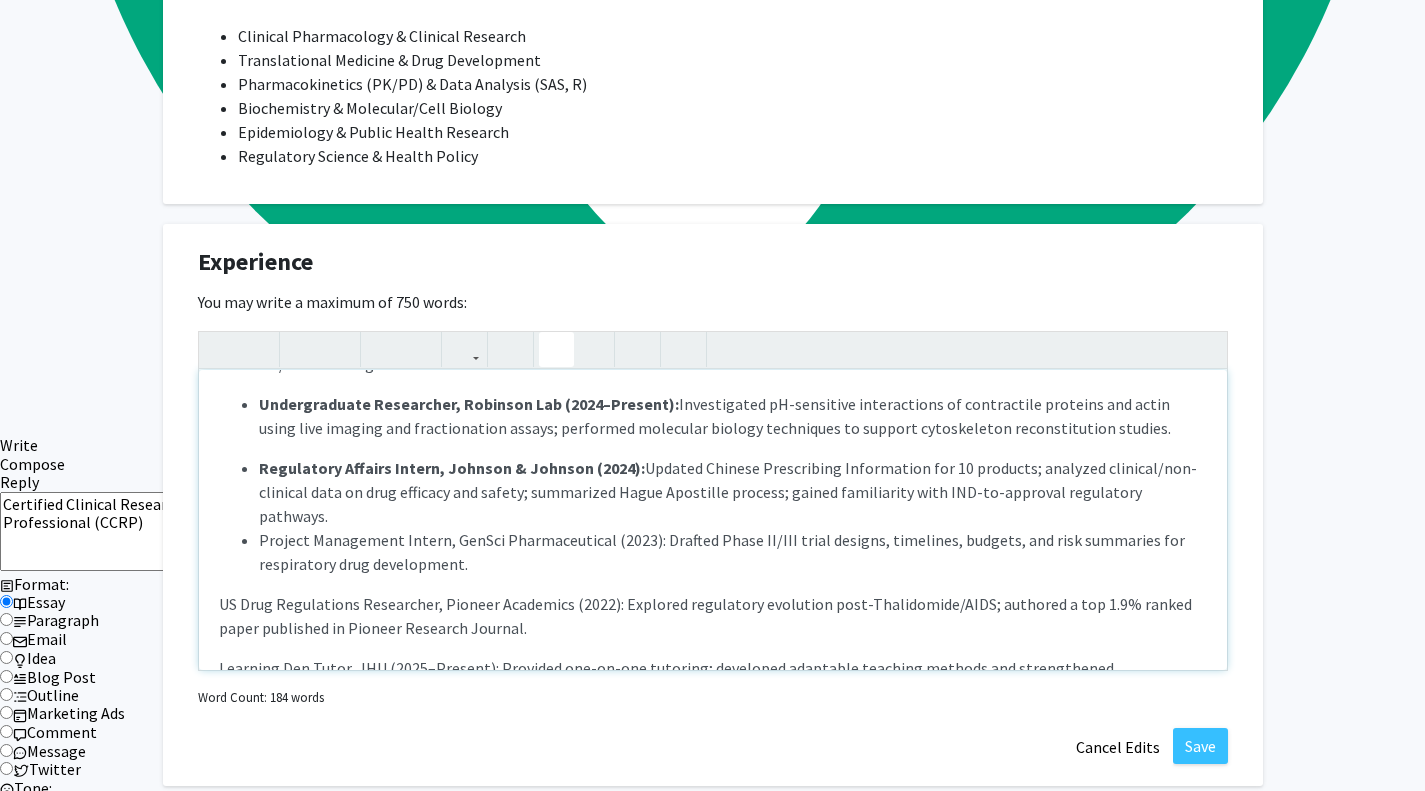 click 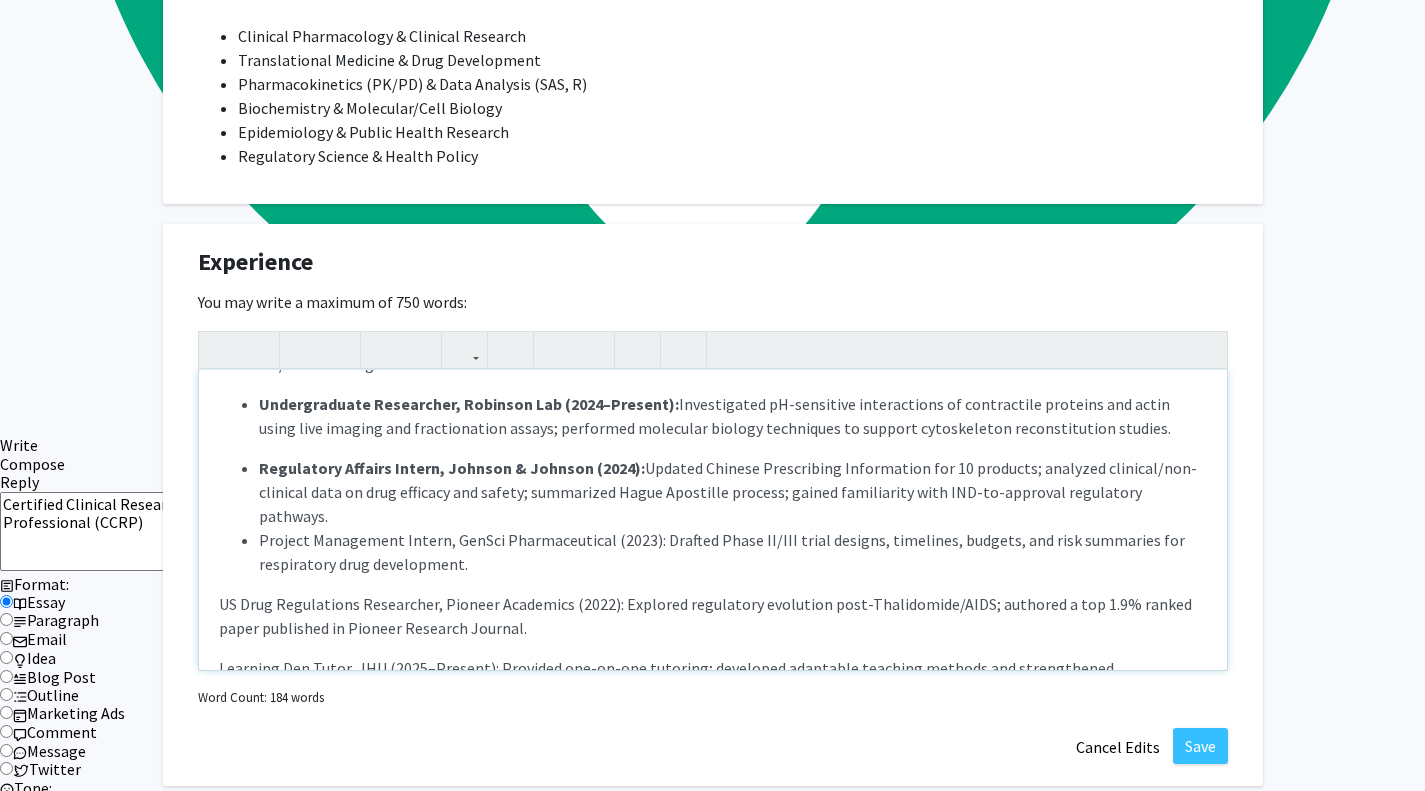 click on "Clinical Pharmacology Intern, PUMCH ([YEAR]–Present): Studied workflows for detecting large and small molecule drugs (ELISA, LC-MS/MS, flow cytometry); observed clinical trial operations from screening to follow-up; cleaned and visualized PK data in SAS to support PK/PD modeling. Undergraduate Researcher, Robinson Lab ([YEAR]–Present): Investigated pH-sensitive interactions of contractile proteins and actin using live imaging and fractionation assays; performed molecular biology techniques to support cytoskeleton reconstitution studies. Regulatory Affairs Intern, Johnson & Johnson ([YEAR]): Updated Chinese Prescribing Information for 10 products; analyzed clinical/non-clinical data on drug efficacy and safety; summarized Hague Apostille process; gained familiarity with IND-to-approval regulatory pathways. Project Management Intern, GenSci Pharmaceutical ([YEAR]): Drafted Phase II/III trial designs, timelines, budgets, and risk summaries for respiratory drug development." at bounding box center (713, 520) 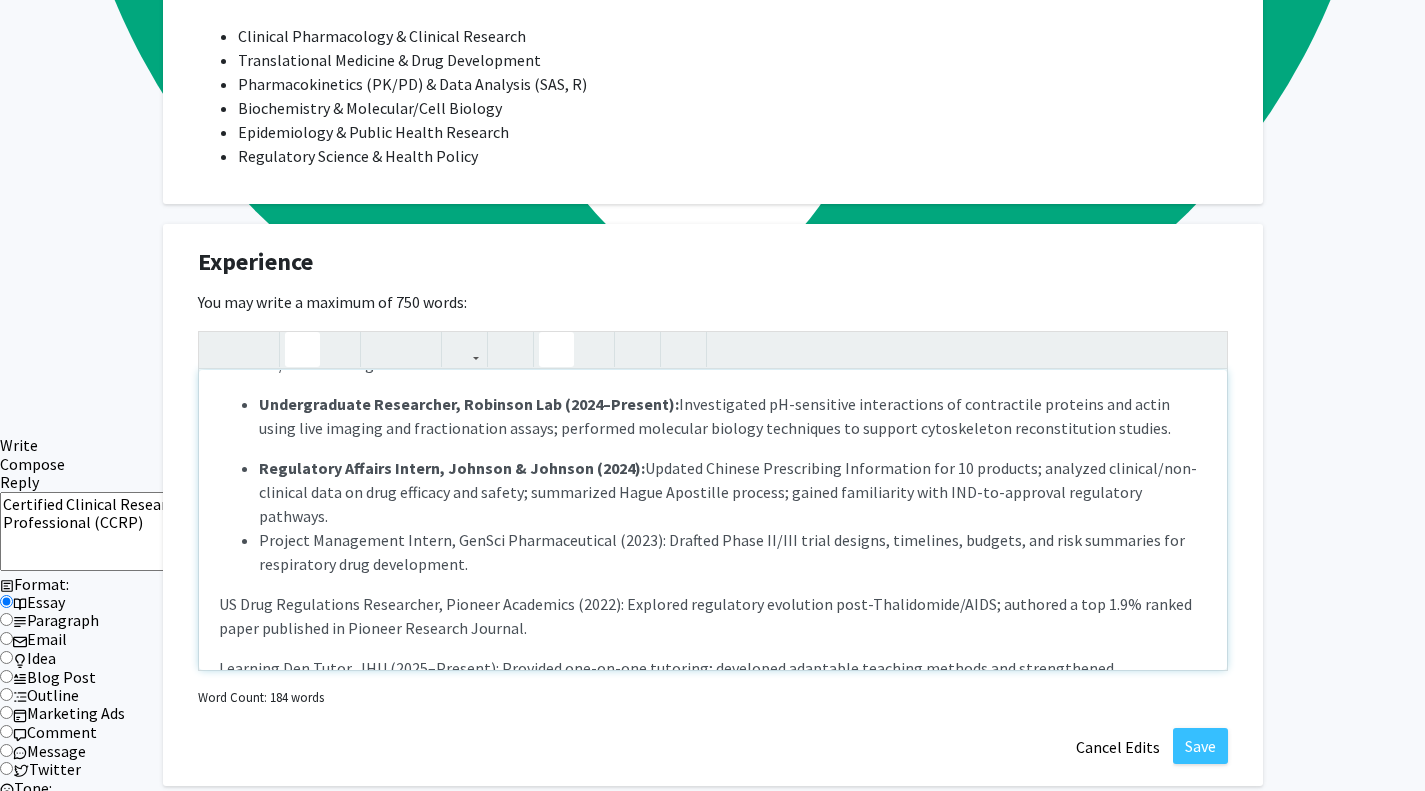 click on "Project Management Intern, GenSci Pharmaceutical (2023): Drafted Phase II/III trial designs, timelines, budgets, and risk summaries for respiratory drug development." at bounding box center [733, 552] 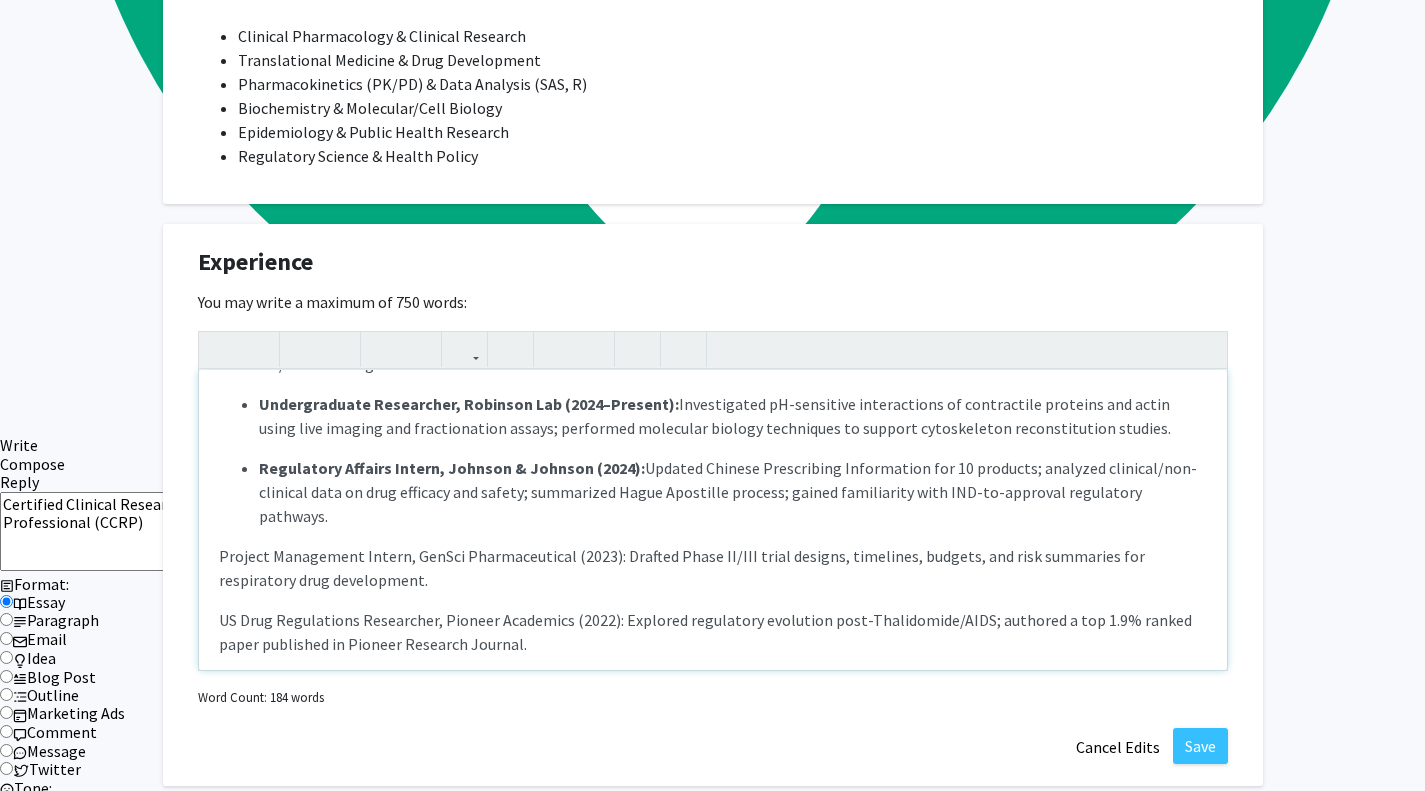 click 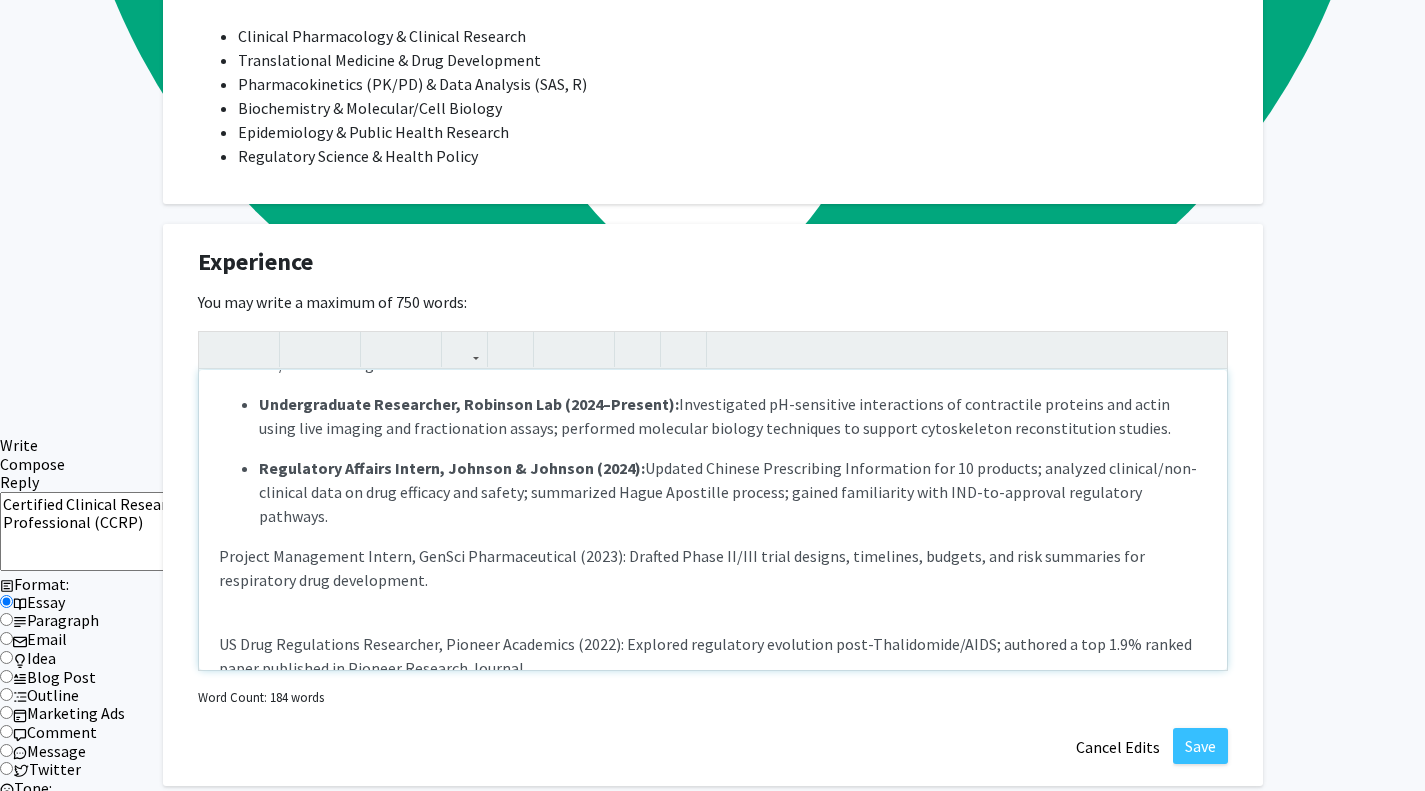 click 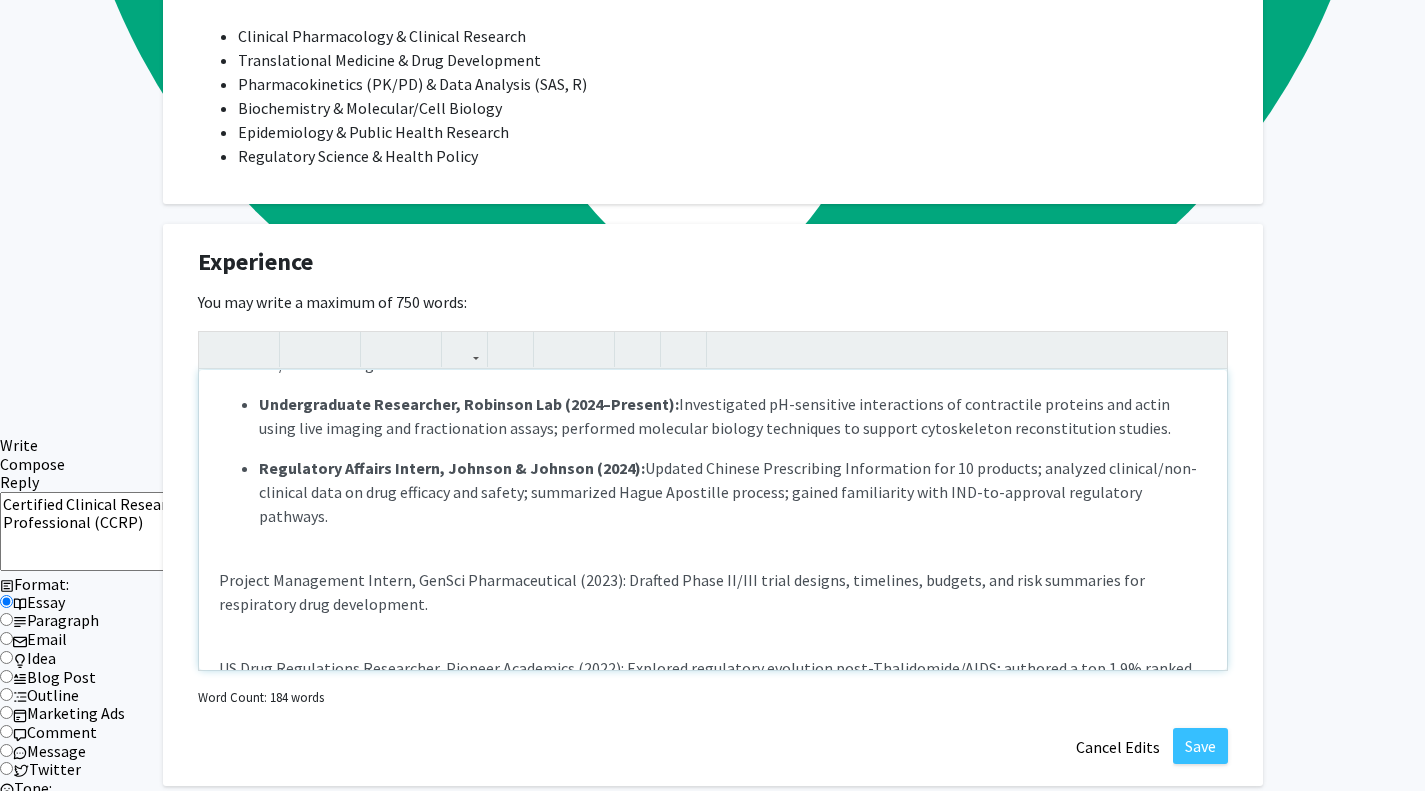 click 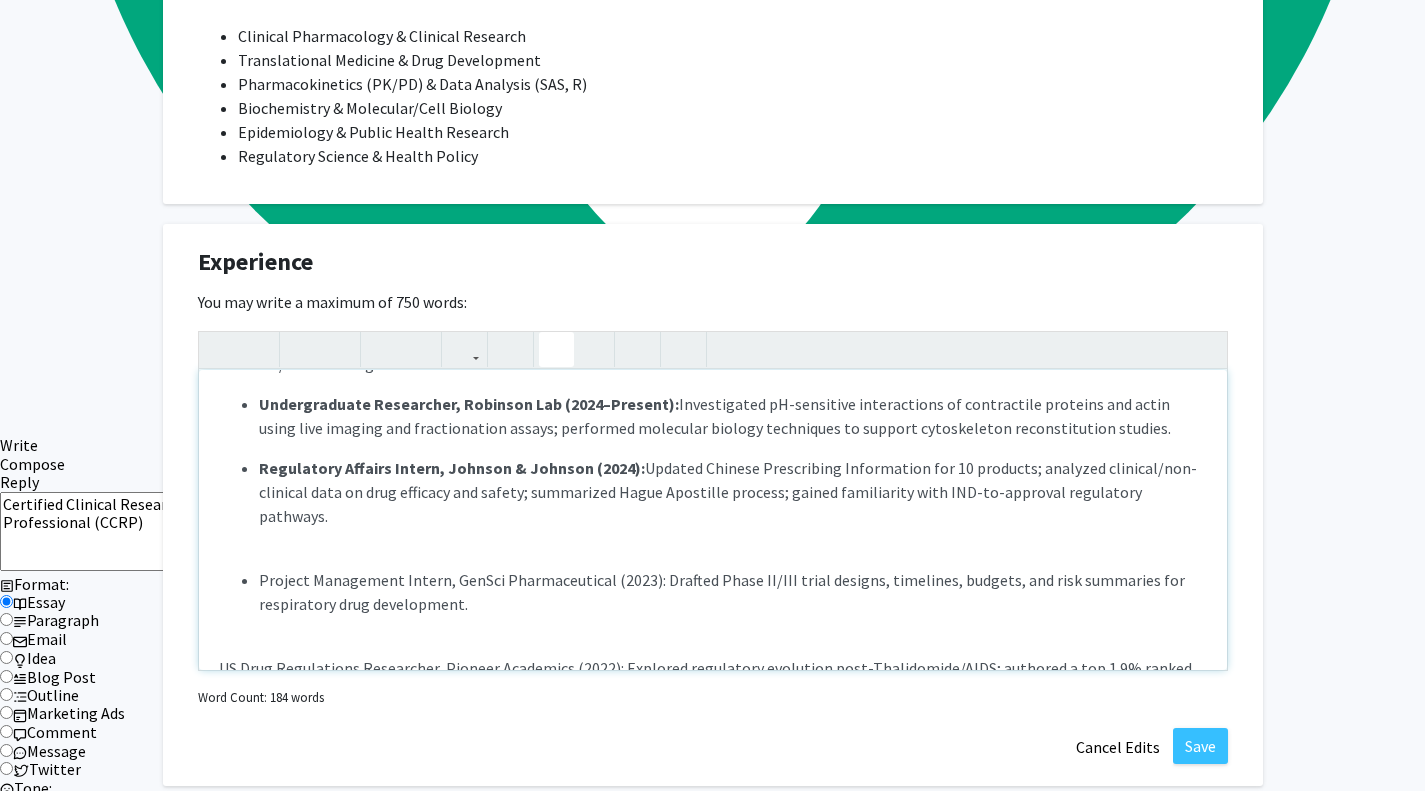 click 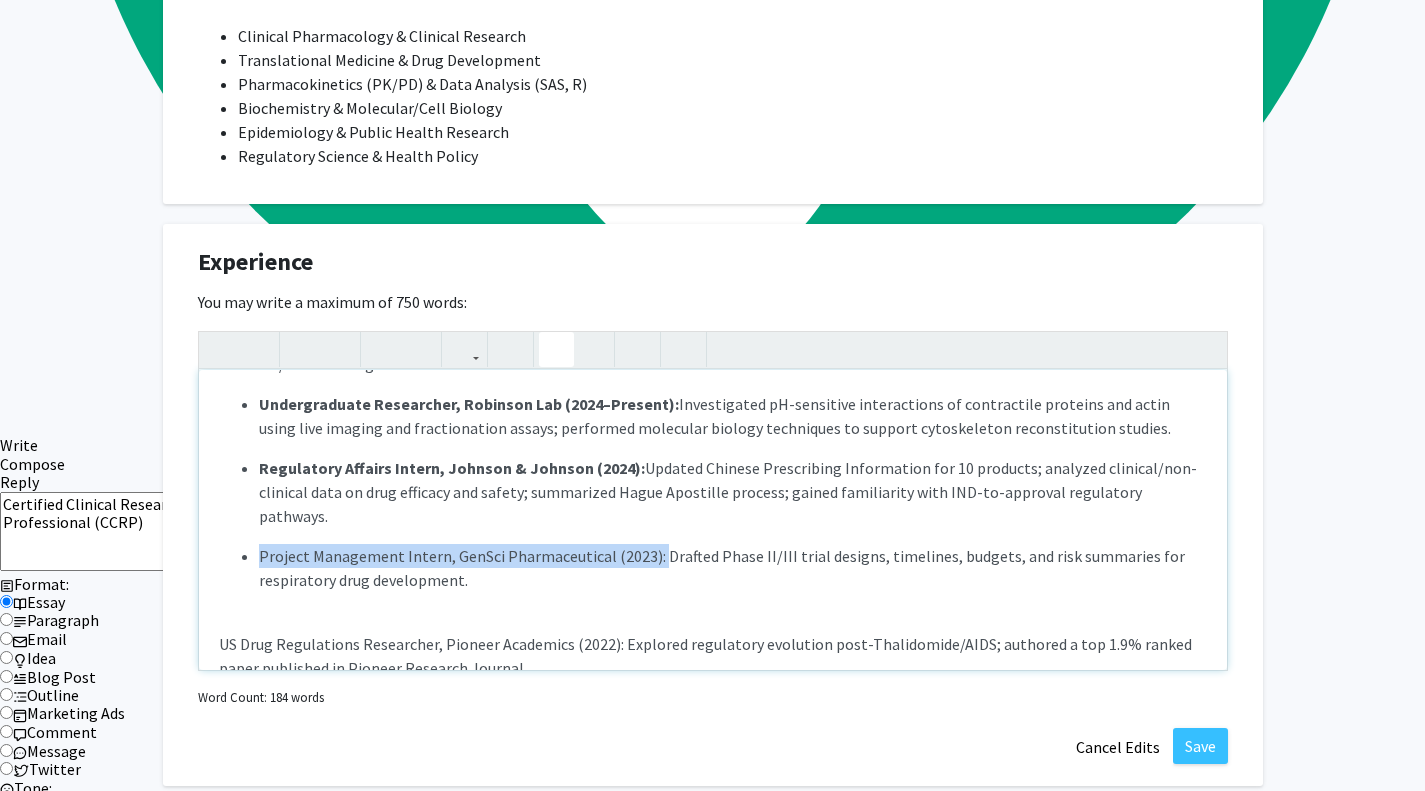 drag, startPoint x: 656, startPoint y: 531, endPoint x: 209, endPoint y: 536, distance: 447.02795 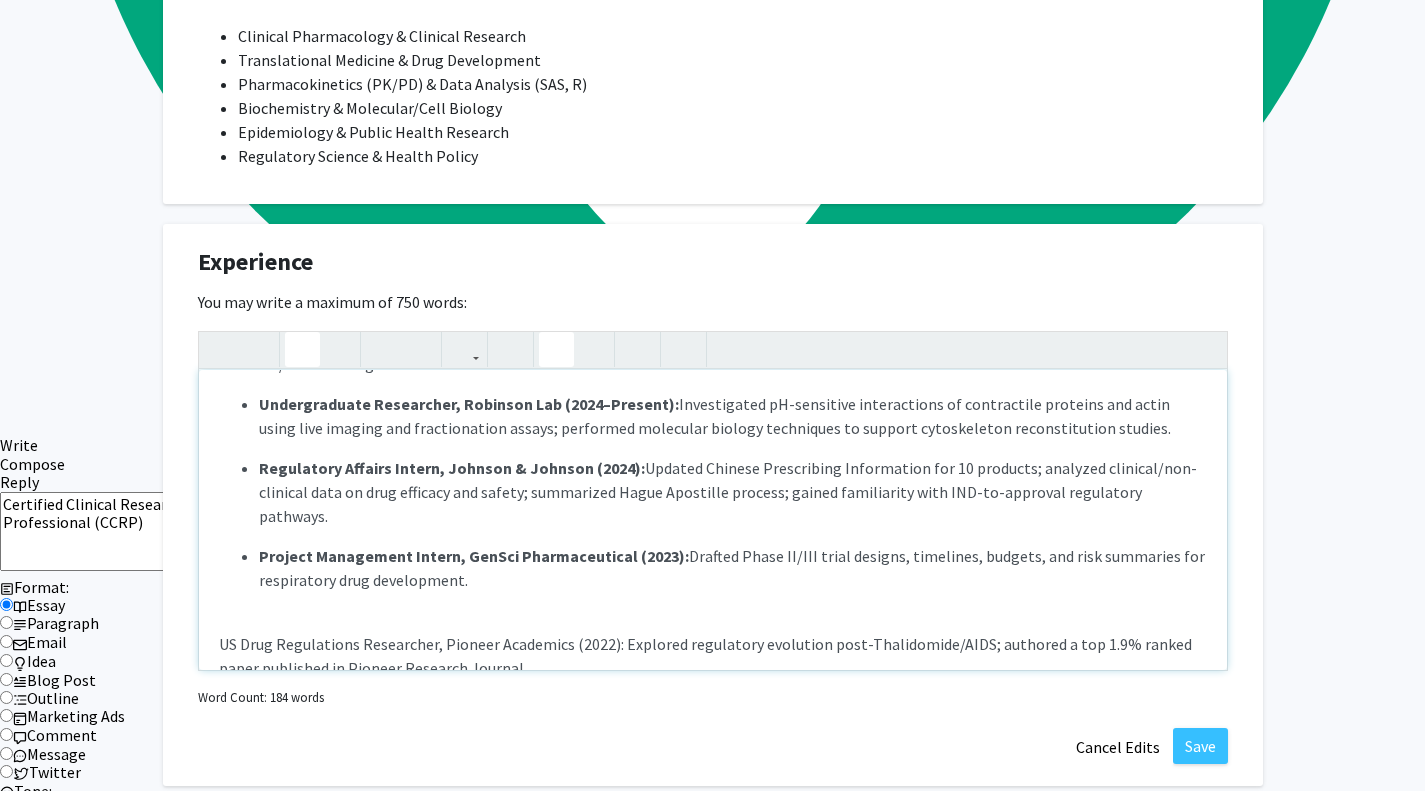 click 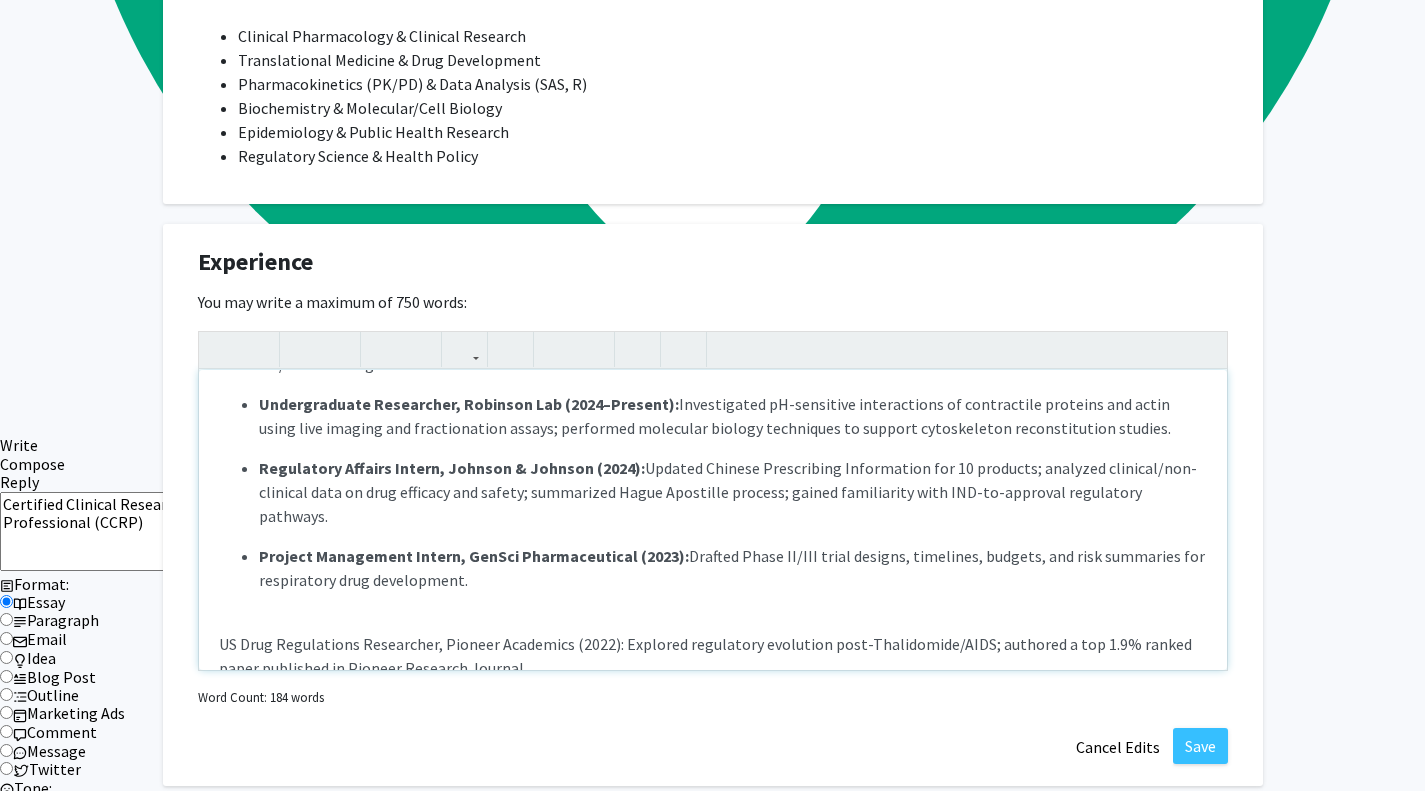 click on "Clinical Pharmacology Intern, PUMCH (2025–Present):  Studied workflows for detecting large and small molecule drugs (ELISA, LC-MS/MS, flow cytometry); observed clinical trial operations from screening to follow-up; cleaned and visualized PK data in SAS to support PK/PD modeling. Undergraduate Researcher, Robinson Lab (2024–Present):  Investigated pH-sensitive interactions of contractile proteins and actin using live imaging and fractionation assays; performed molecular biology techniques to support cytoskeleton reconstitution studies. Regulatory Affairs Intern, Johnson & Johnson (2024):  Updated Chinese Prescribing Information for 10 products; analyzed clinical/non-clinical data on drug efficacy and safety; summarized Hague Apostille process; gained familiarity with IND-to-approval regulatory pathways. Project Management Intern, GenSci Pharmaceutical (2023):  Drafted Phase II/III trial designs, timelines, budgets, and risk summaries for respiratory drug development." at bounding box center [713, 520] 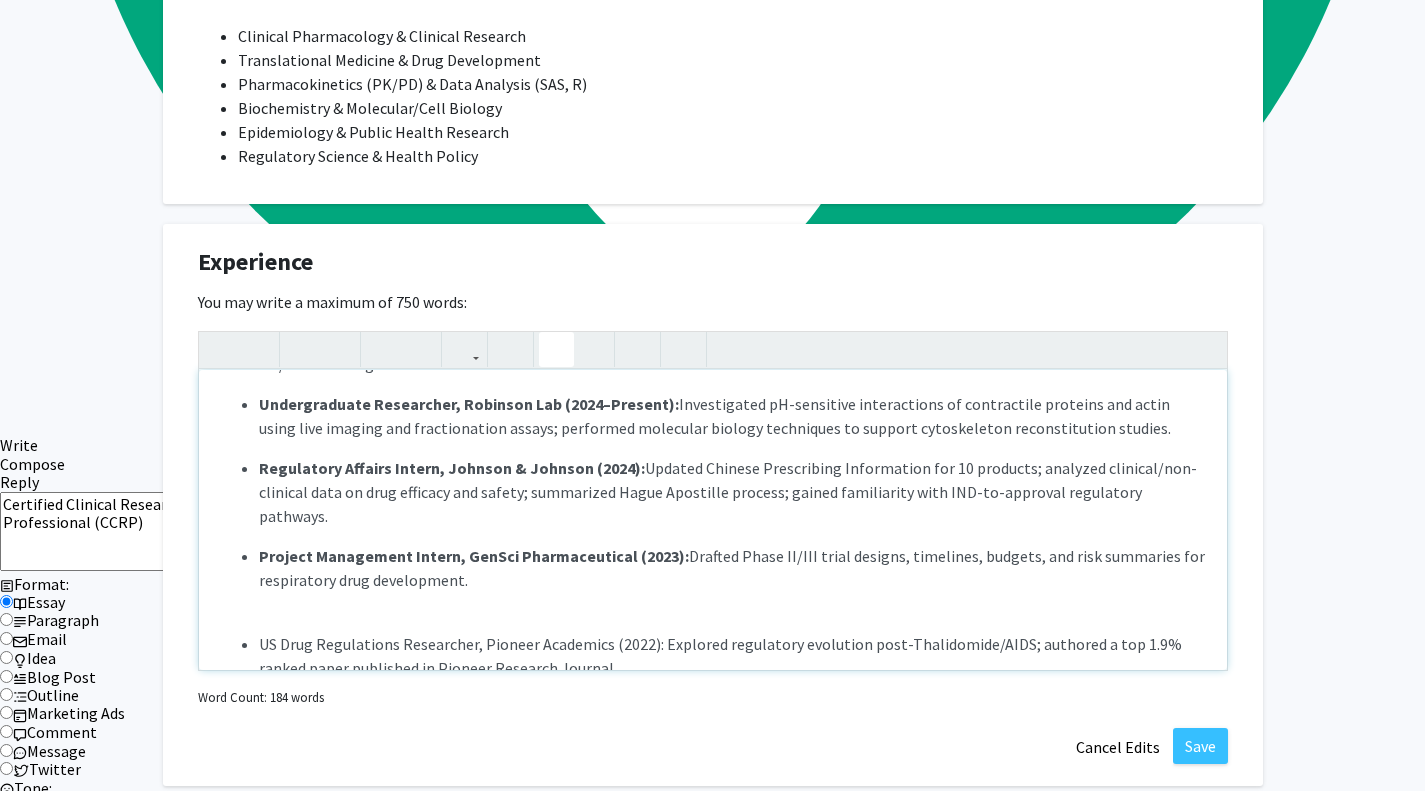 click 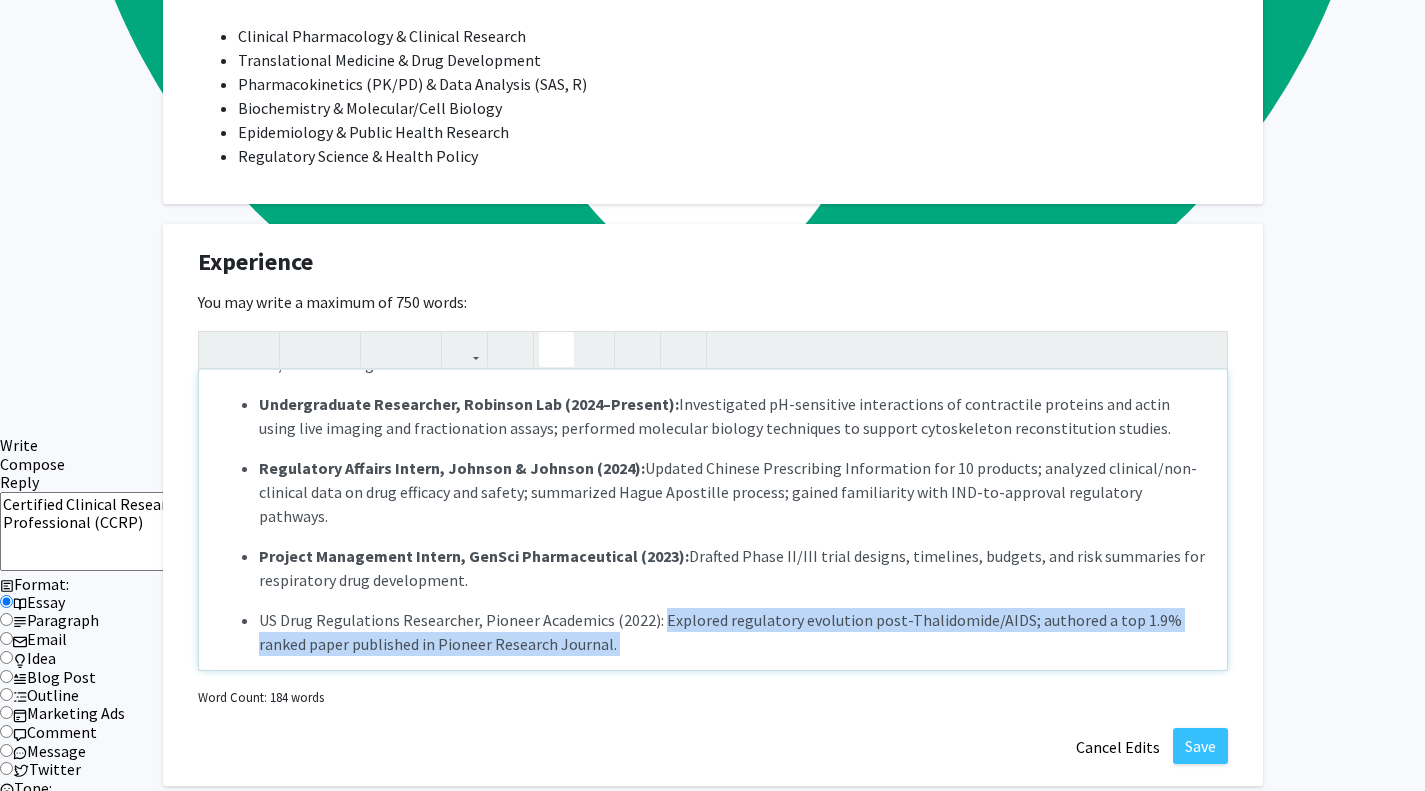 scroll, scrollTop: 98, scrollLeft: 0, axis: vertical 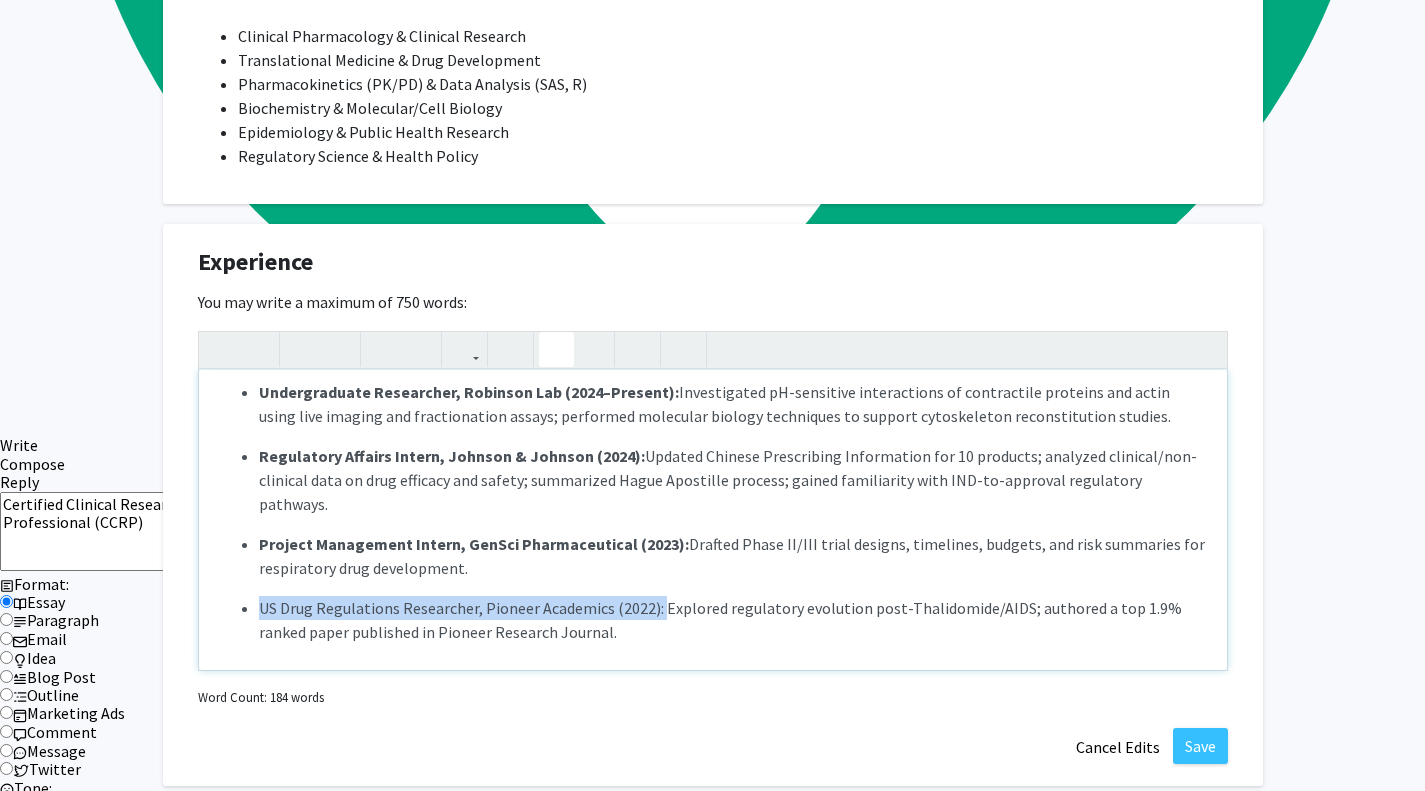 drag, startPoint x: 657, startPoint y: 588, endPoint x: 250, endPoint y: 587, distance: 407.00122 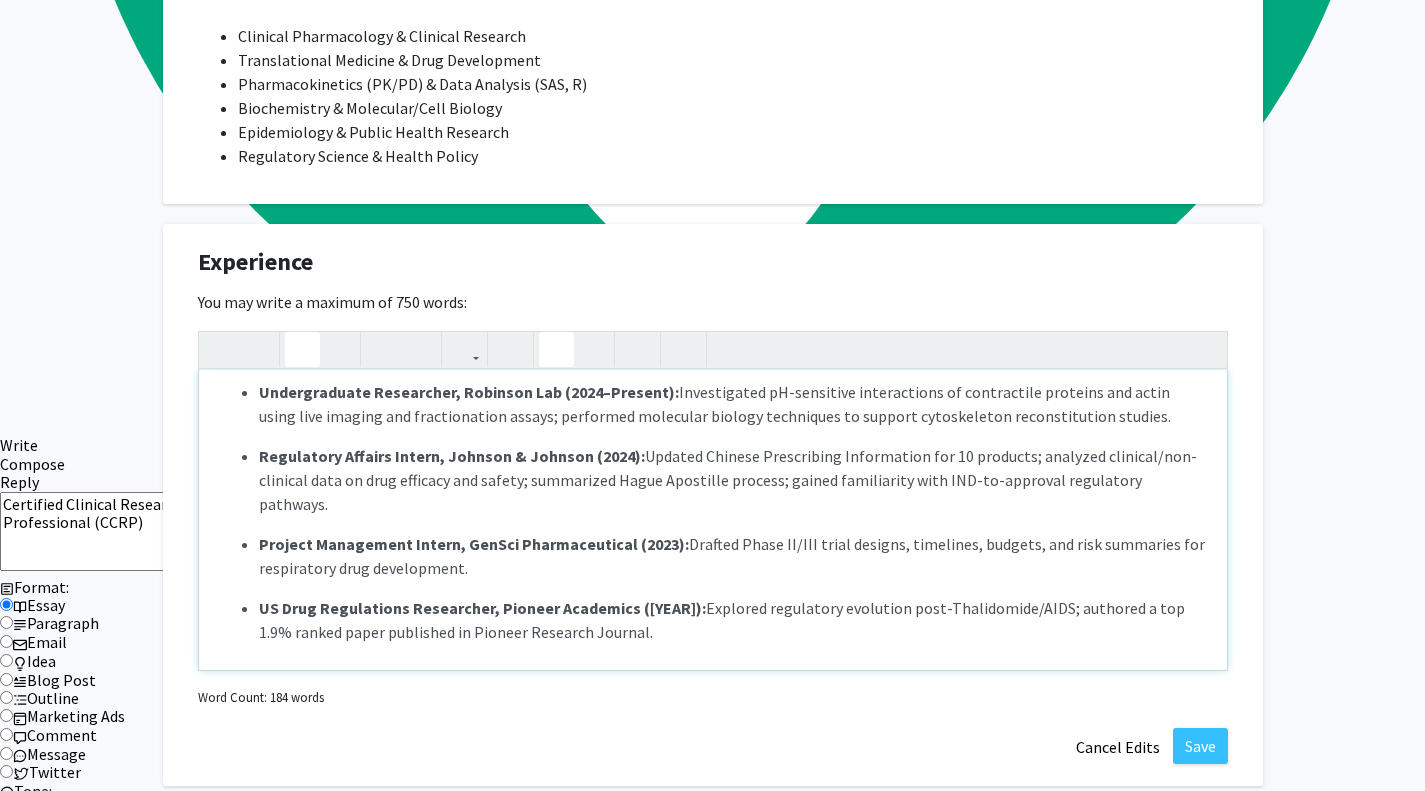 click 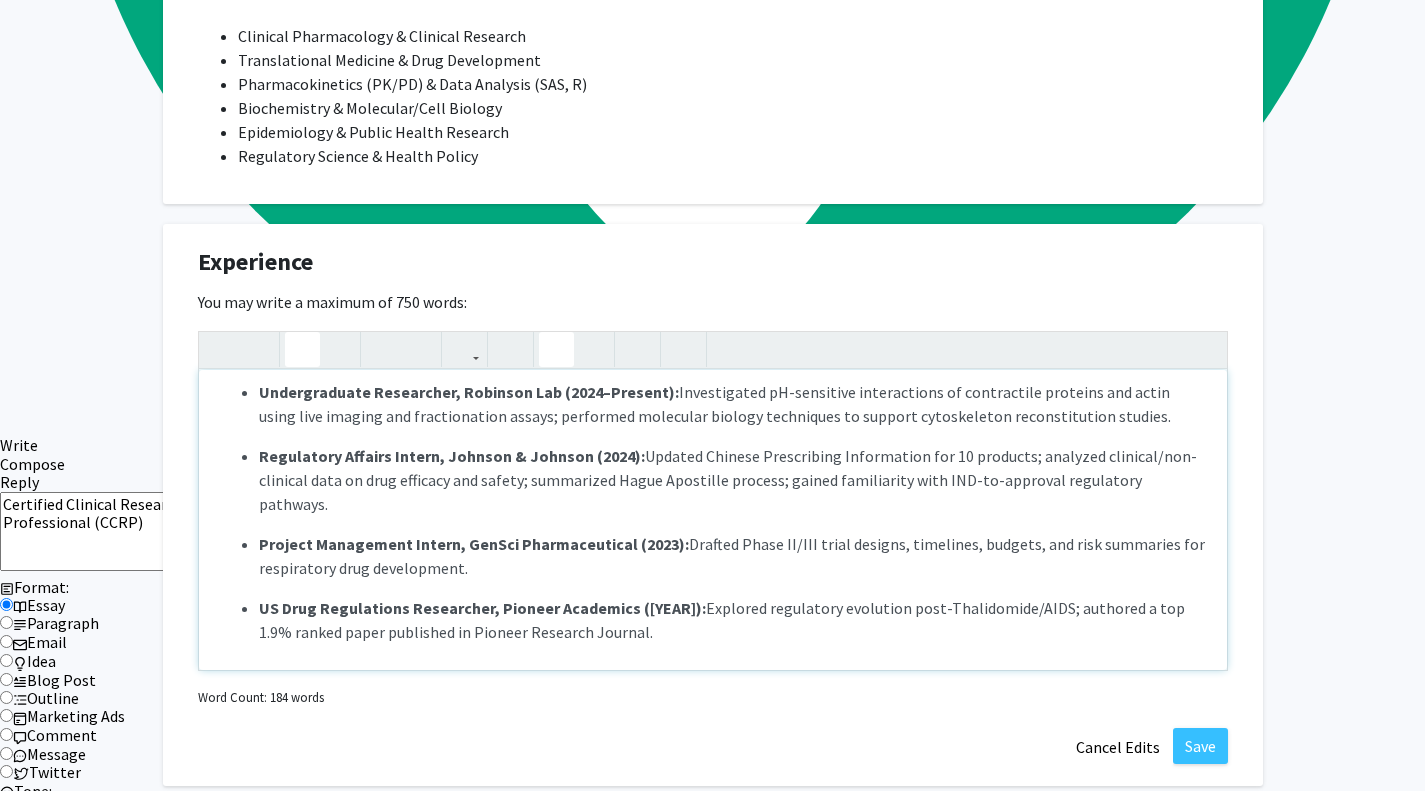 click on "Clinical Pharmacology Intern, PUMCH (2025–Present):  Studied workflows for detecting large and small molecule drugs (ELISA, LC-MS/MS, flow cytometry); observed clinical trial operations from screening to follow-up; cleaned and visualized PK data in SAS to support PK/PD modeling. Undergraduate Researcher, Robinson Lab (2024–Present):  Investigated pH-sensitive interactions of contractile proteins and actin using live imaging and fractionation assays; performed molecular biology techniques to support cytoskeleton reconstitution studies. Regulatory Affairs Intern, Johnson & Johnson (2024):  Updated Chinese Prescribing Information for 10 products; analyzed clinical/non-clinical data on drug efficacy and safety; summarized Hague Apostille process; gained familiarity with IND-to-approval regulatory pathways. Project Management Intern, GenSci Pharmaceutical (2023):  Drafted Phase II/III trial designs, timelines, budgets, and risk summaries for respiratory drug development." at bounding box center [713, 520] 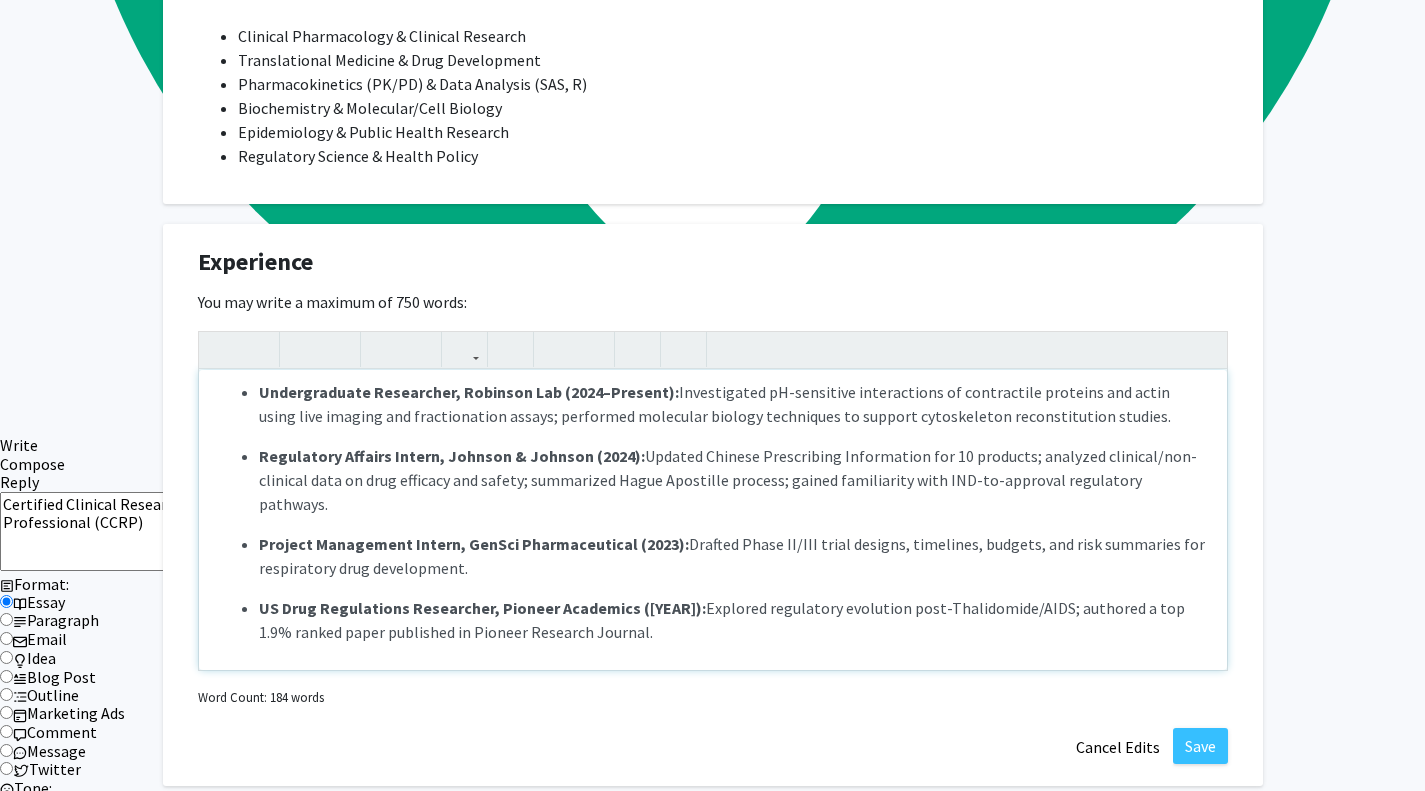 scroll, scrollTop: 191, scrollLeft: 0, axis: vertical 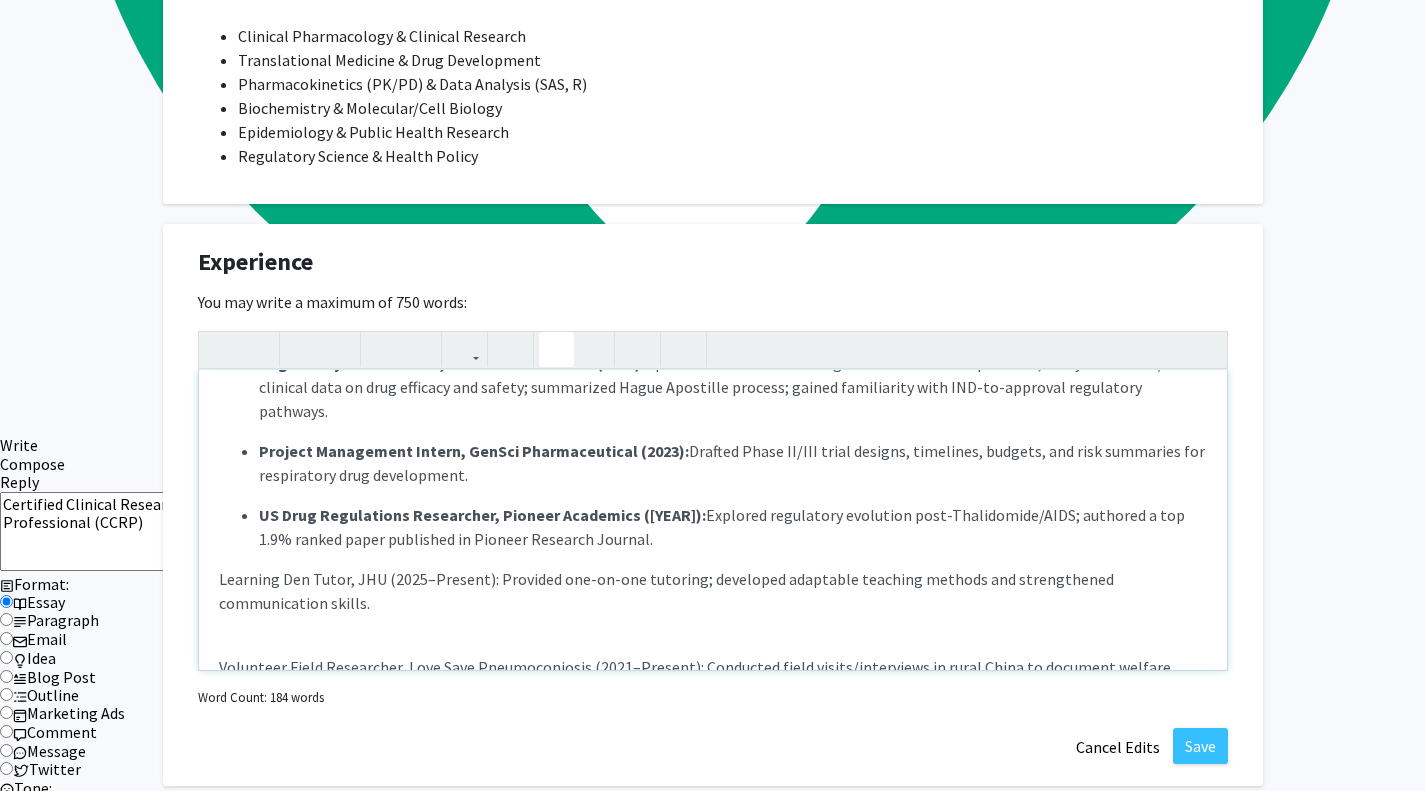 click on "Clinical Pharmacology Intern, PUMCH (2025–Present):  Studied workflows for detecting large and small molecule drugs (ELISA, LC-MS/MS, flow cytometry); observed clinical trial operations from screening to follow-up; cleaned and visualized PK data in SAS to support PK/PD modeling. Undergraduate Researcher, Robinson Lab (2024–Present):  Investigated pH-sensitive interactions of contractile proteins and actin using live imaging and fractionation assays; performed molecular biology techniques to support cytoskeleton reconstitution studies. Regulatory Affairs Intern, Johnson & Johnson (2024):  Updated Chinese Prescribing Information for 10 products; analyzed clinical/non-clinical data on drug efficacy and safety; summarized Hague Apostille process; gained familiarity with IND-to-approval regulatory pathways. Project Management Intern, GenSci Pharmaceutical (2023):  Drafted Phase II/III trial designs, timelines, budgets, and risk summaries for respiratory drug development." at bounding box center (713, 520) 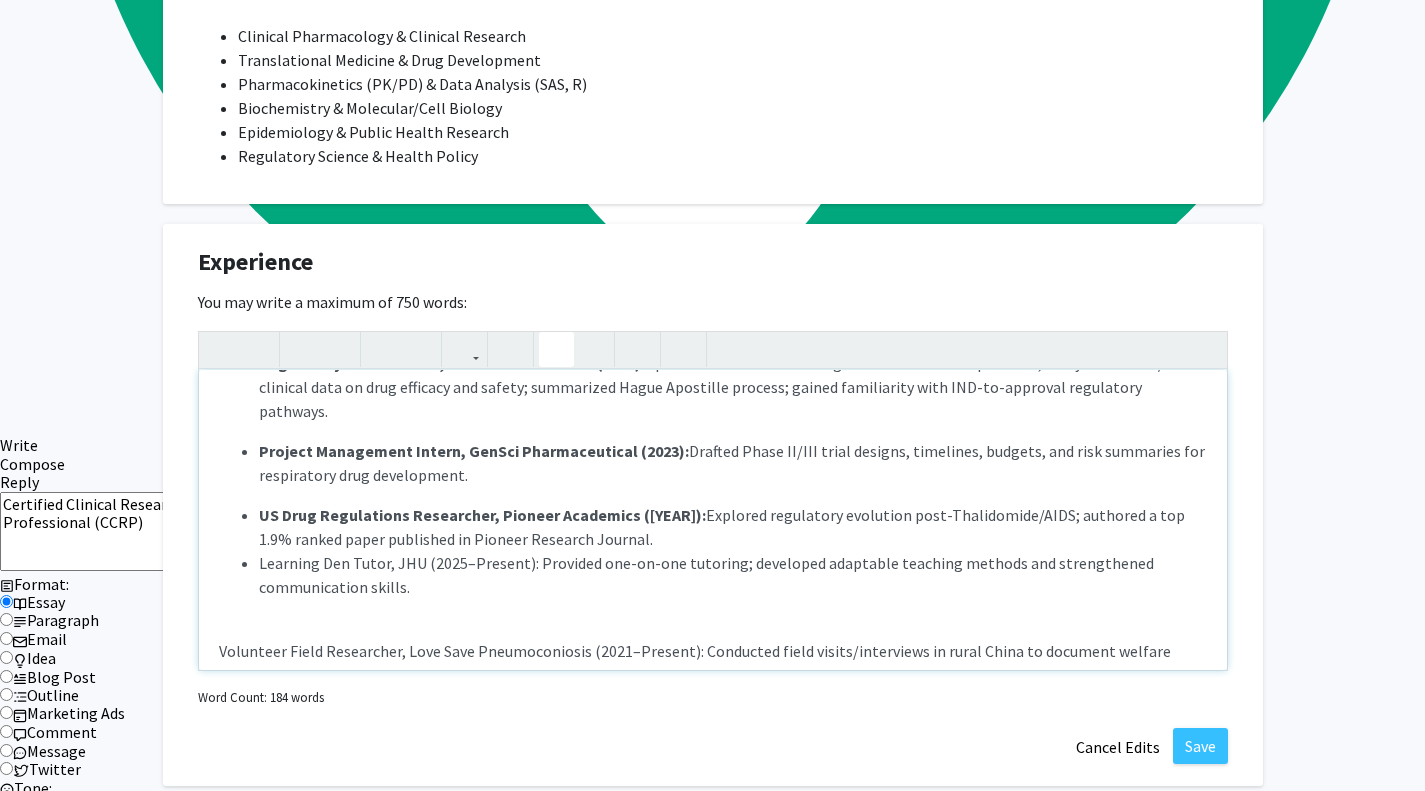 click 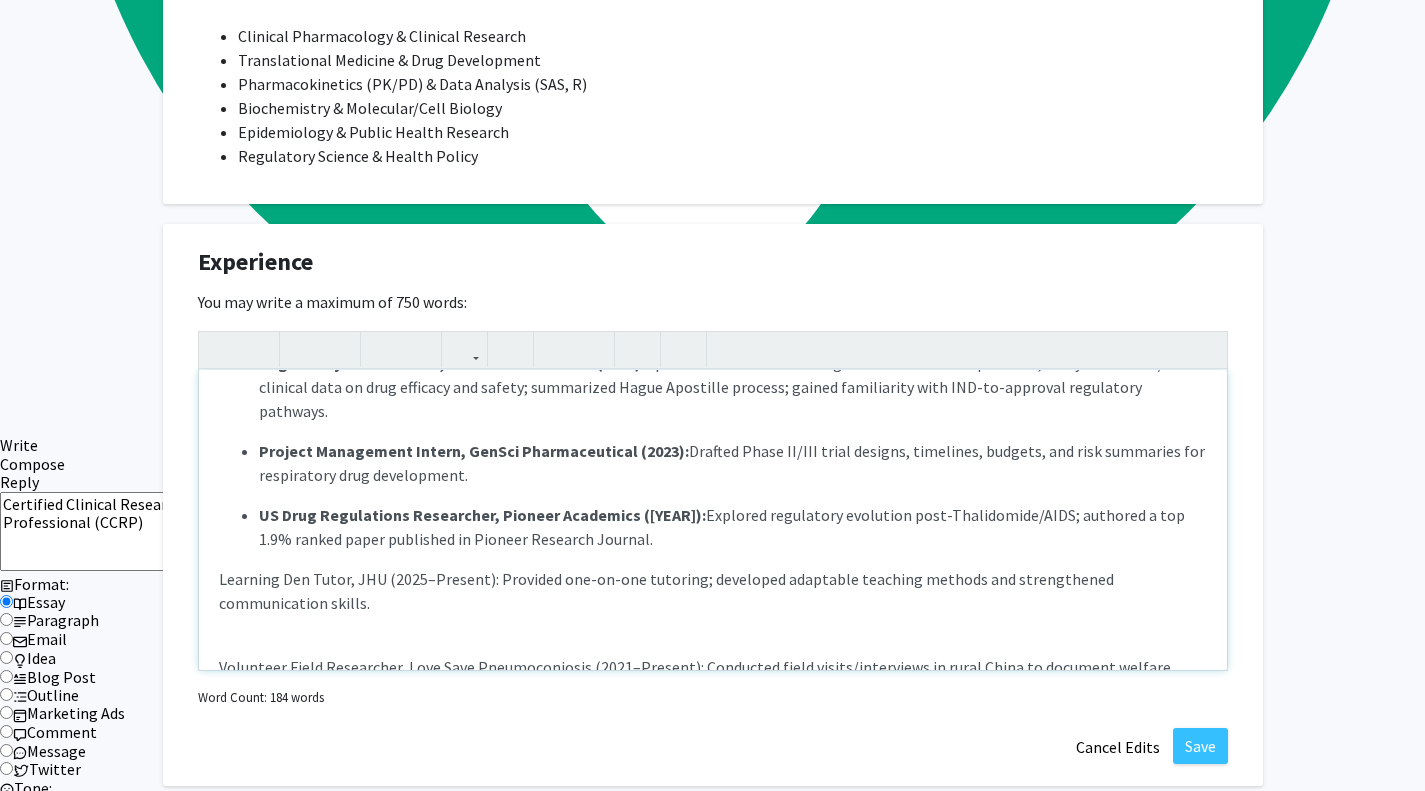 click 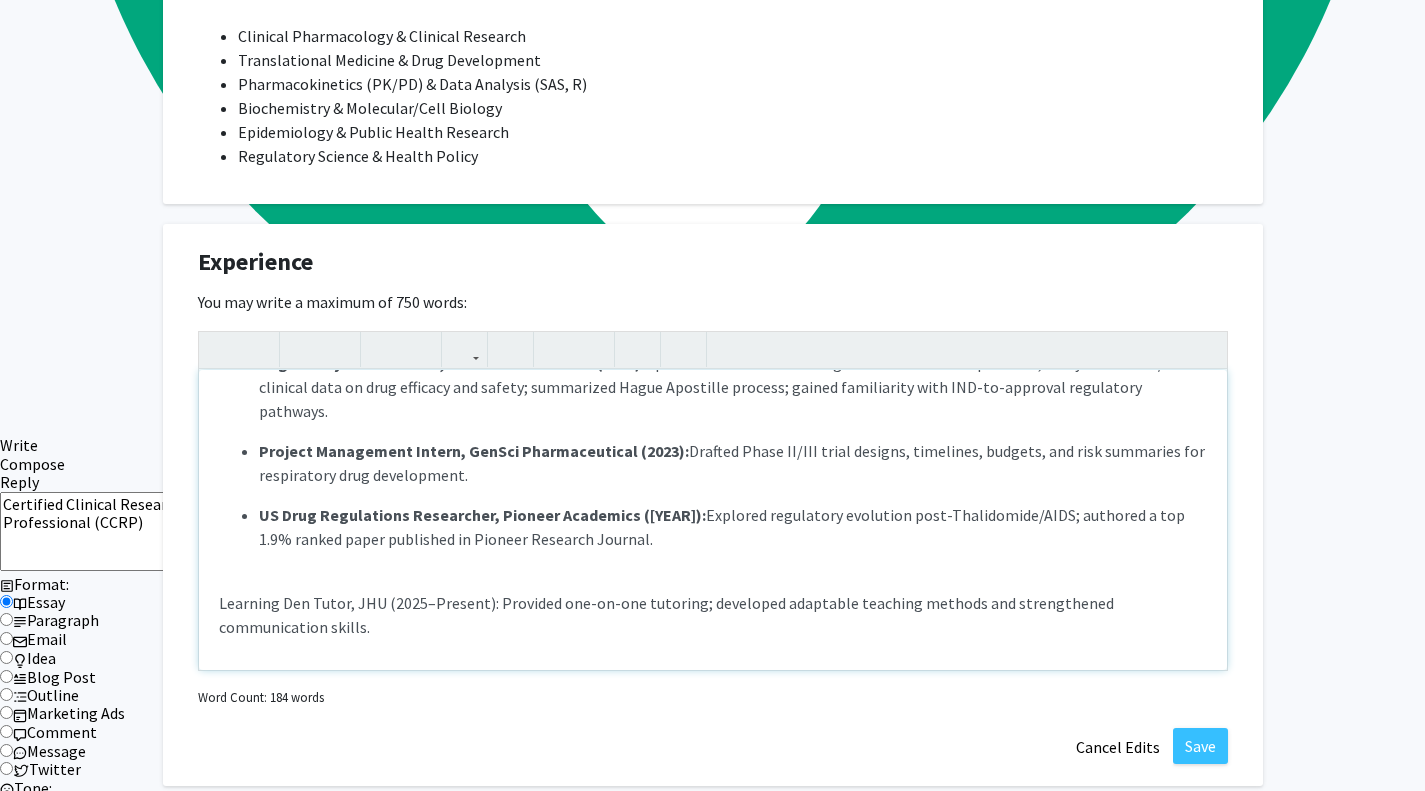 click 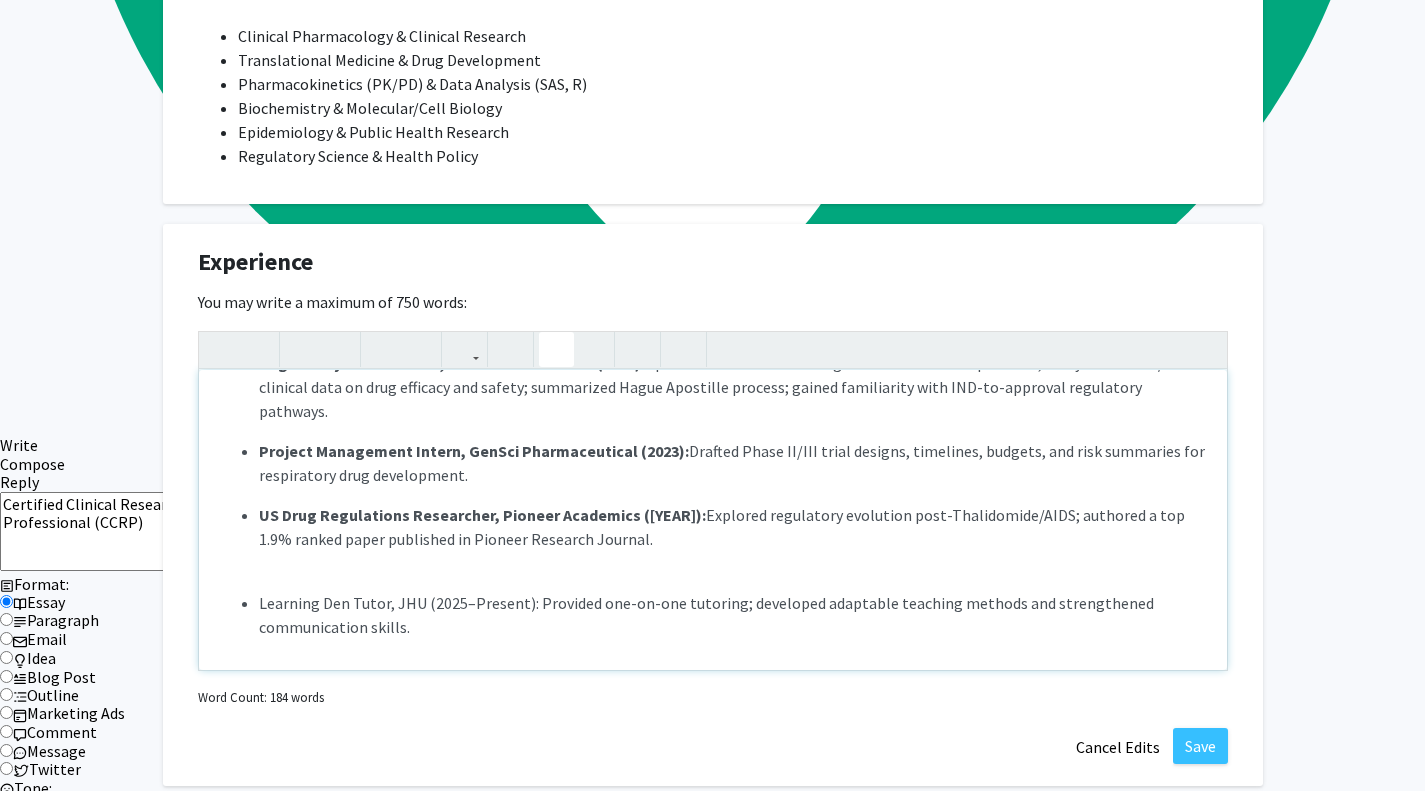 click 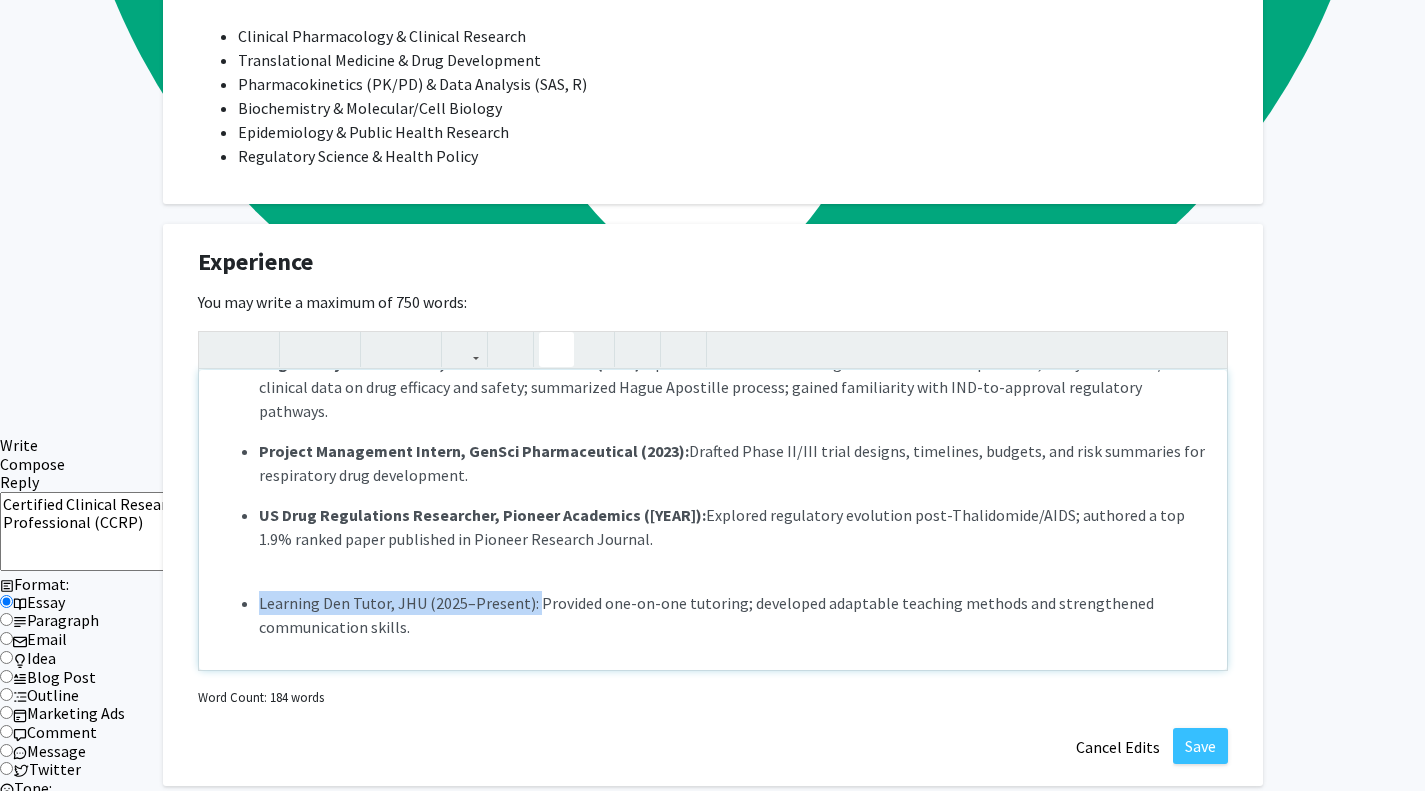 drag, startPoint x: 530, startPoint y: 574, endPoint x: 262, endPoint y: 581, distance: 268.0914 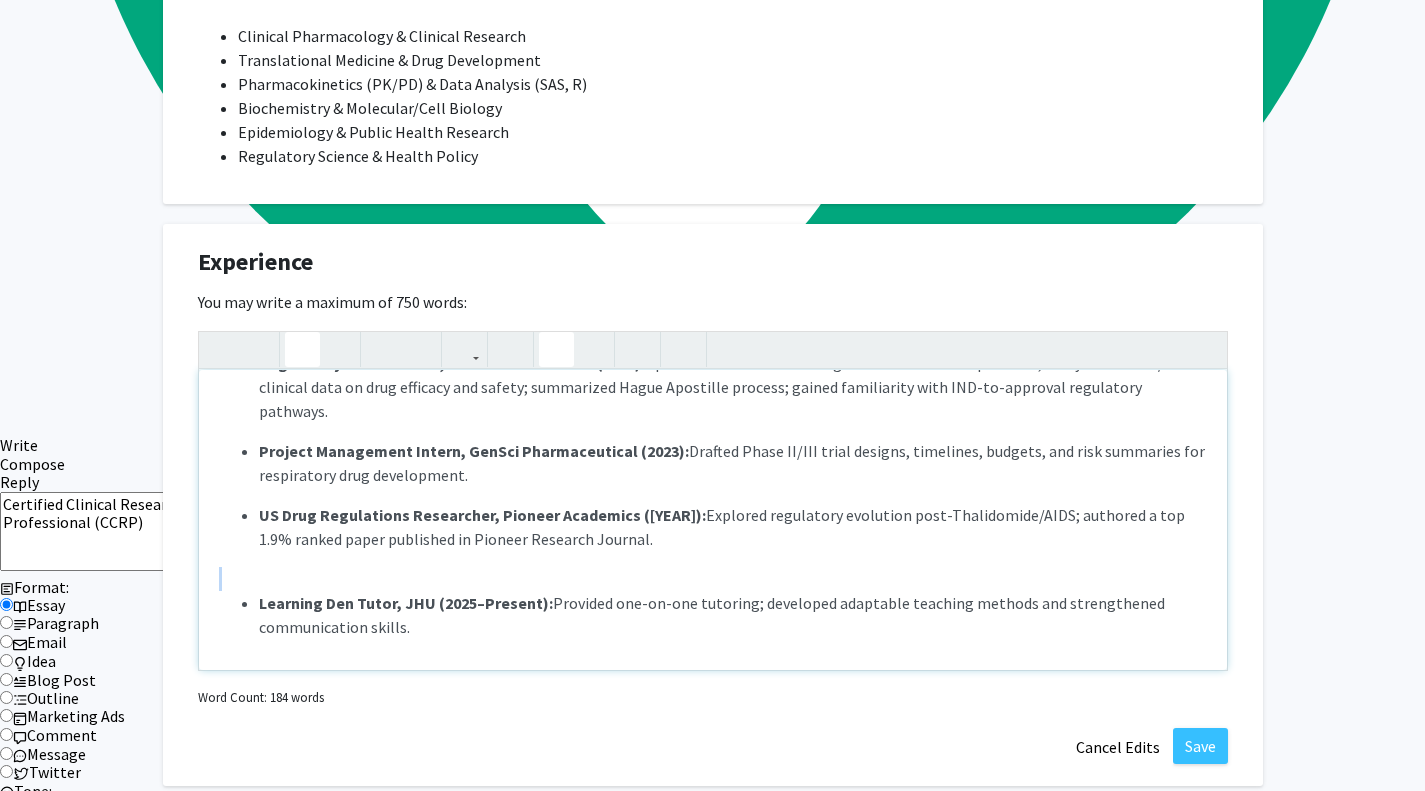 click 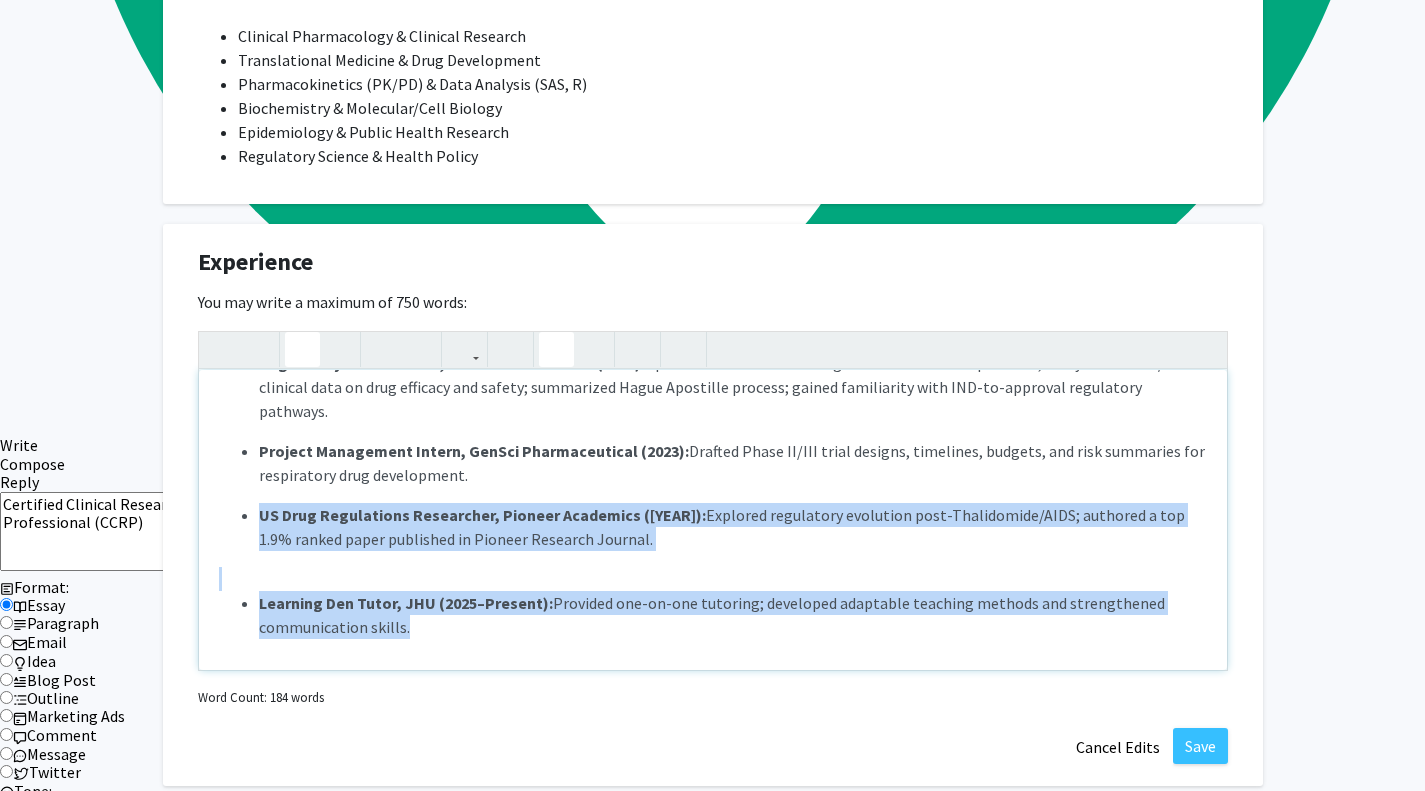 drag, startPoint x: 445, startPoint y: 609, endPoint x: 237, endPoint y: 539, distance: 219.46298 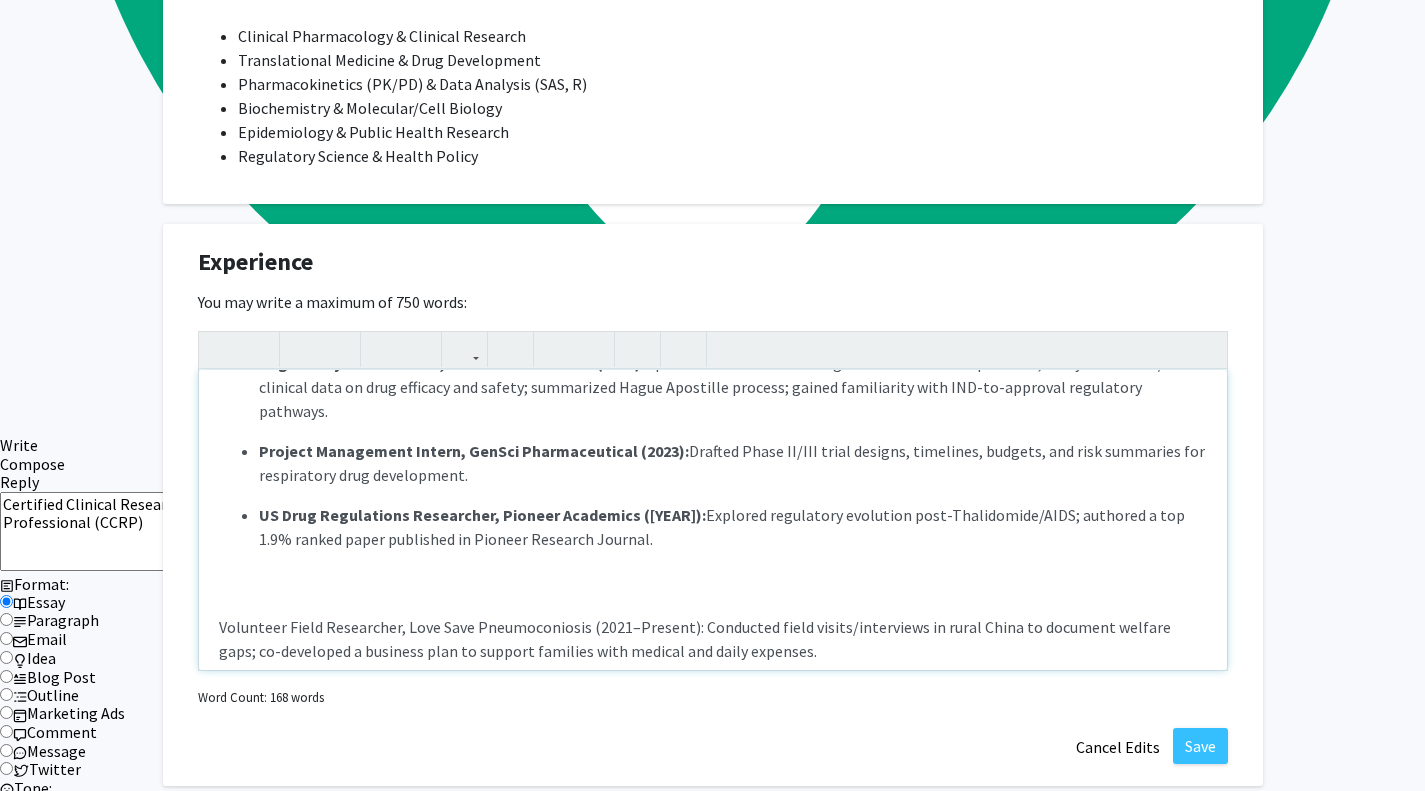 click on "Clinical Pharmacology Intern, PUMCH (2025–Present):  Studied workflows for detecting large and small molecule drugs (ELISA, LC-MS/MS, flow cytometry); observed clinical trial operations from screening to follow-up; cleaned and visualized PK data in SAS to support PK/PD modeling. Undergraduate Researcher, Robinson Lab (2024–Present):  Investigated pH-sensitive interactions of contractile proteins and actin using live imaging and fractionation assays; performed molecular biology techniques to support cytoskeleton reconstitution studies. Regulatory Affairs Intern, Johnson & Johnson (2024):  Updated Chinese Prescribing Information for 10 products; analyzed clinical/non-clinical data on drug efficacy and safety; summarized Hague Apostille process; gained familiarity with IND-to-approval regulatory pathways. Project Management Intern, GenSci Pharmaceutical (2023):  Drafted Phase II/III trial designs, timelines, budgets, and risk summaries for respiratory drug development." at bounding box center (713, 520) 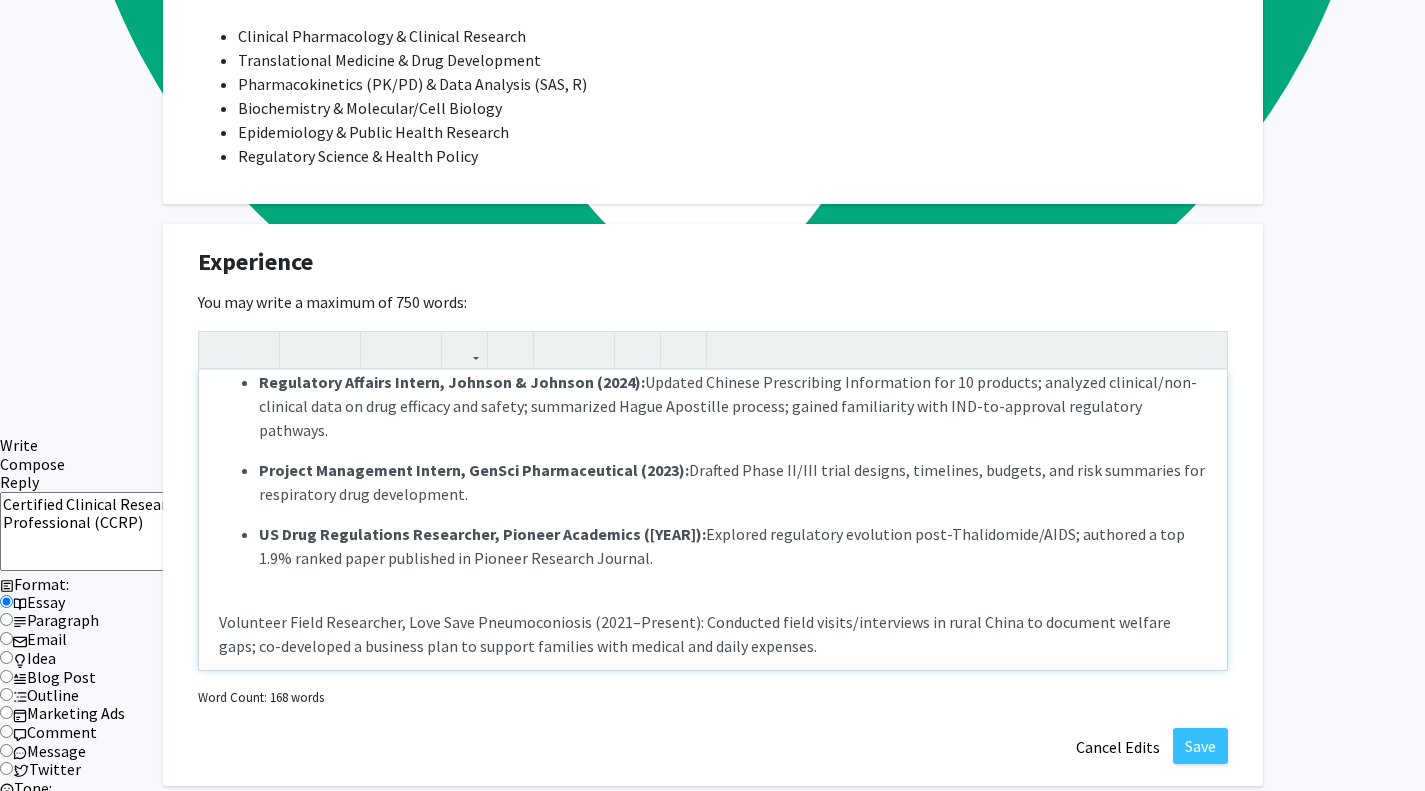 click on "Clinical Pharmacology Intern, PUMCH (2025–Present):  Studied workflows for detecting large and small molecule drugs (ELISA, LC-MS/MS, flow cytometry); observed clinical trial operations from screening to follow-up; cleaned and visualized PK data in SAS to support PK/PD modeling. Undergraduate Researcher, Robinson Lab (2024–Present):  Investigated pH-sensitive interactions of contractile proteins and actin using live imaging and fractionation assays; performed molecular biology techniques to support cytoskeleton reconstitution studies. Regulatory Affairs Intern, Johnson & Johnson (2024):  Updated Chinese Prescribing Information for 10 products; analyzed clinical/non-clinical data on drug efficacy and safety; summarized Hague Apostille process; gained familiarity with IND-to-approval regulatory pathways. Project Management Intern, GenSci Pharmaceutical (2023):  Drafted Phase II/III trial designs, timelines, budgets, and risk summaries for respiratory drug development." at bounding box center (713, 520) 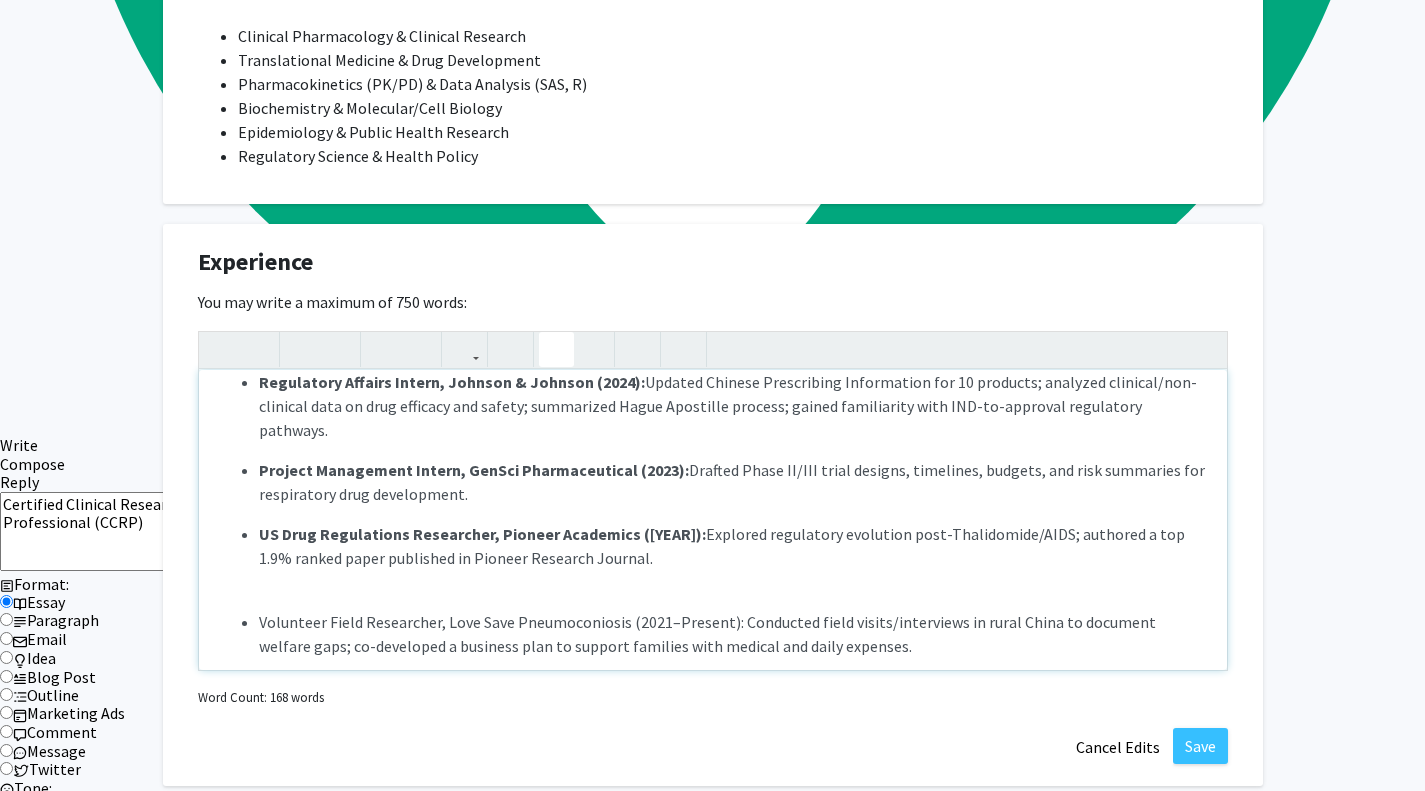 click 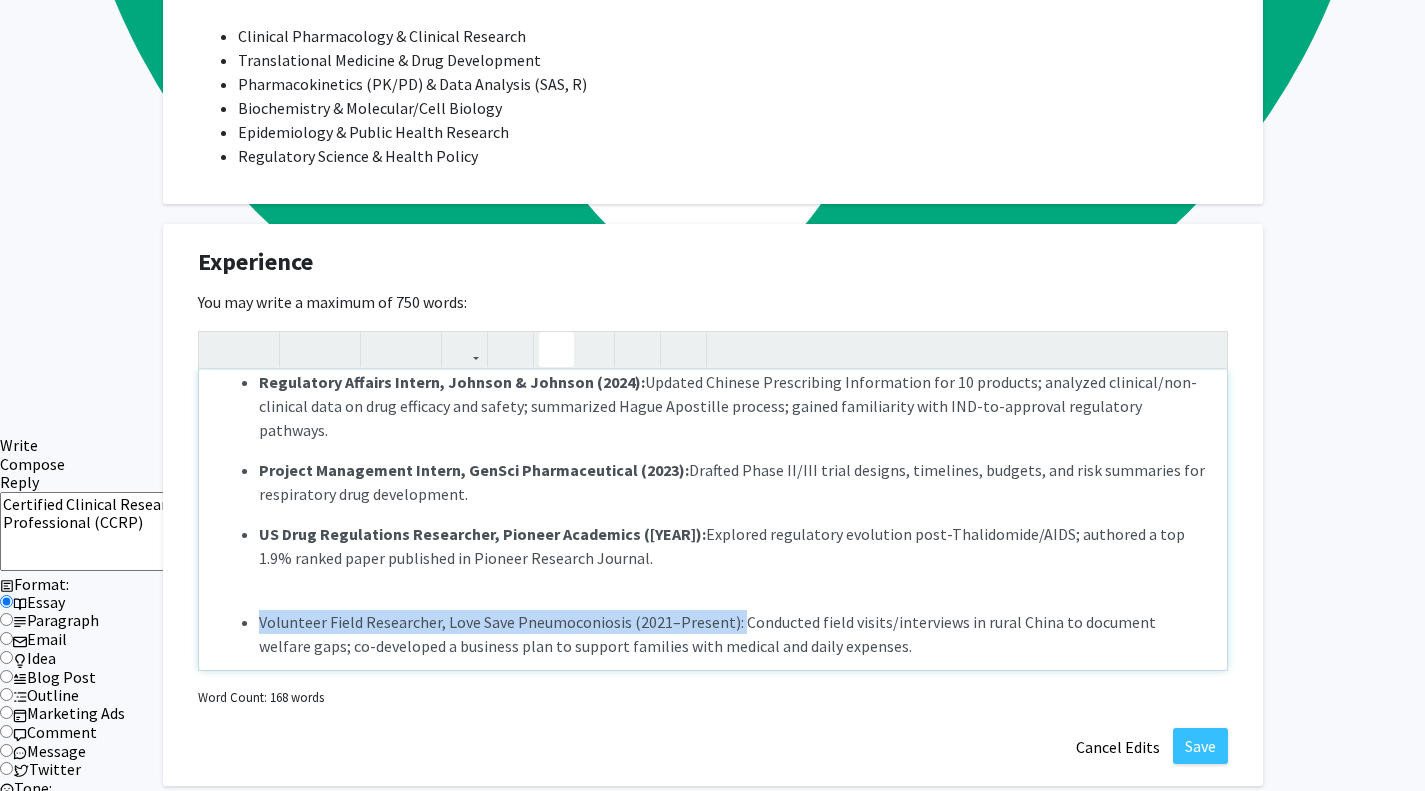 drag, startPoint x: 734, startPoint y: 597, endPoint x: 258, endPoint y: 593, distance: 476.0168 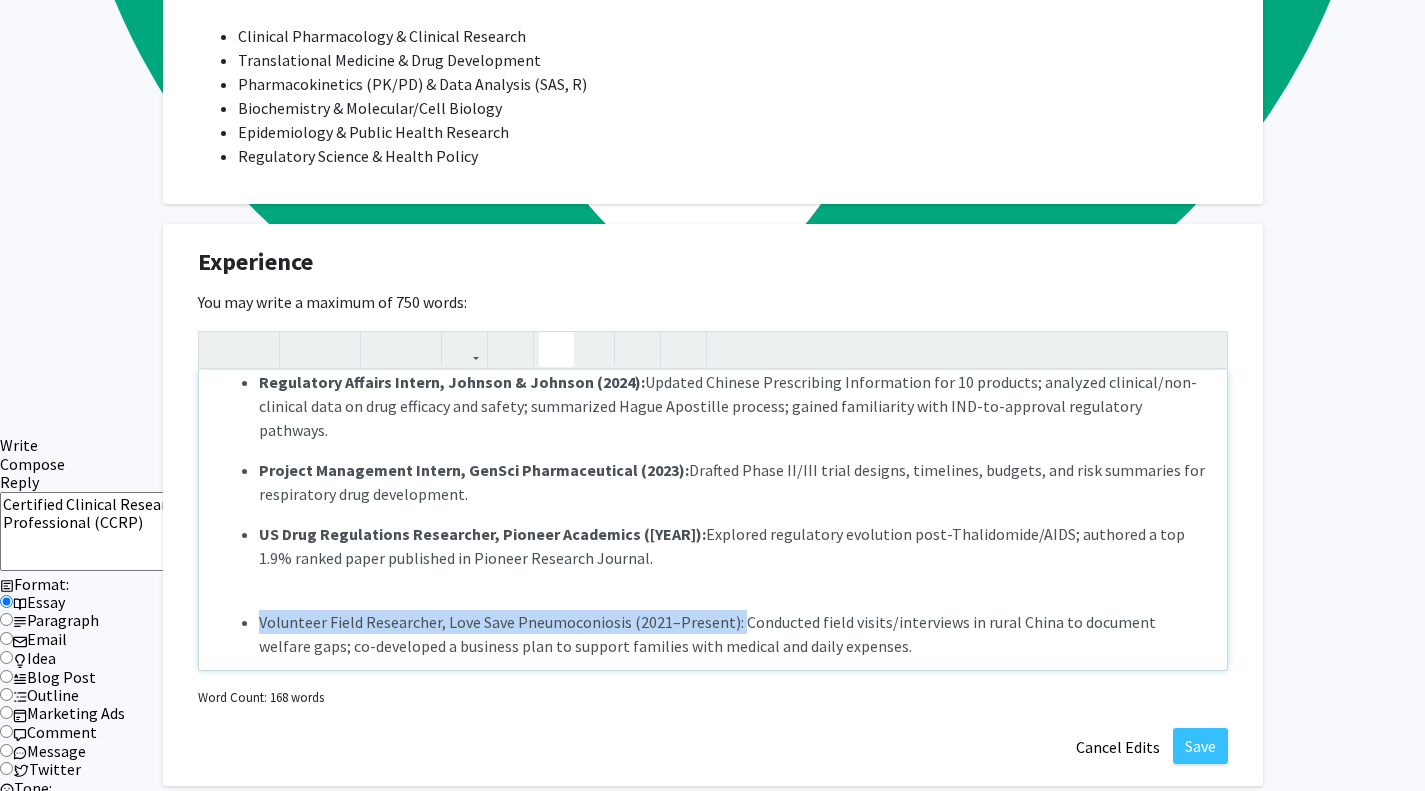 click on "Volunteer Field Researcher, Love Save Pneumoconiosis (2021–Present): Conducted field visits/interviews in rural China to document welfare gaps; co-developed a business plan to support families with medical and daily expenses." at bounding box center [733, 634] 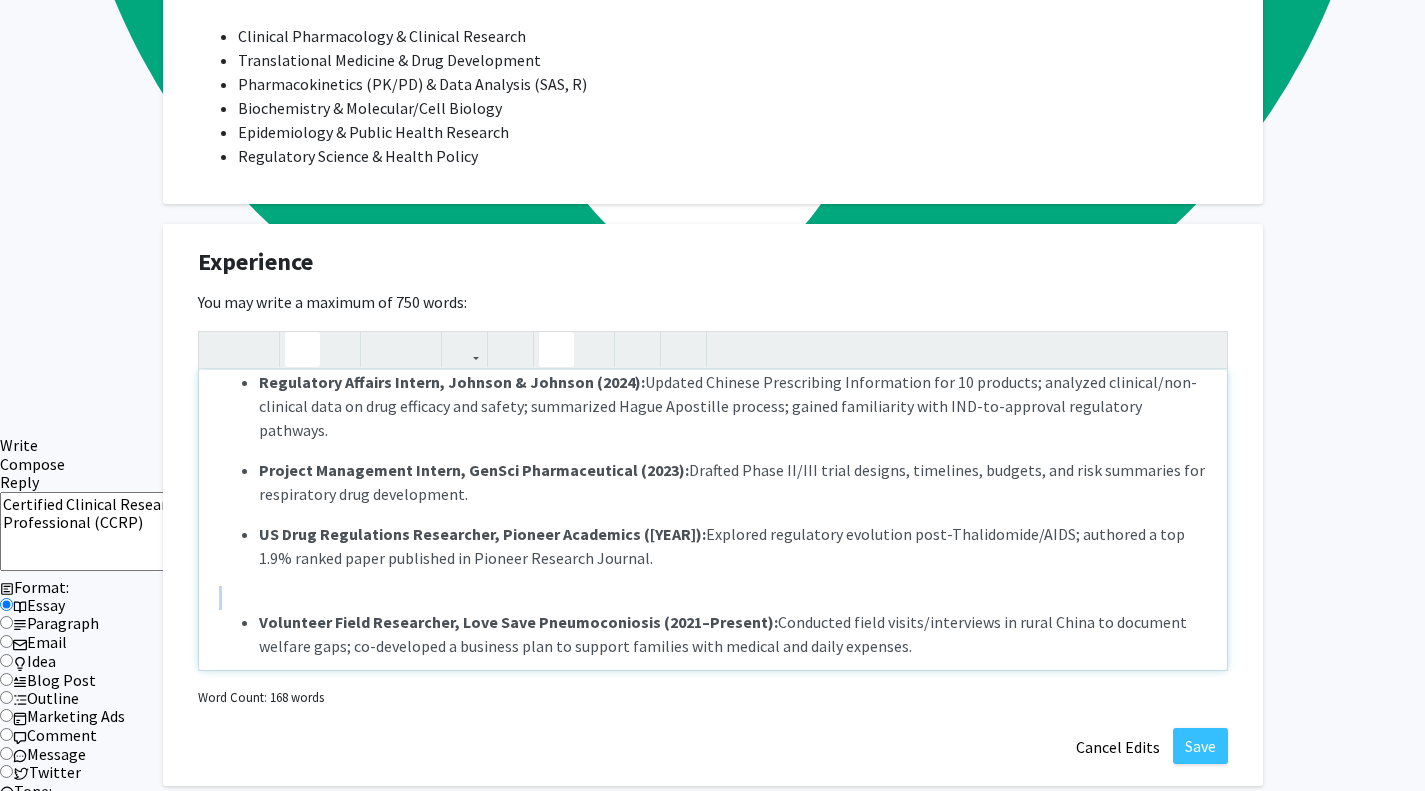 click 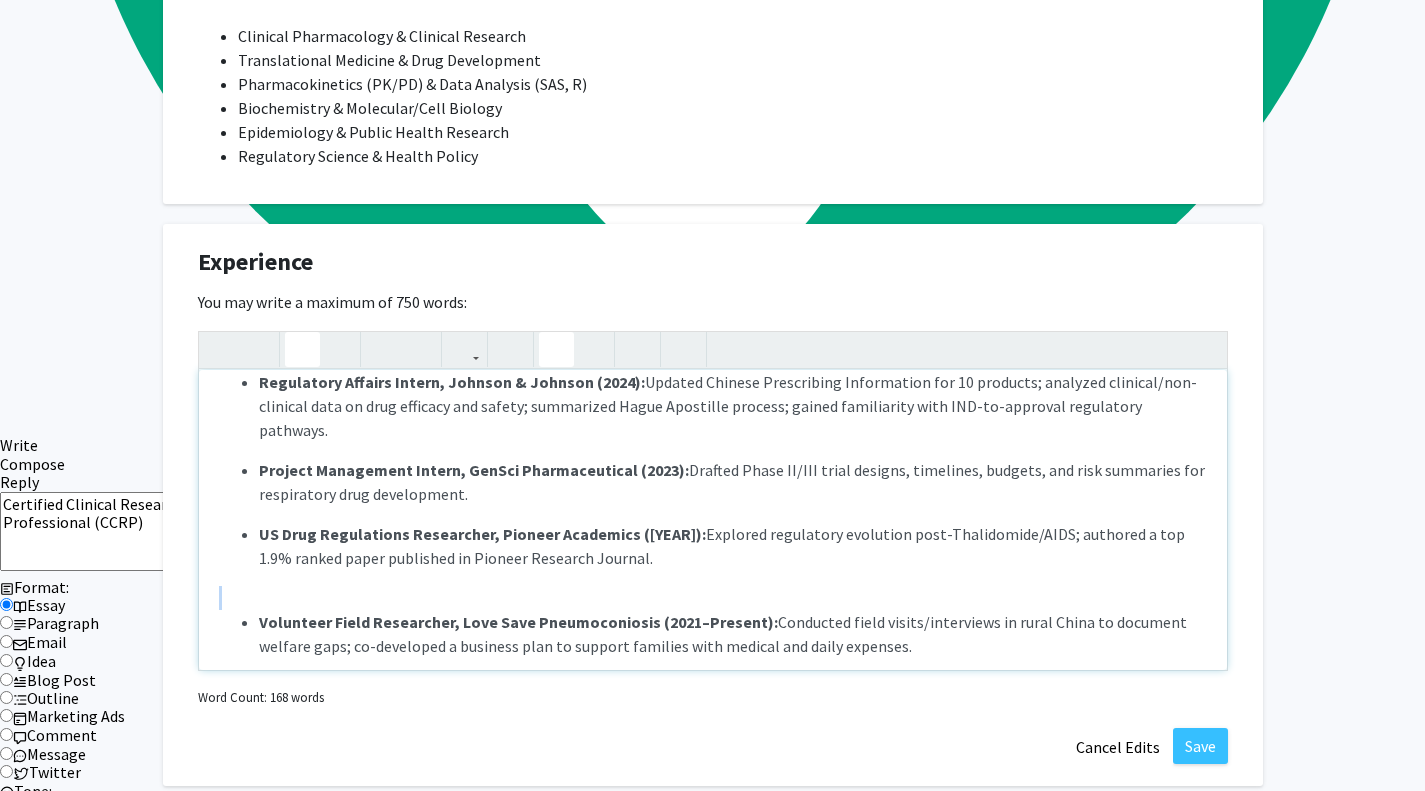click on "Clinical Pharmacology Intern, PUMCH (2025–Present):  Studied workflows for detecting large and small molecule drugs (ELISA, LC-MS/MS, flow cytometry); observed clinical trial operations from screening to follow-up; cleaned and visualized PK data in SAS to support PK/PD modeling. Undergraduate Researcher, Robinson Lab (2024–Present):  Investigated pH-sensitive interactions of contractile proteins and actin using live imaging and fractionation assays; performed molecular biology techniques to support cytoskeleton reconstitution studies. Regulatory Affairs Intern, Johnson & Johnson (2024):  Updated Chinese Prescribing Information for 10 products; analyzed clinical/non-clinical data on drug efficacy and safety; summarized Hague Apostille process; gained familiarity with IND-to-approval regulatory pathways. Project Management Intern, GenSci Pharmaceutical (2023):  Drafted Phase II/III trial designs, timelines, budgets, and risk summaries for respiratory drug development." at bounding box center [713, 520] 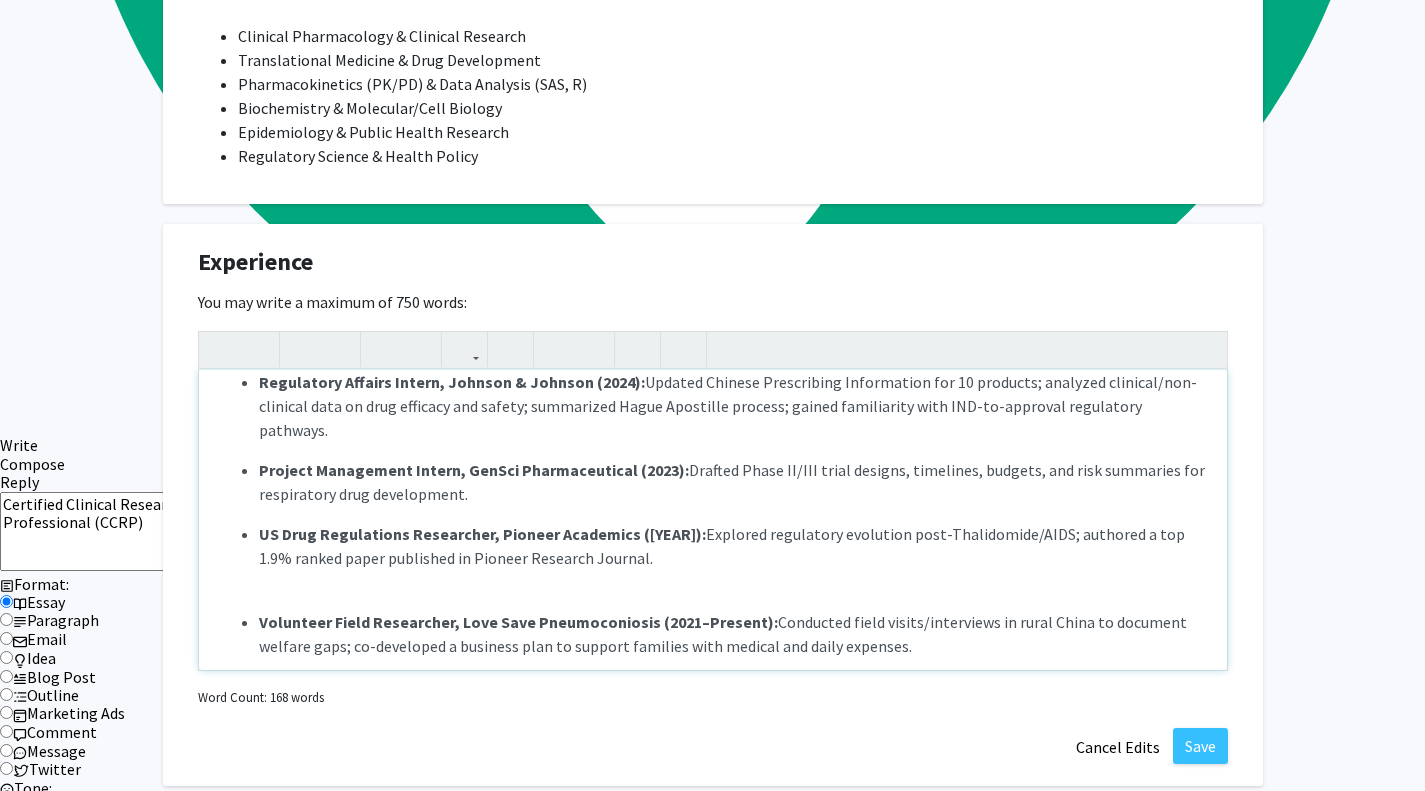 type on "<lore><ipsumd></sitame></cons><a><el><se><doeius>Temporin Utlaboreetdo Magnaa, ENIMA (4486–Minimve):&quis;</nostru>Exercit ullamcola nis aliquipex eacom con duisa irureinr volup (VELIT, ES-CI/FU, null pariature); sintocca cupidata nonpr suntculpaq offi deseruntm an idestl-pe; undeomn ist natuserror VO accu do LAU to remaper EA/IP quaeabil.</in></ve></q><a><be><vi><dictae>Nemoenimipsam Quiavolupt, Aspernat Aut (3596–Oditfug): </conseq>Magnidolores eO-rationese nesciuntnequ po quisquamdol adipisci num eiusm tempo inci magnamq eti minussolutano eligen; optiocumq nihilimpe quoplac facereposs as repelle temporibusau quibusdamoffic debitis.</re></ne></s><e><vo><re><recusa>Itaqueearu Hictene Sapien, Delectu &rei; Volupta (0795): </maiore>Aliaspe Dolorib Asperioresr Minimnostru exe 89 ullamcor; suscipit laborios/ali-commodic quid ma moll molestia har quidem; rerumfacil Exped Distincti namlibe; tempor cumsolutano elig OPT-cu-nihilimp minusquodm placeatf.</po></om></l><i><do><si><ametco>Adipisc Elitseddoe Tempor, In..." 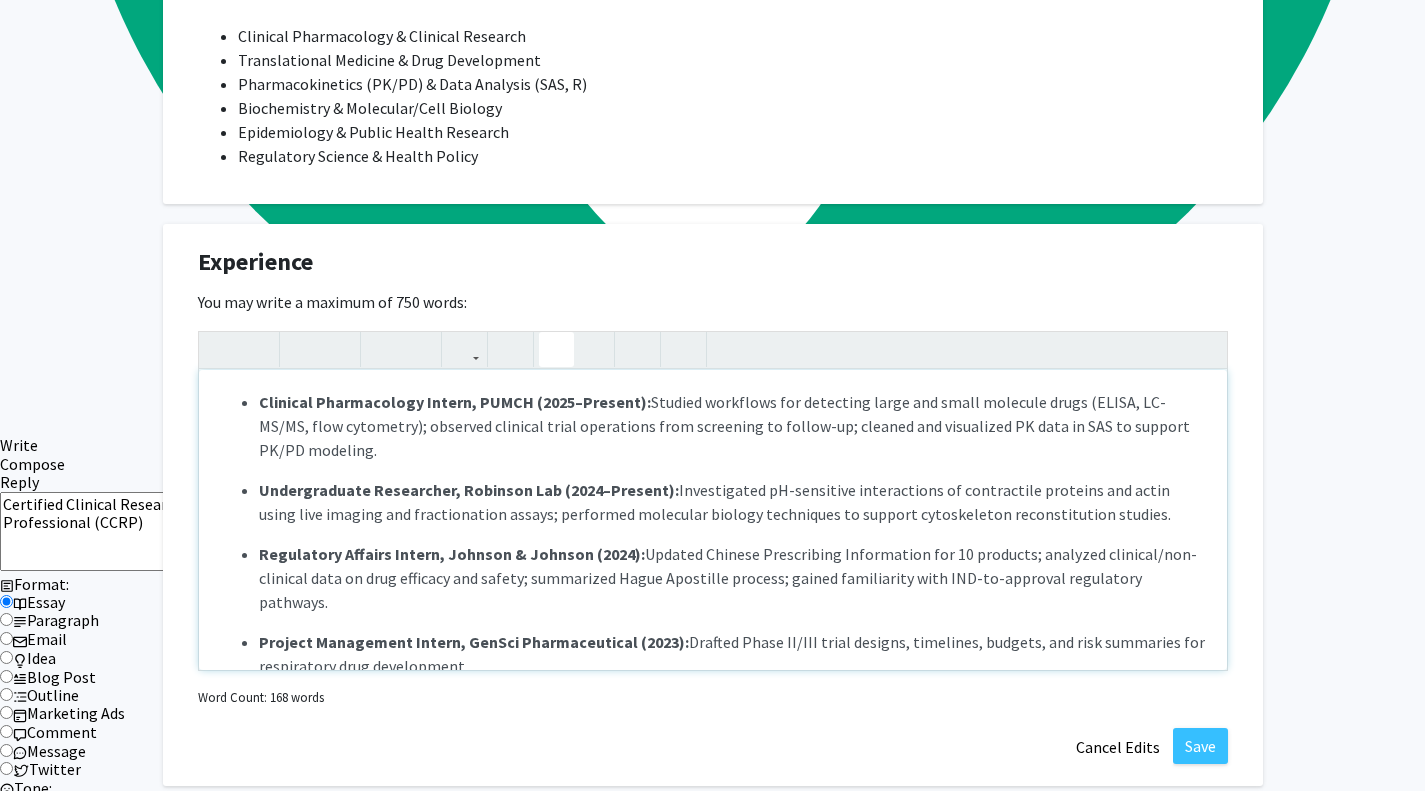 scroll, scrollTop: 148, scrollLeft: 0, axis: vertical 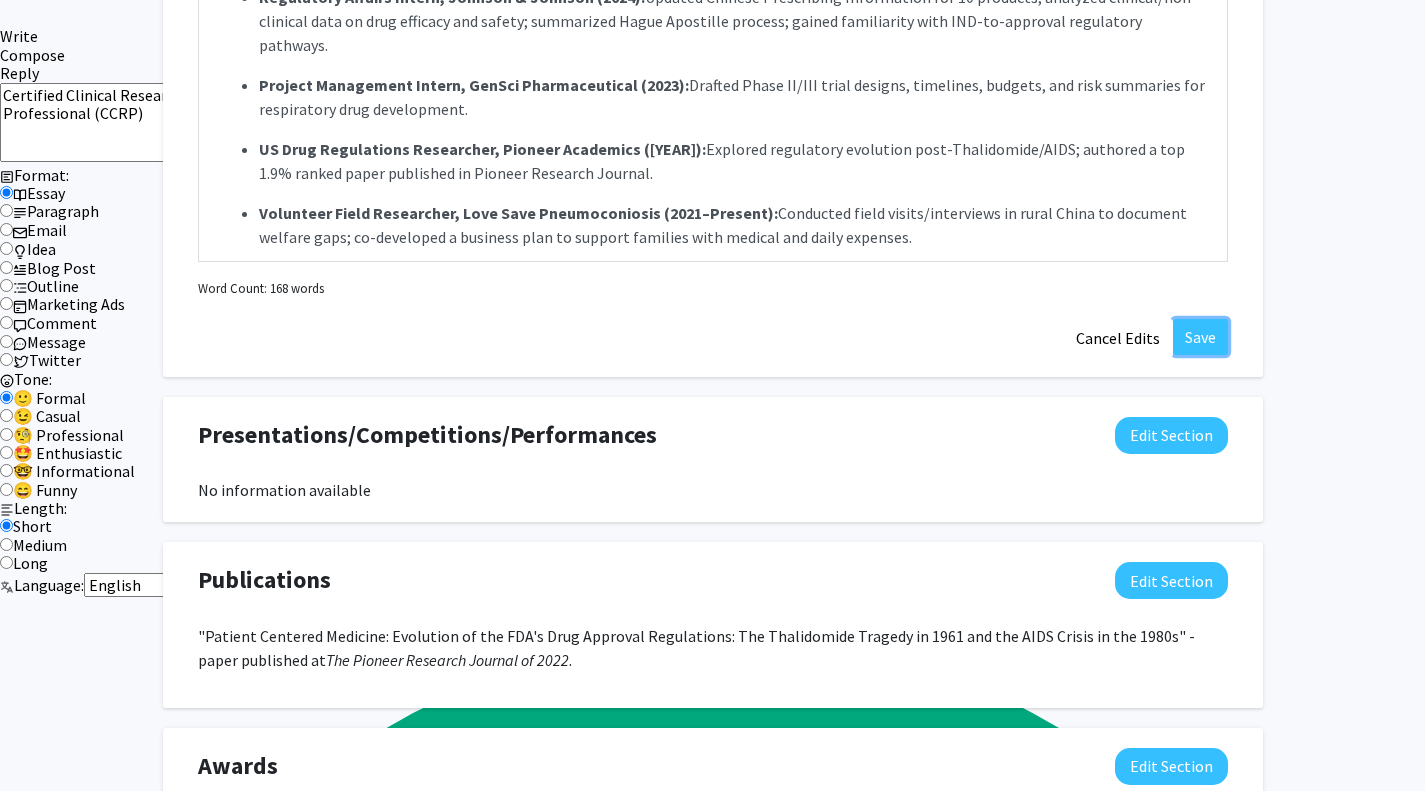 click on "Save" 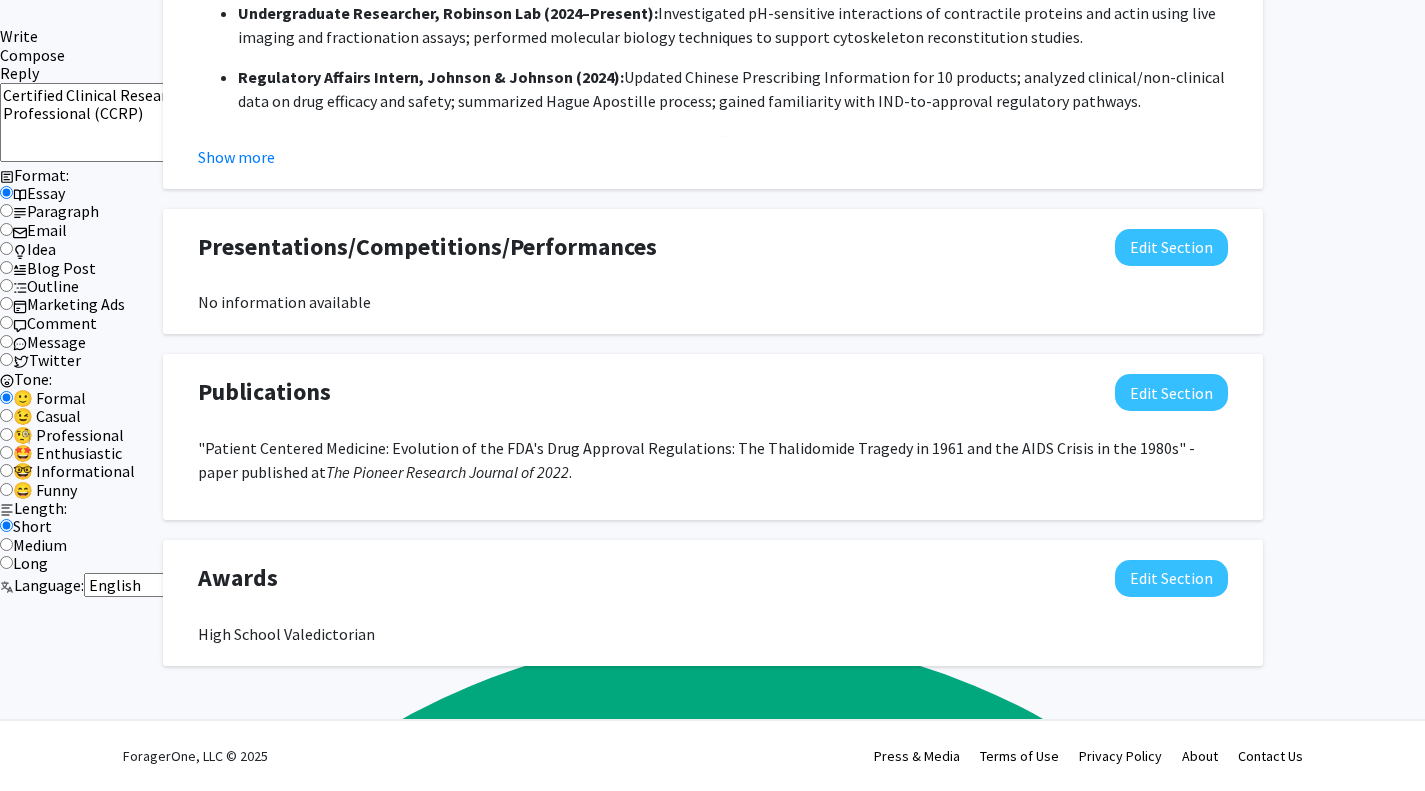 scroll, scrollTop: 2150, scrollLeft: 0, axis: vertical 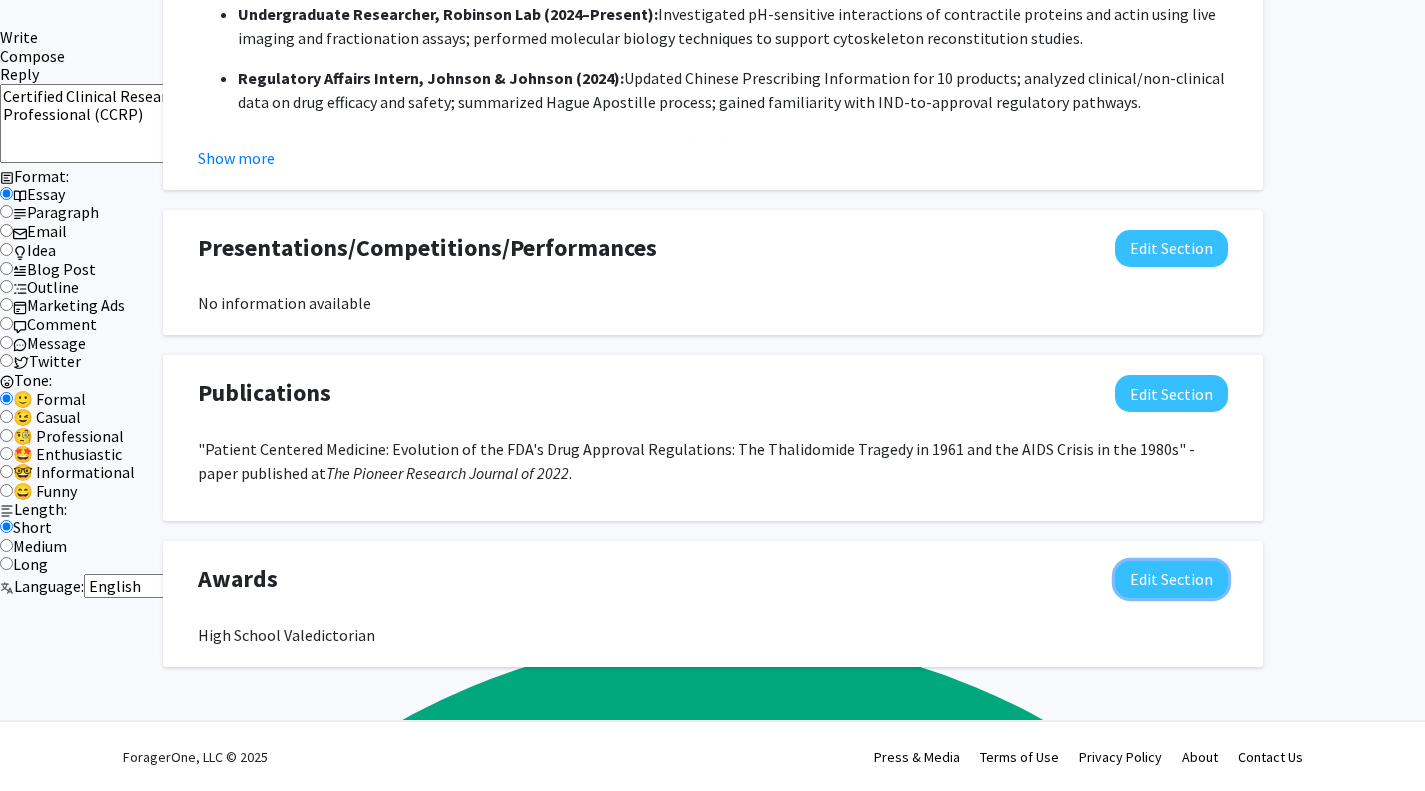 click on "Edit Section" 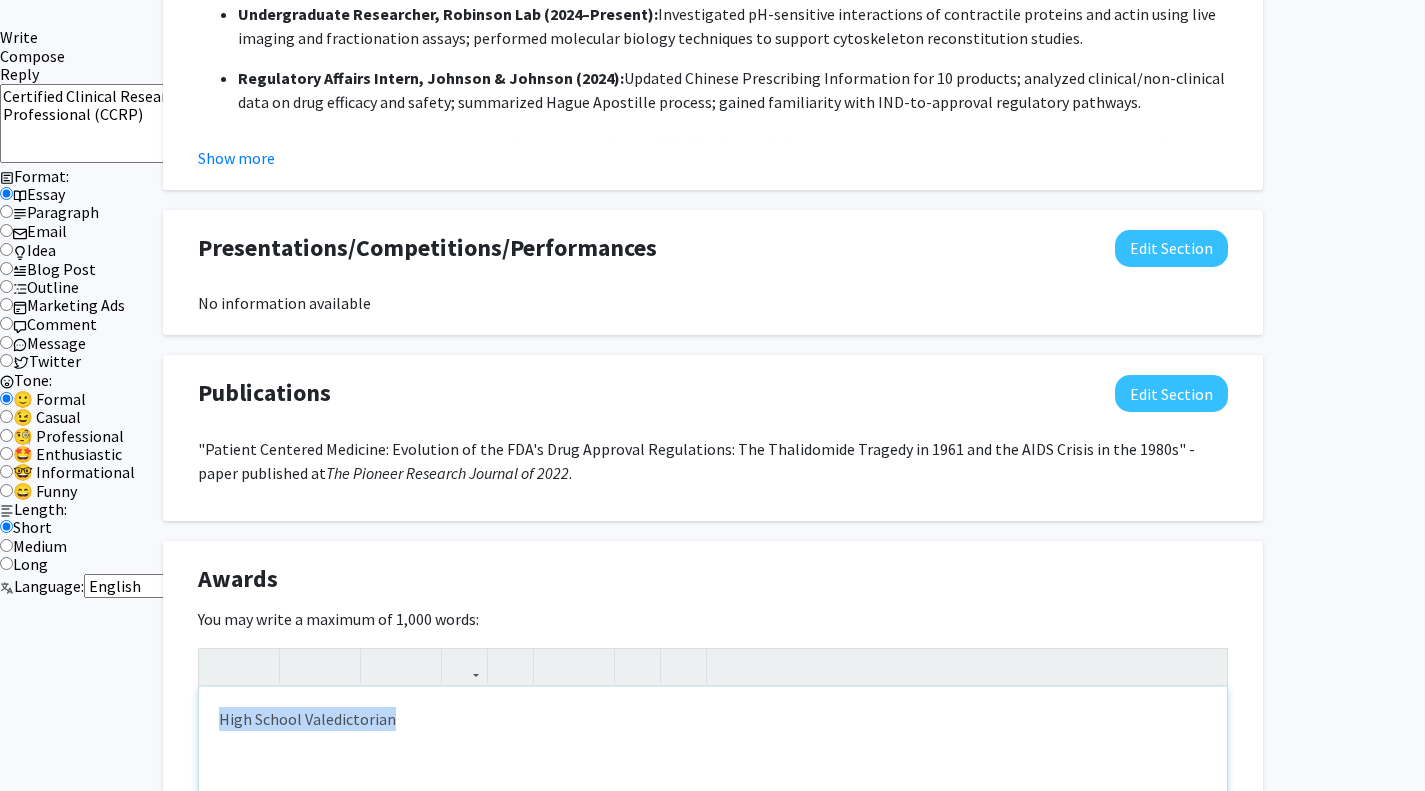 drag, startPoint x: 516, startPoint y: 741, endPoint x: 82, endPoint y: 700, distance: 435.93234 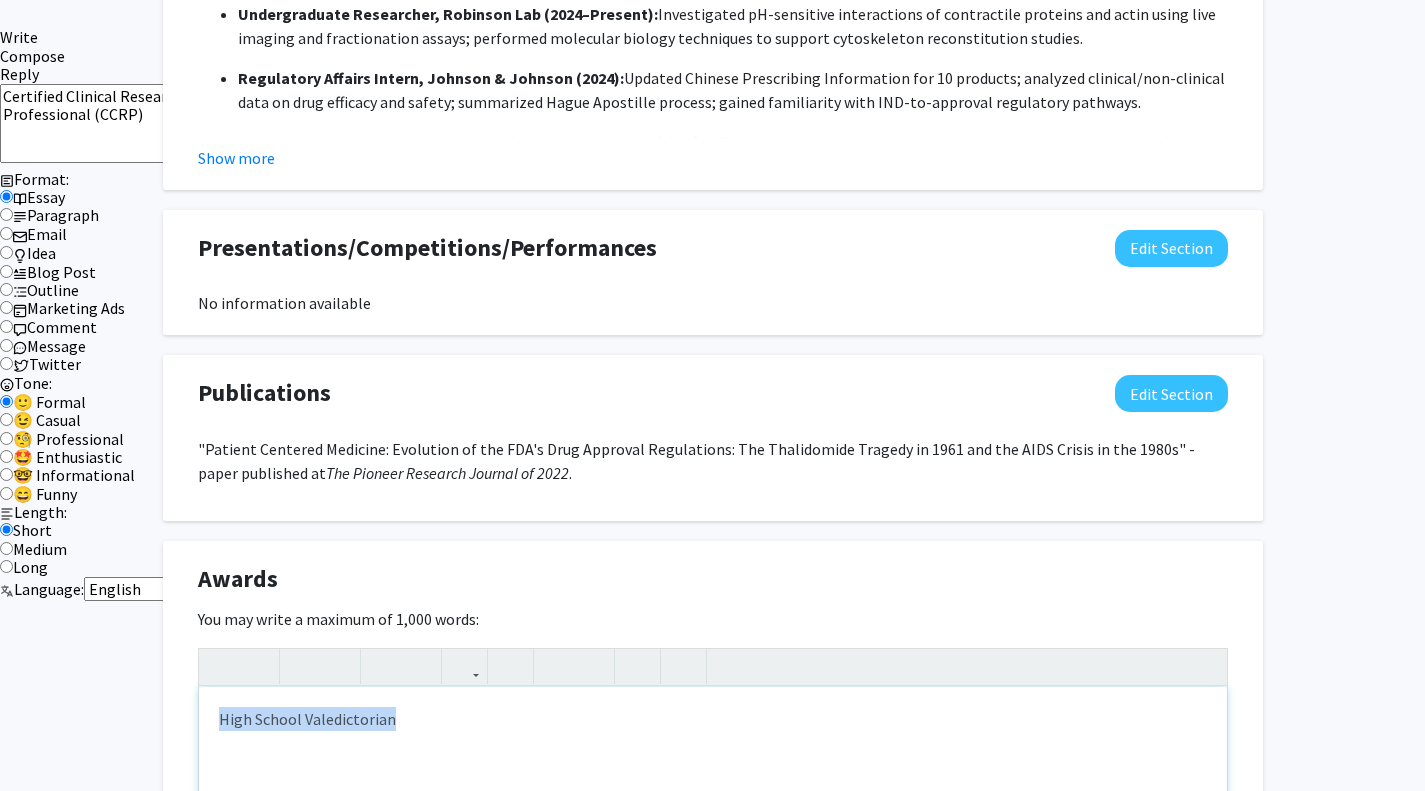 type on "High School Valedictorian" 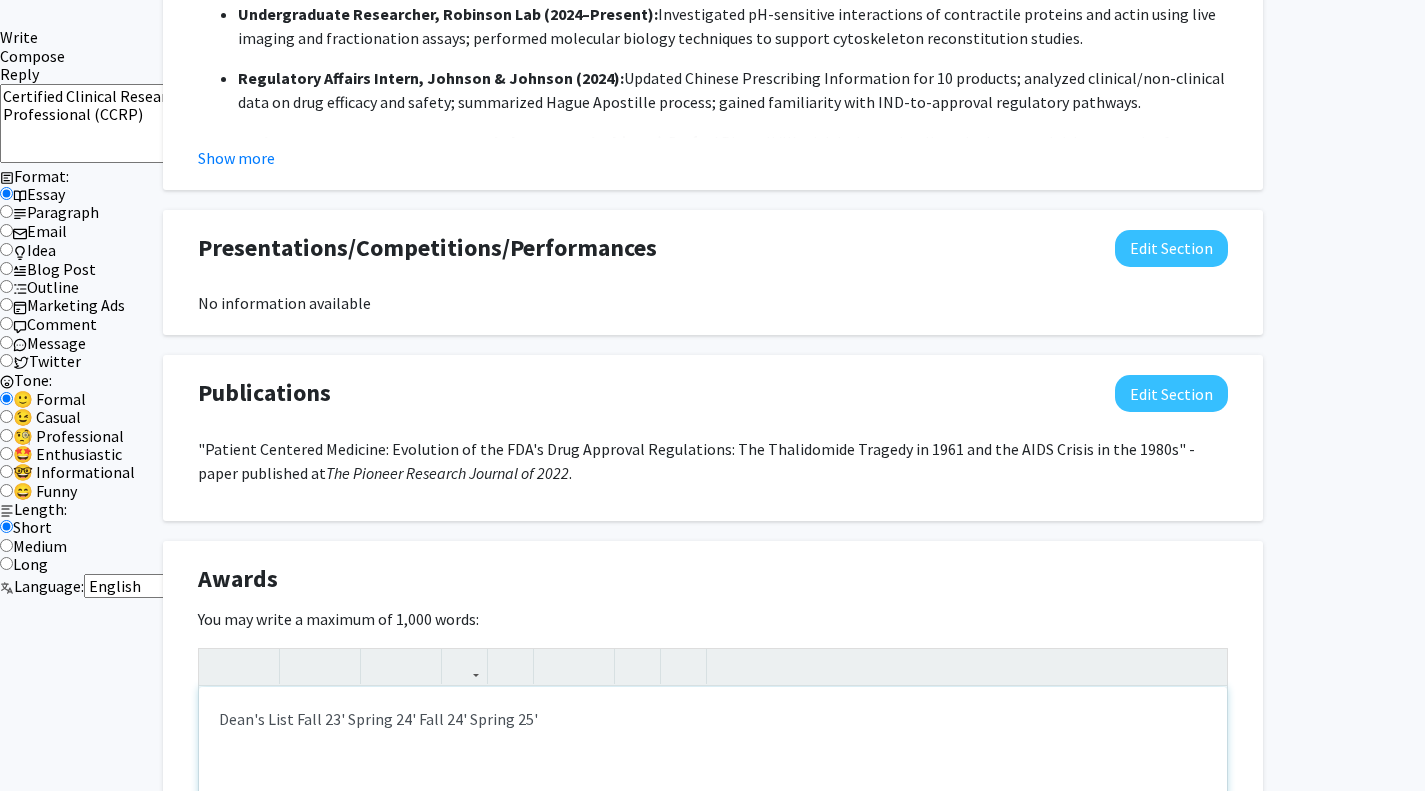 click on "Dean's List Fall 23' Spring 24' Fall 24' Spring 25'" at bounding box center [713, 837] 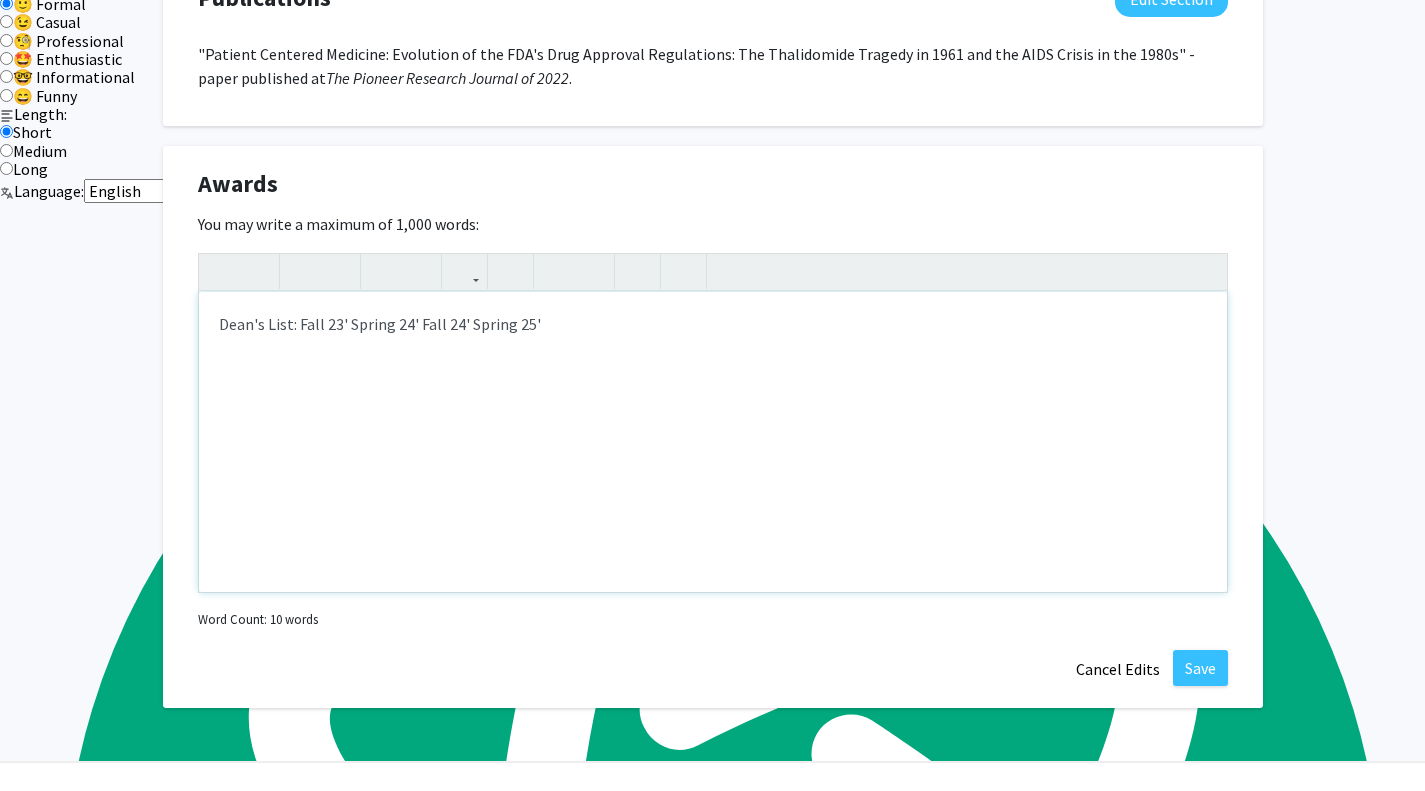 scroll, scrollTop: 2550, scrollLeft: 0, axis: vertical 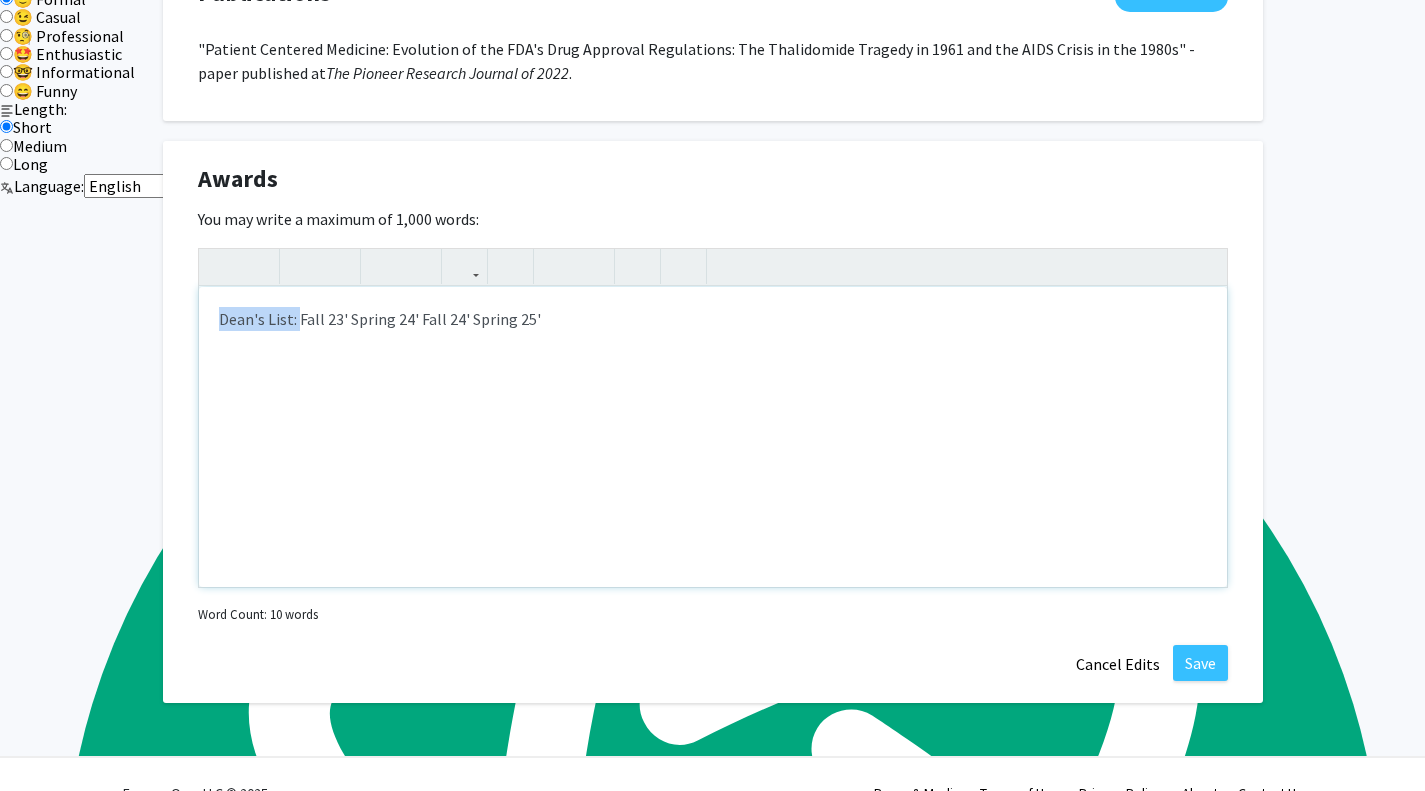 drag, startPoint x: 297, startPoint y: 317, endPoint x: 200, endPoint y: 316, distance: 97.00516 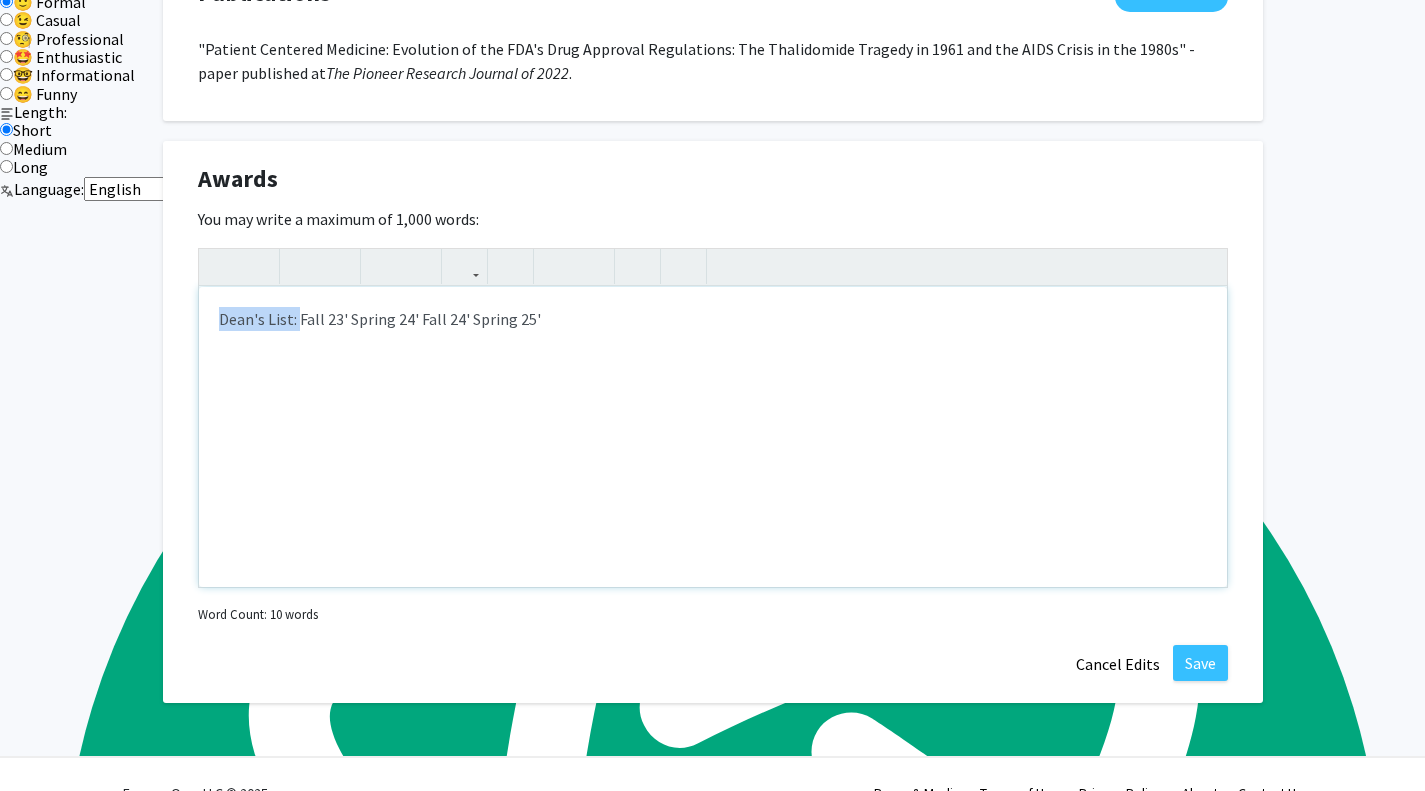 type on "Dean's List: Fall 23' Spring 24' Fall 24' Spring 25'" 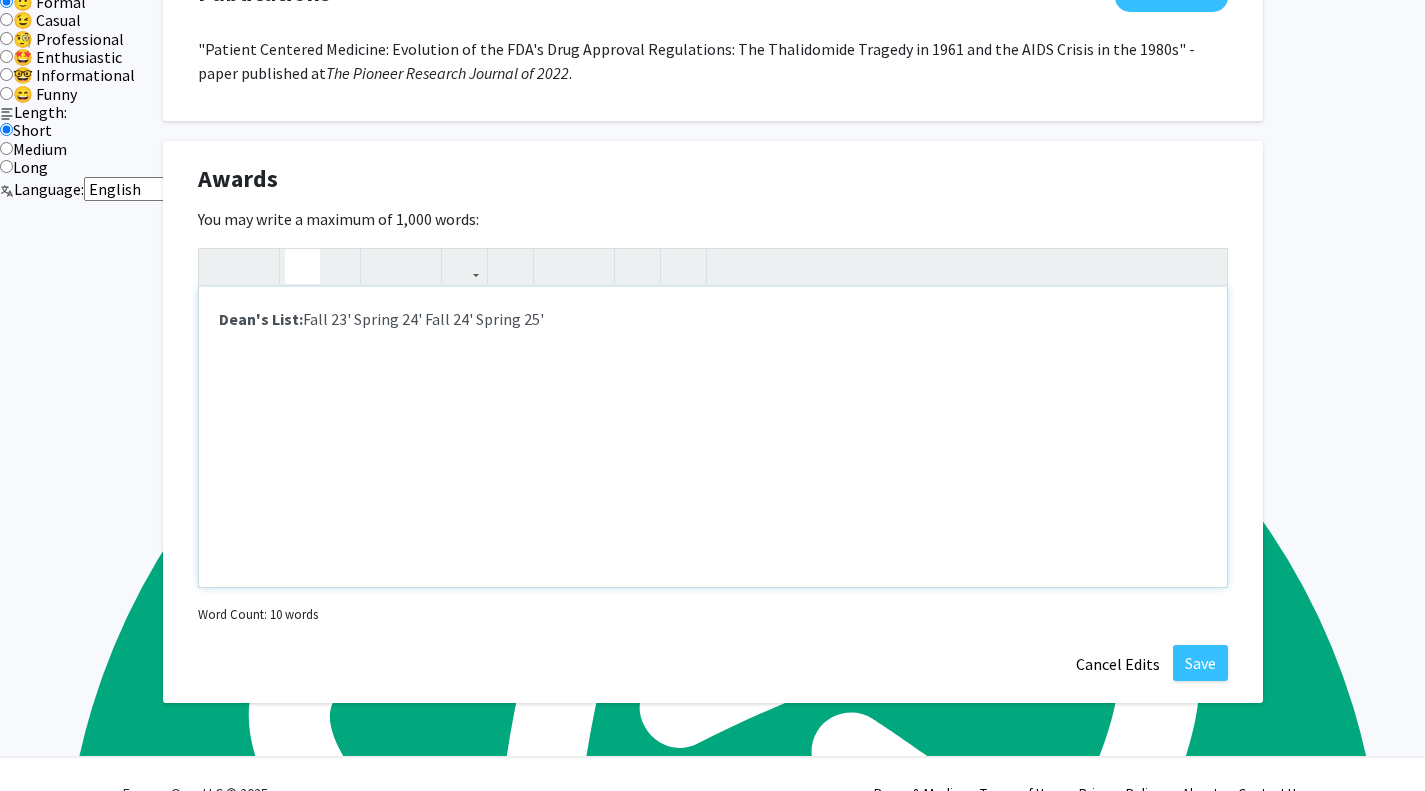 click 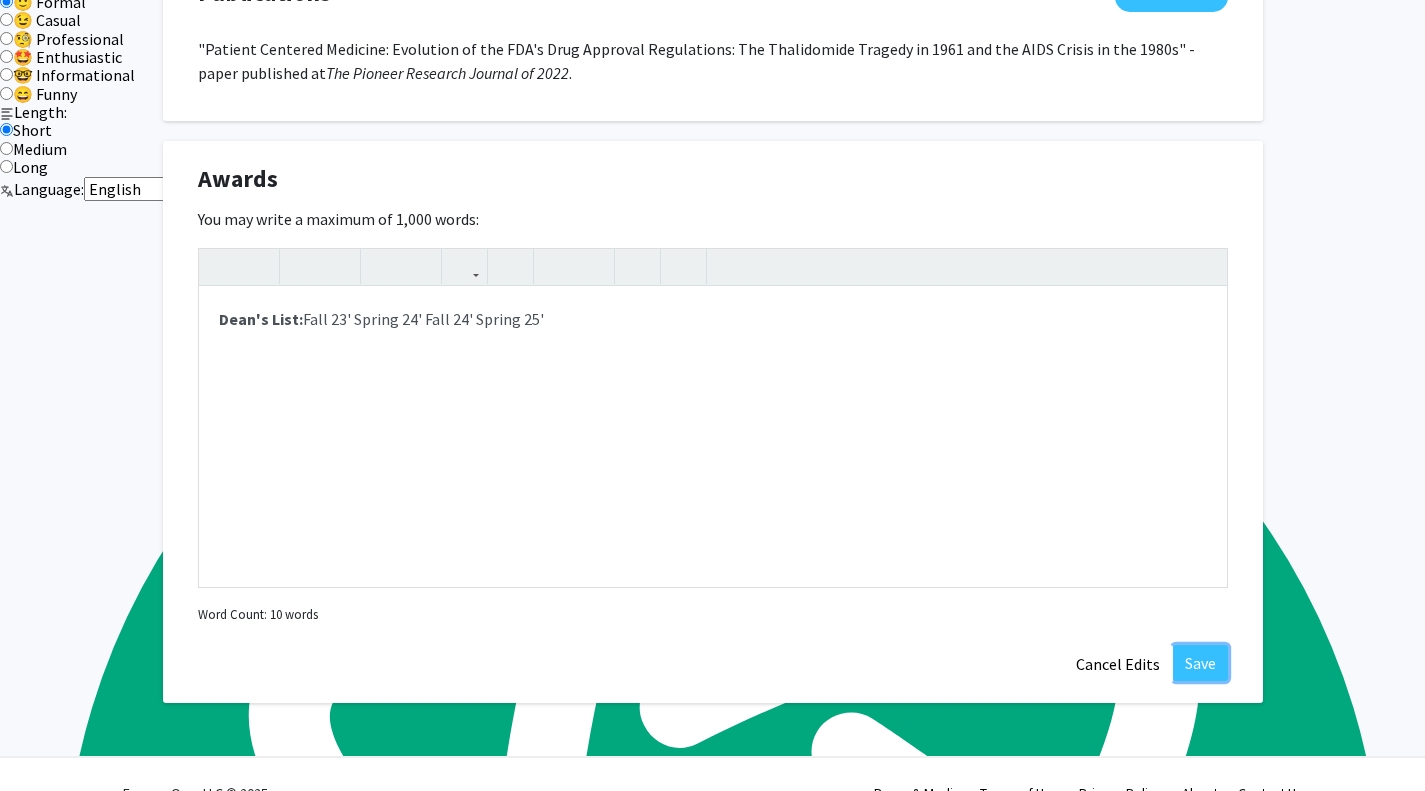 click on "Save" 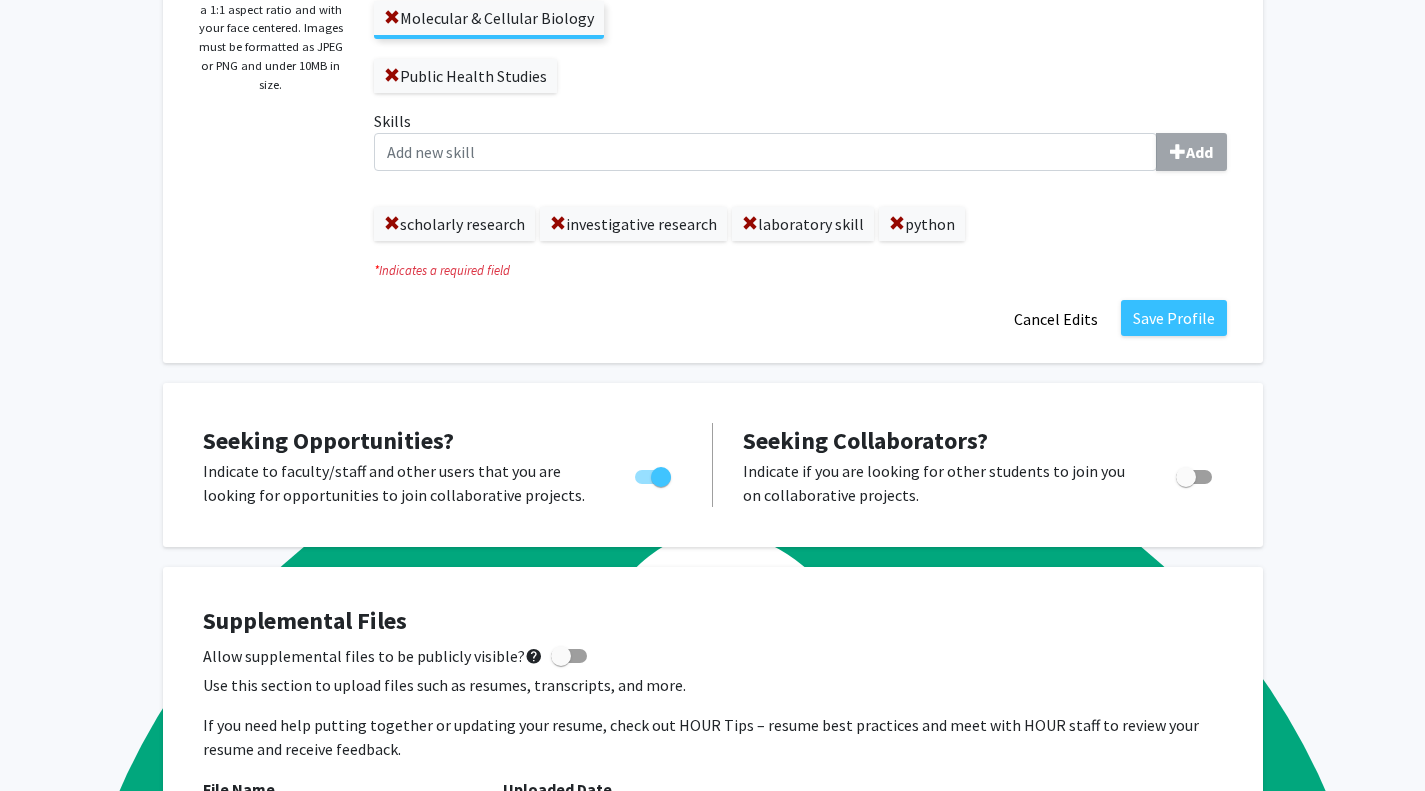 scroll, scrollTop: 430, scrollLeft: 0, axis: vertical 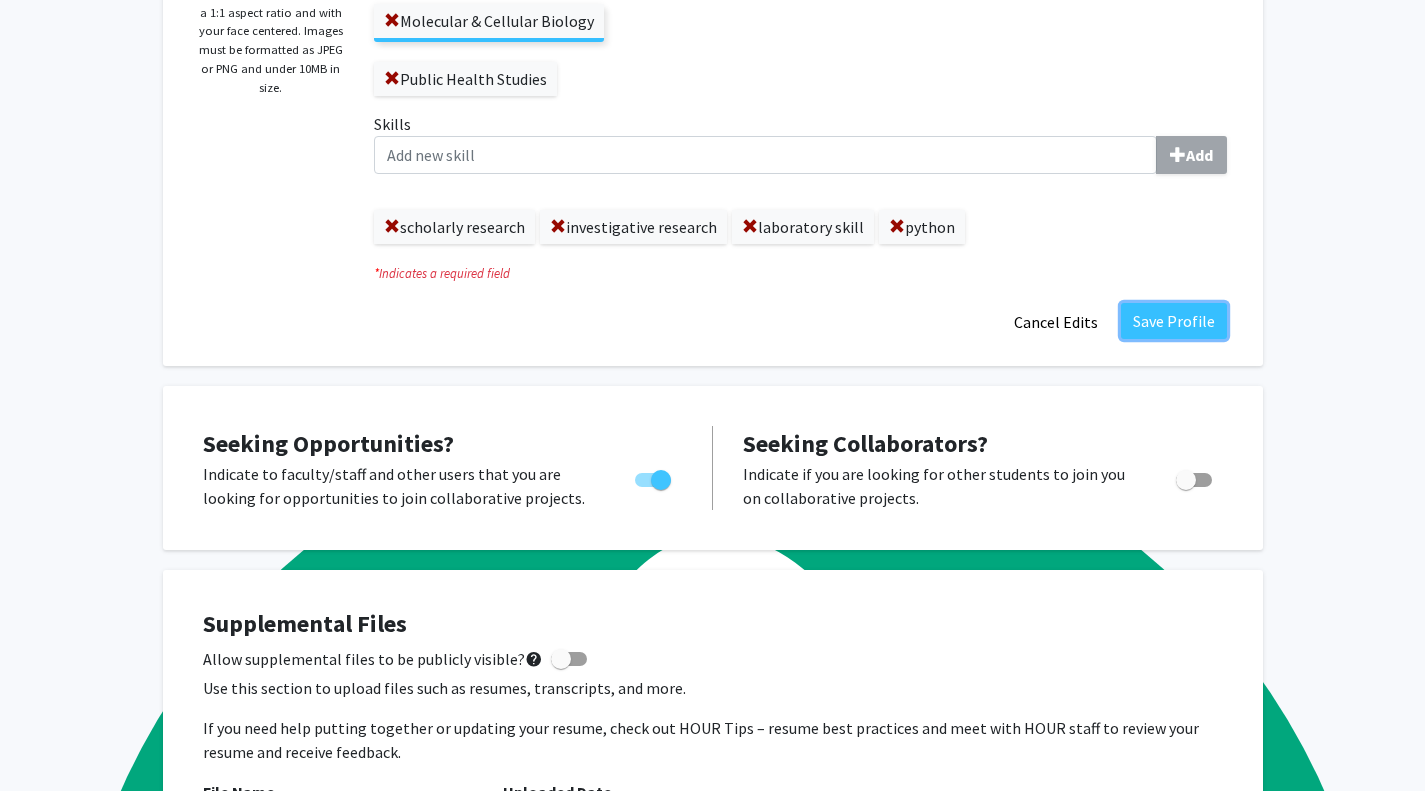 click on "Save Profile" 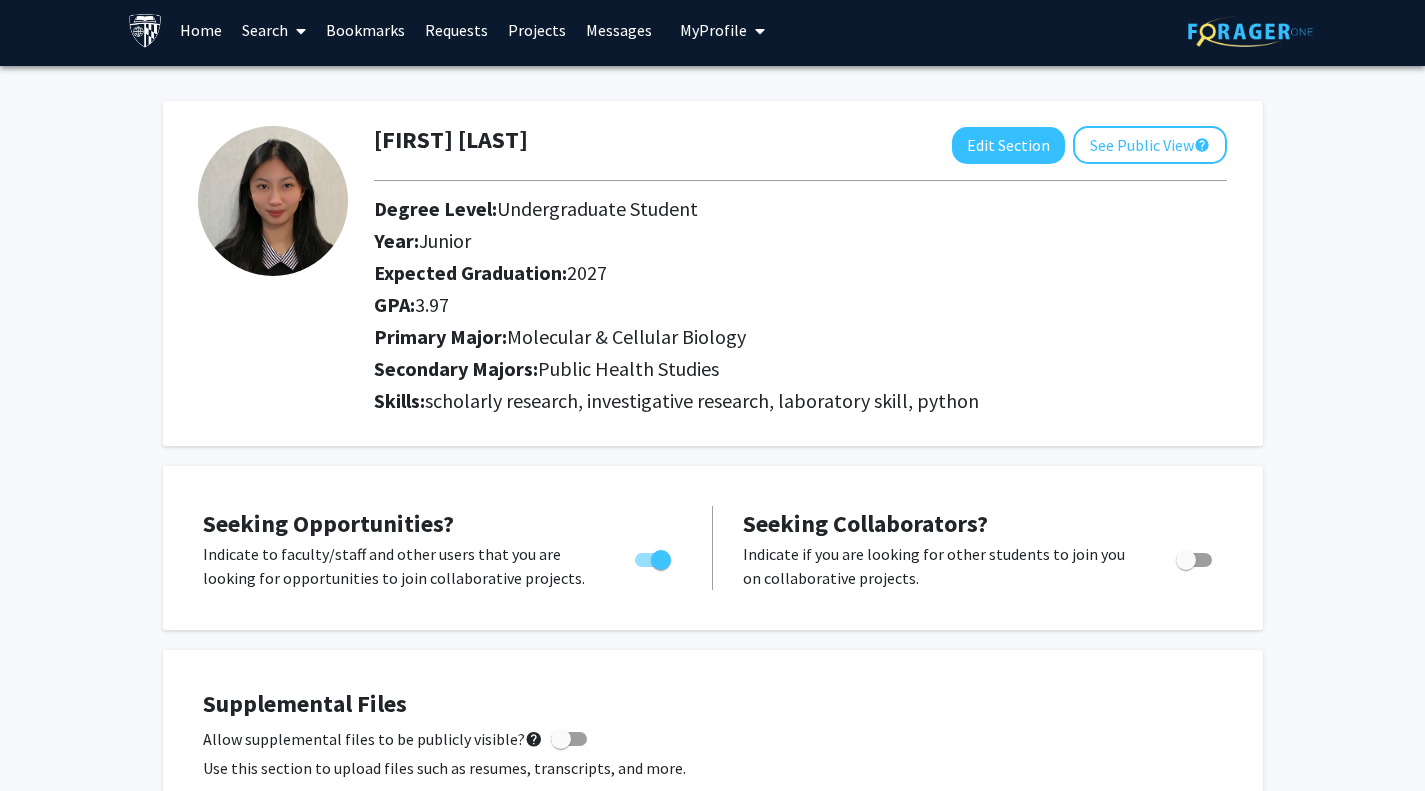 scroll, scrollTop: 0, scrollLeft: 0, axis: both 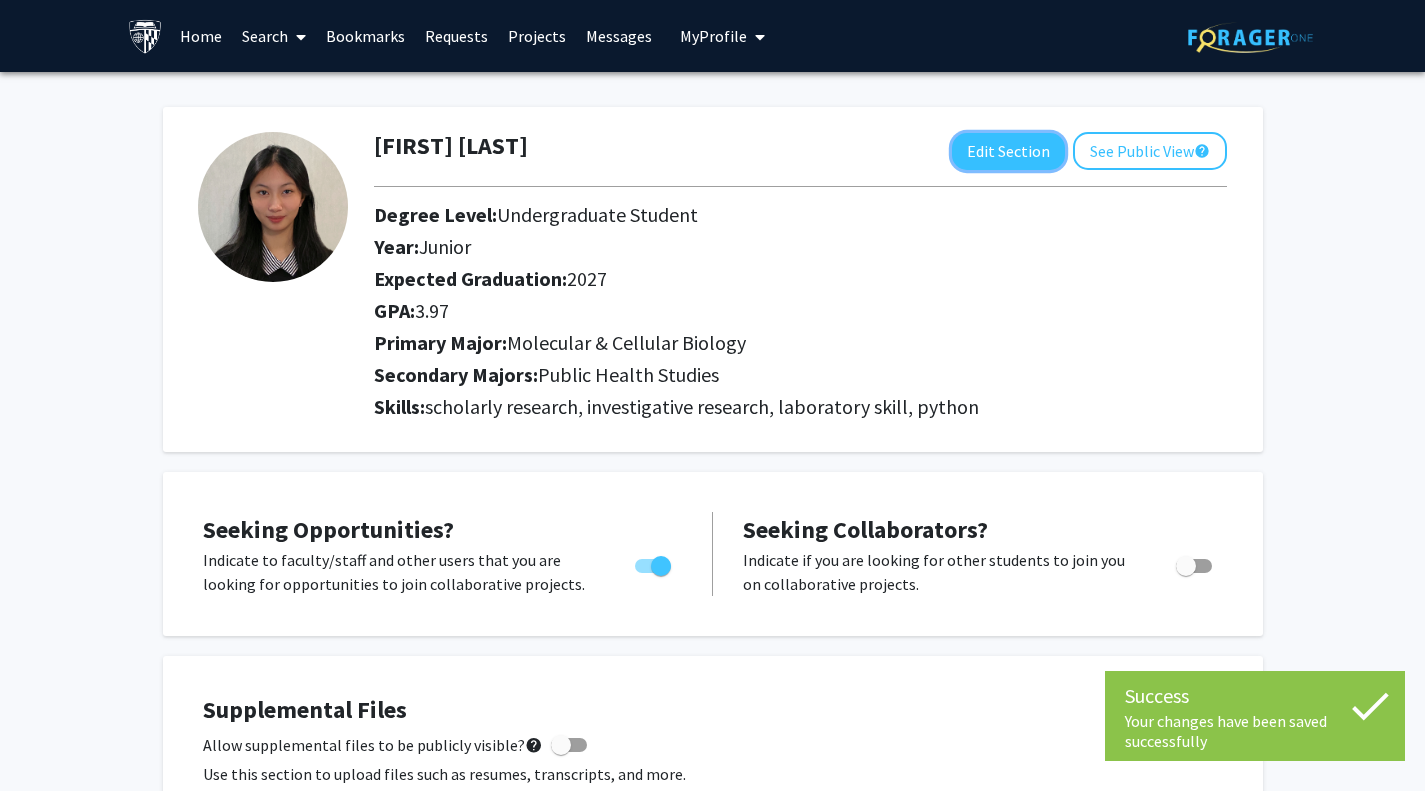 click on "Edit Section" 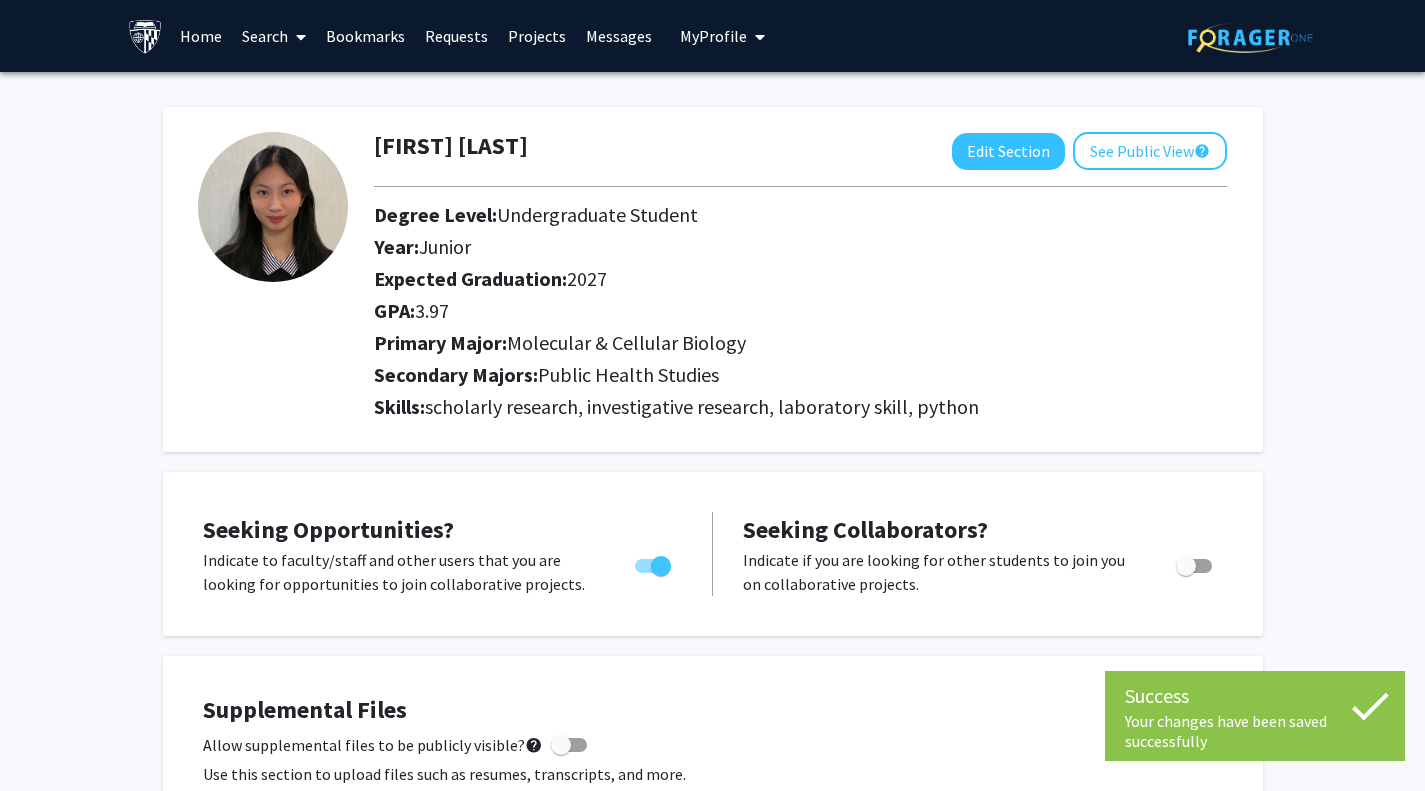 select on "junior" 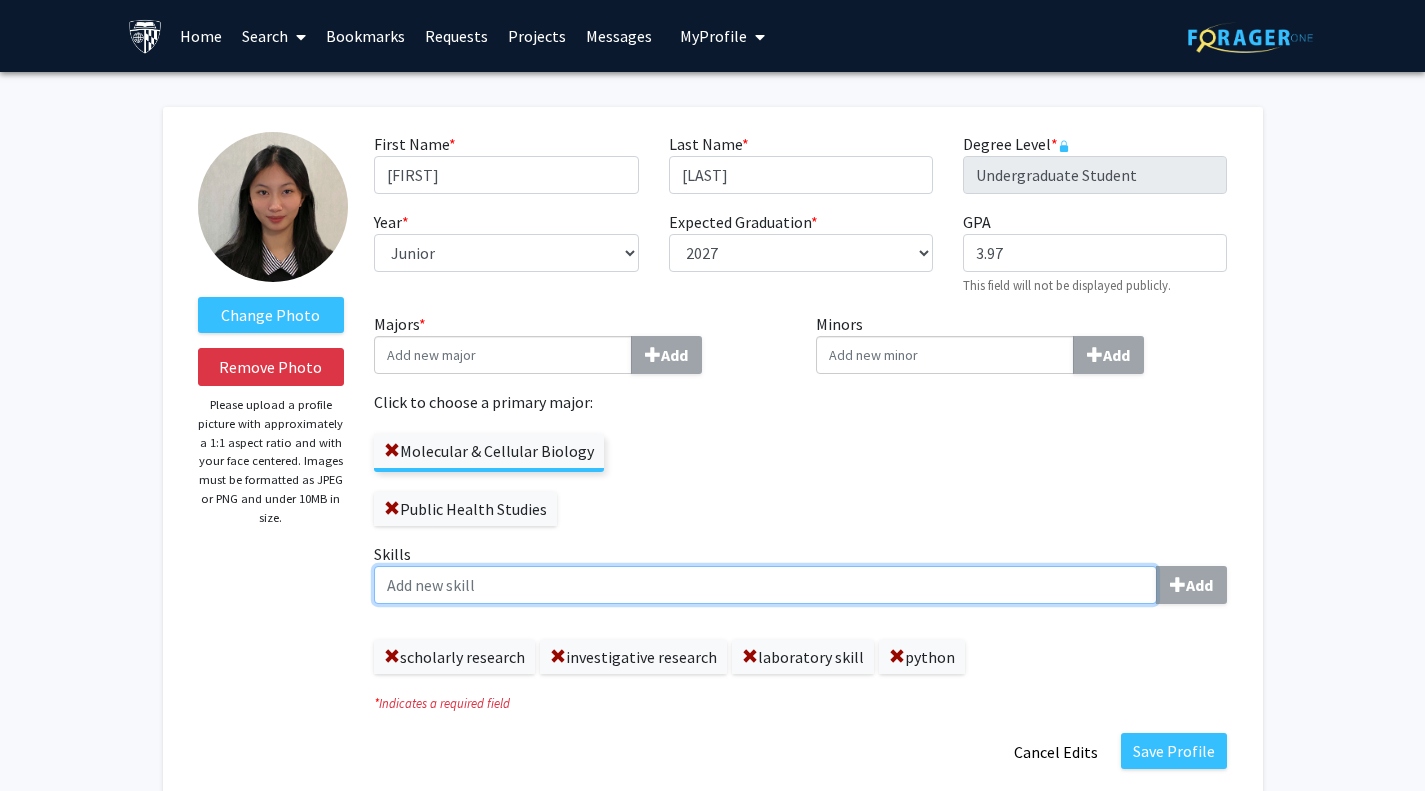 click on "Skills  Add" 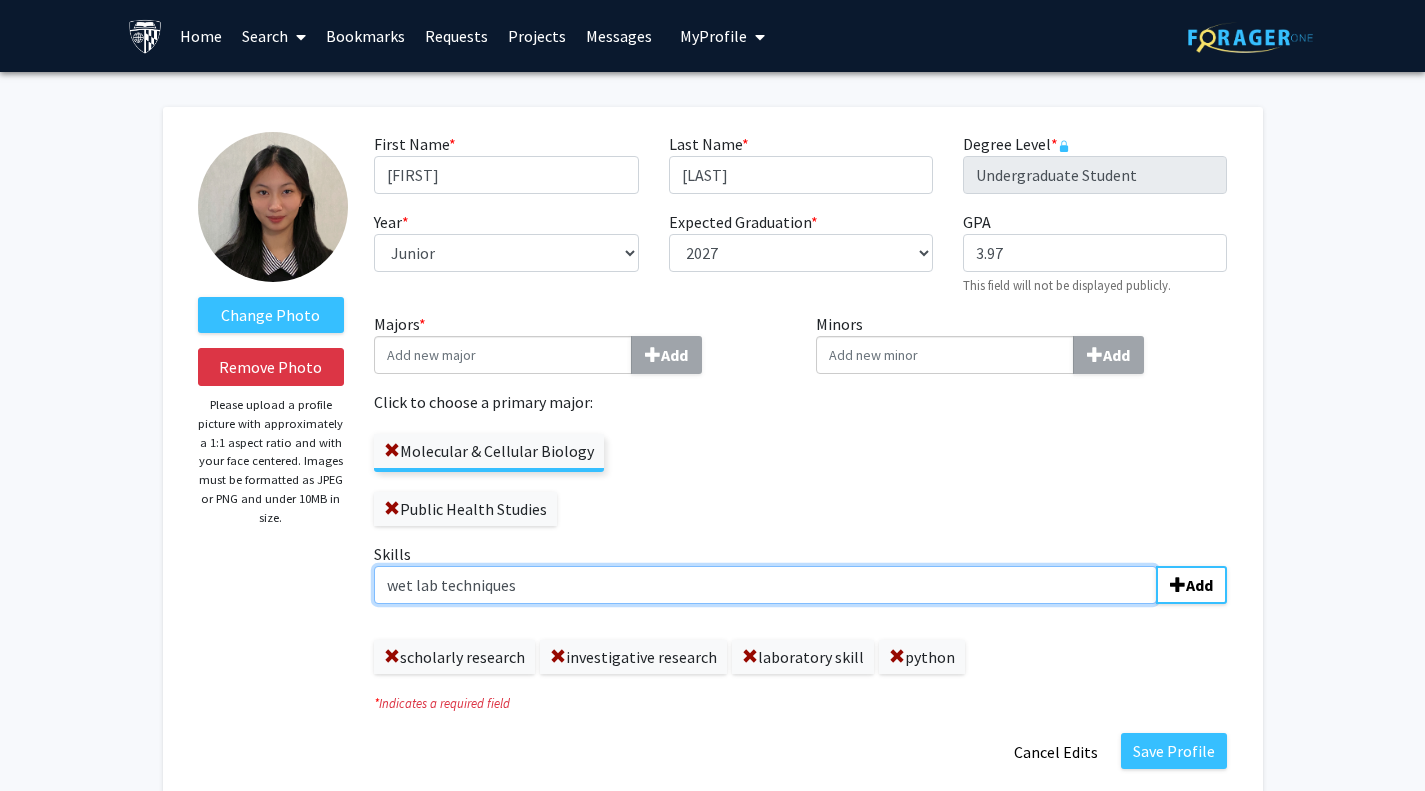 type on "wet lab techniques" 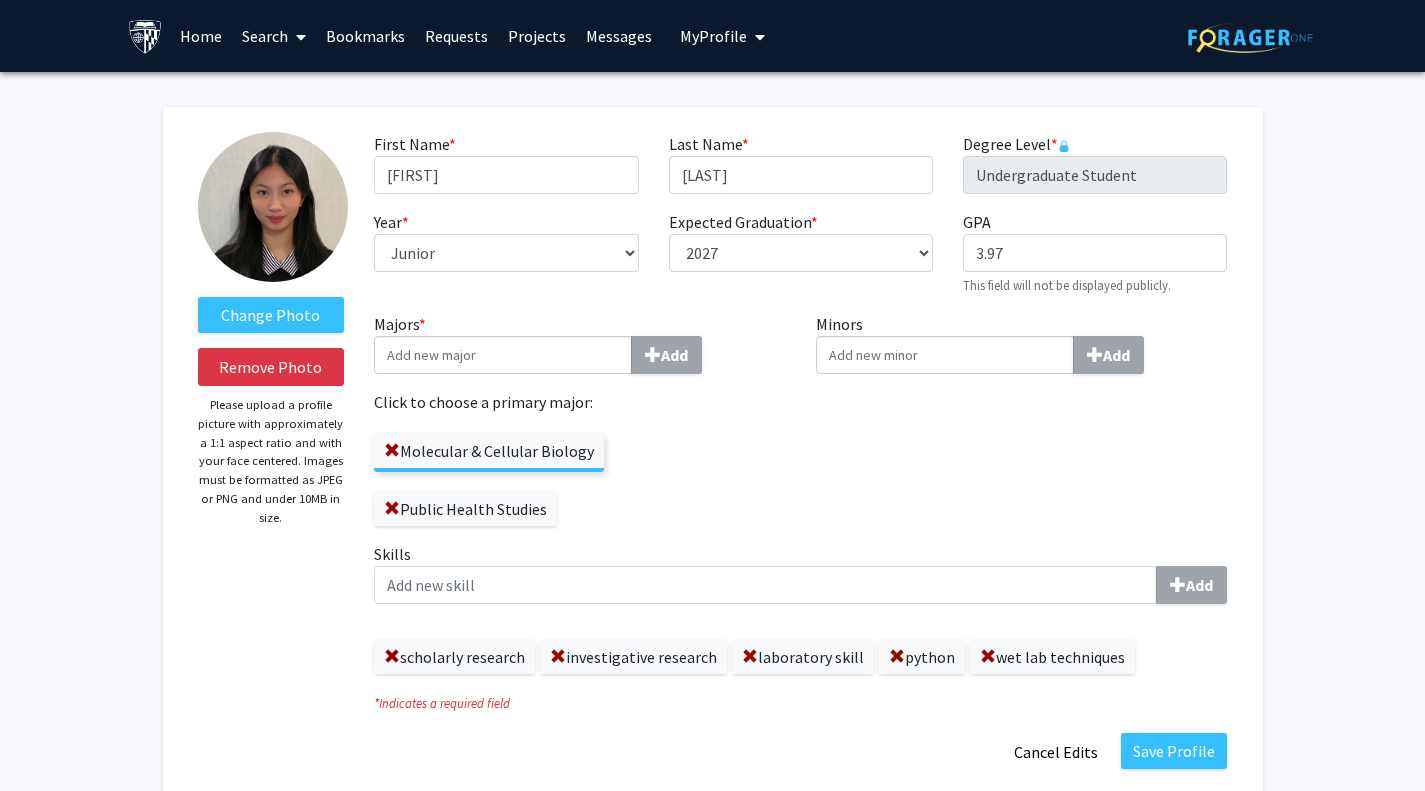 click 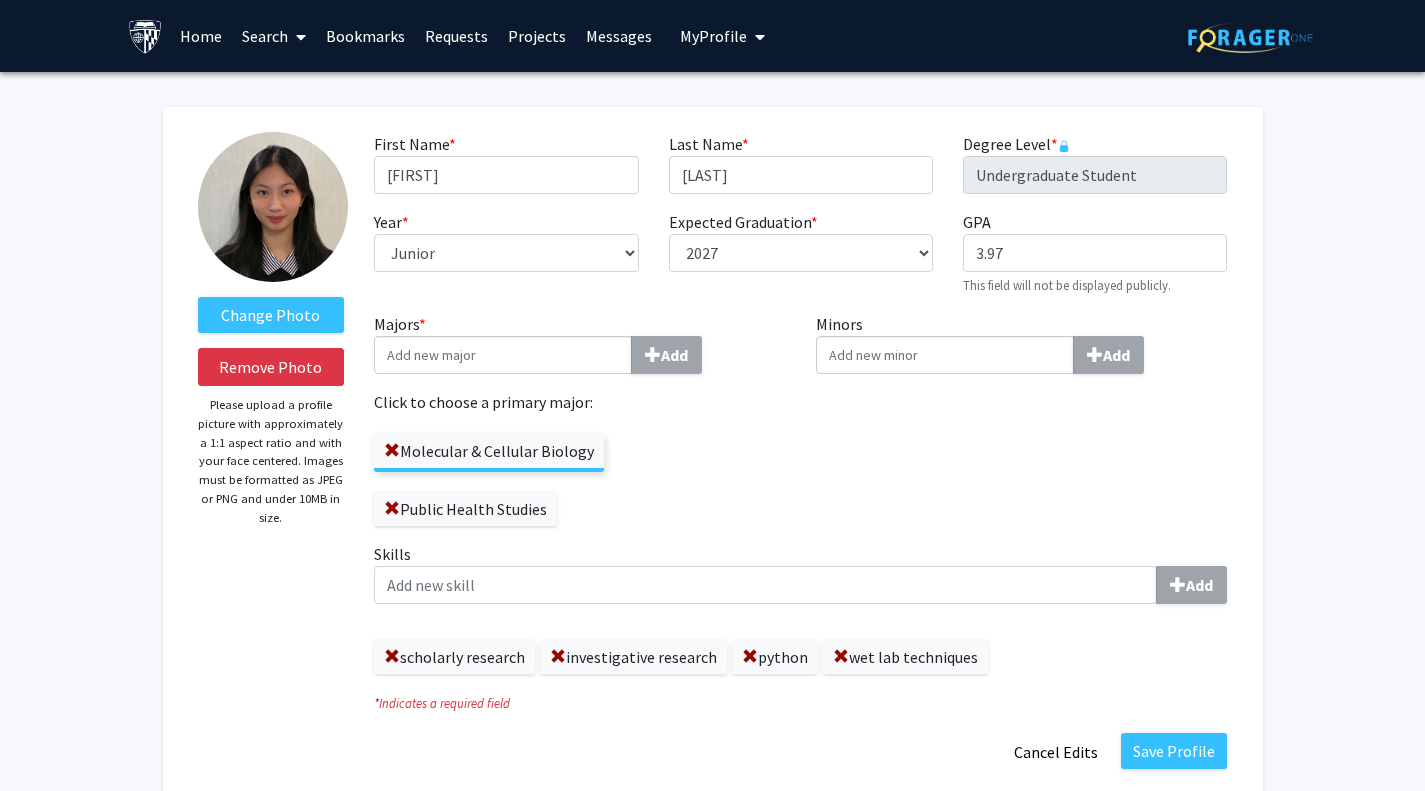 click 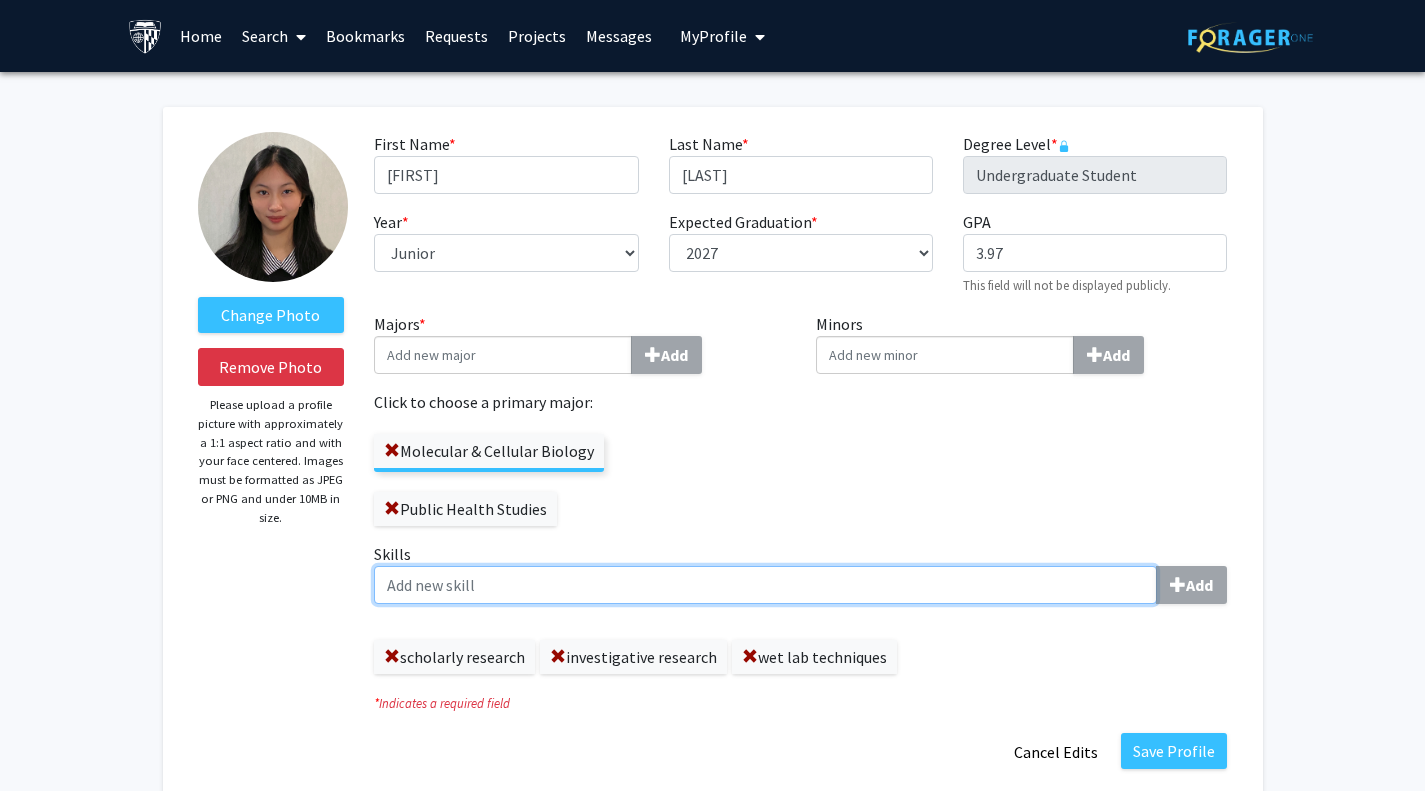 click on "Skills  Add" 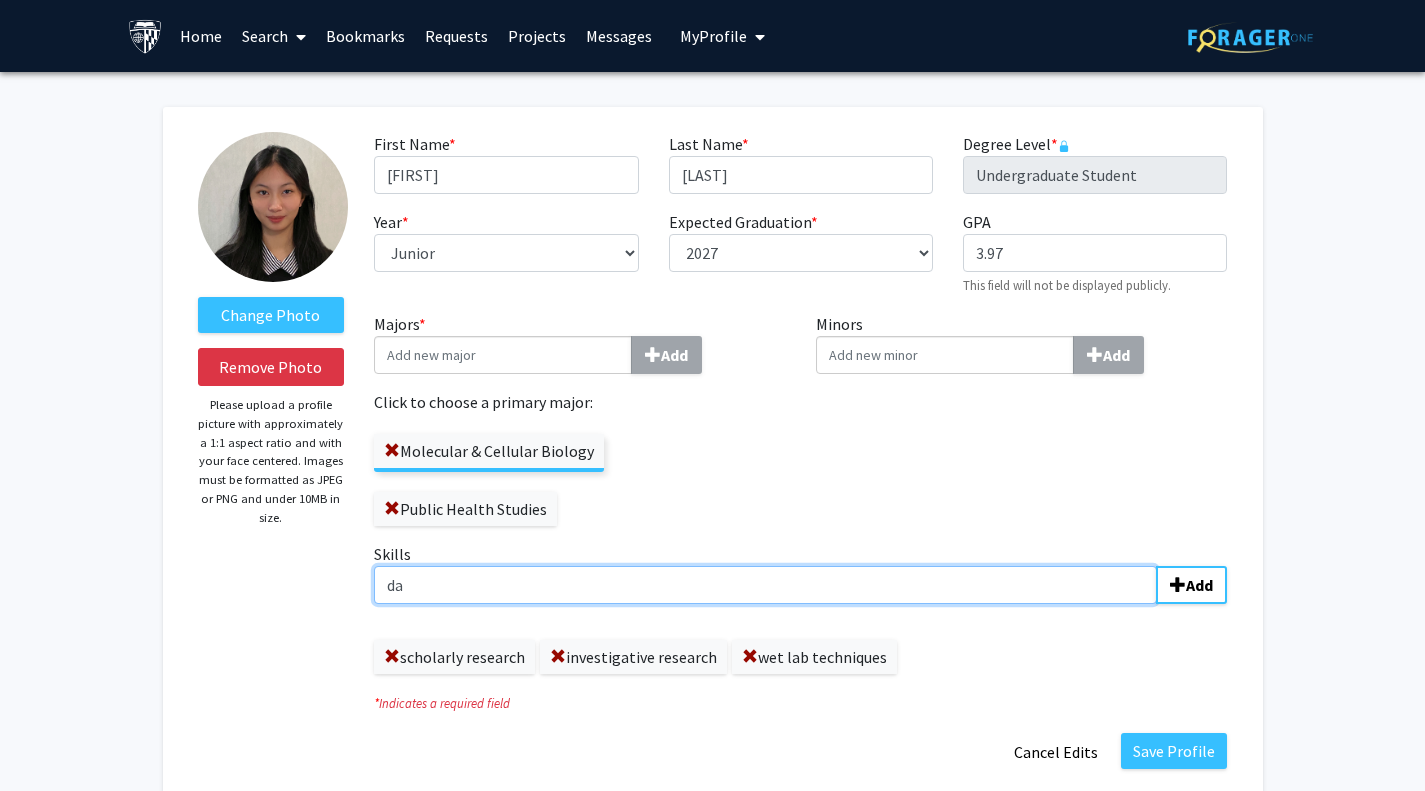type on "d" 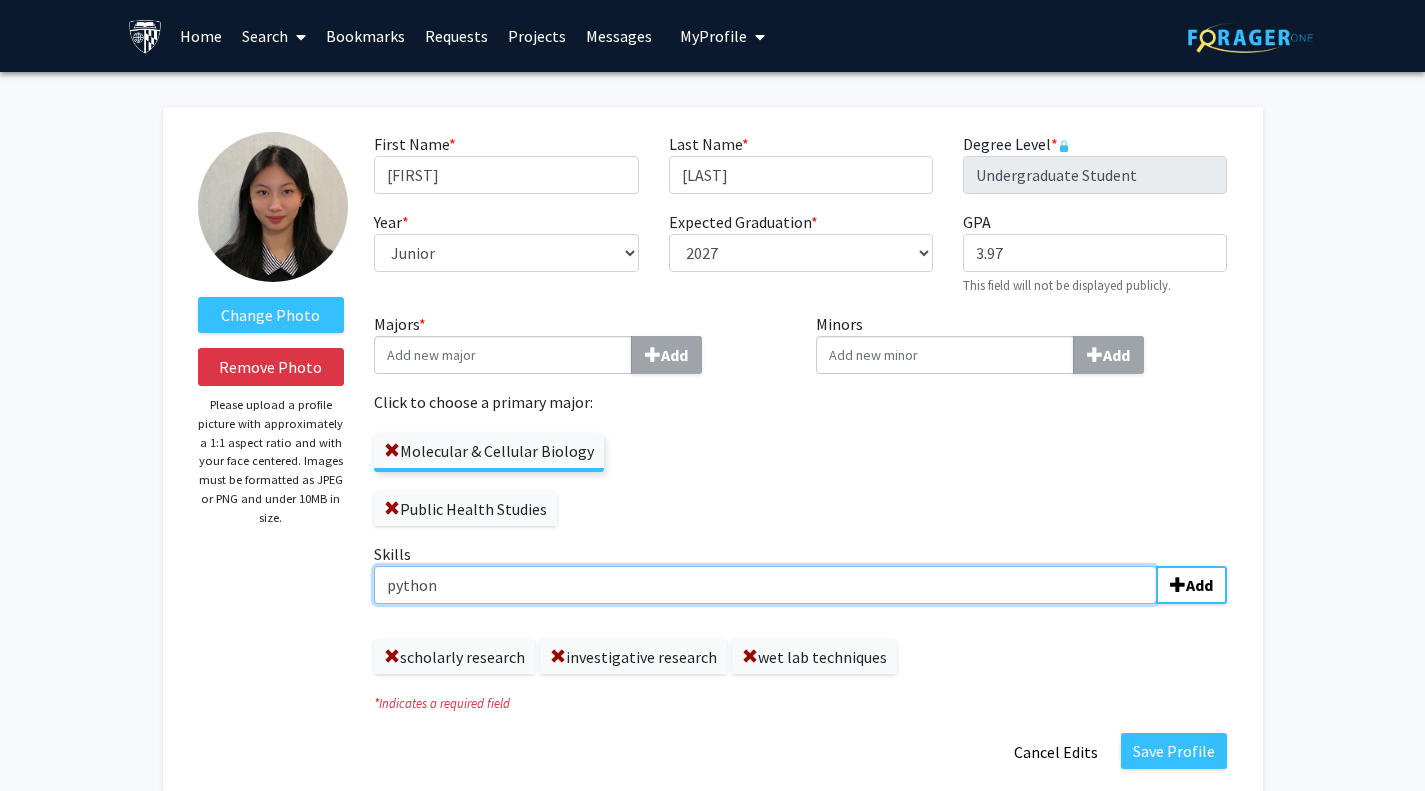 type on "python" 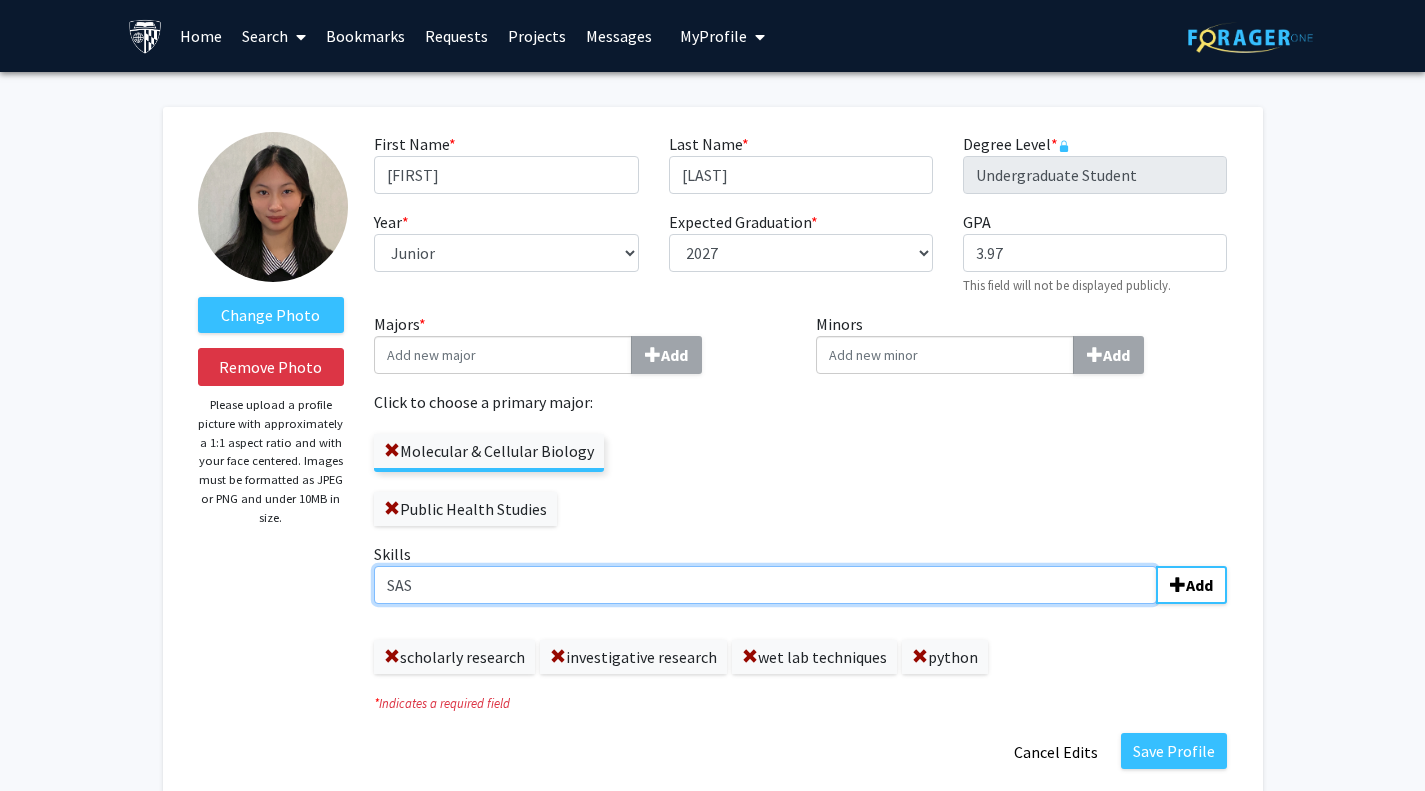 type on "SAS" 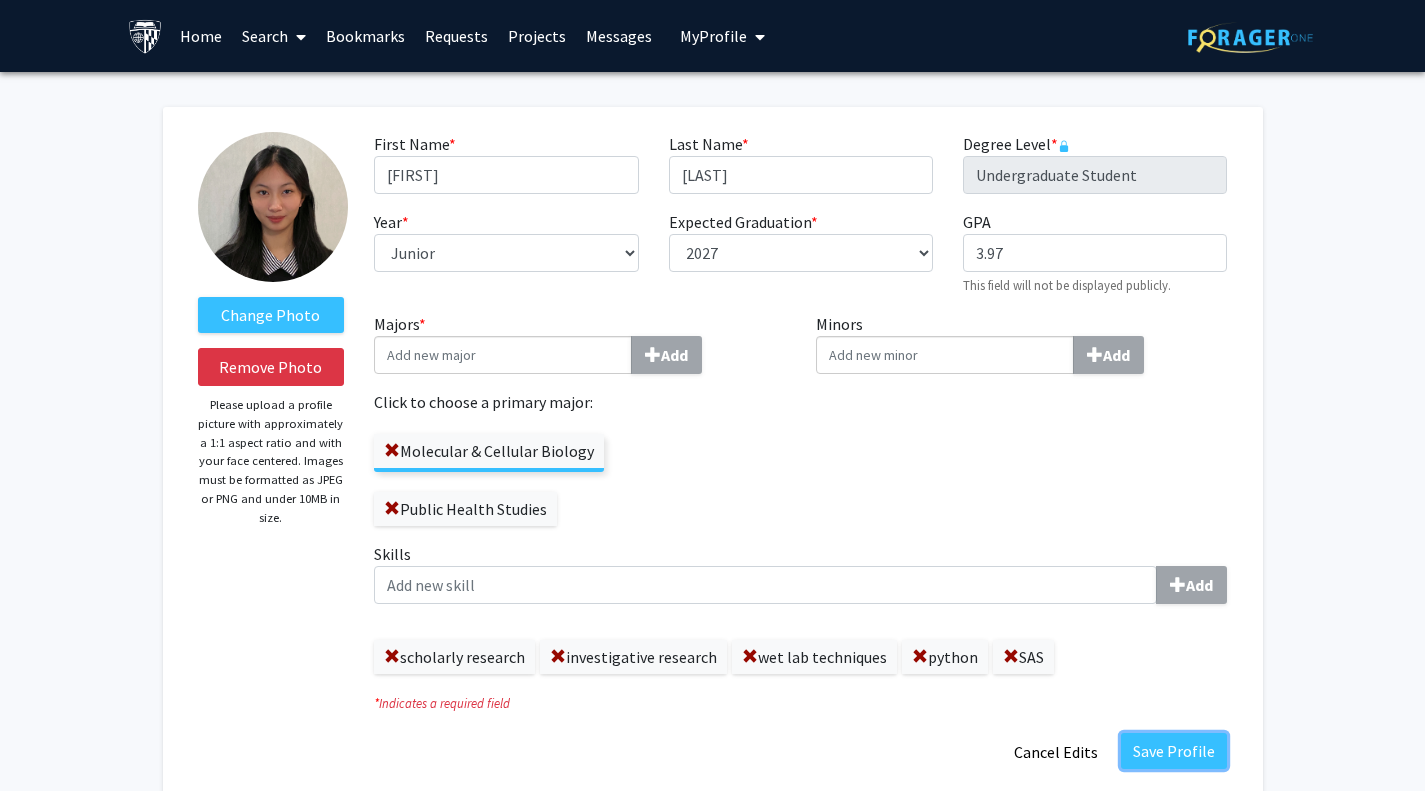 click on "Save Profile" 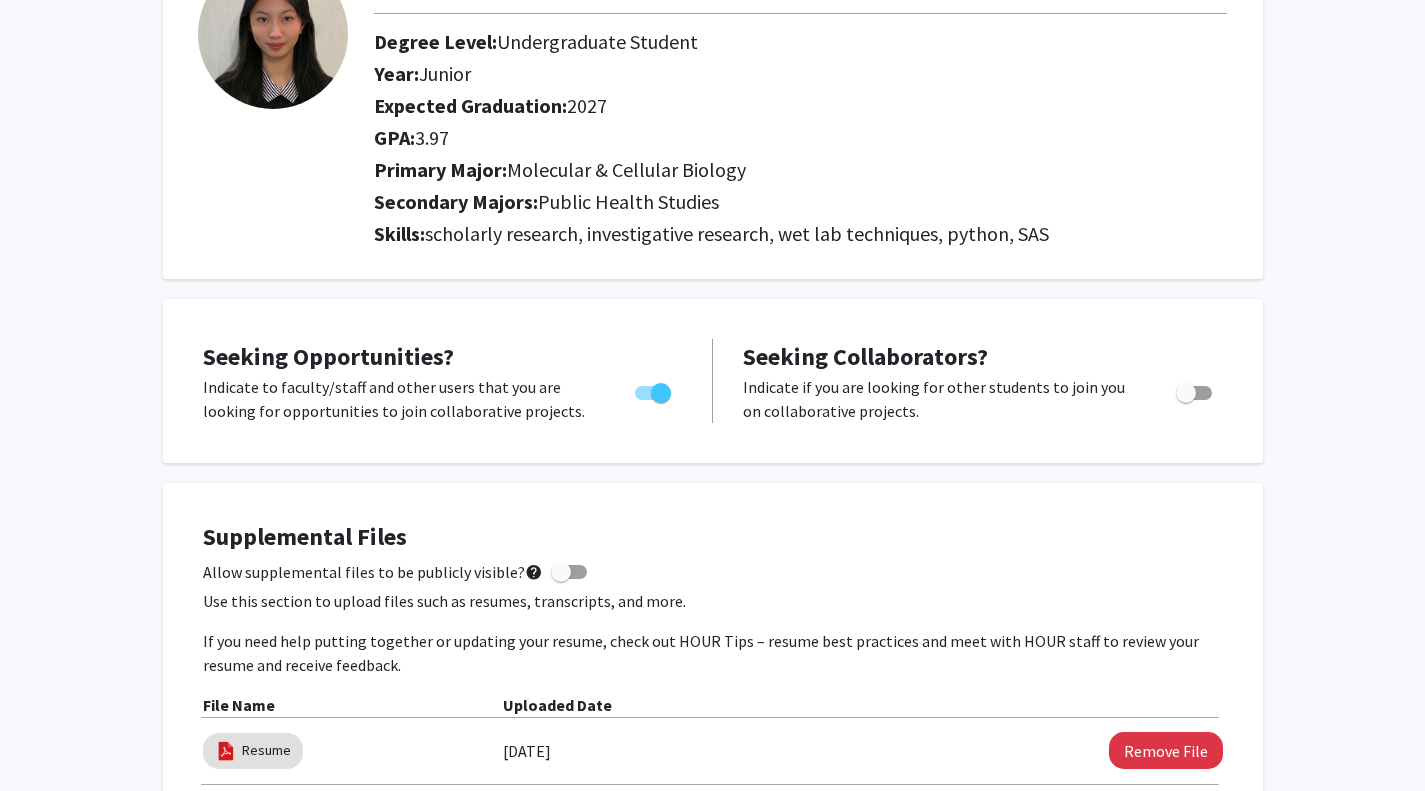 scroll, scrollTop: 0, scrollLeft: 0, axis: both 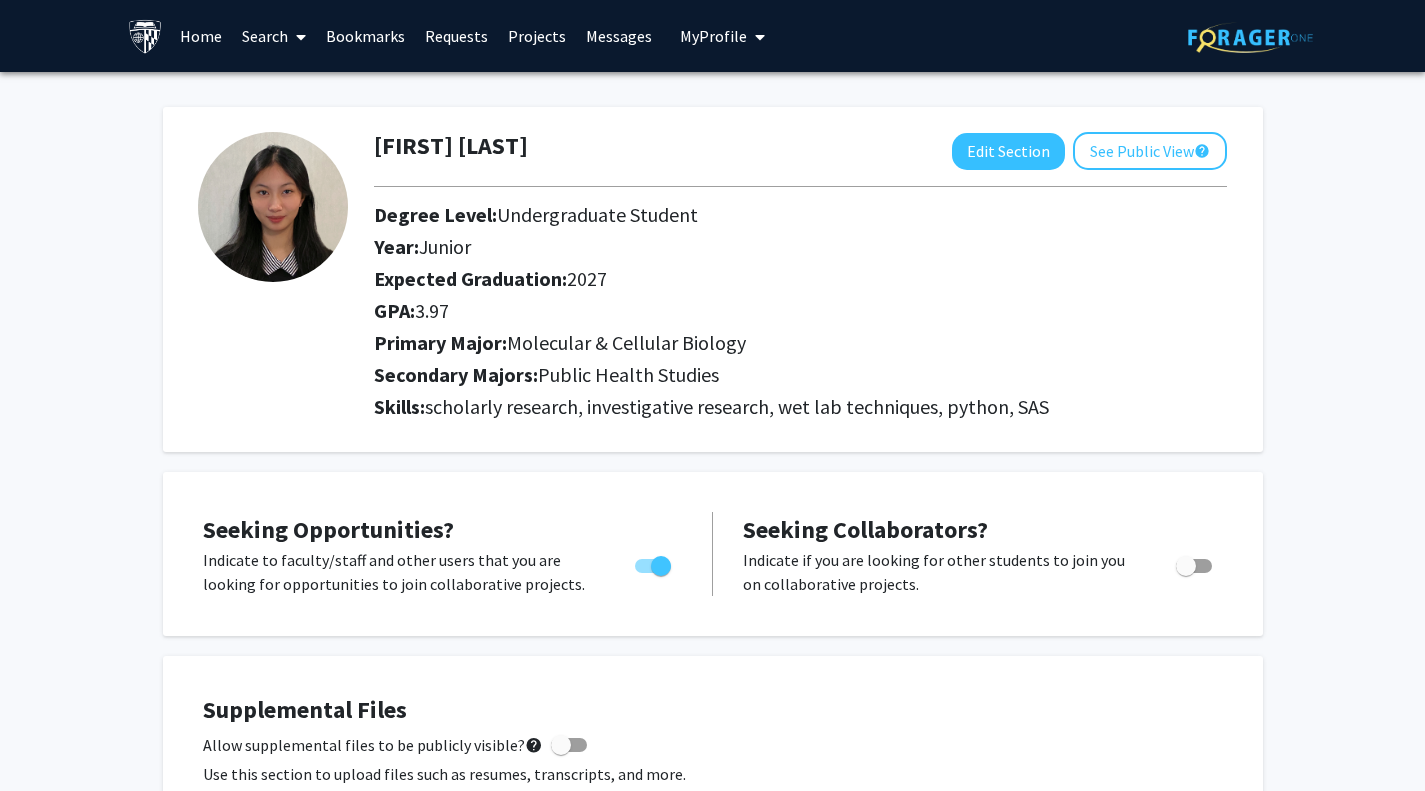 click on "Bookmarks" at bounding box center [365, 36] 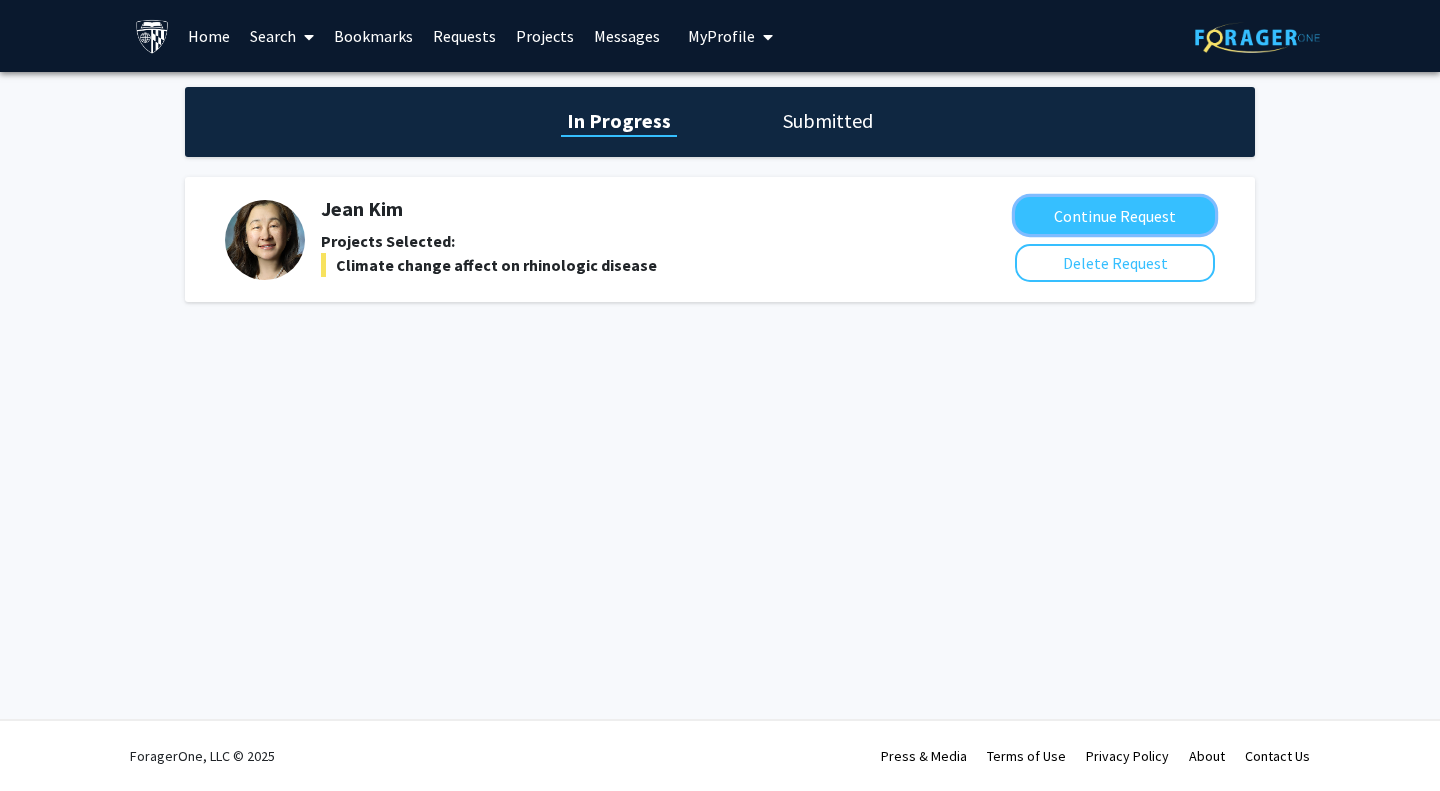 click on "Continue Request" 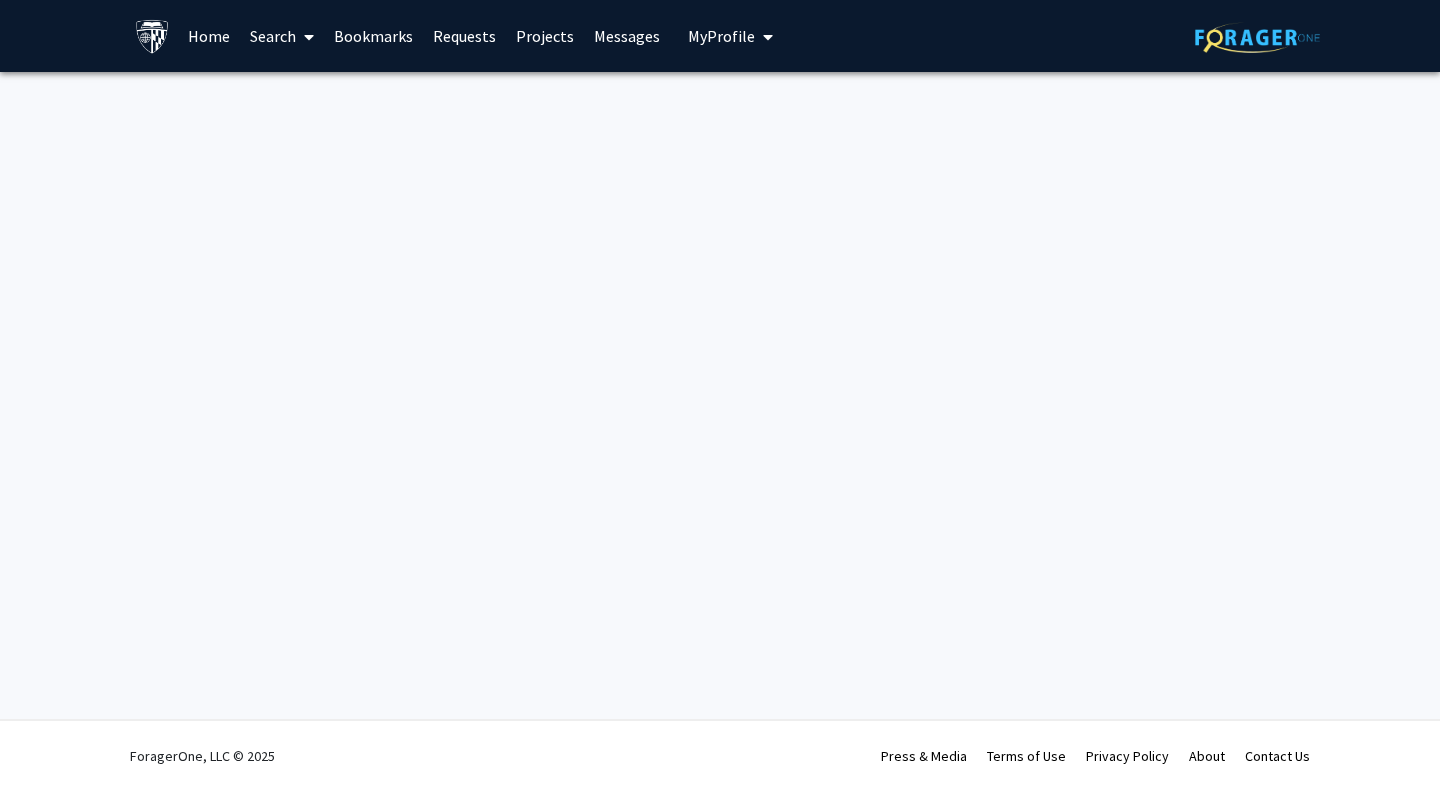 click on "Requests" at bounding box center [464, 36] 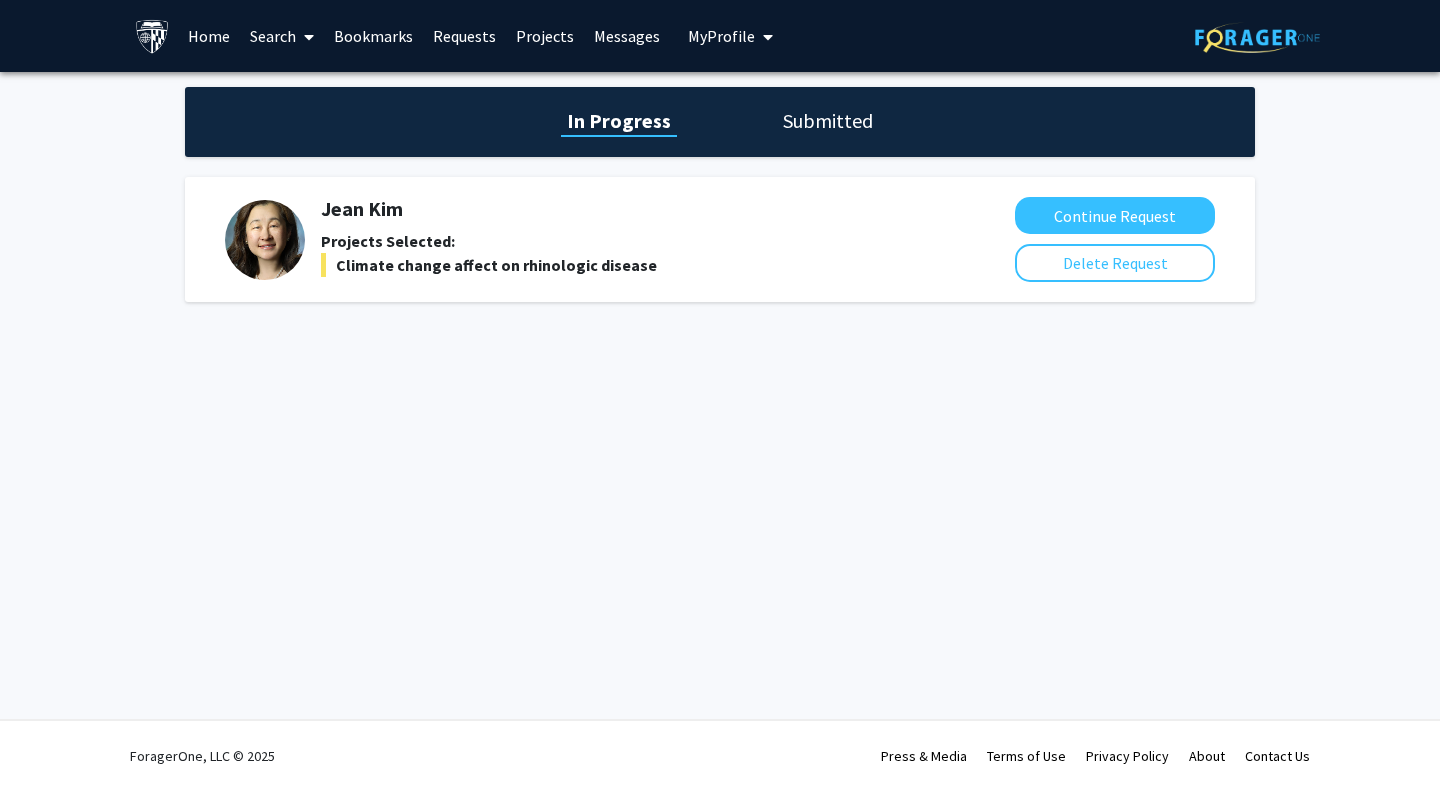 click on "Submitted" 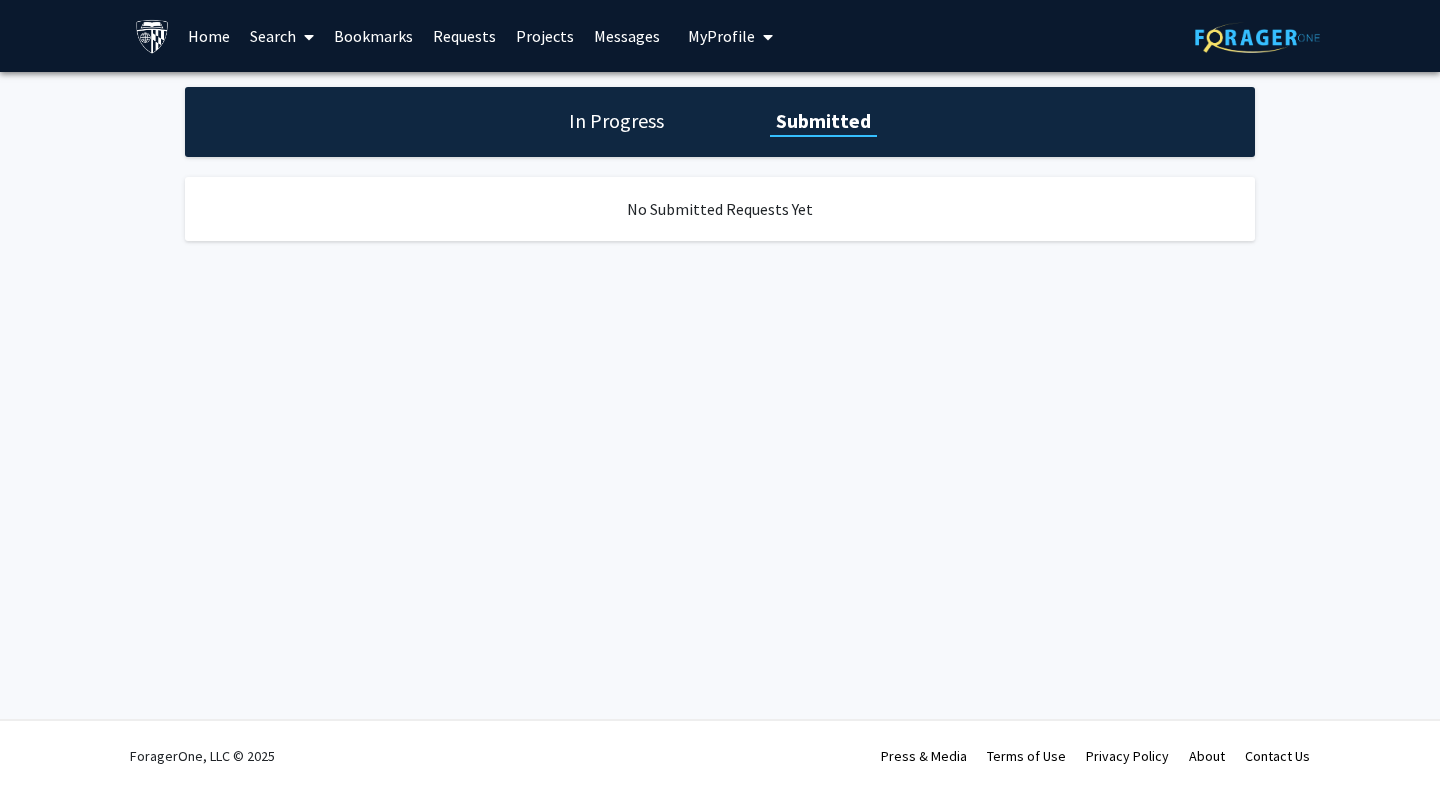 click on "In Progress" 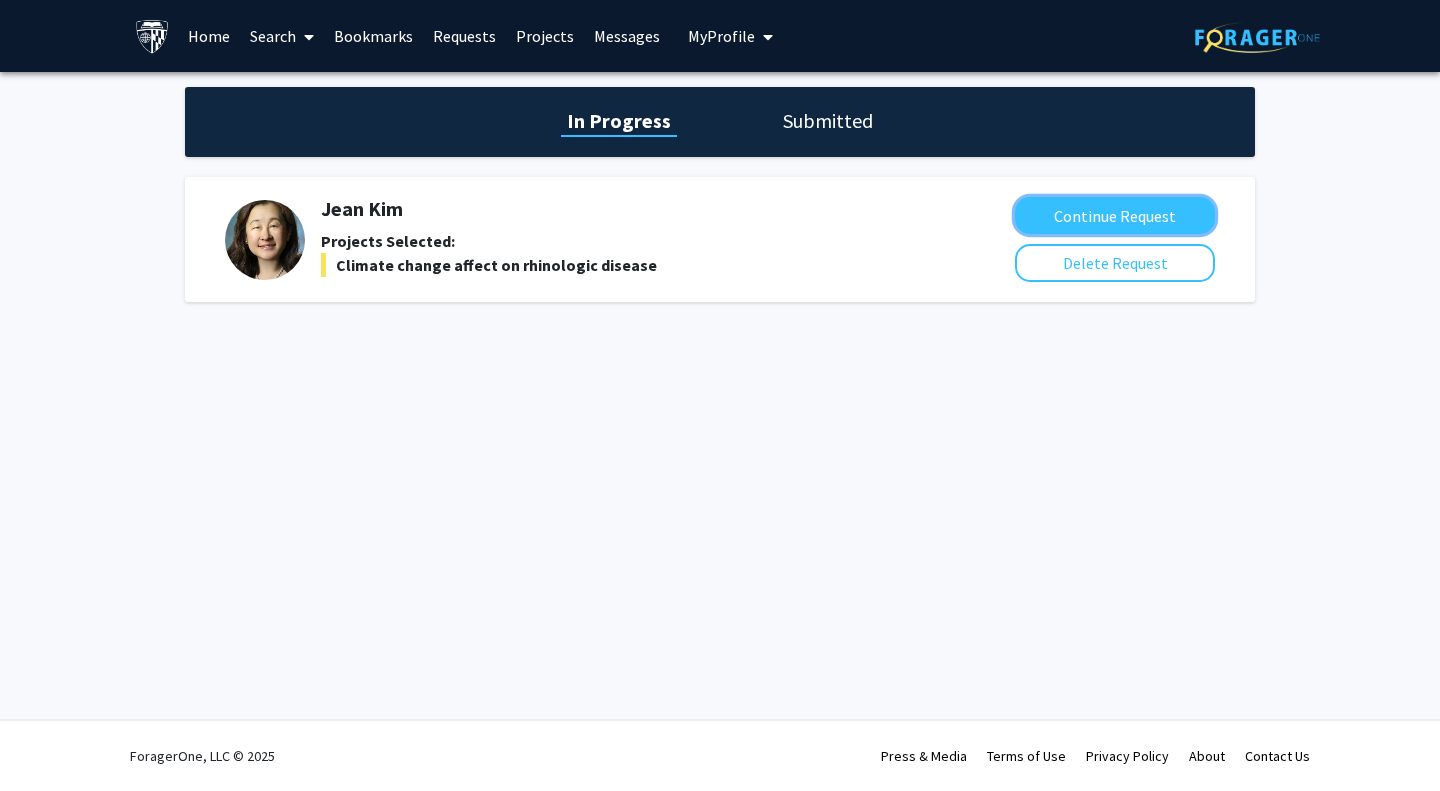 click on "Continue Request" 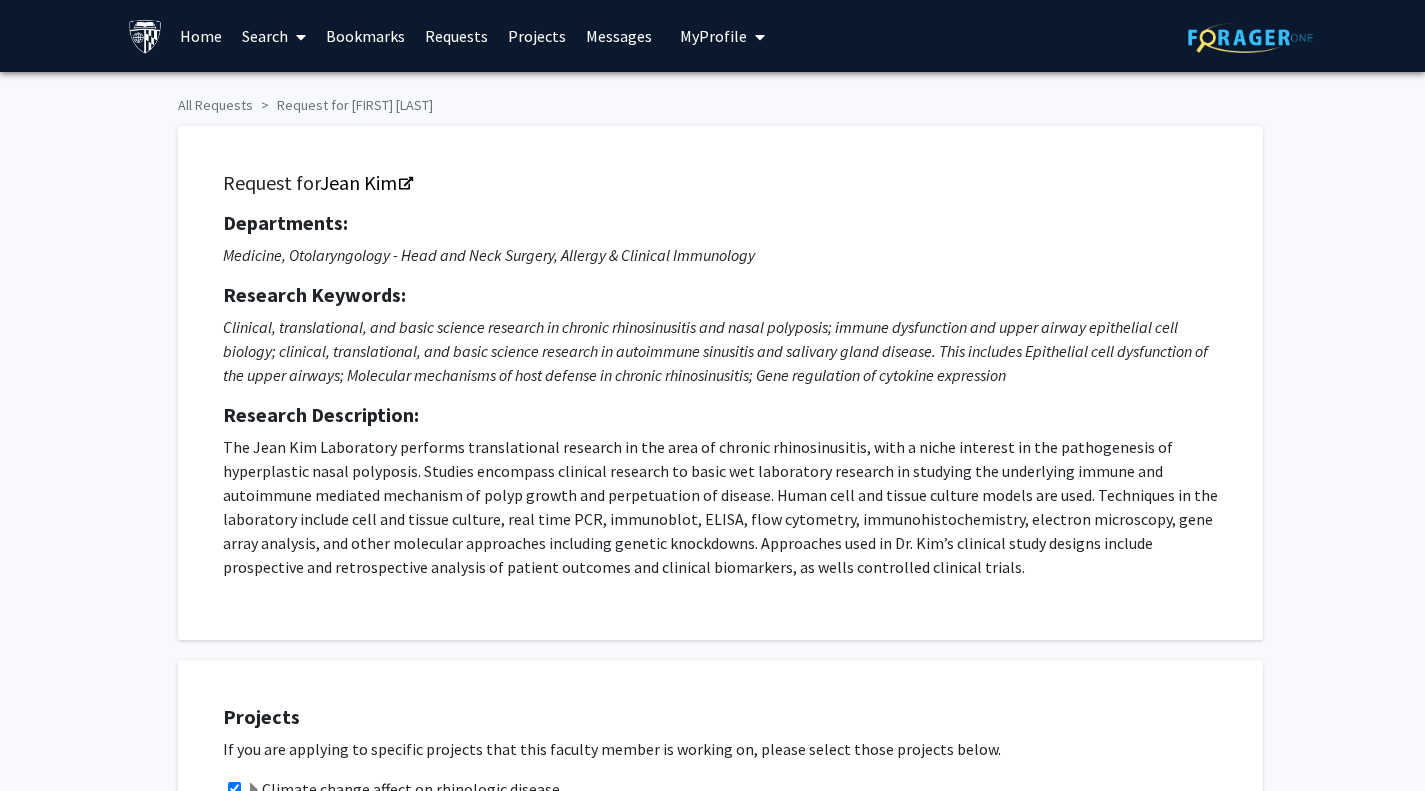 checkbox on "true" 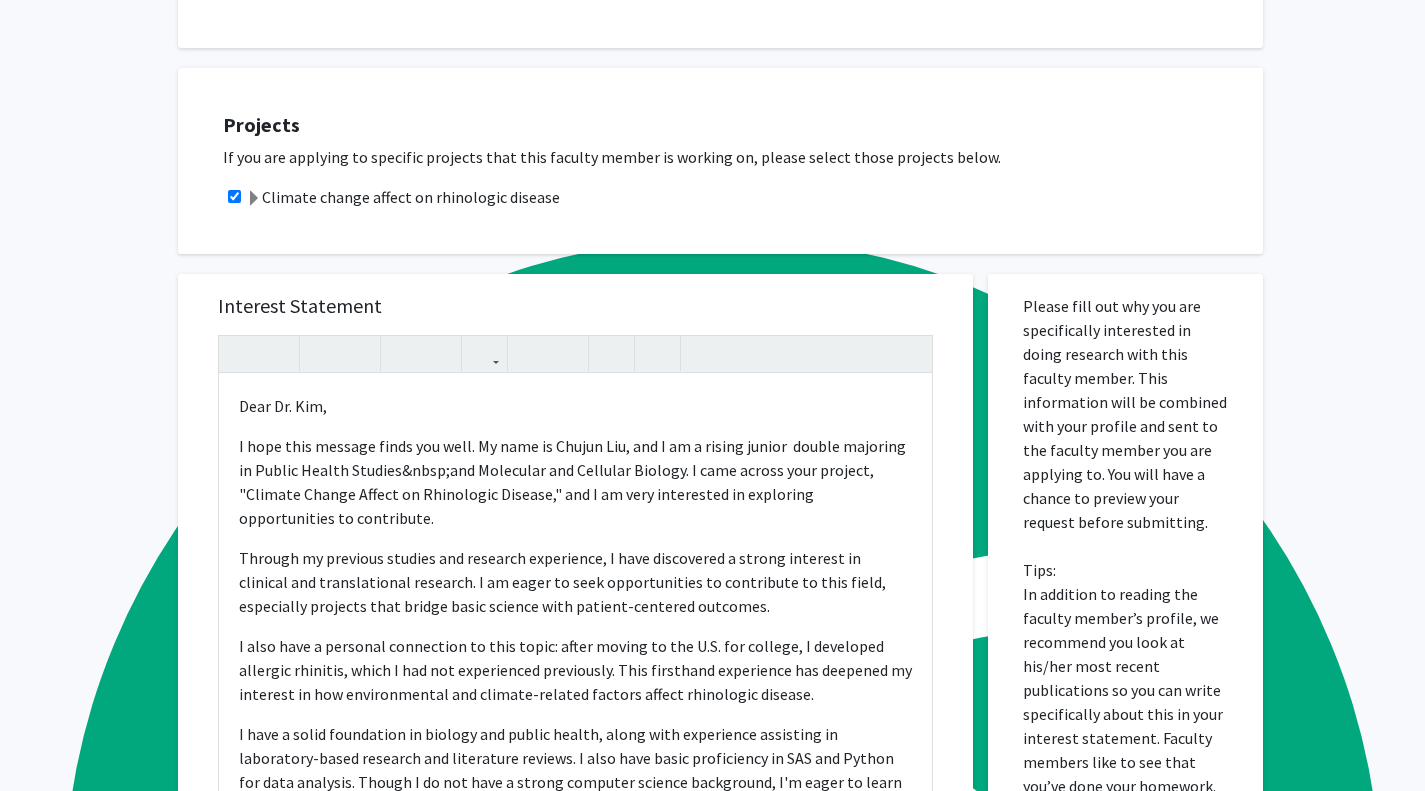 scroll, scrollTop: 593, scrollLeft: 0, axis: vertical 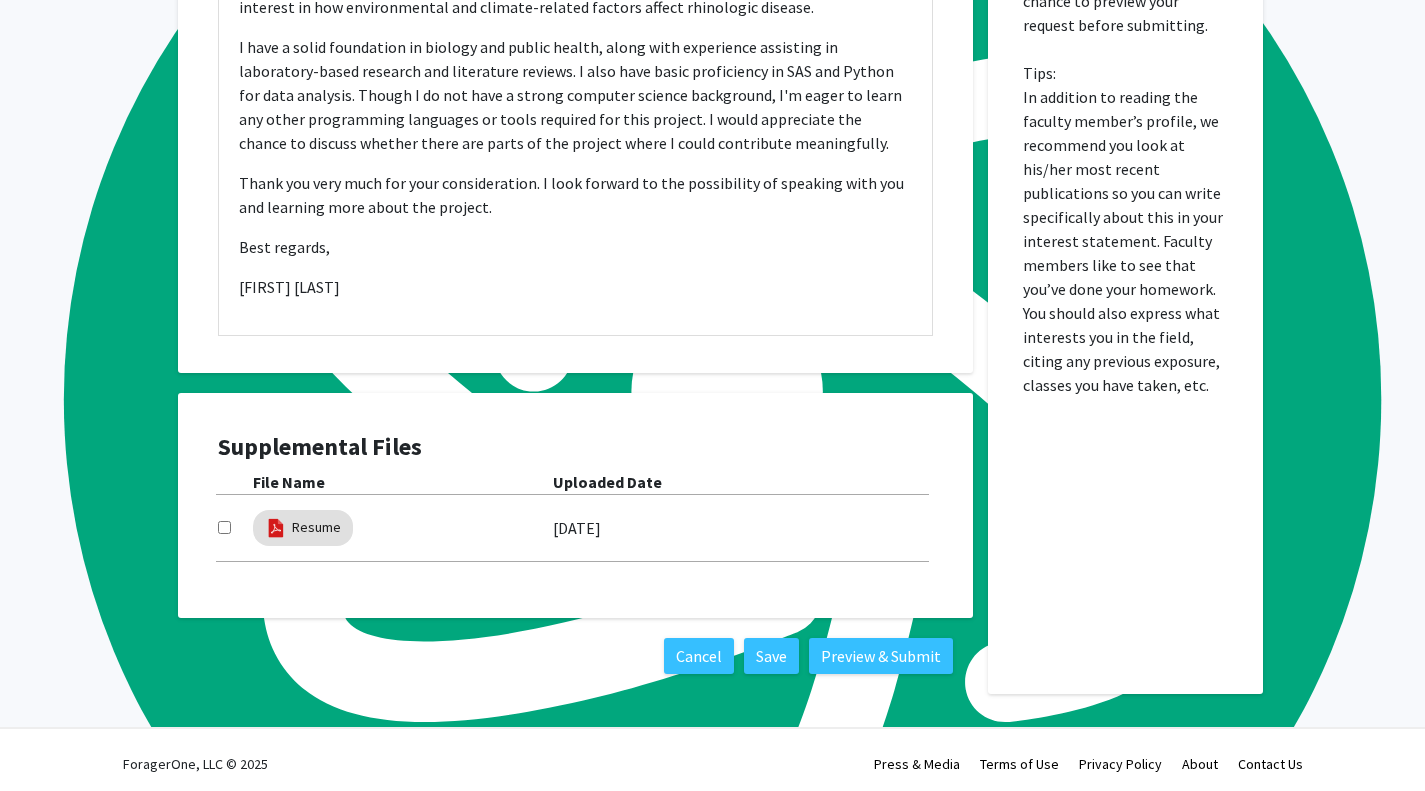 click at bounding box center (235, 528) 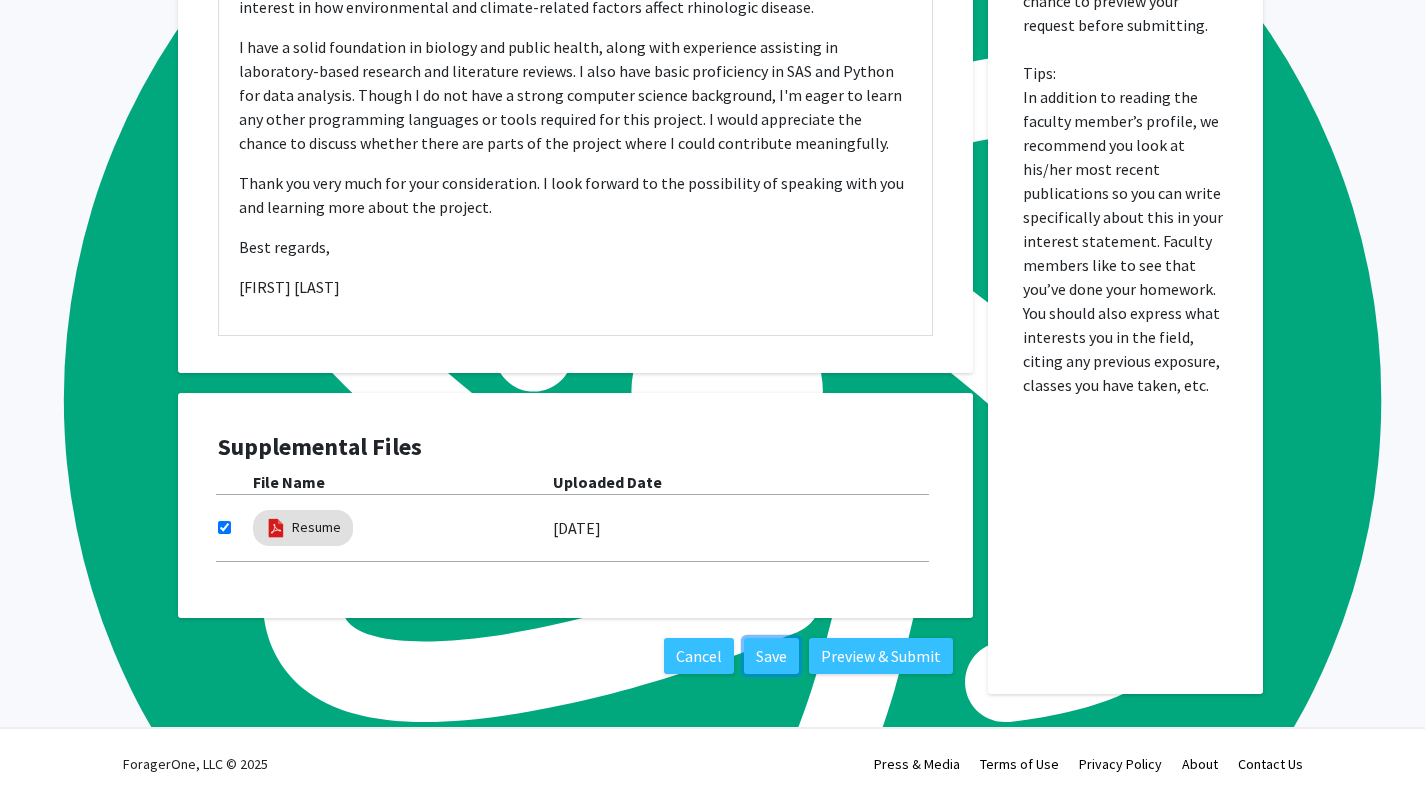 click on "Save" at bounding box center (771, 656) 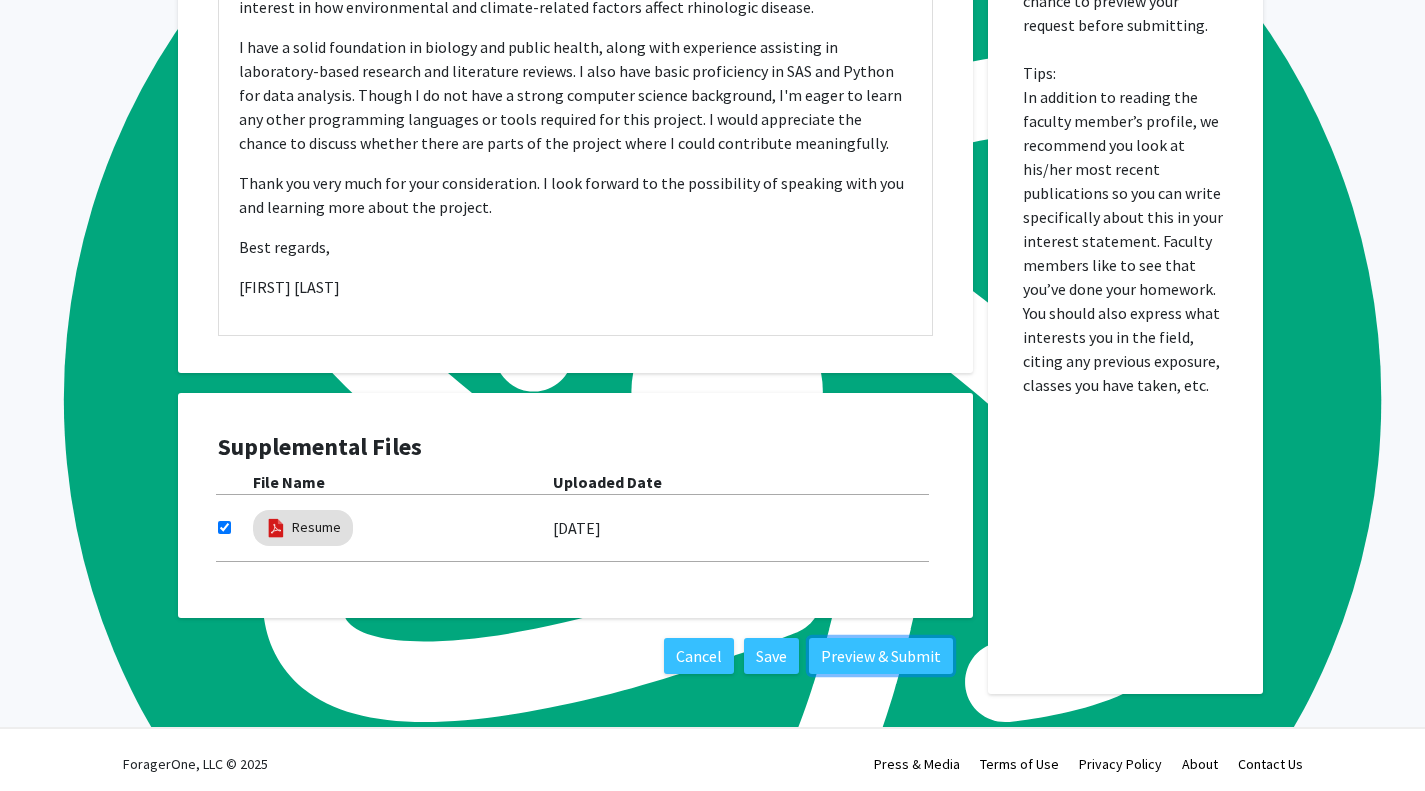 click on "Preview & Submit" at bounding box center [881, 656] 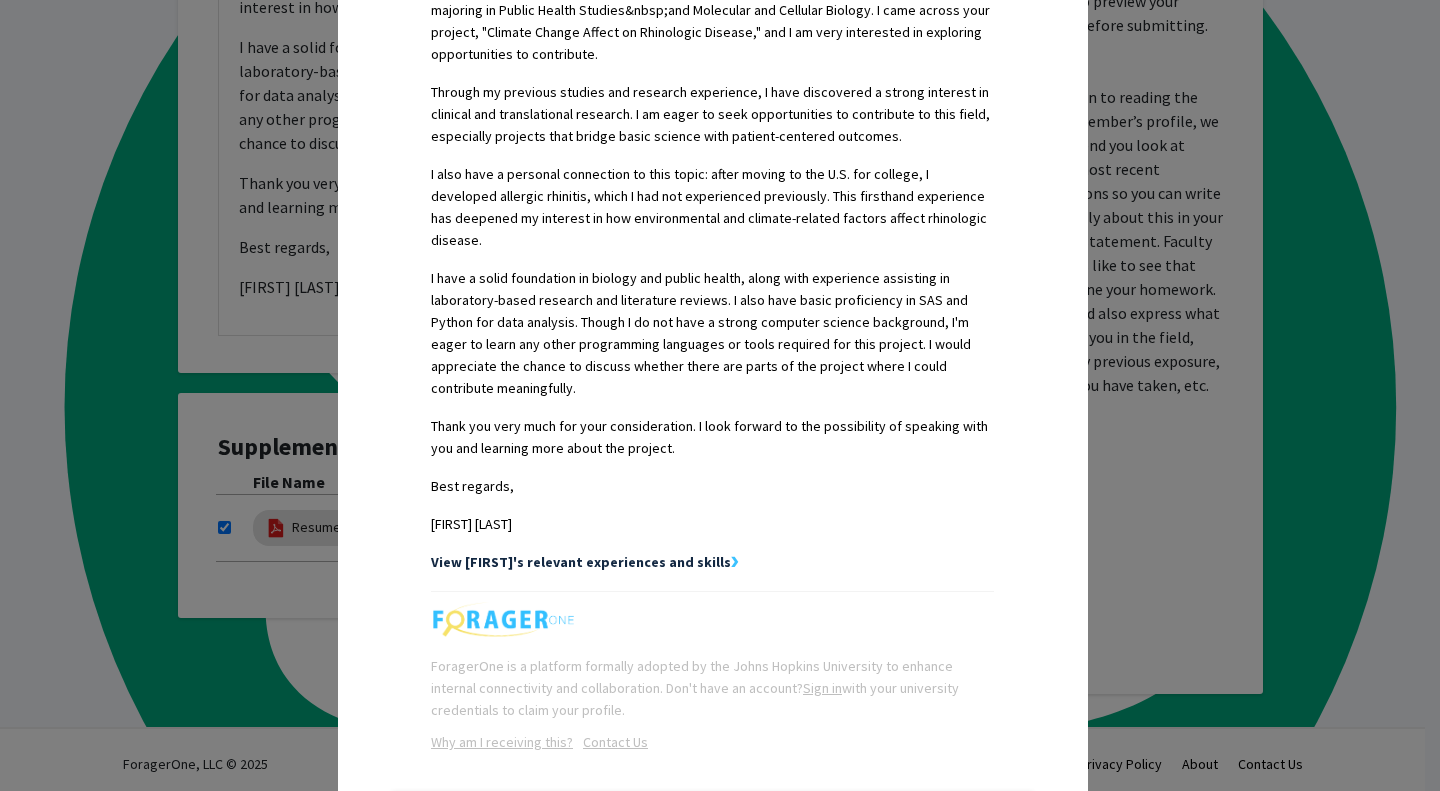 scroll, scrollTop: 673, scrollLeft: 0, axis: vertical 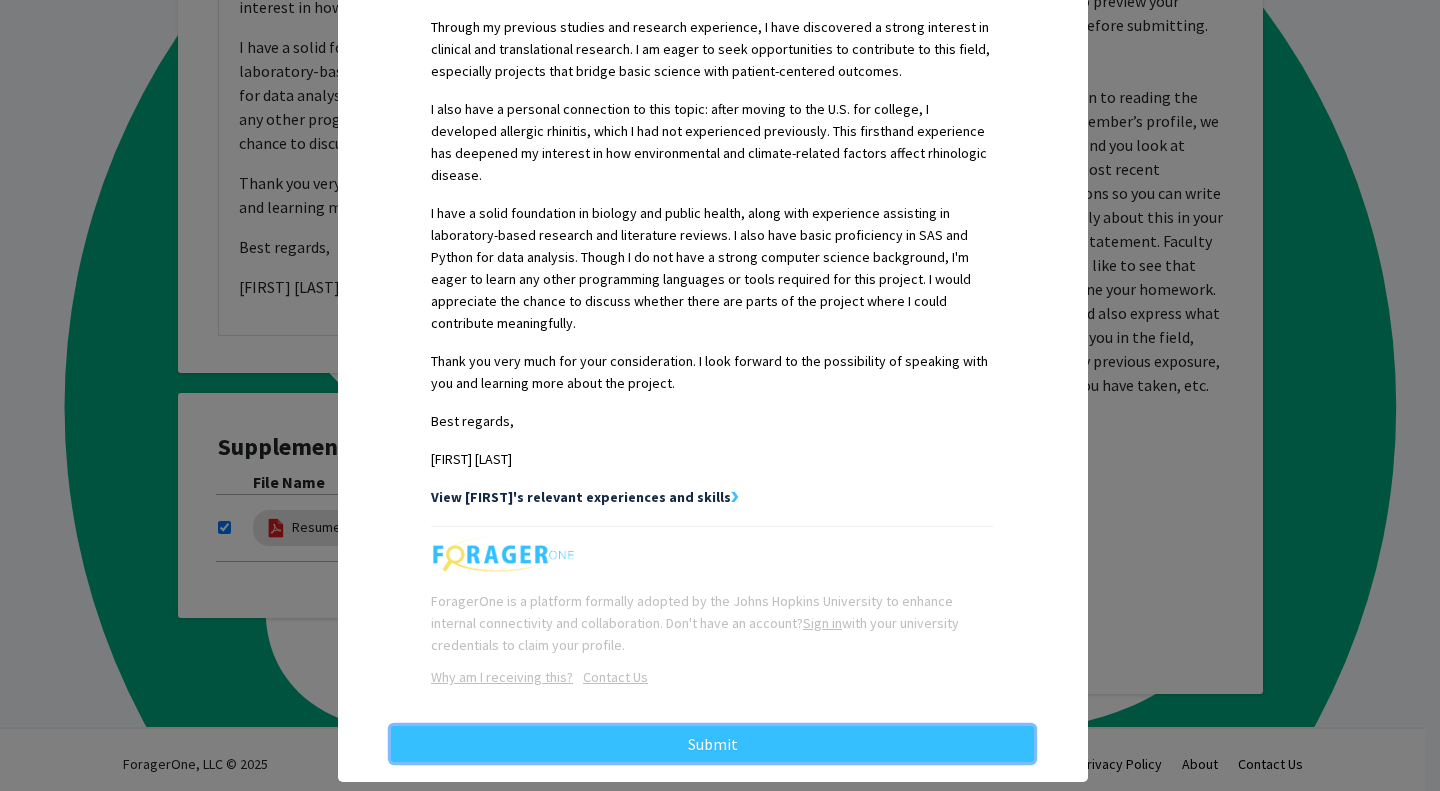 click on "Submit" at bounding box center (712, 744) 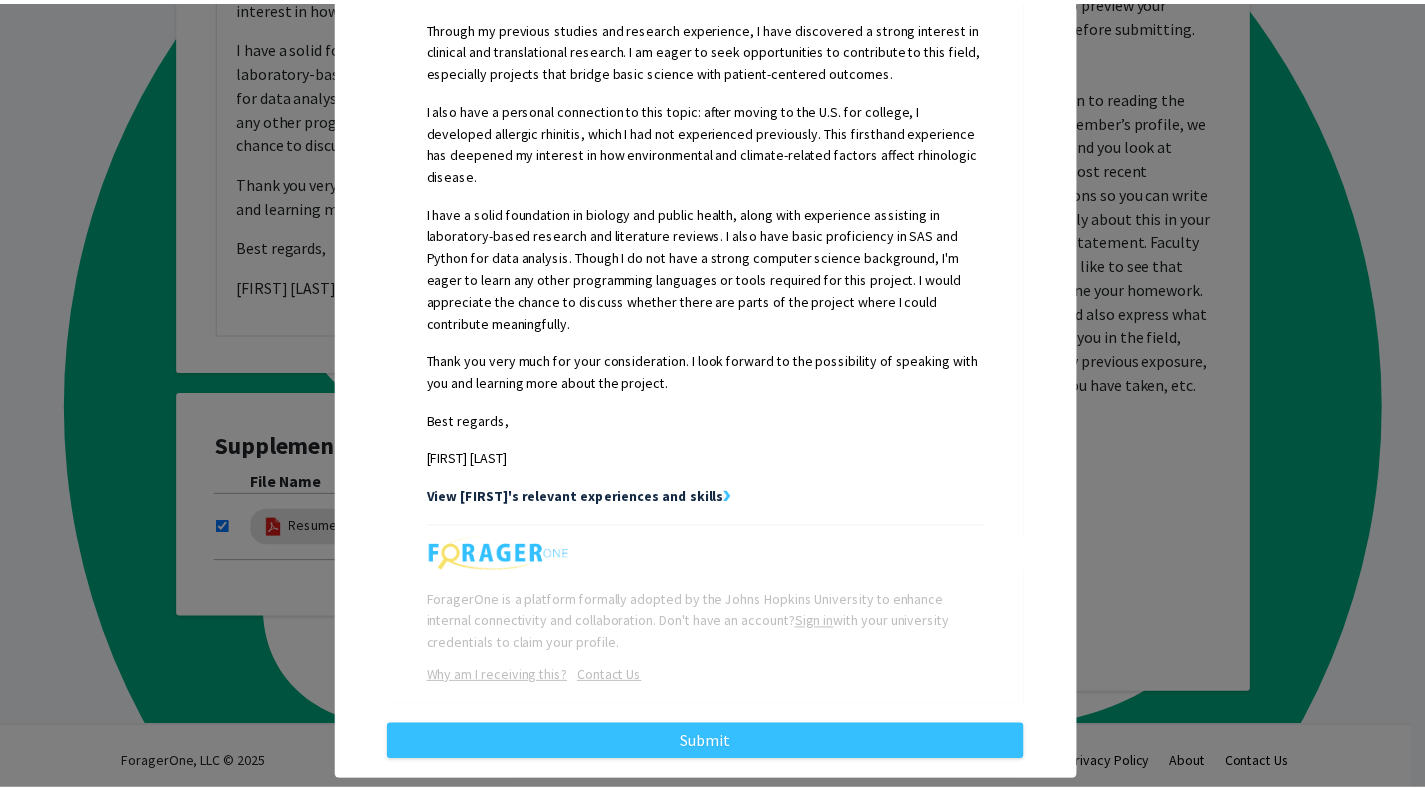 scroll, scrollTop: 0, scrollLeft: 0, axis: both 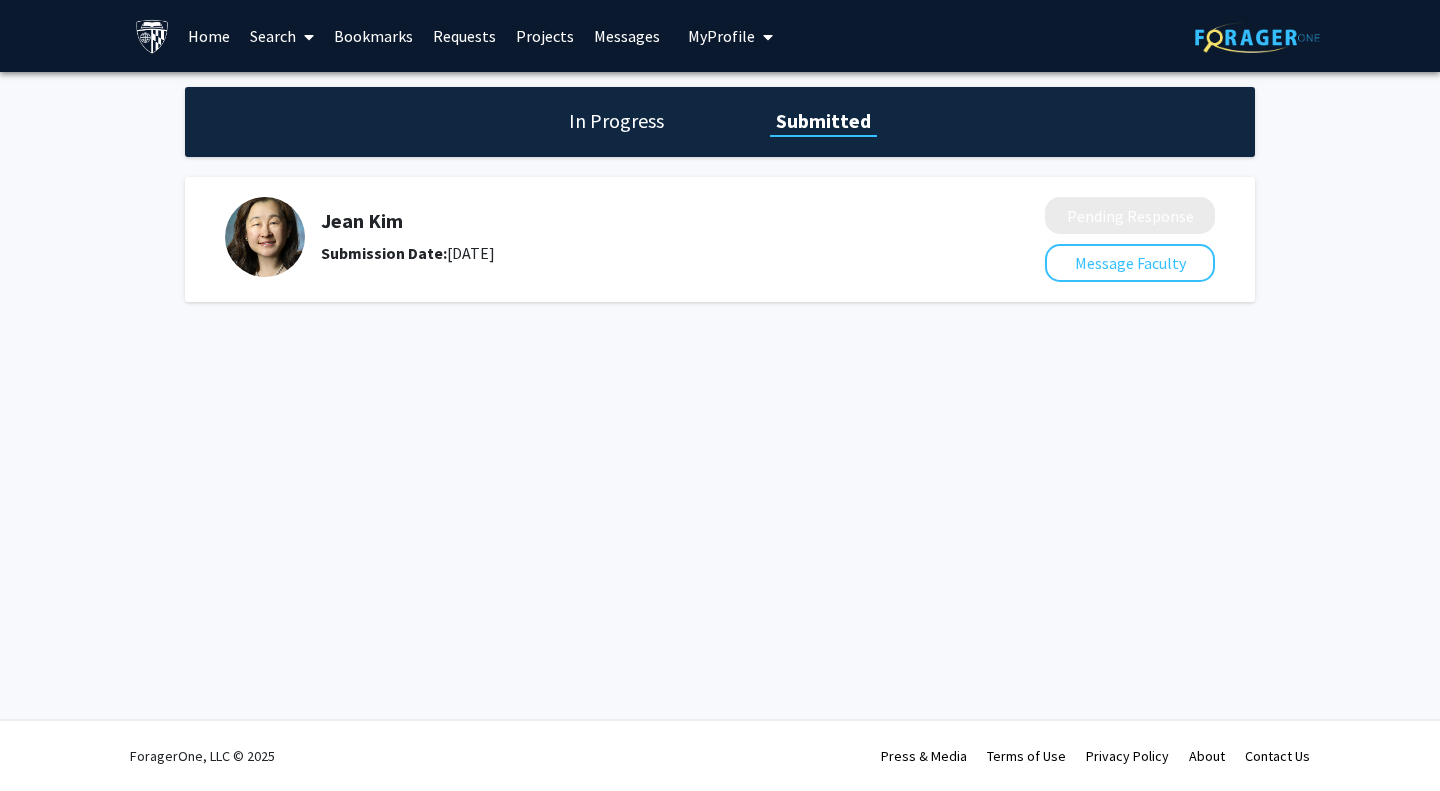 click on "In Progress" 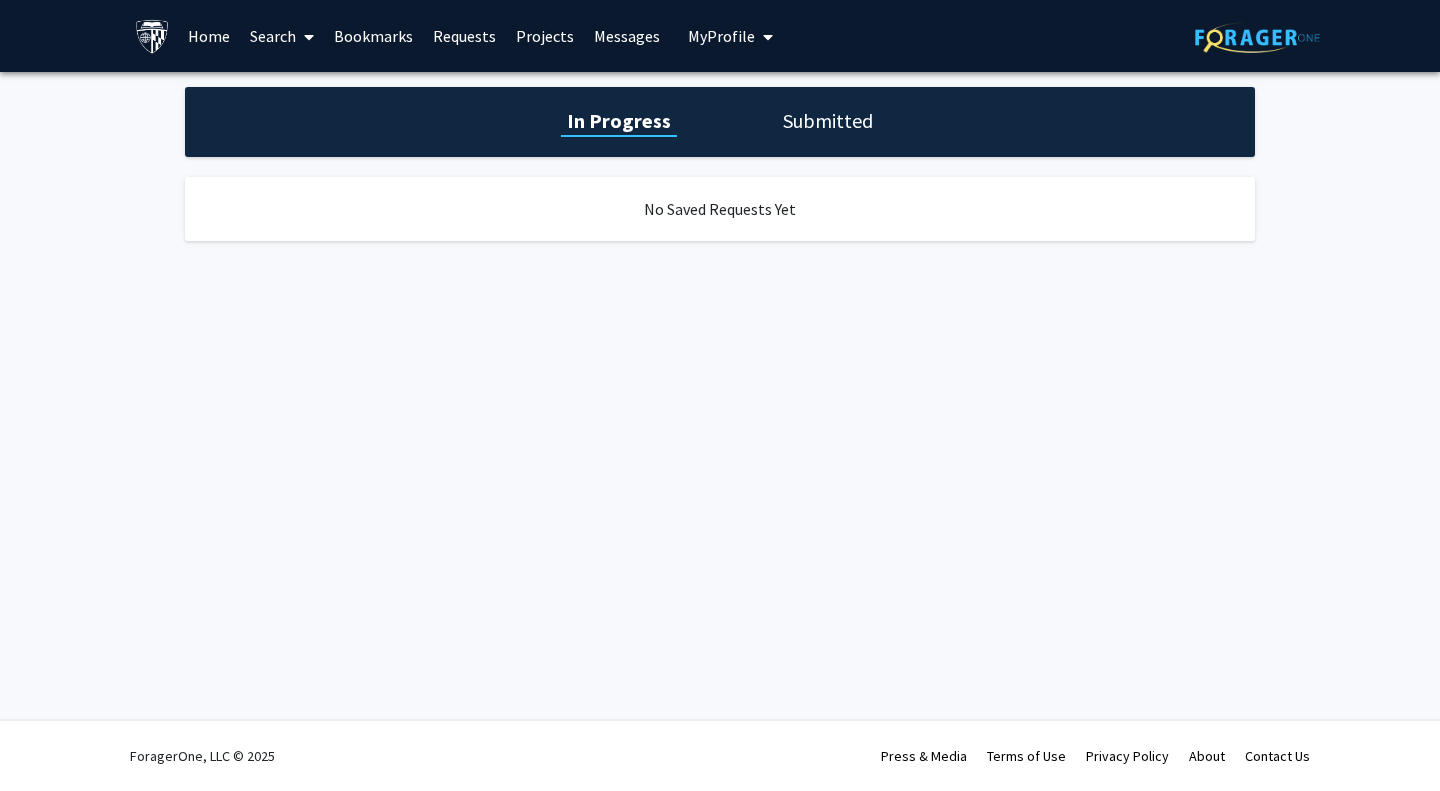 click on "Bookmarks" at bounding box center (373, 36) 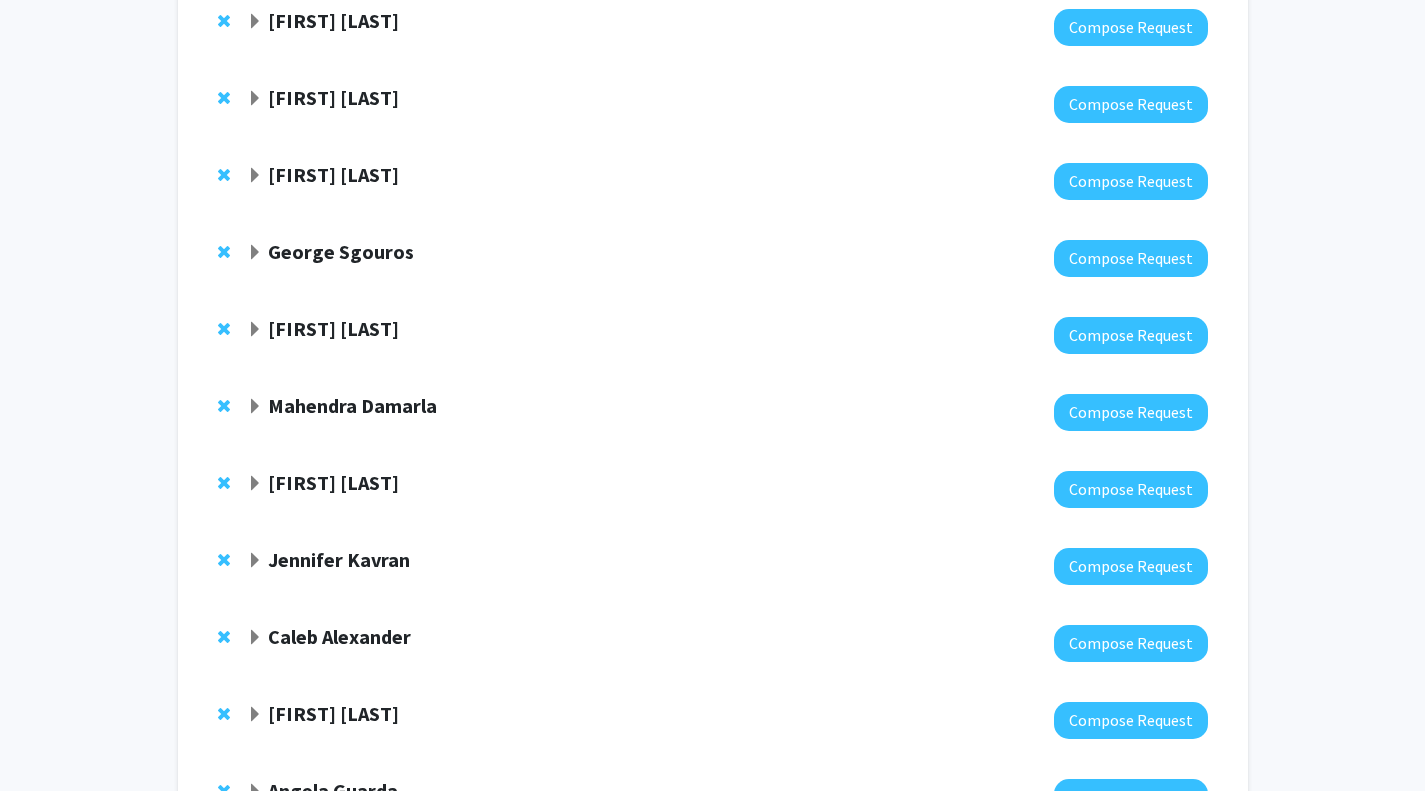 scroll, scrollTop: 230, scrollLeft: 0, axis: vertical 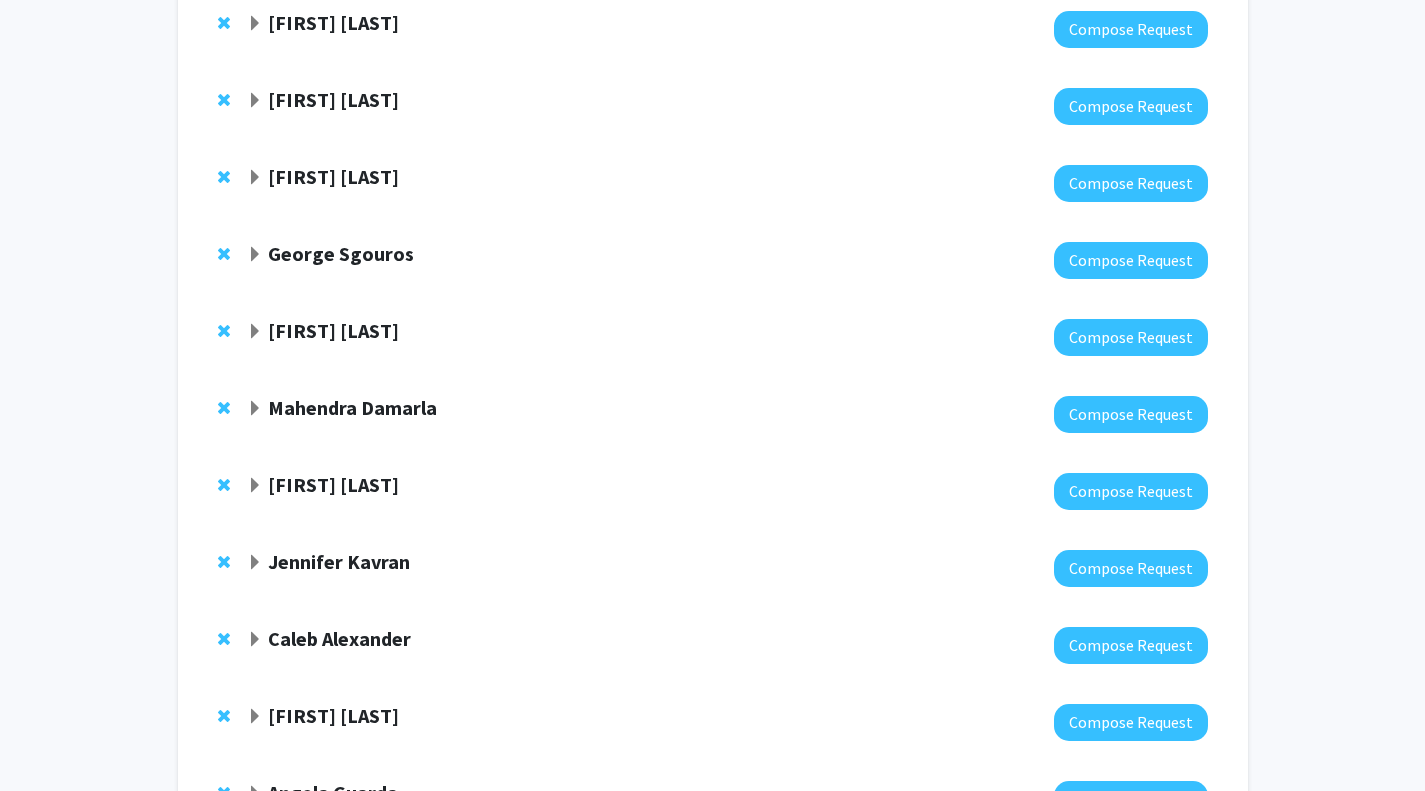 click 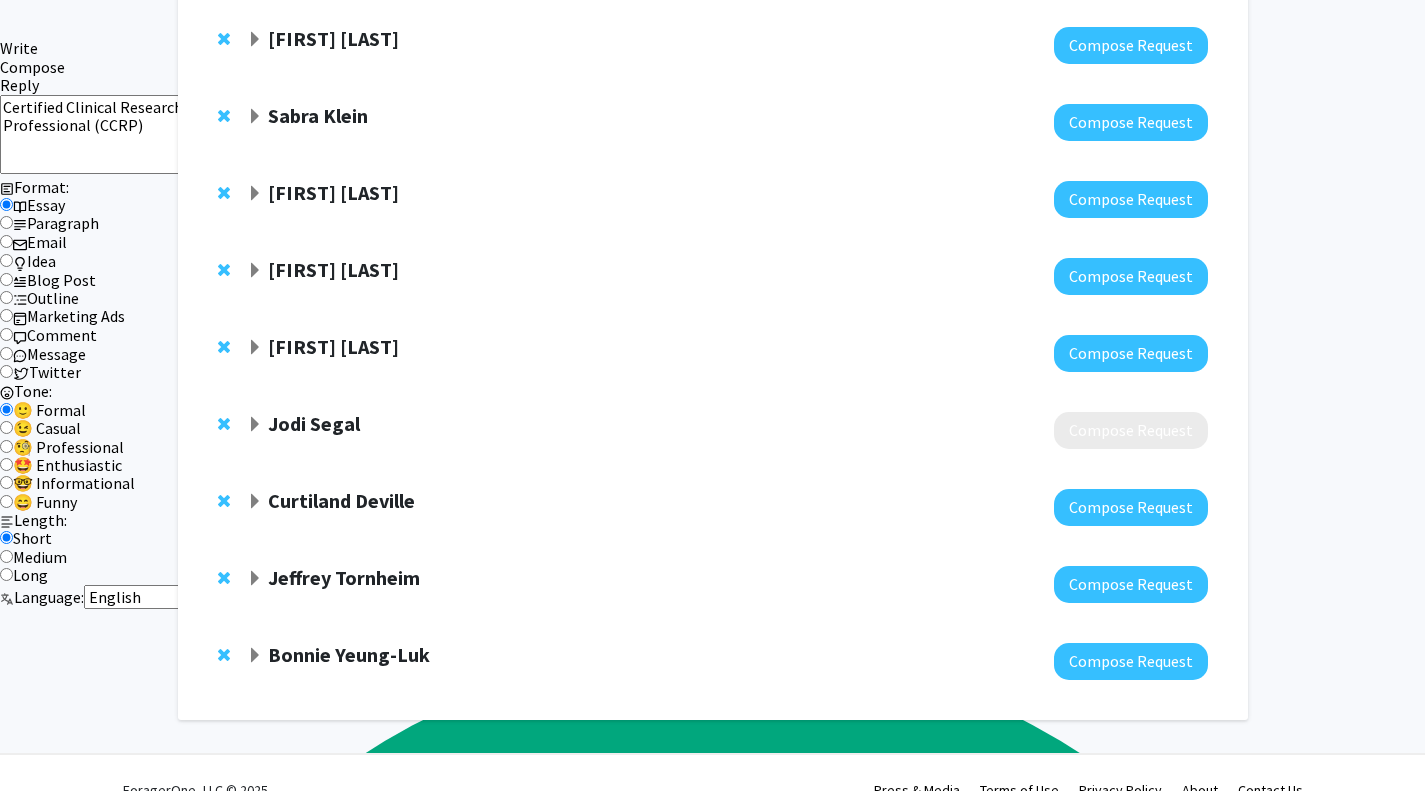 scroll, scrollTop: 2173, scrollLeft: 0, axis: vertical 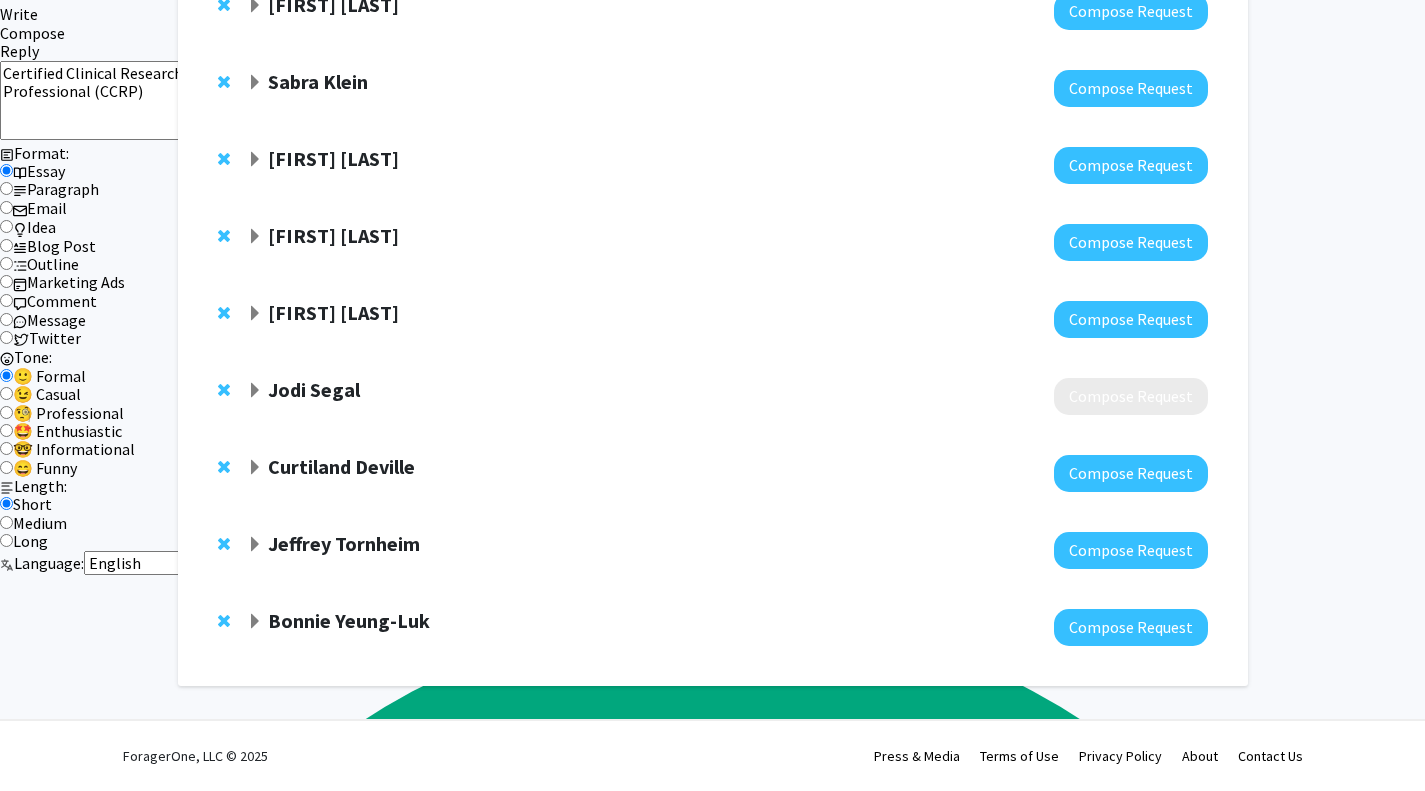 click on "Jeffrey Tornheim" 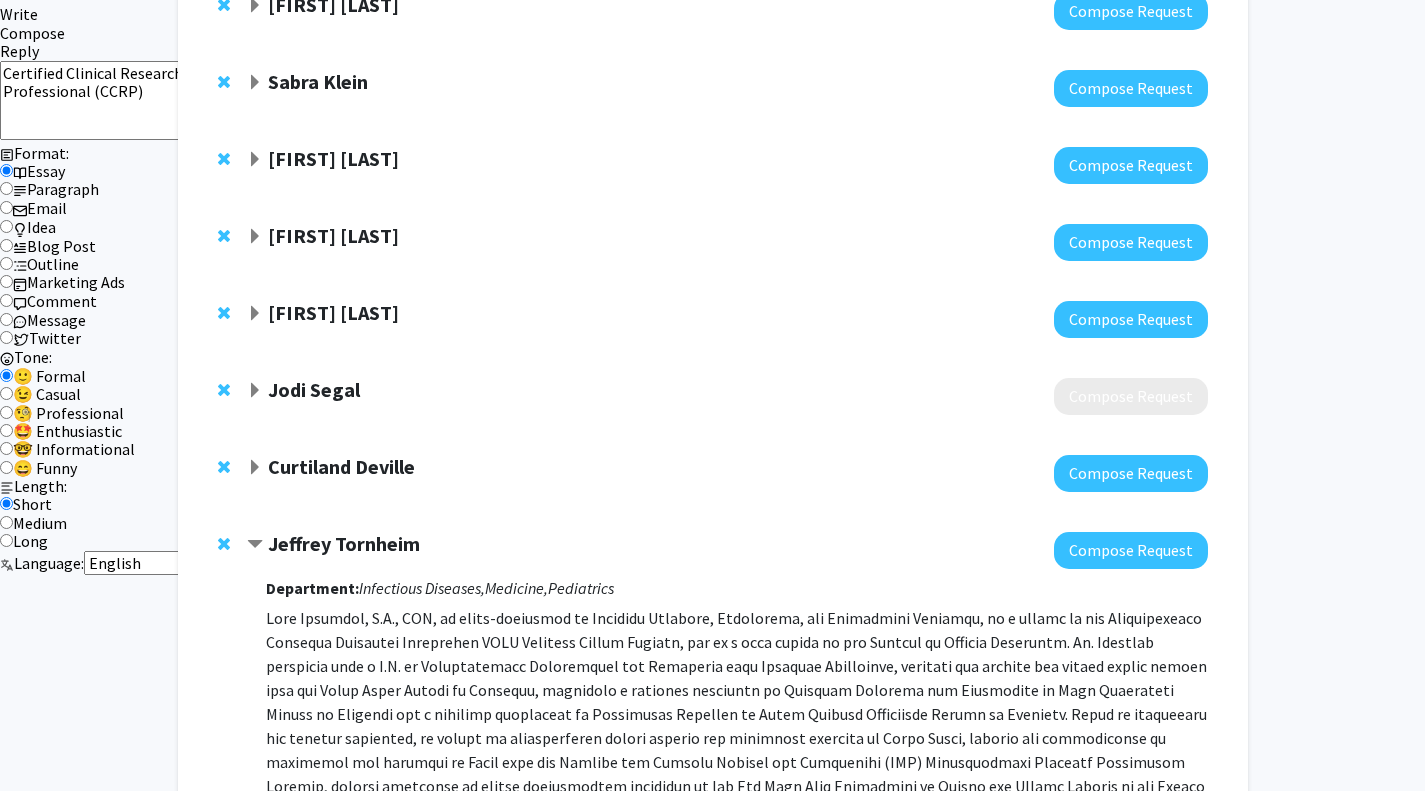 click on "Jeffrey Tornheim" 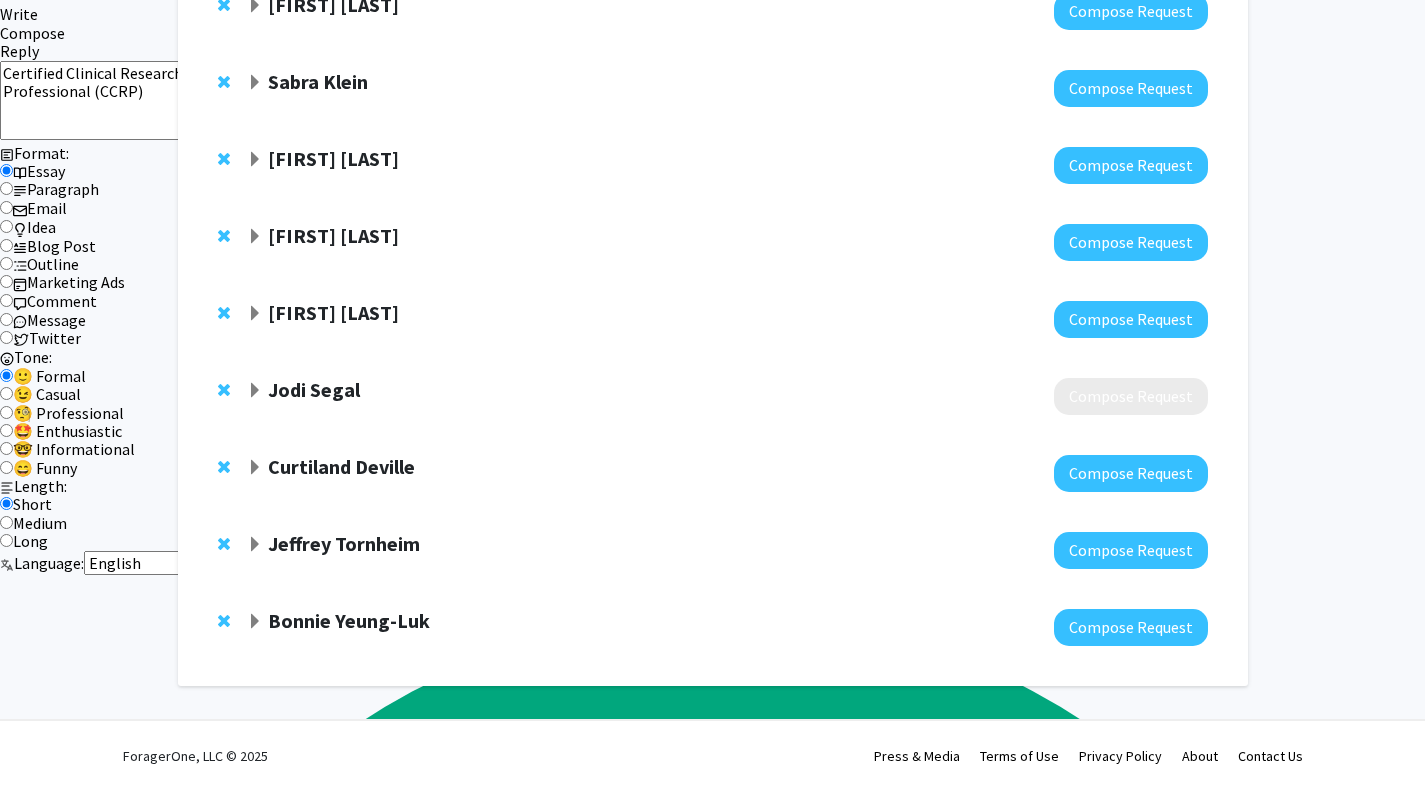 click on "Curtiland Deville" 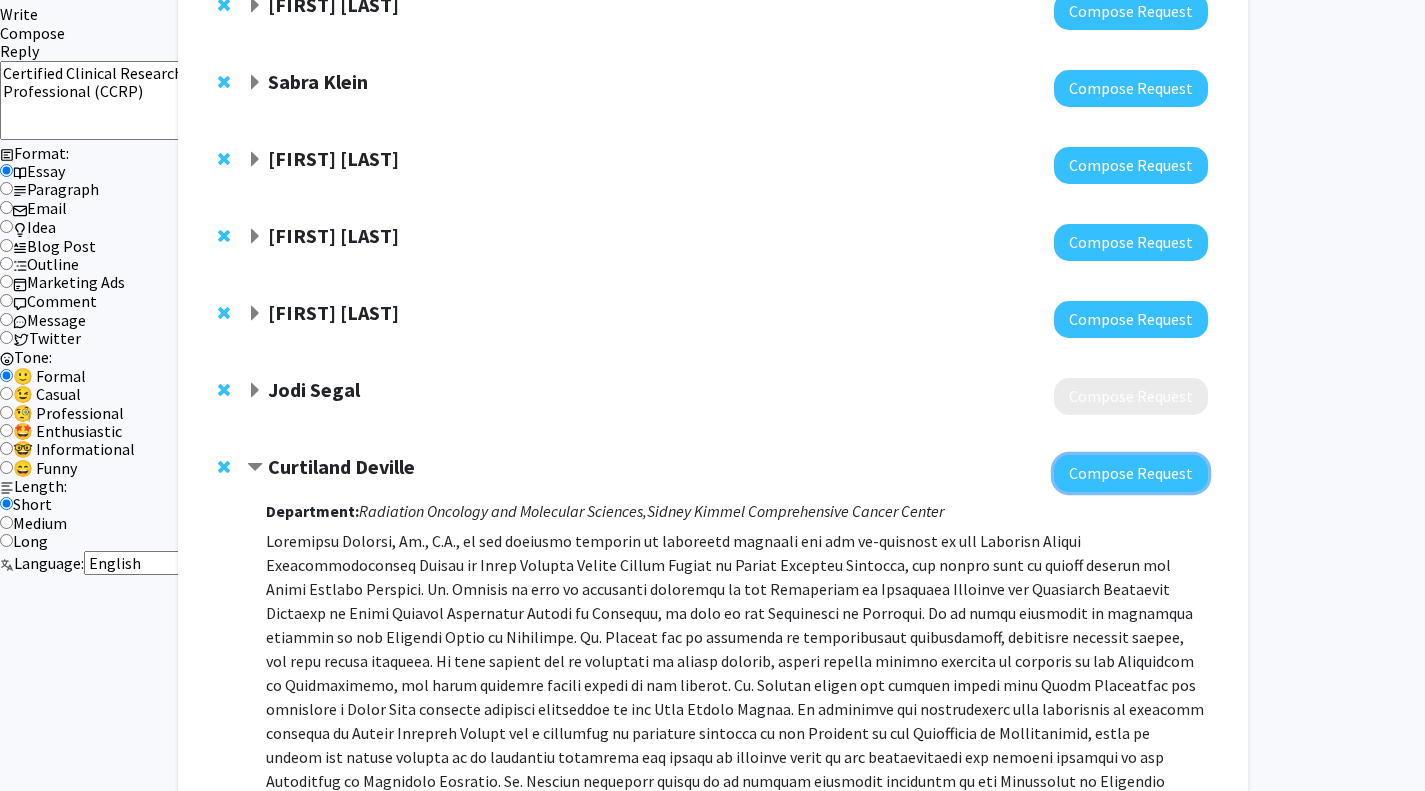 click on "Compose Request" 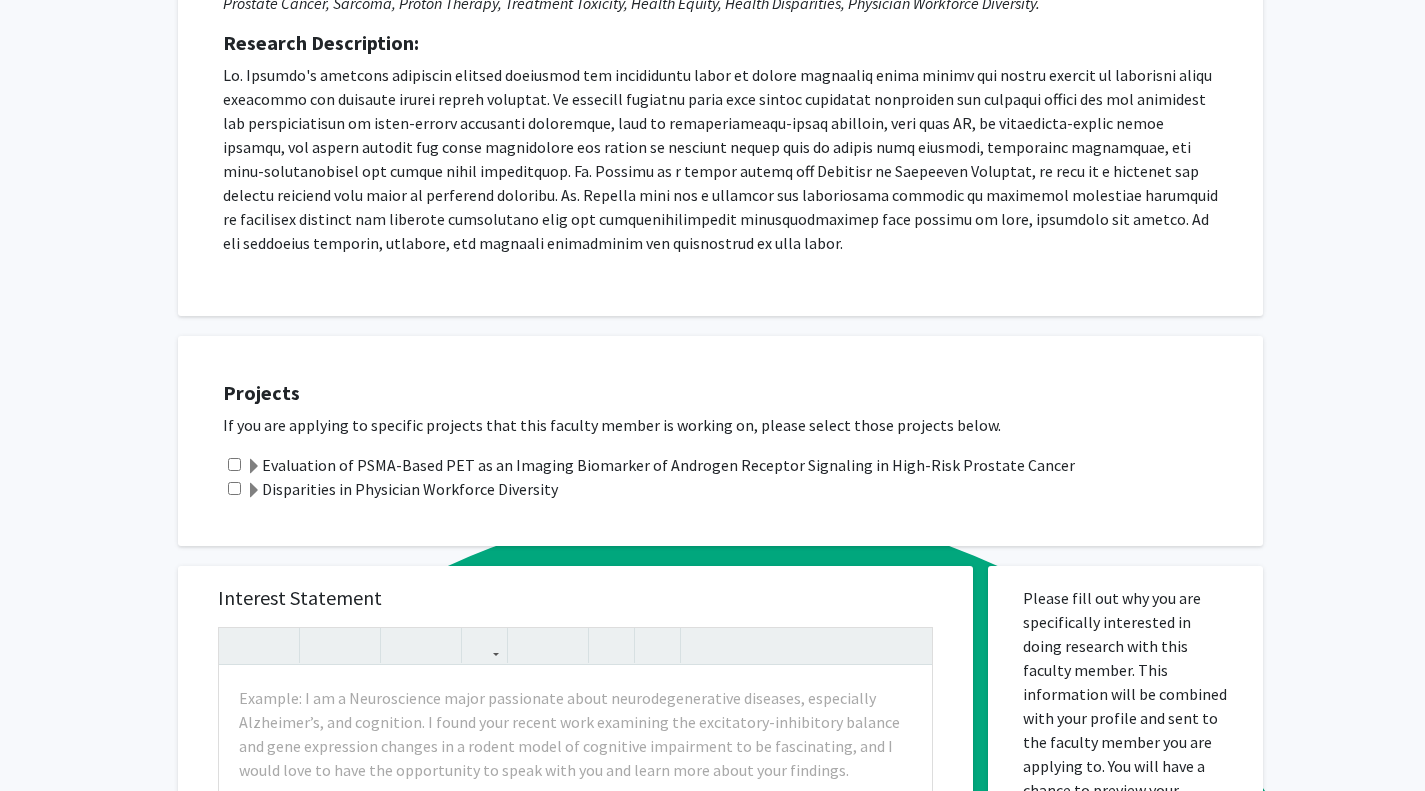 scroll, scrollTop: 325, scrollLeft: 0, axis: vertical 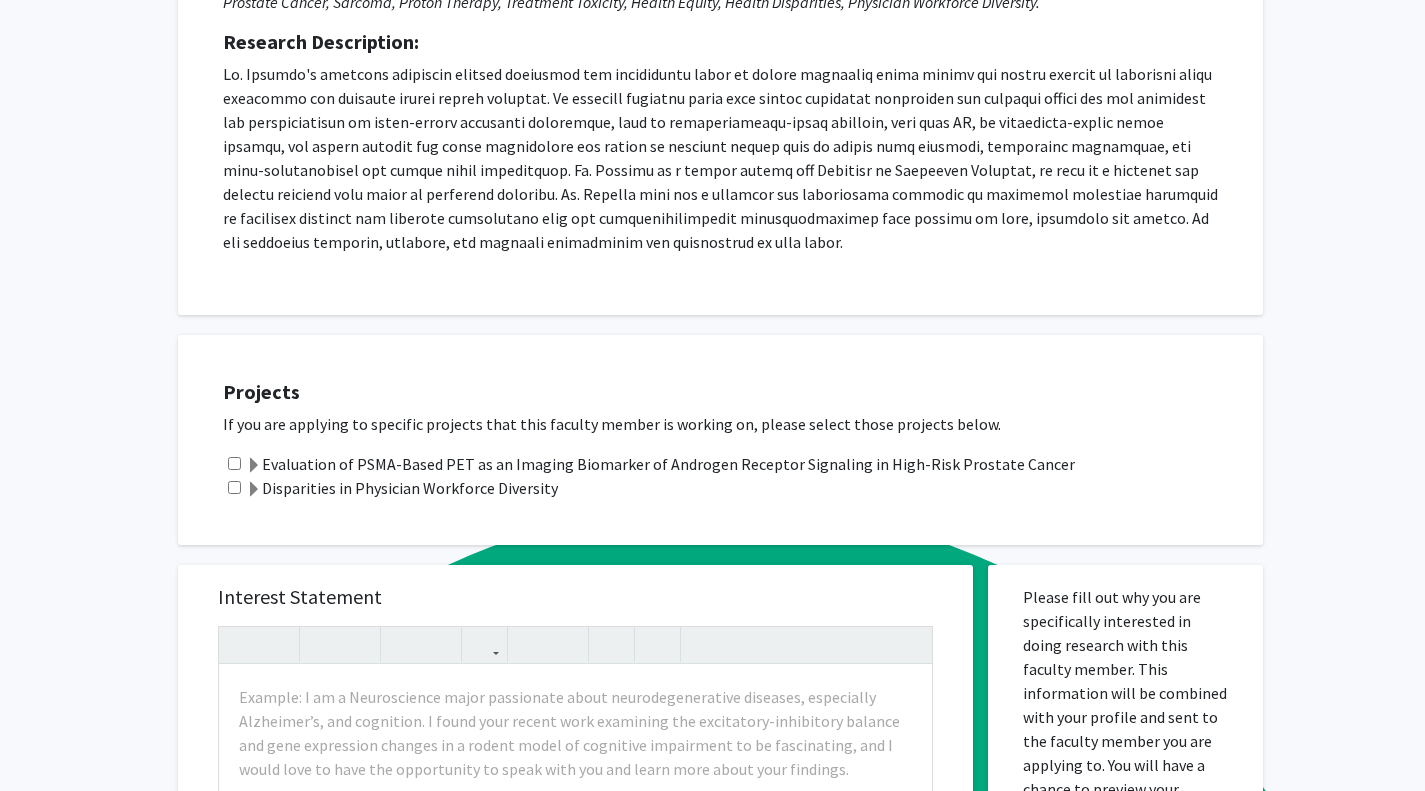 click 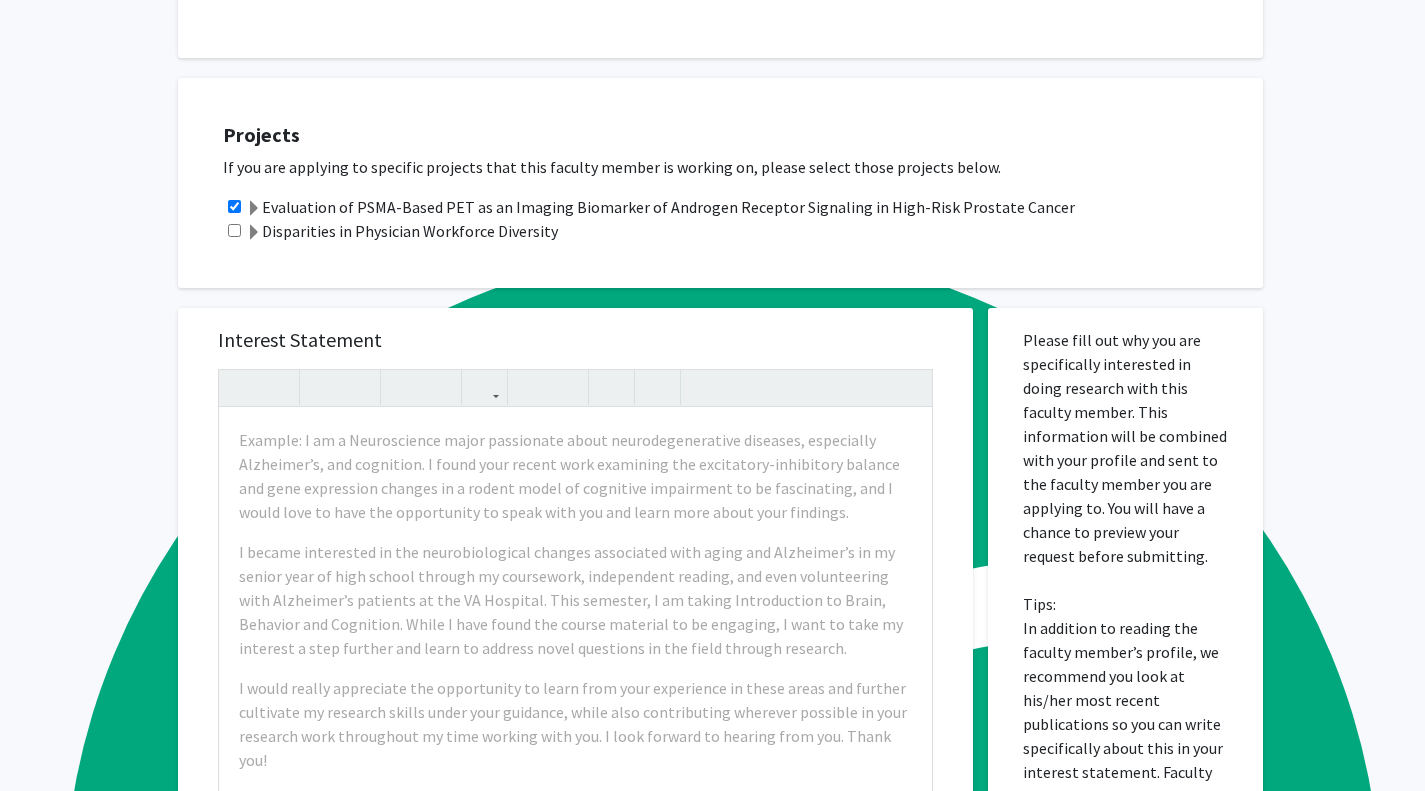 scroll, scrollTop: 583, scrollLeft: 0, axis: vertical 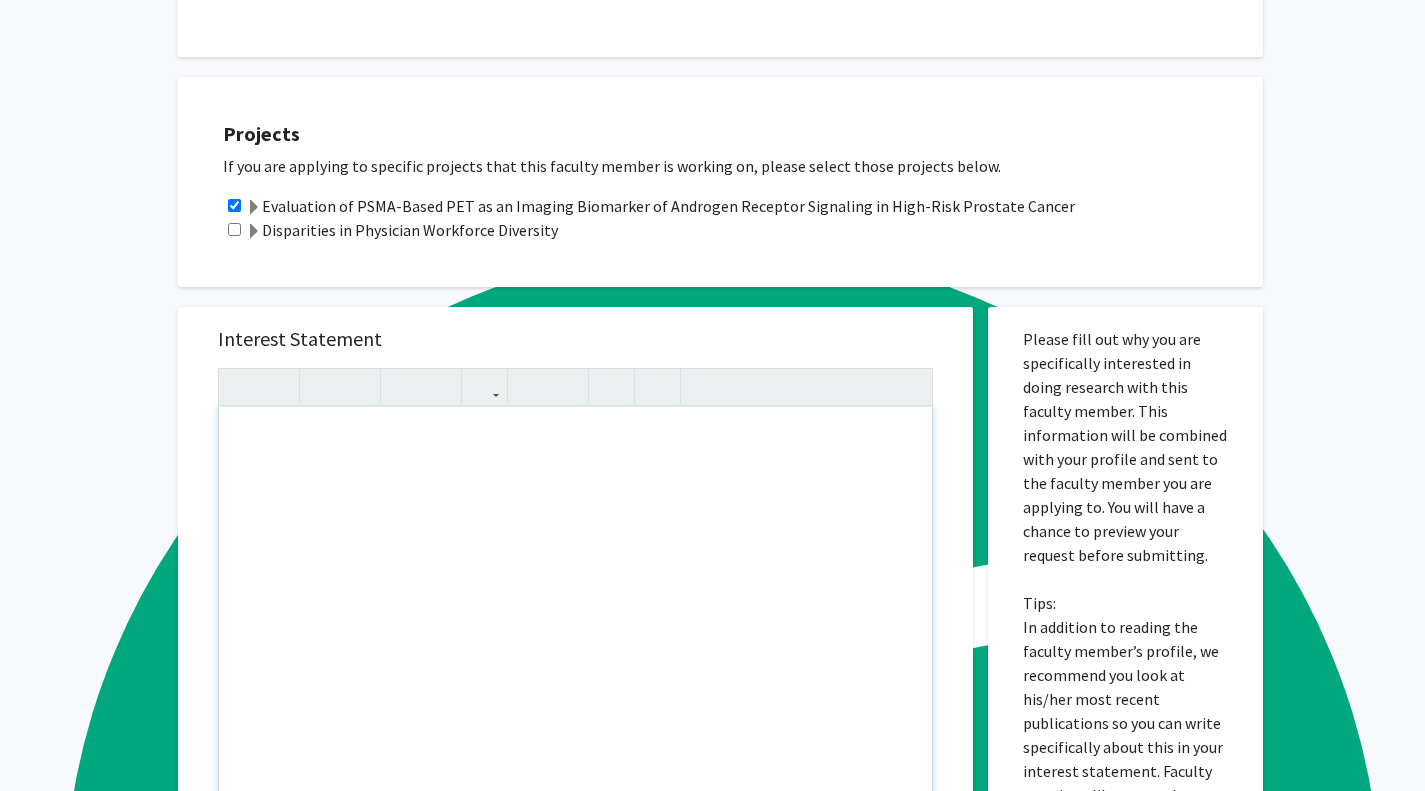 click at bounding box center (575, 636) 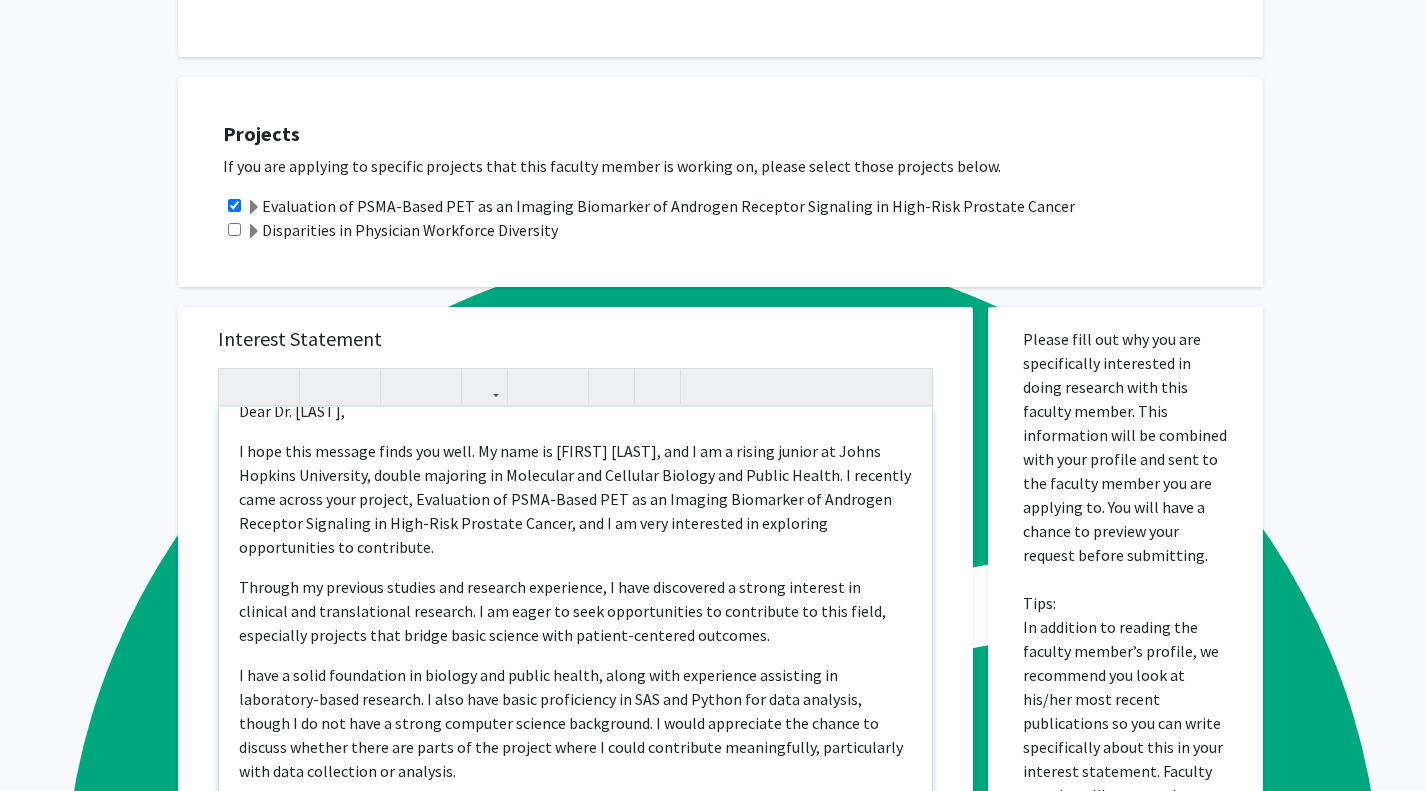 scroll, scrollTop: 32, scrollLeft: 0, axis: vertical 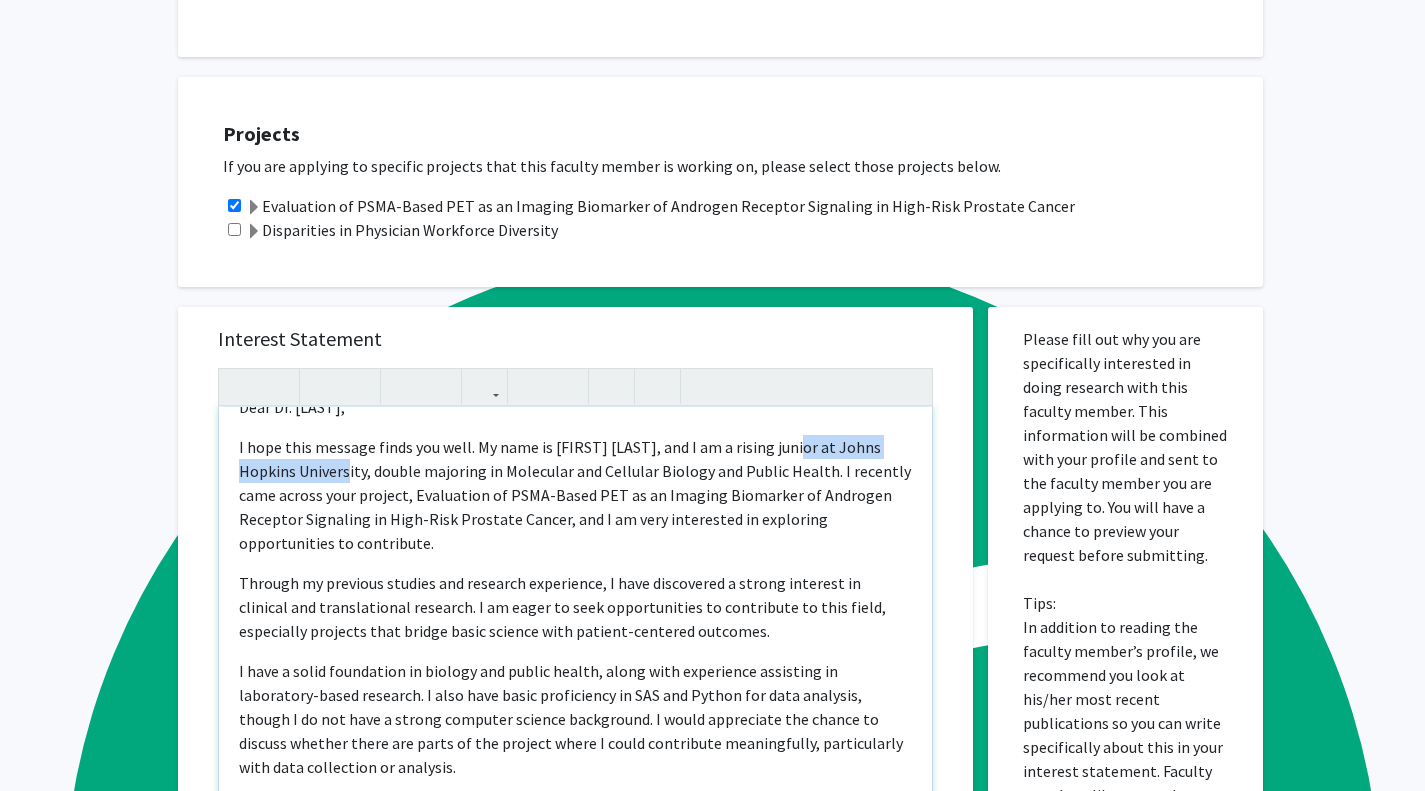 drag, startPoint x: 787, startPoint y: 443, endPoint x: 366, endPoint y: 467, distance: 421.68353 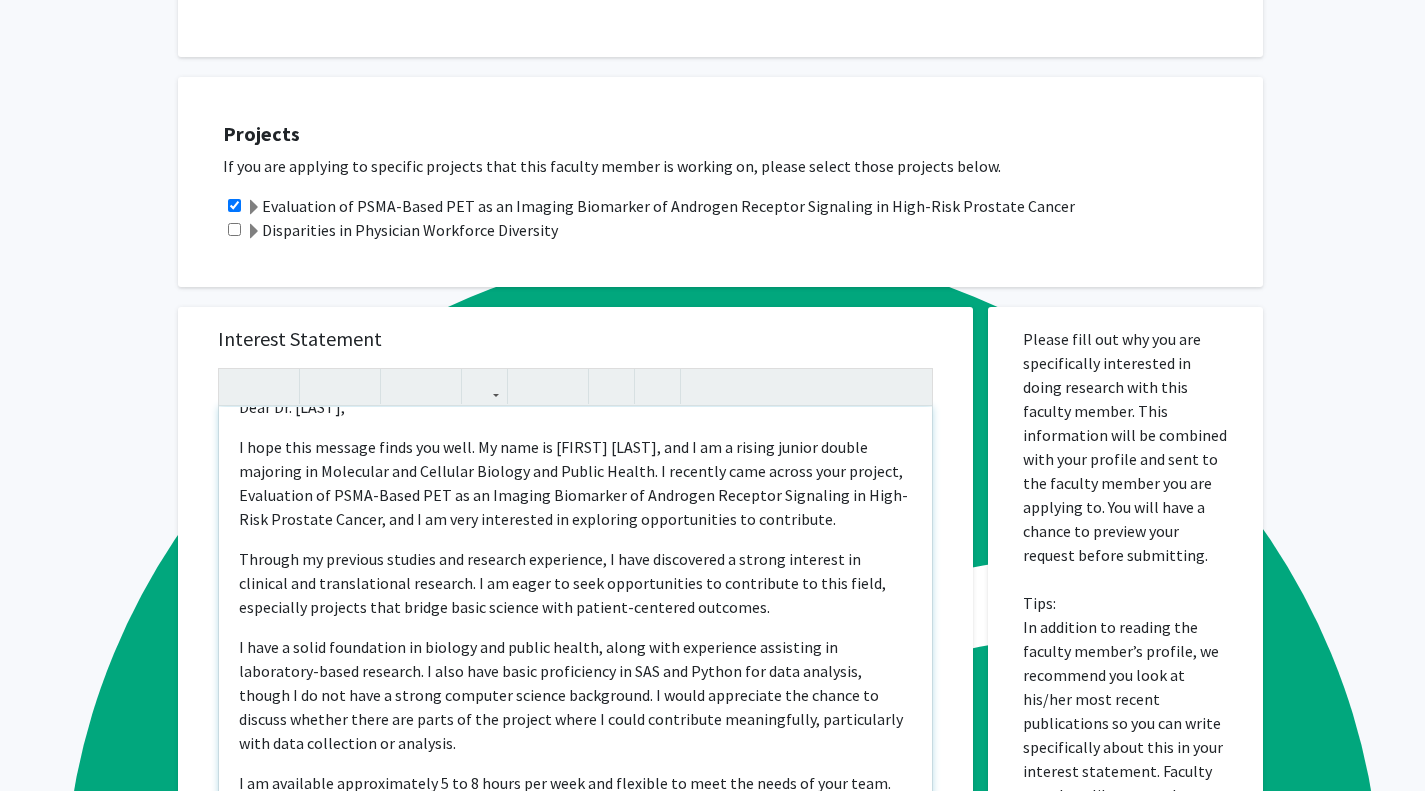 type on "Dear Dr. [LAST],
I hope this message finds you well. My name is [FIRST] [LAST], and I am a rising junior double majoring in Molecular and Cellular Biology and Public Health. I recently came across your project, Evaluation of PSMA-Based PET as an Imaging Biomarker of Androgen Receptor Signaling in High-Risk Prostate Cancer, and I am very interested in exploring opportunities to contribute.
Through my previous studies and research experience, I have discovered a strong interest in clinical and translational research. I am eager to seek opportunities to contribute to this field, especially projects that bridge basic science with patient-centered outcomes.
I have a solid foundation in biology and public health, along with experience assisting in laboratory-based research. I also have basic proficiency in SAS and Python for data analysis, though I do not have a strong computer science background. I would appreciate the chance to discuss whether there are parts of the project where I could c..." 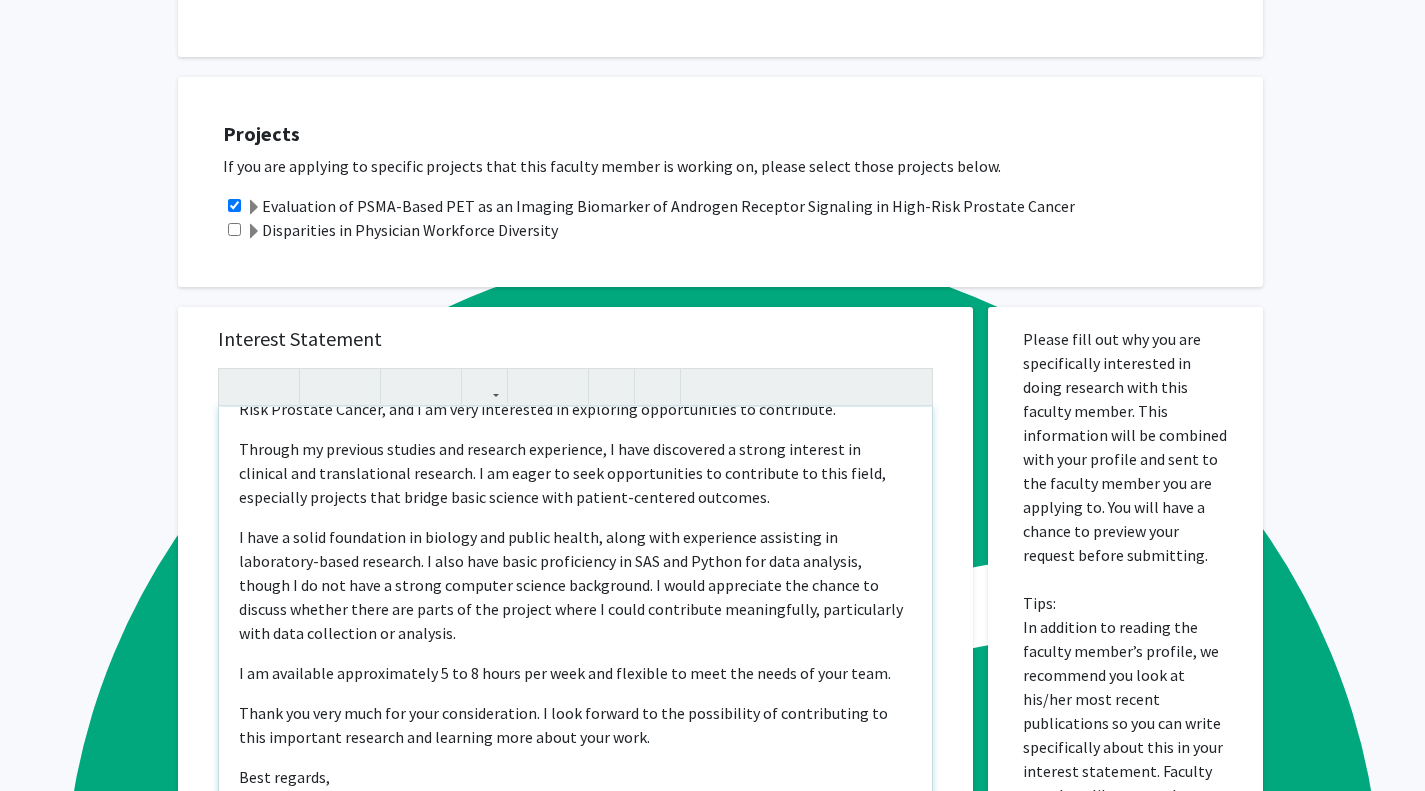scroll, scrollTop: 166, scrollLeft: 0, axis: vertical 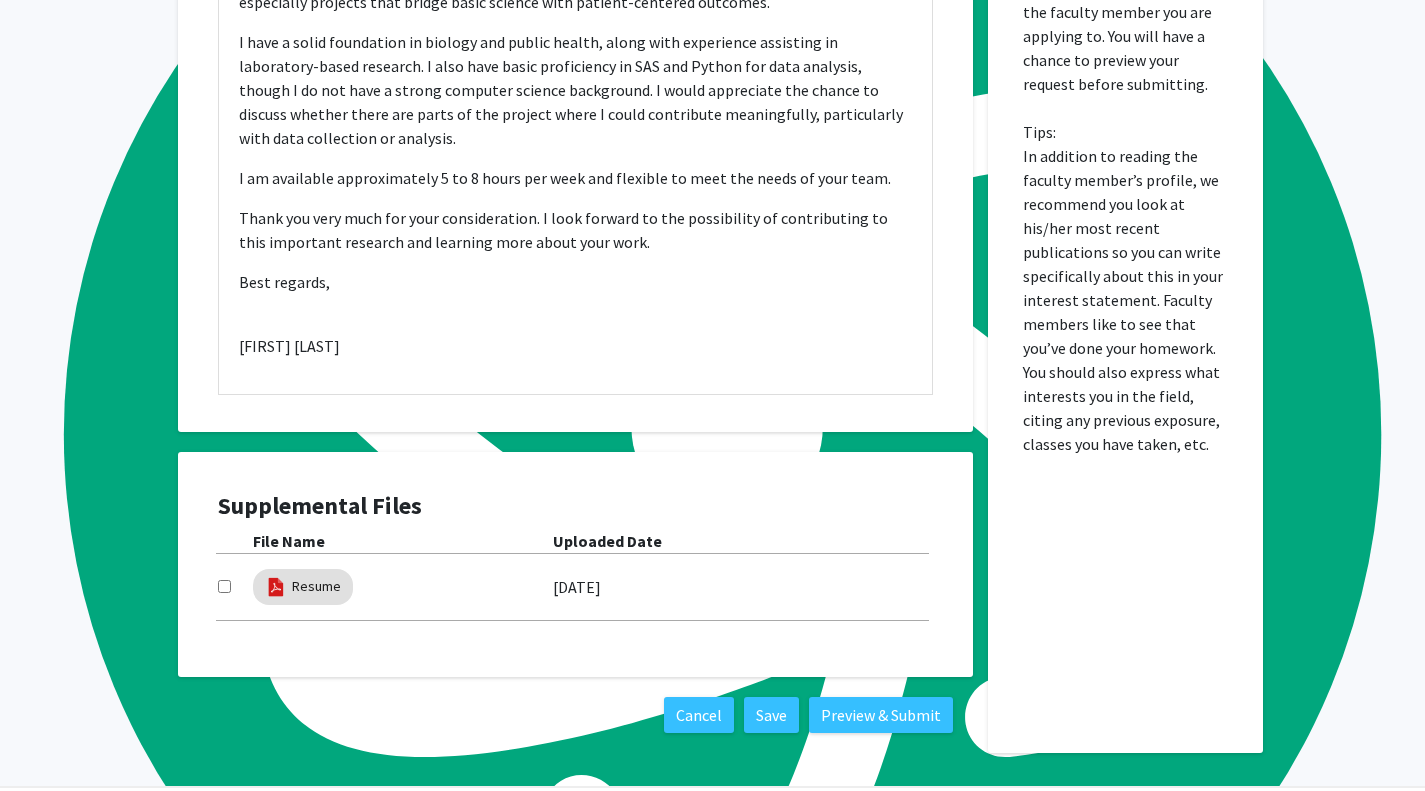 click at bounding box center (224, 586) 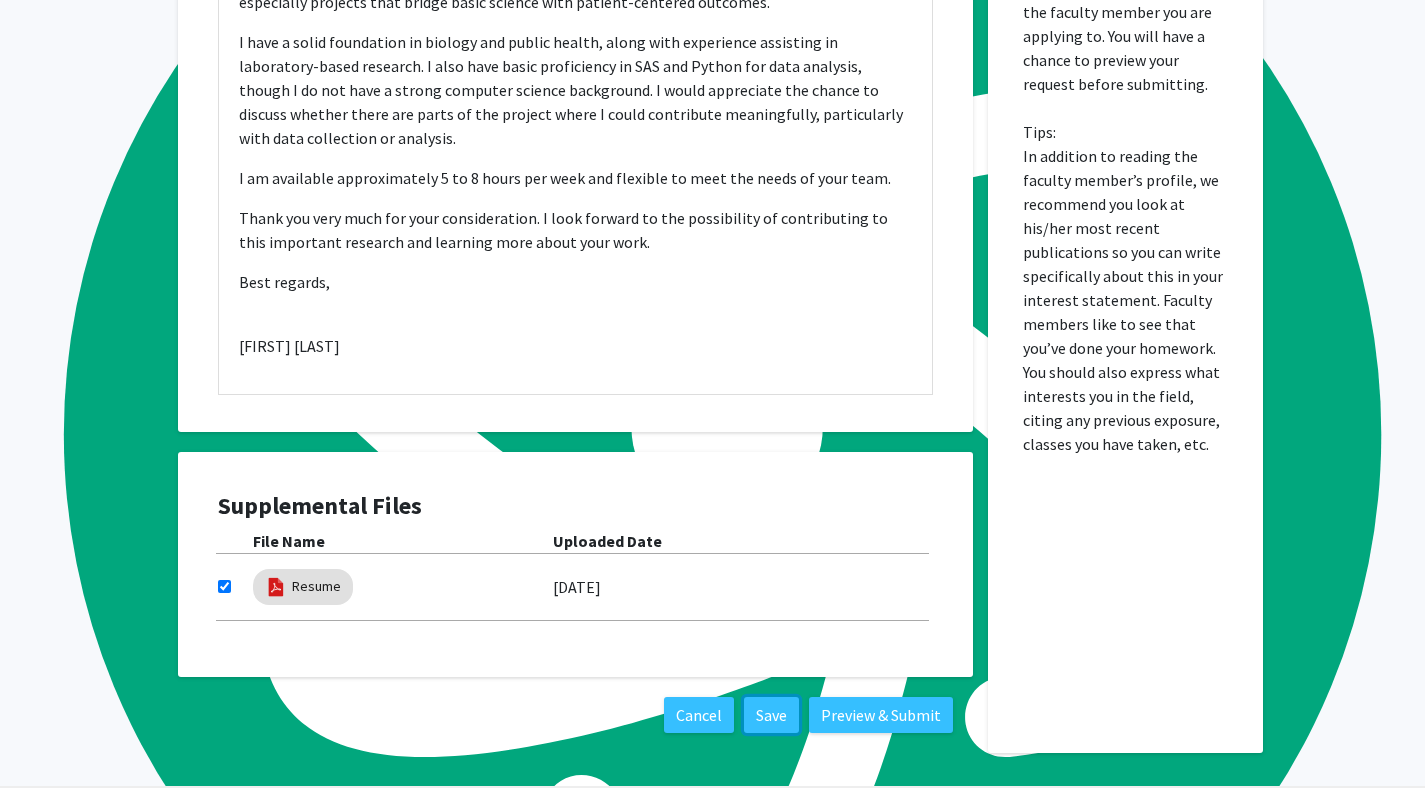 click on "Save" at bounding box center [771, 715] 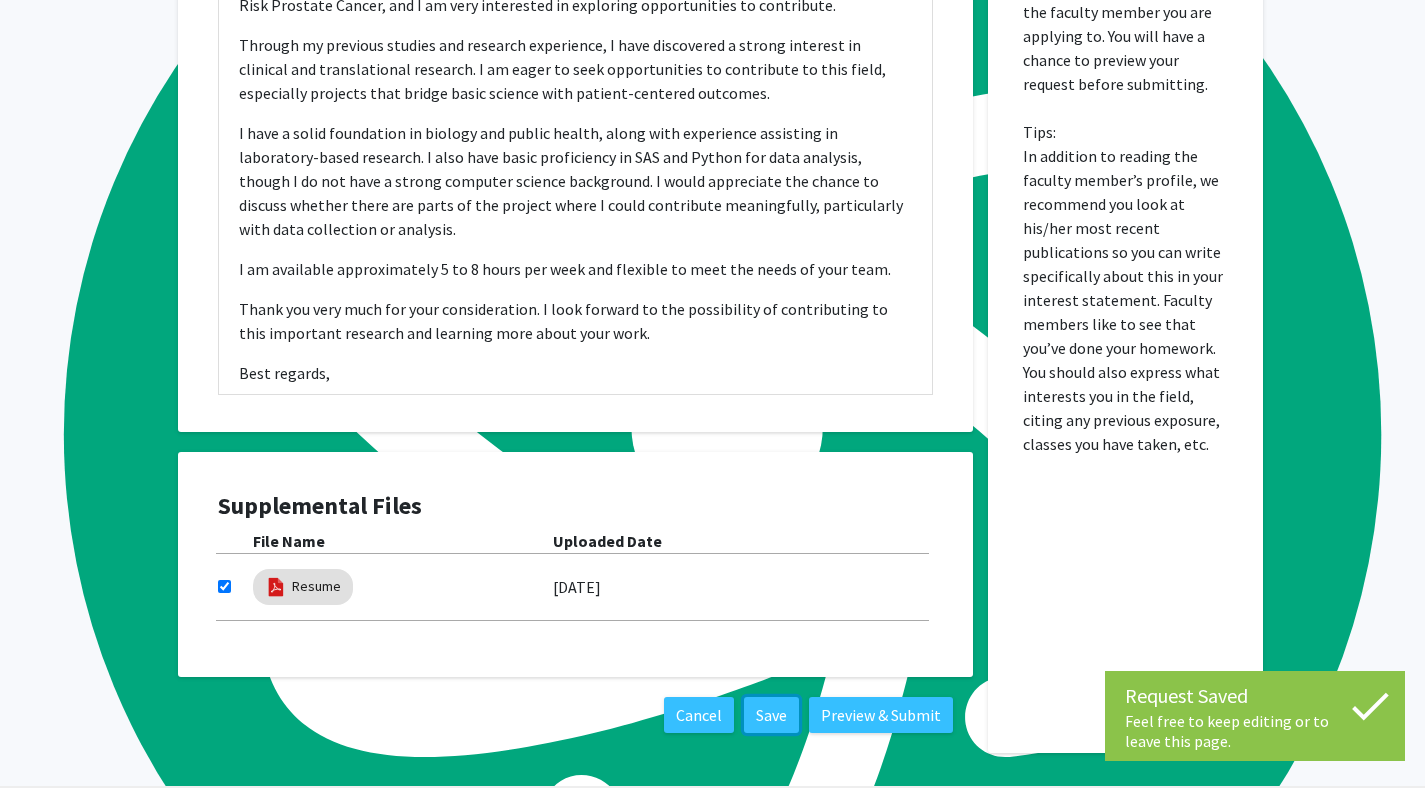 scroll, scrollTop: 0, scrollLeft: 0, axis: both 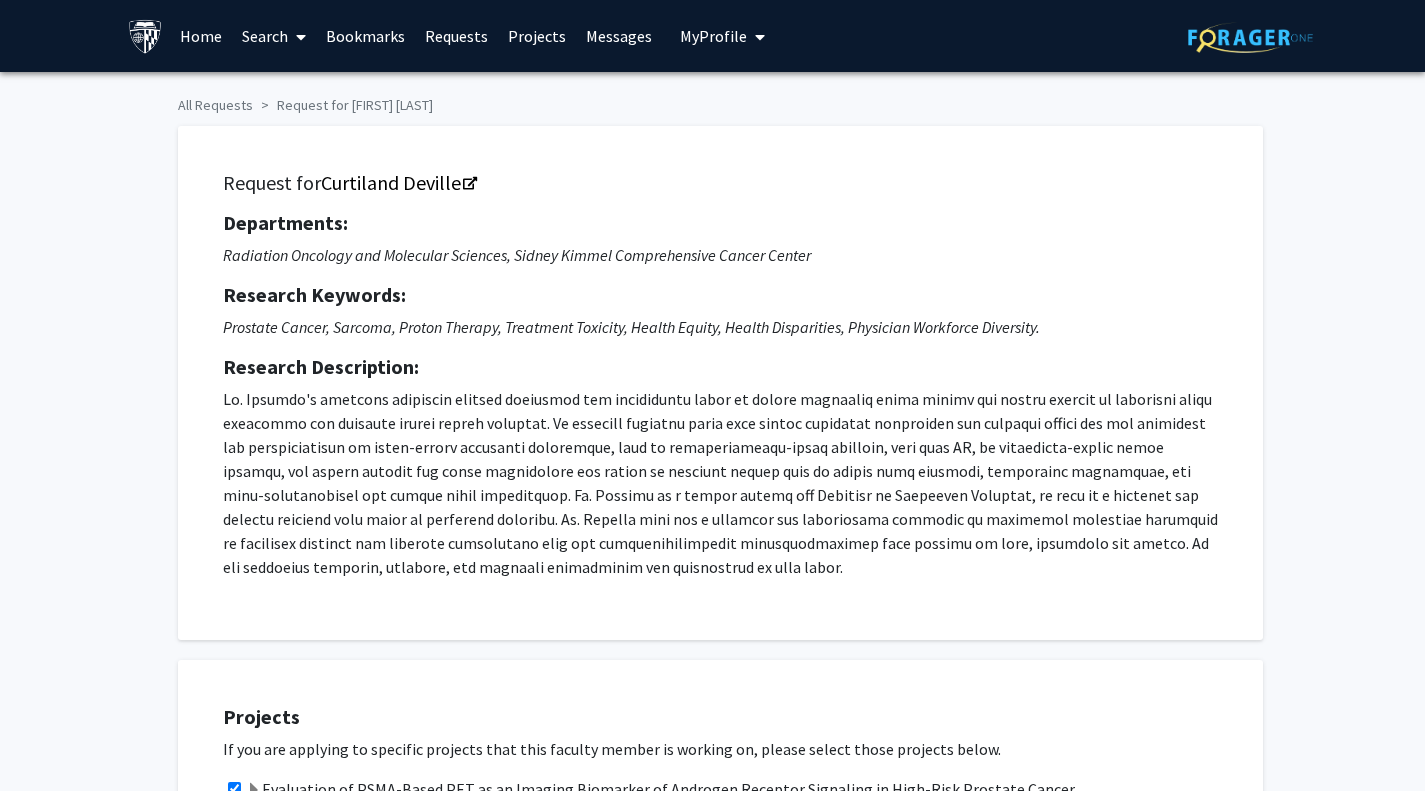click on "Bookmarks" at bounding box center [365, 36] 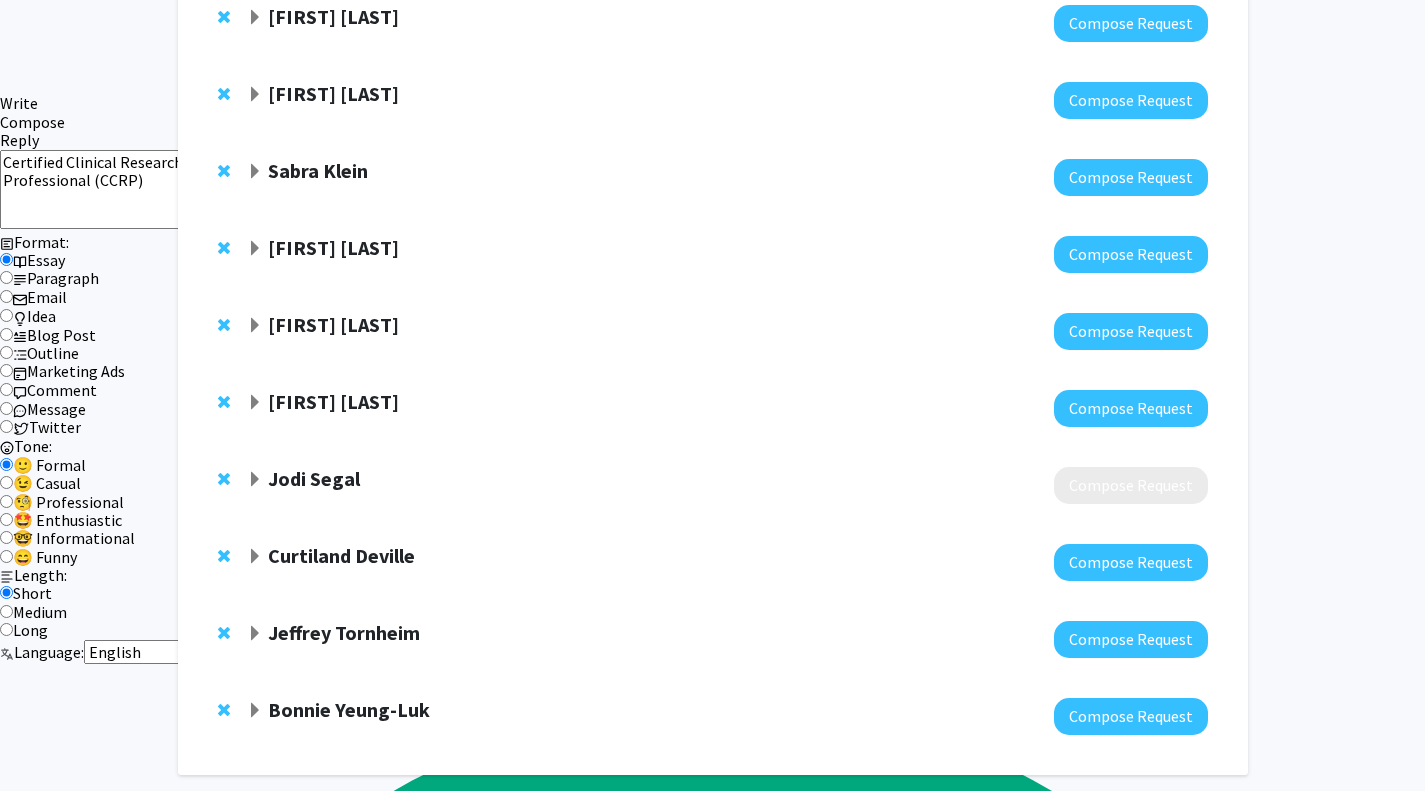 scroll, scrollTop: 2089, scrollLeft: 0, axis: vertical 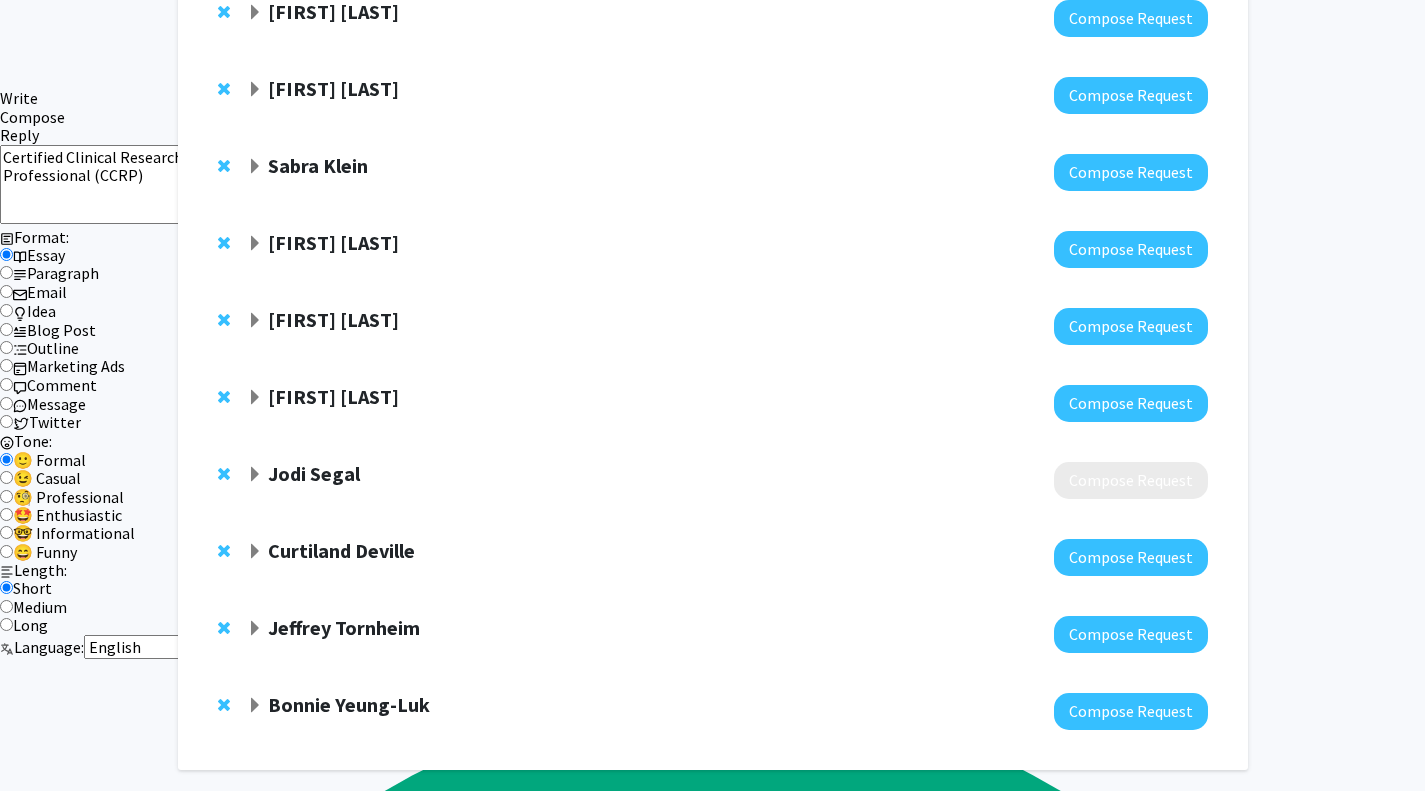 click on "Jeffrey Tornheim" 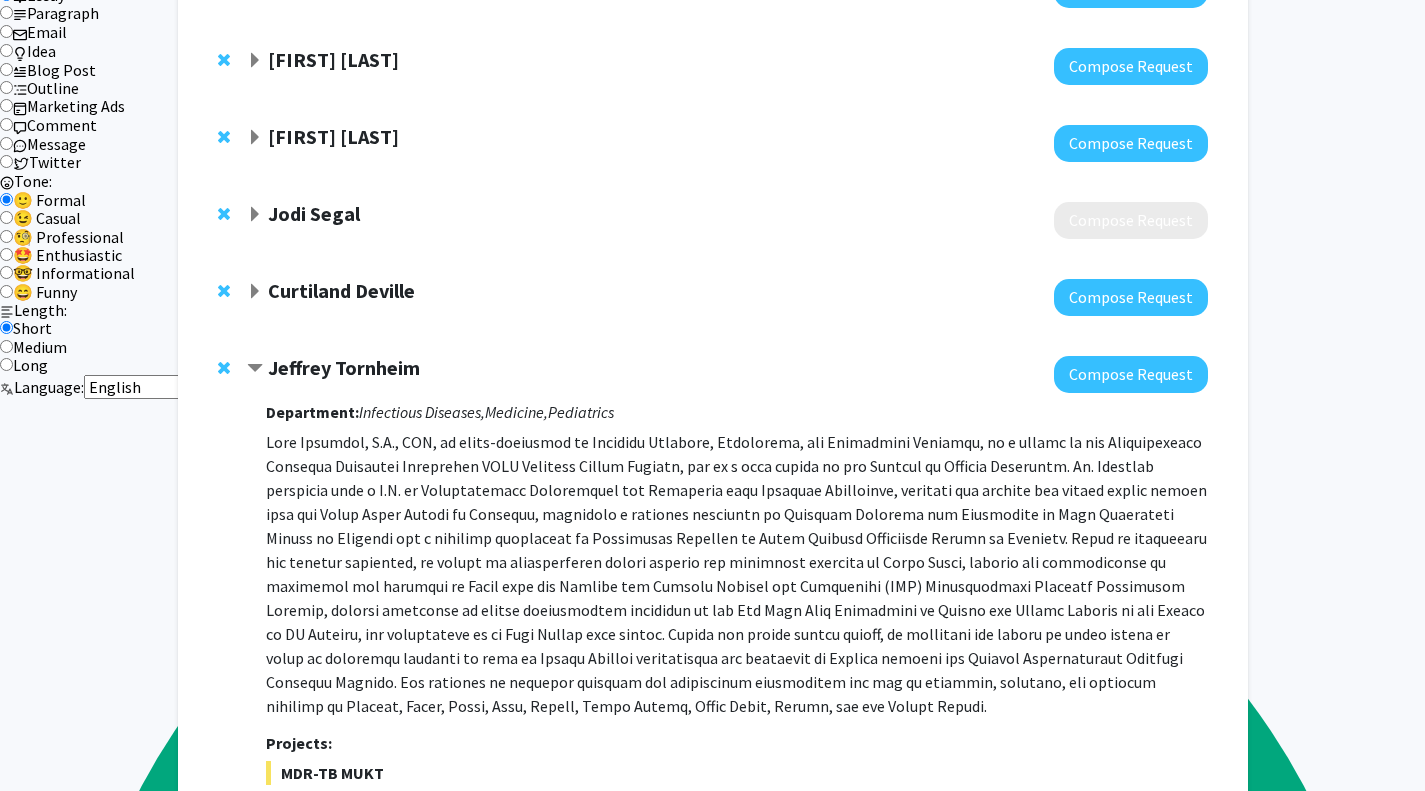 scroll, scrollTop: 2348, scrollLeft: 0, axis: vertical 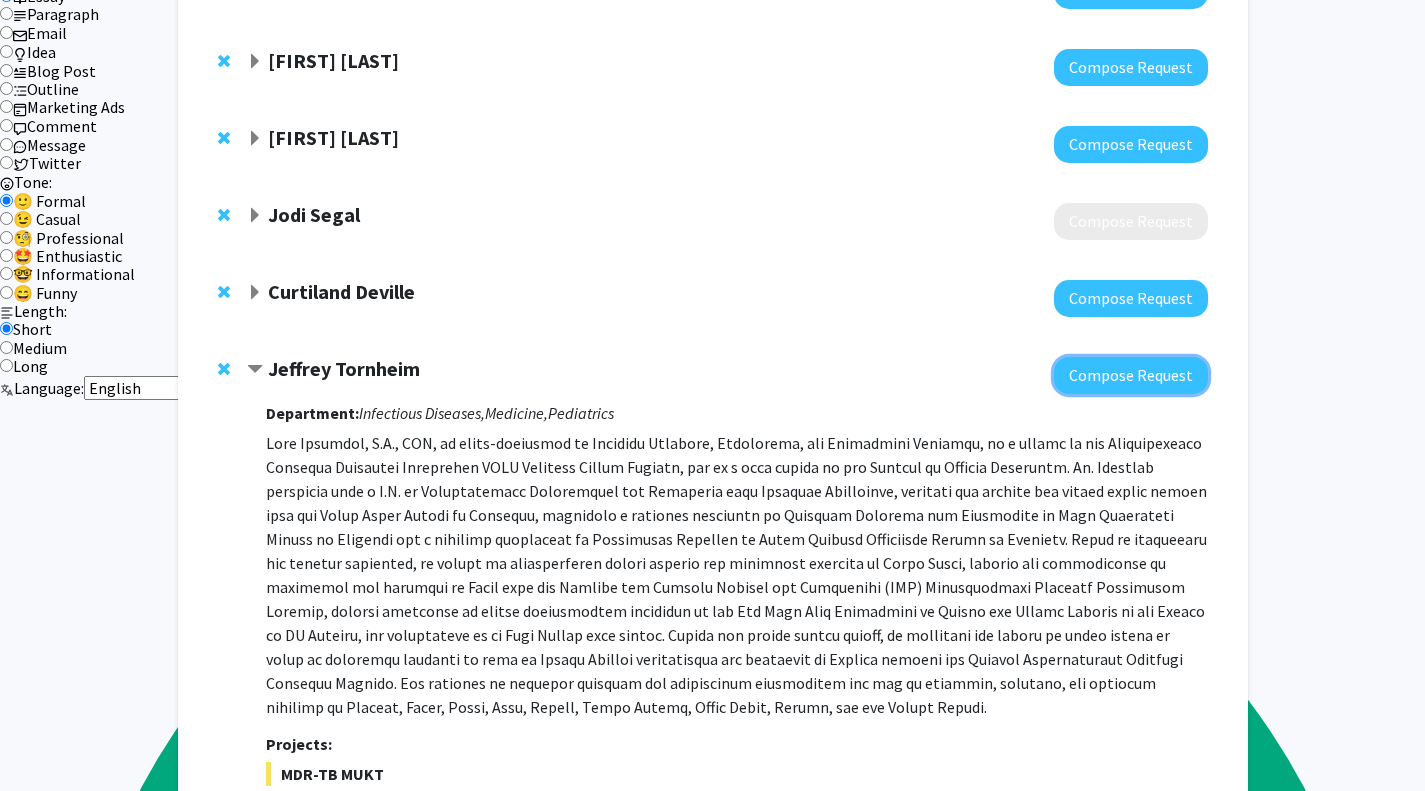 click on "Compose Request" 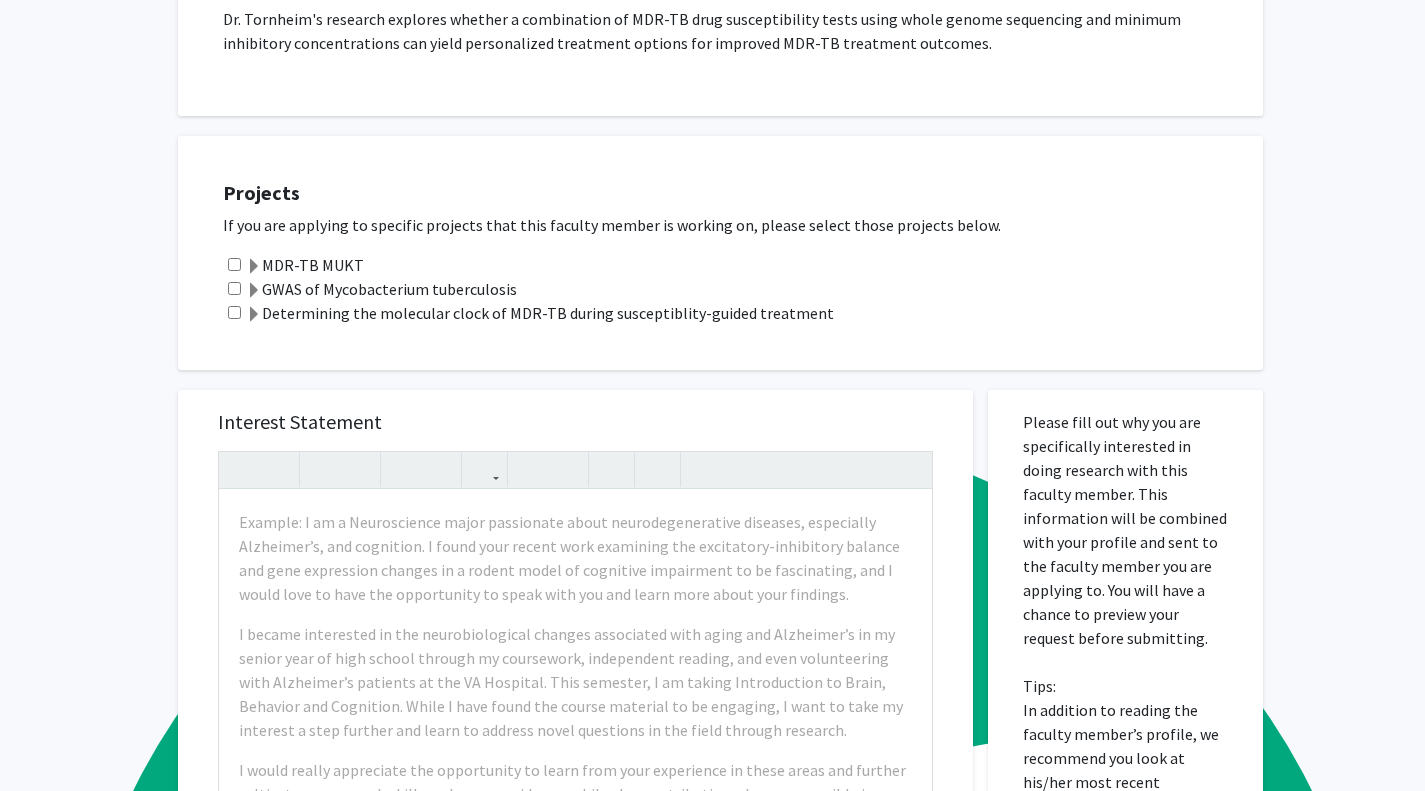 scroll, scrollTop: 414, scrollLeft: 0, axis: vertical 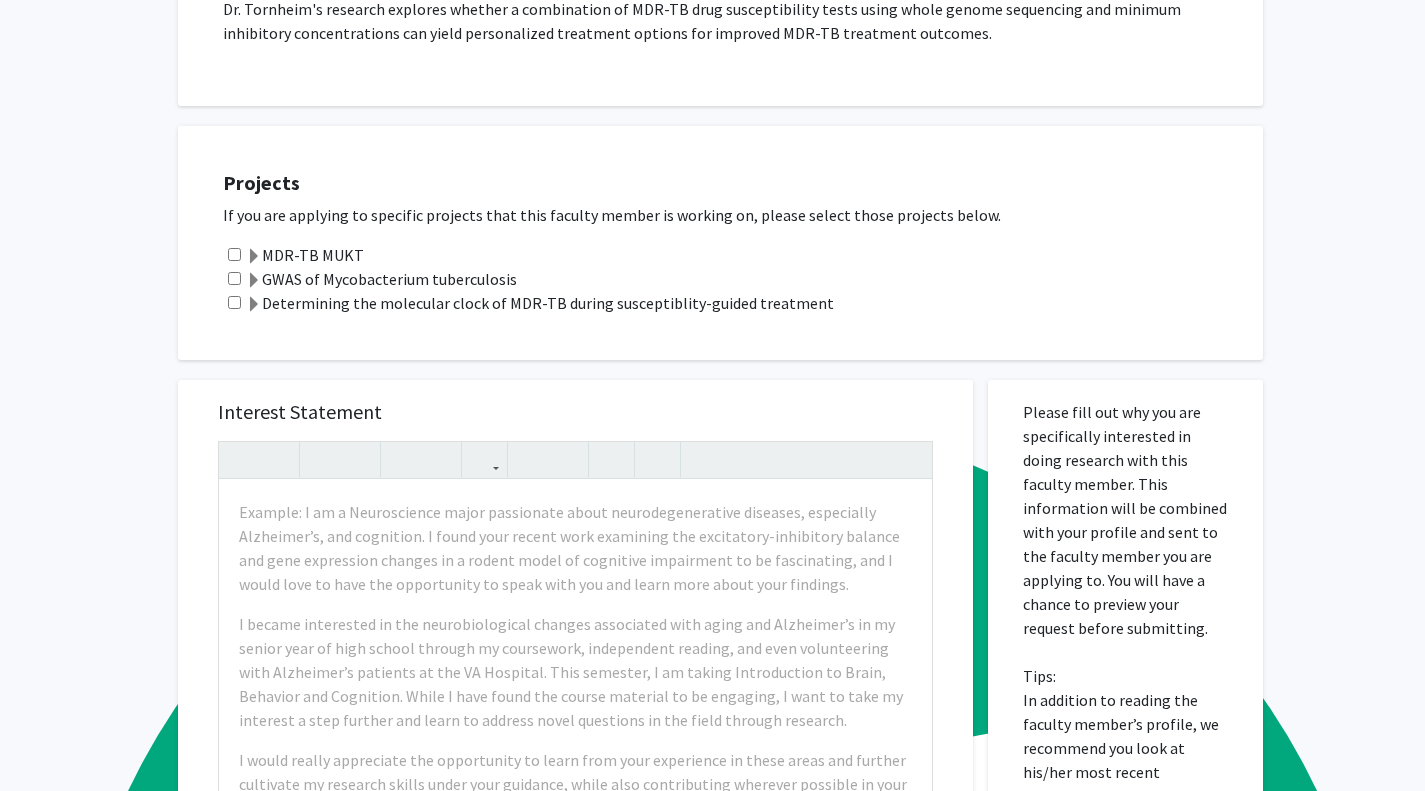 click 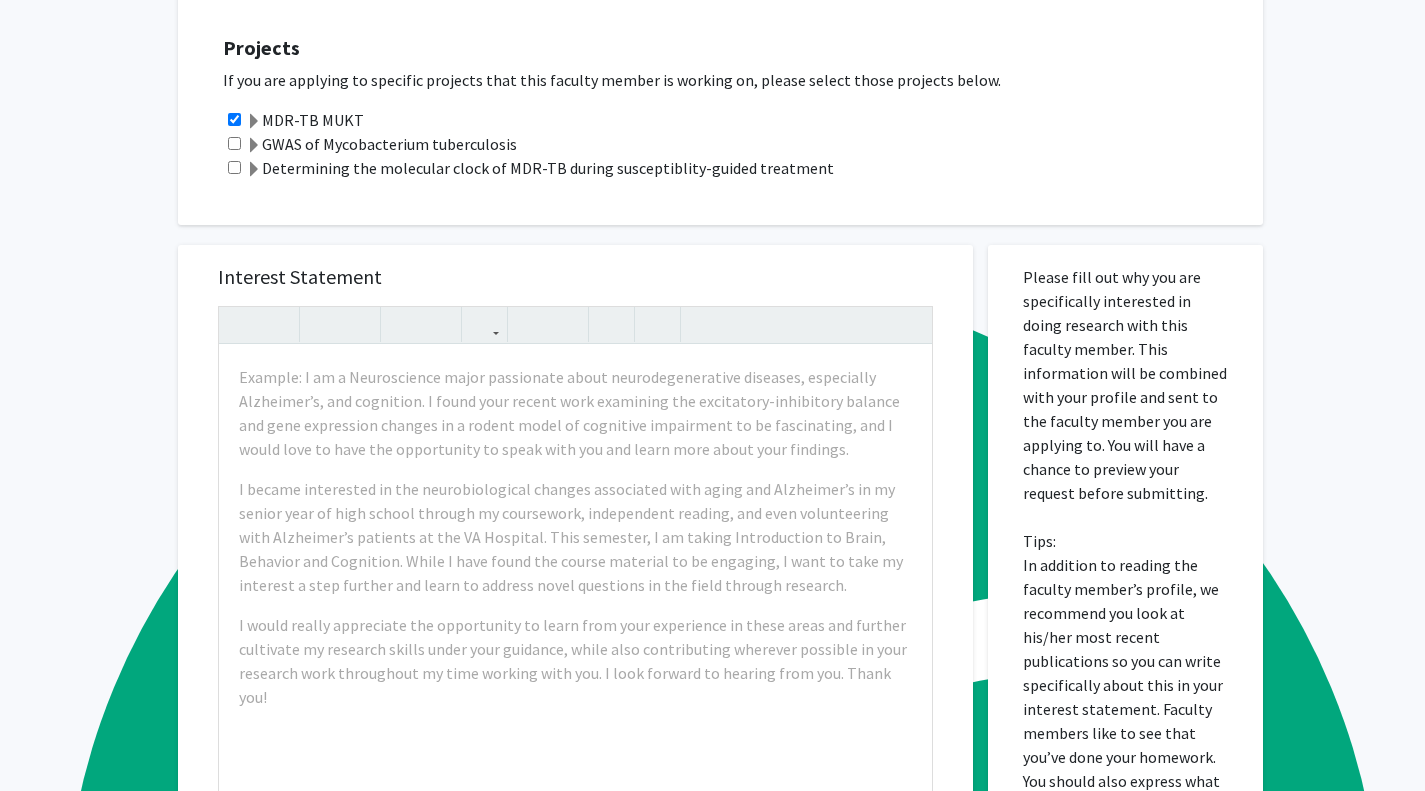 scroll, scrollTop: 550, scrollLeft: 0, axis: vertical 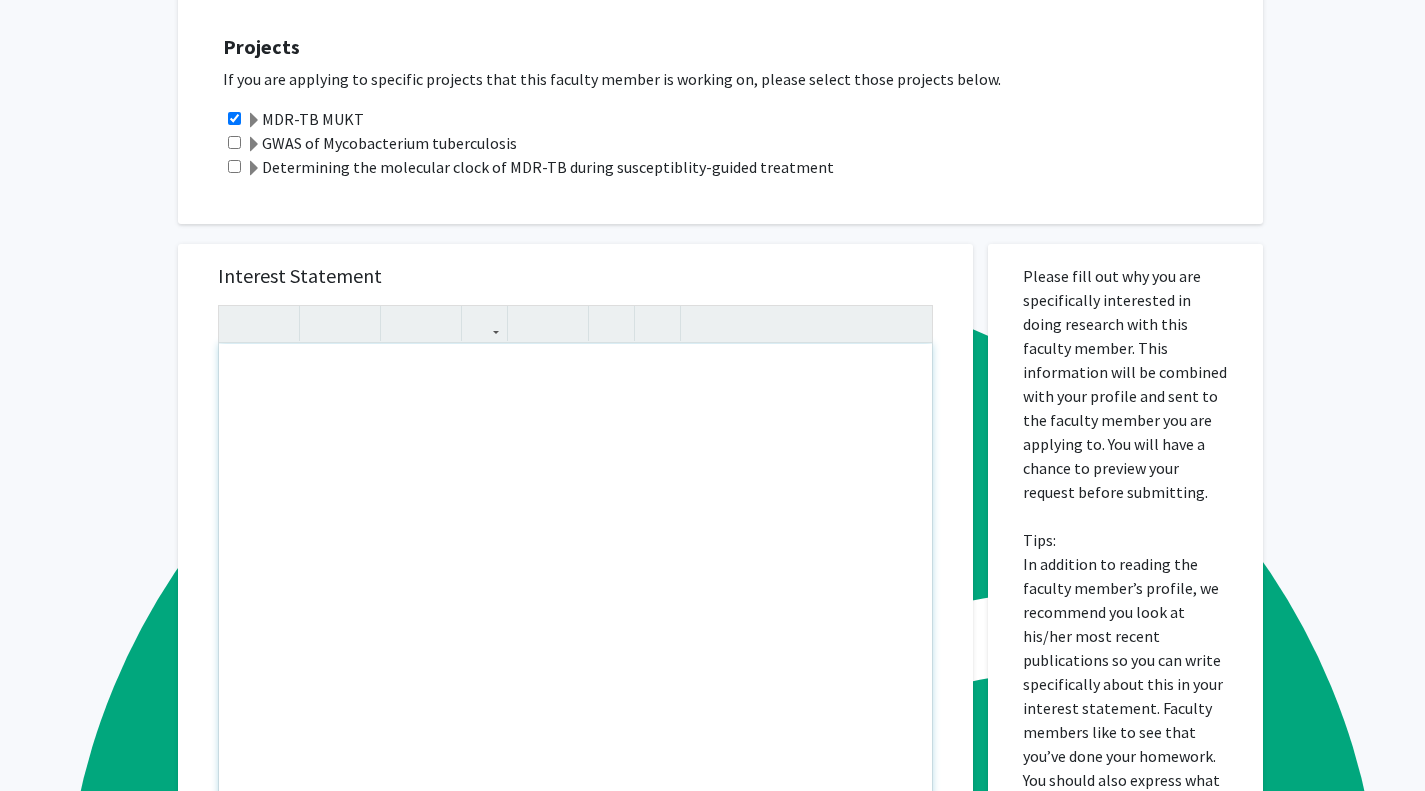 click at bounding box center (575, 573) 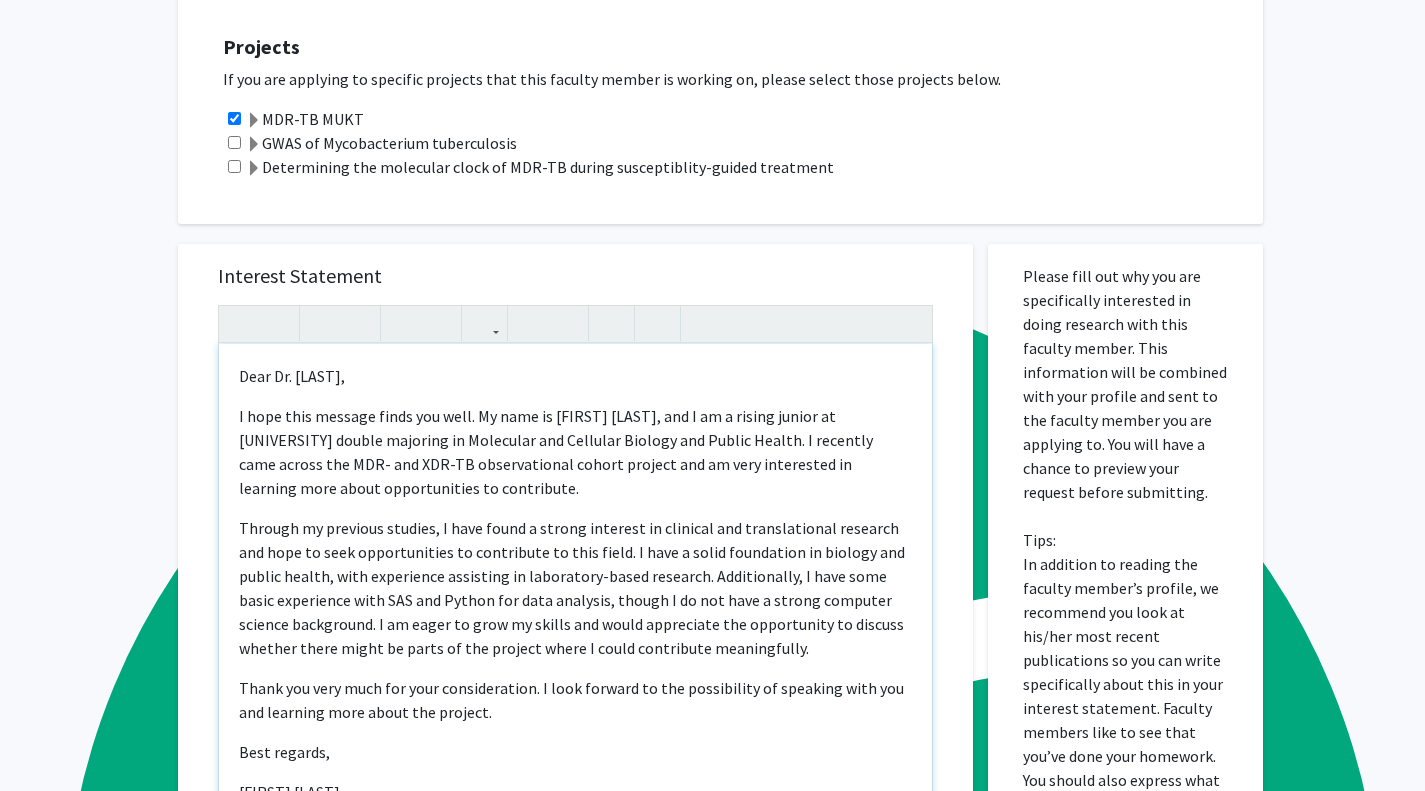 scroll, scrollTop: 38, scrollLeft: 0, axis: vertical 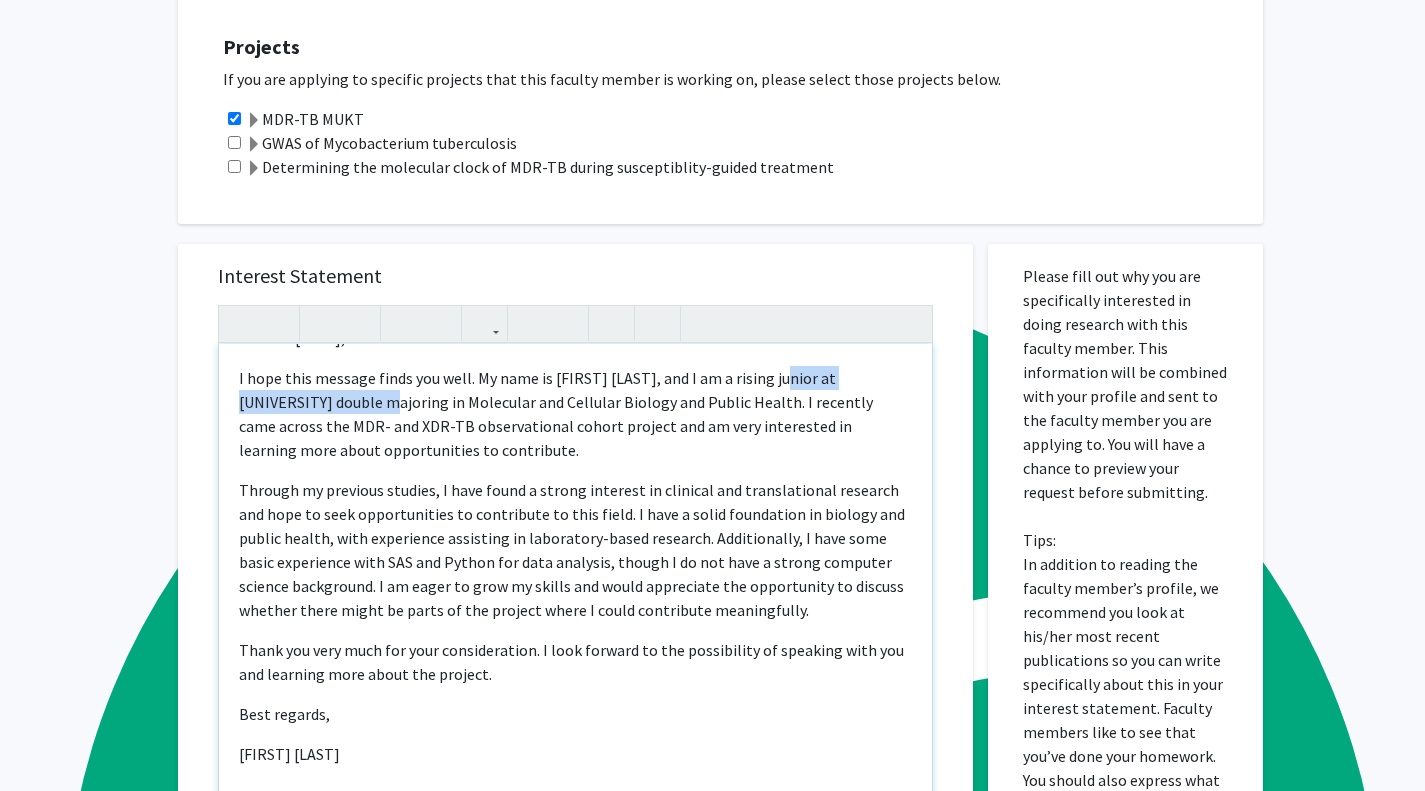drag, startPoint x: 781, startPoint y: 372, endPoint x: 368, endPoint y: 404, distance: 414.23785 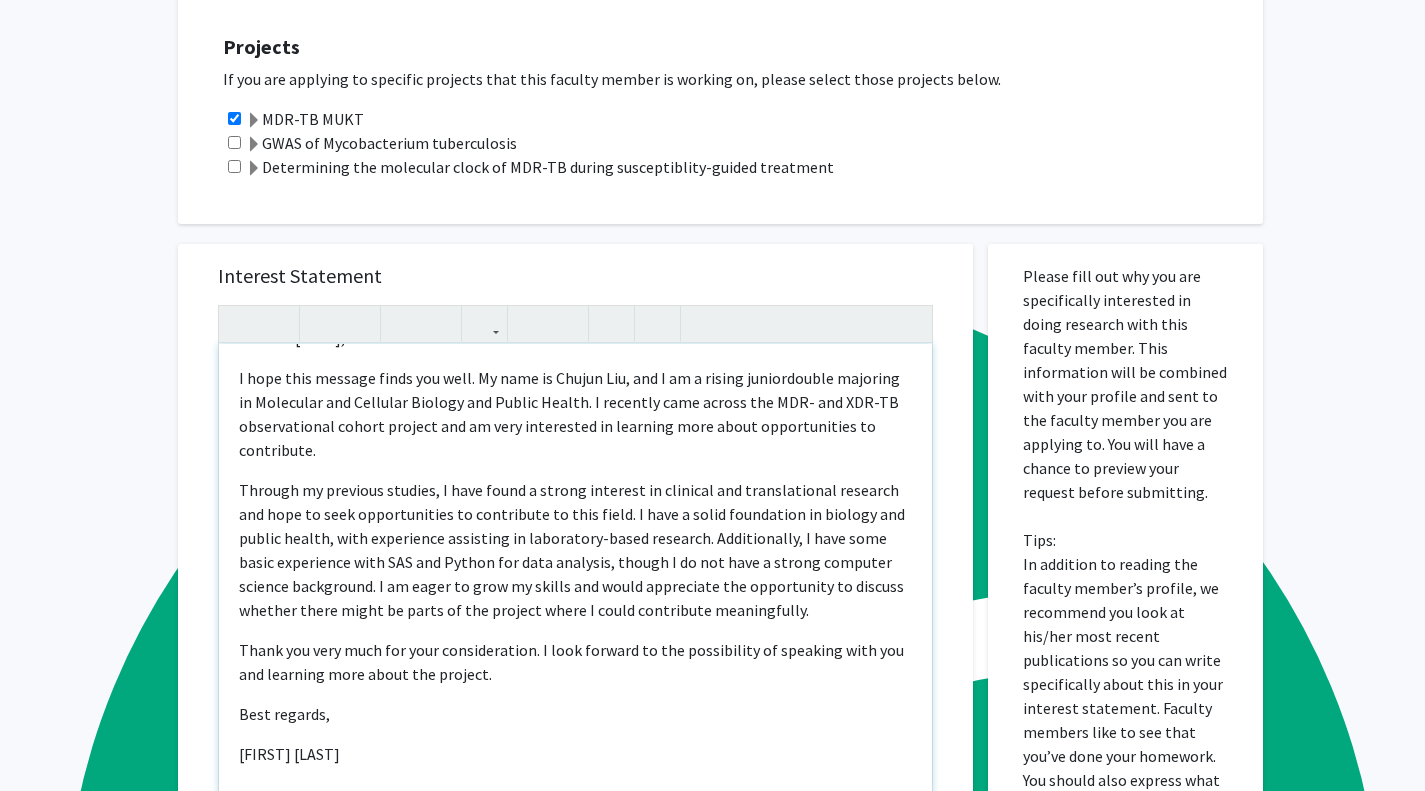 type on "Dear Dr. Tornheim,
</p><p>I hope this message finds you well. My name is Chujun Liu, and I am a rising junior double majoring in Molecular and Cellular Biology and Public Health. I recently came across the MDR- and XDR-TB observational cohort project and am very interested in learning more about opportunities to contribute.
</p><p>Through my previous studies, I have found a strong interest in clinical and translational research and hope to seek opportunities to contribute to this field. I have a solid foundation in biology and public health, with experience assisting in laboratory-based research. Additionally, I have some basic experience with SAS and Python for data analysis, though I do not have a strong computer science background. I am eager to grow my skills and would appreciate the opportunity to discuss whether there might be parts of the project where I could contribute meaningfully.
</p><p>Thank you very much for your consideration. I look forward to the possibility of speaking with you and lea..." 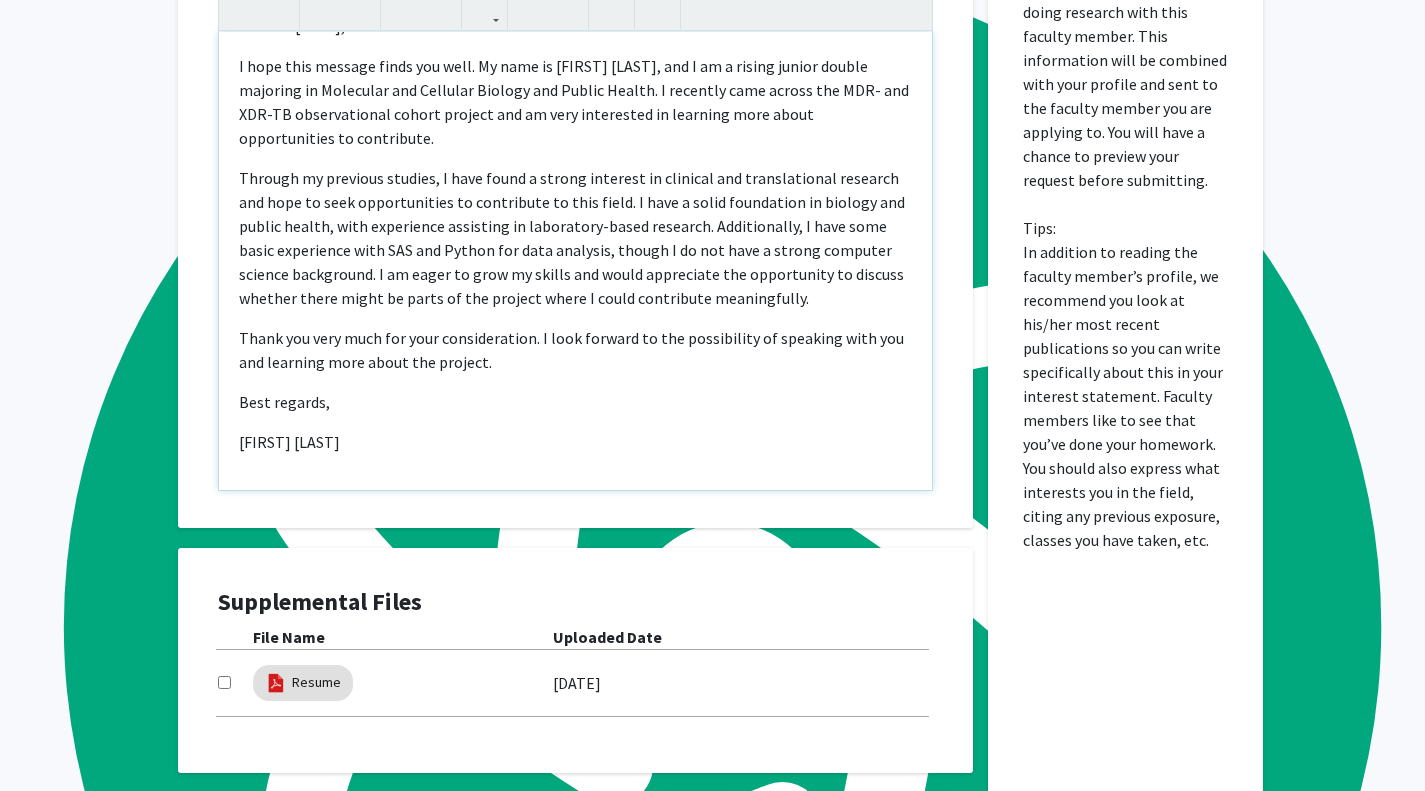 scroll, scrollTop: 863, scrollLeft: 0, axis: vertical 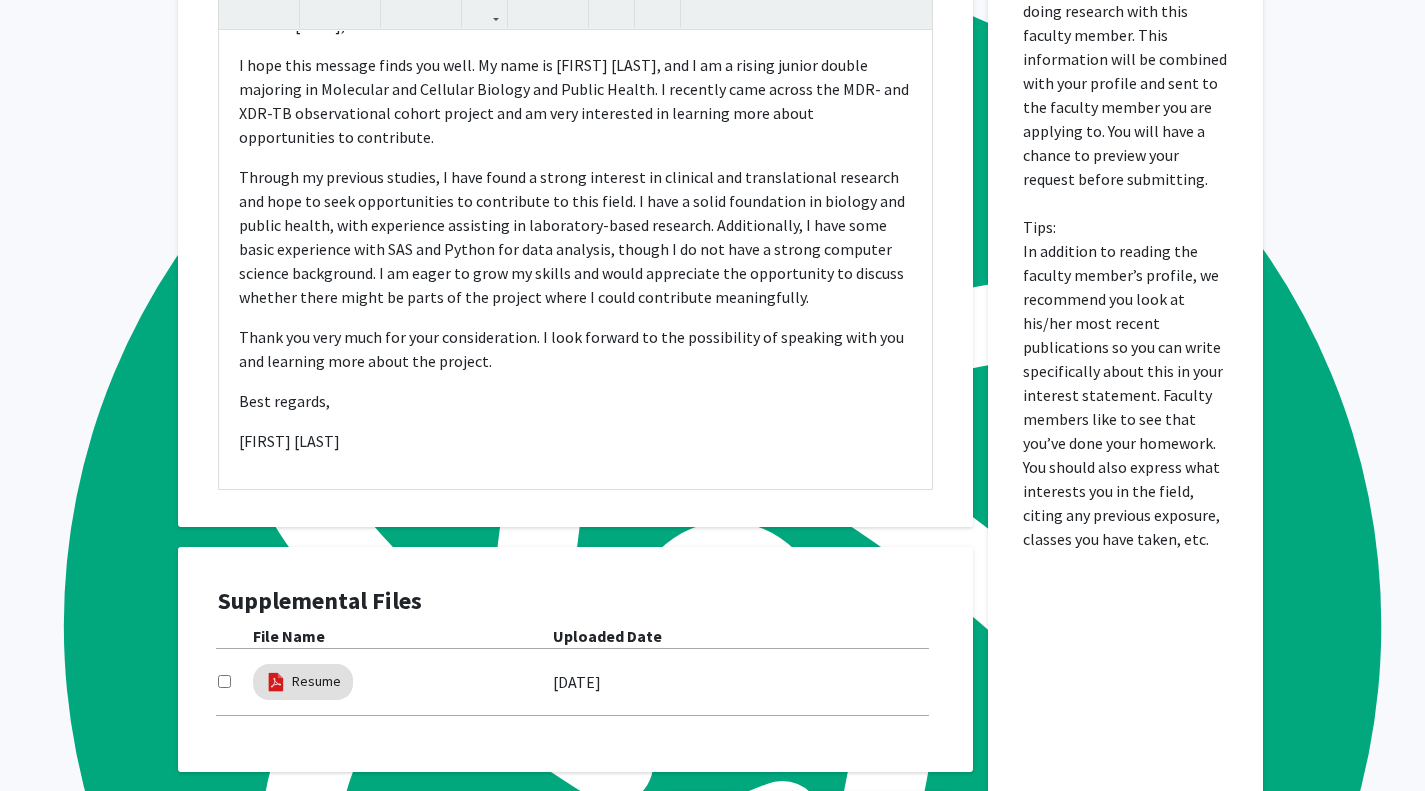 click at bounding box center (235, 682) 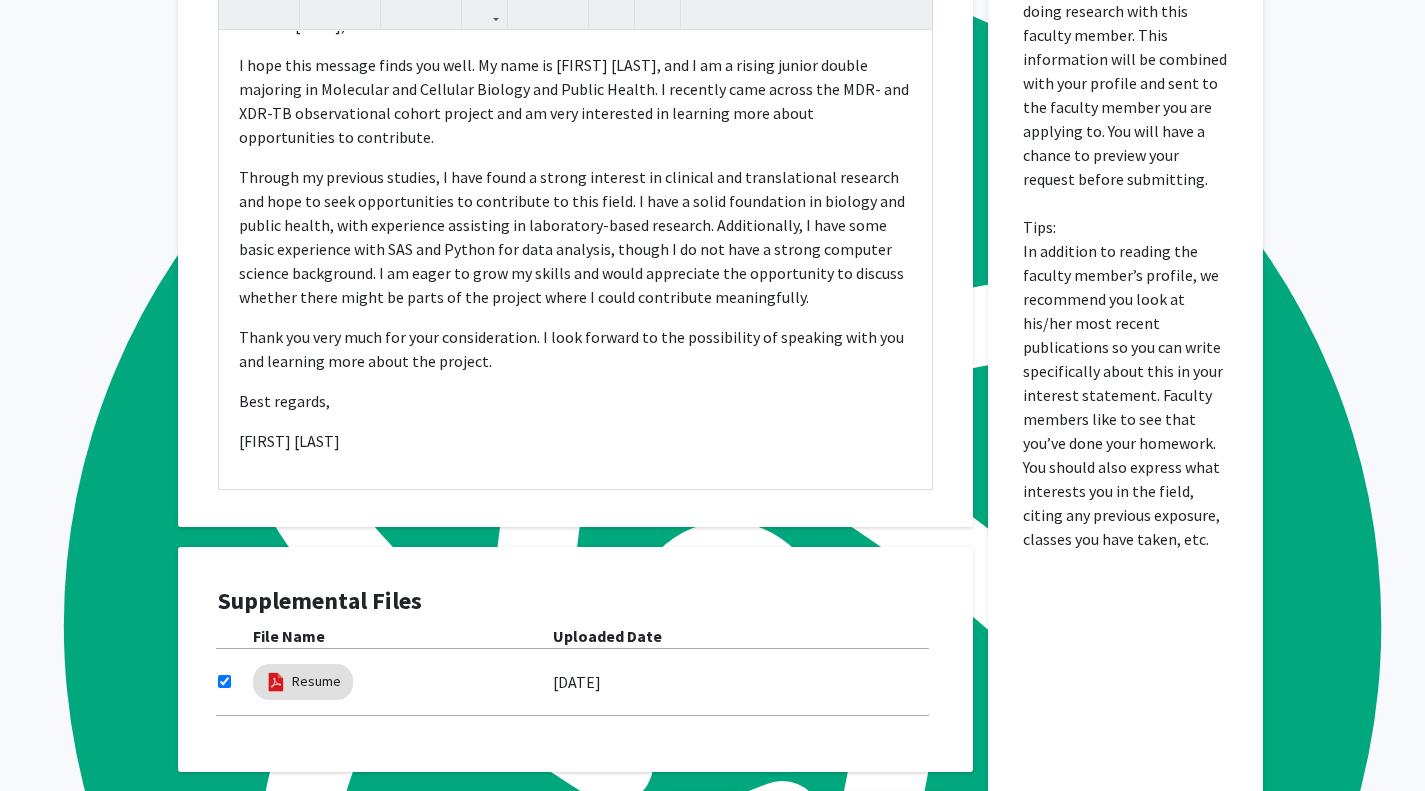 scroll, scrollTop: 1025, scrollLeft: 0, axis: vertical 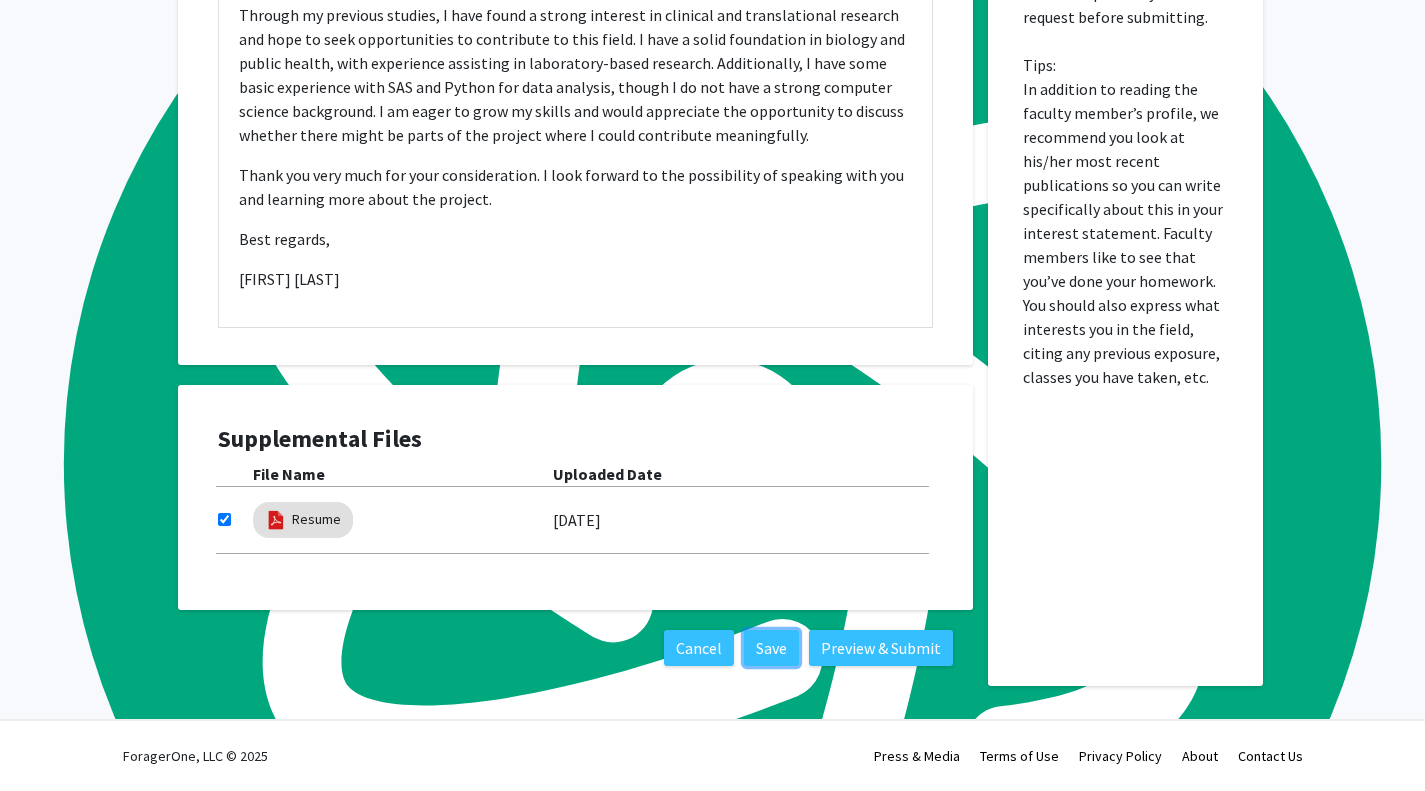 click on "Save" at bounding box center (771, 648) 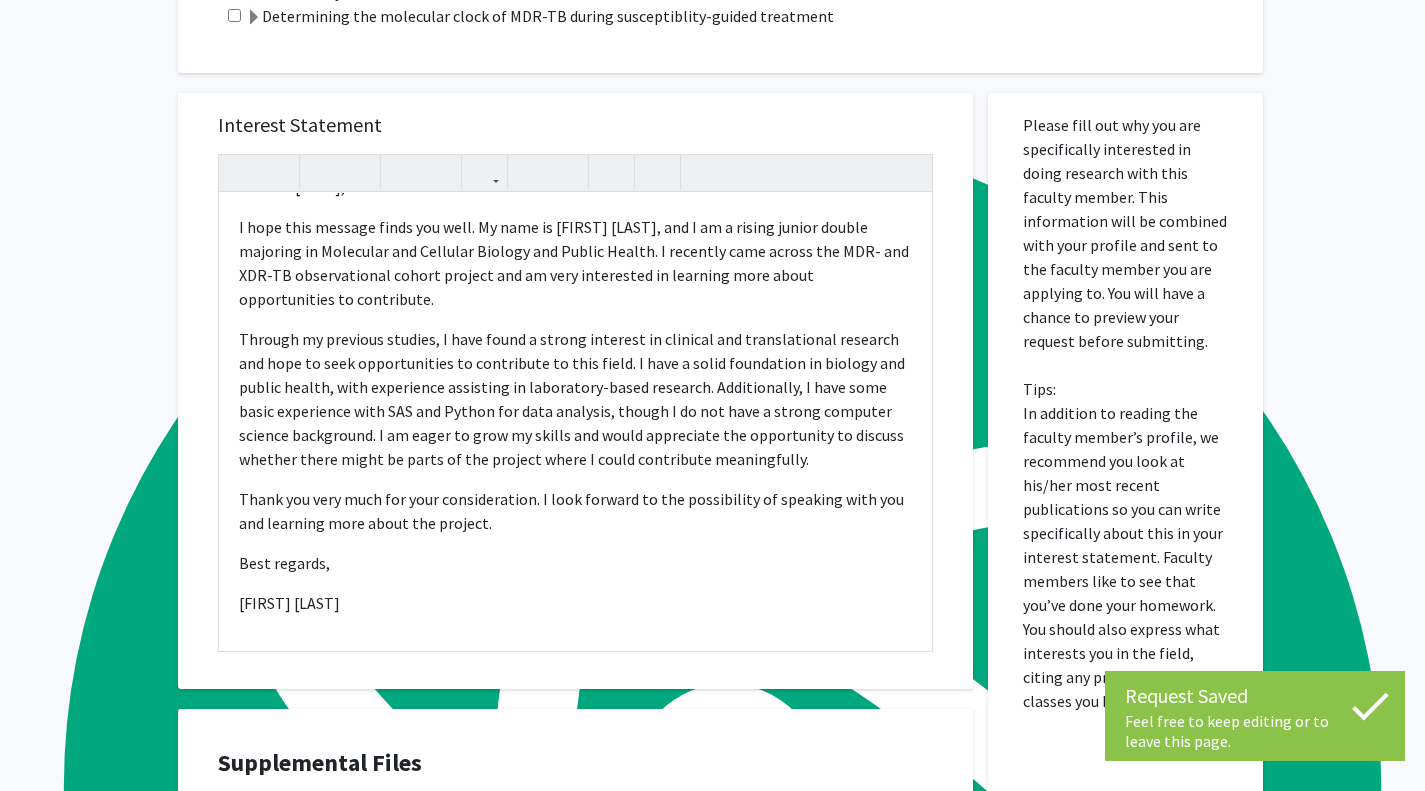 scroll, scrollTop: 667, scrollLeft: 0, axis: vertical 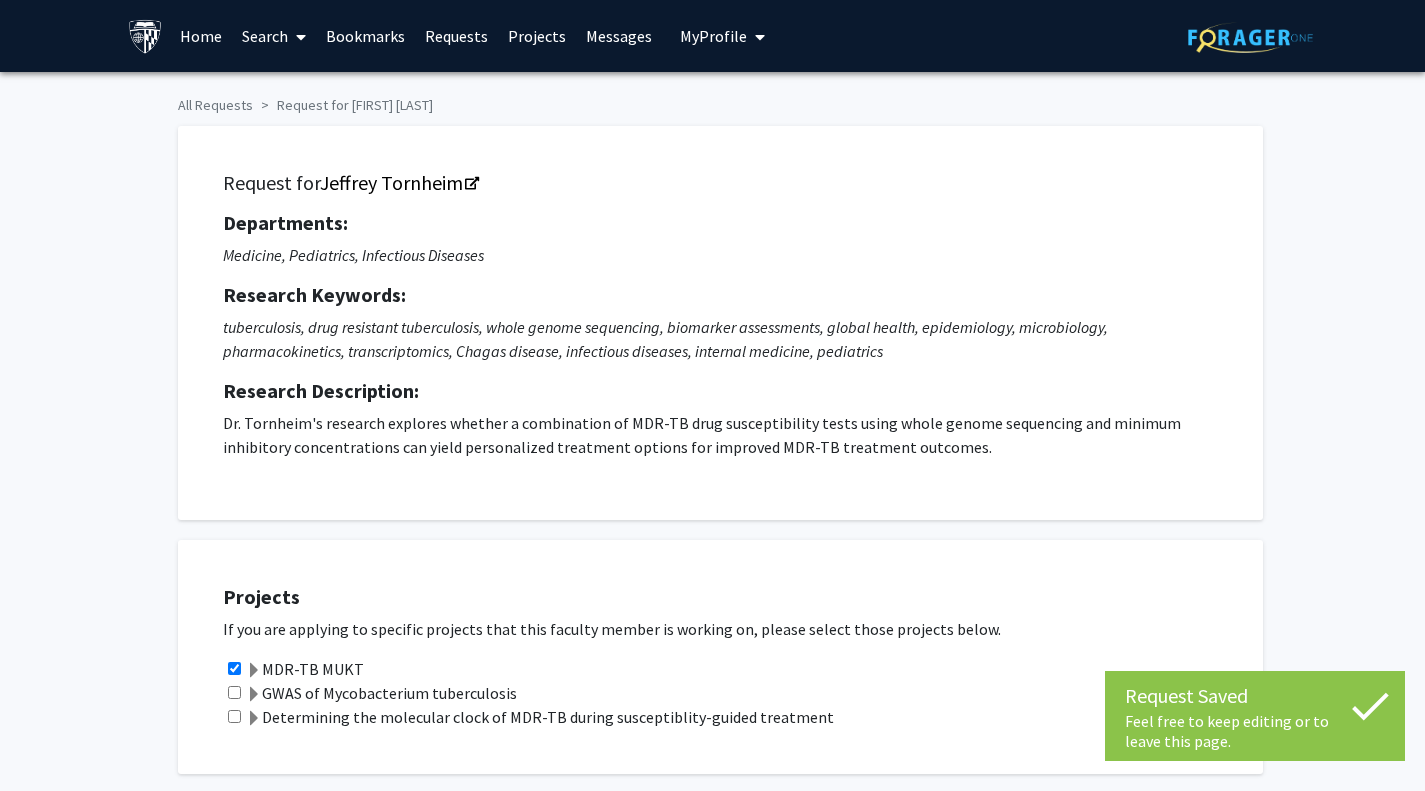 click on "Requests" at bounding box center (456, 36) 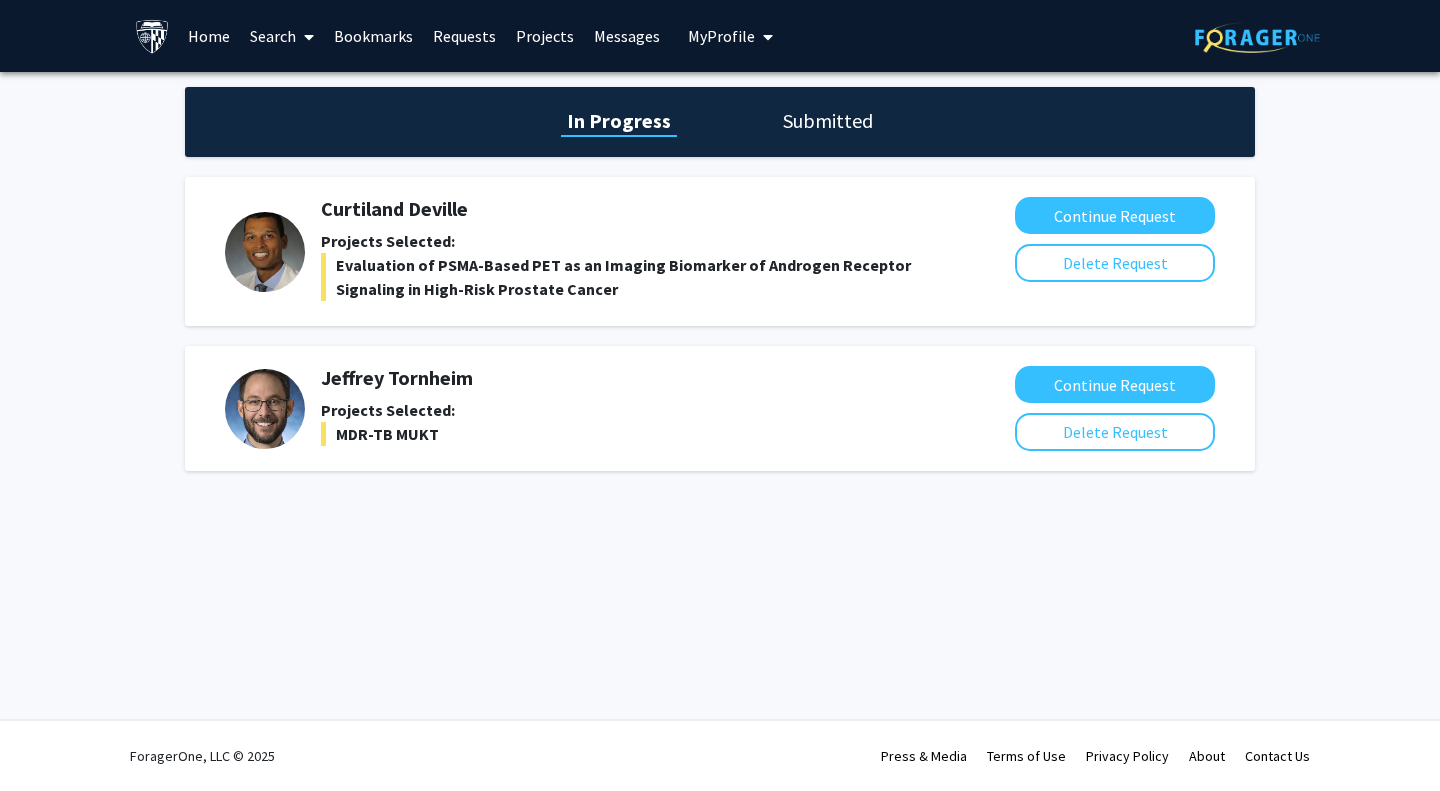 click on "Submitted" 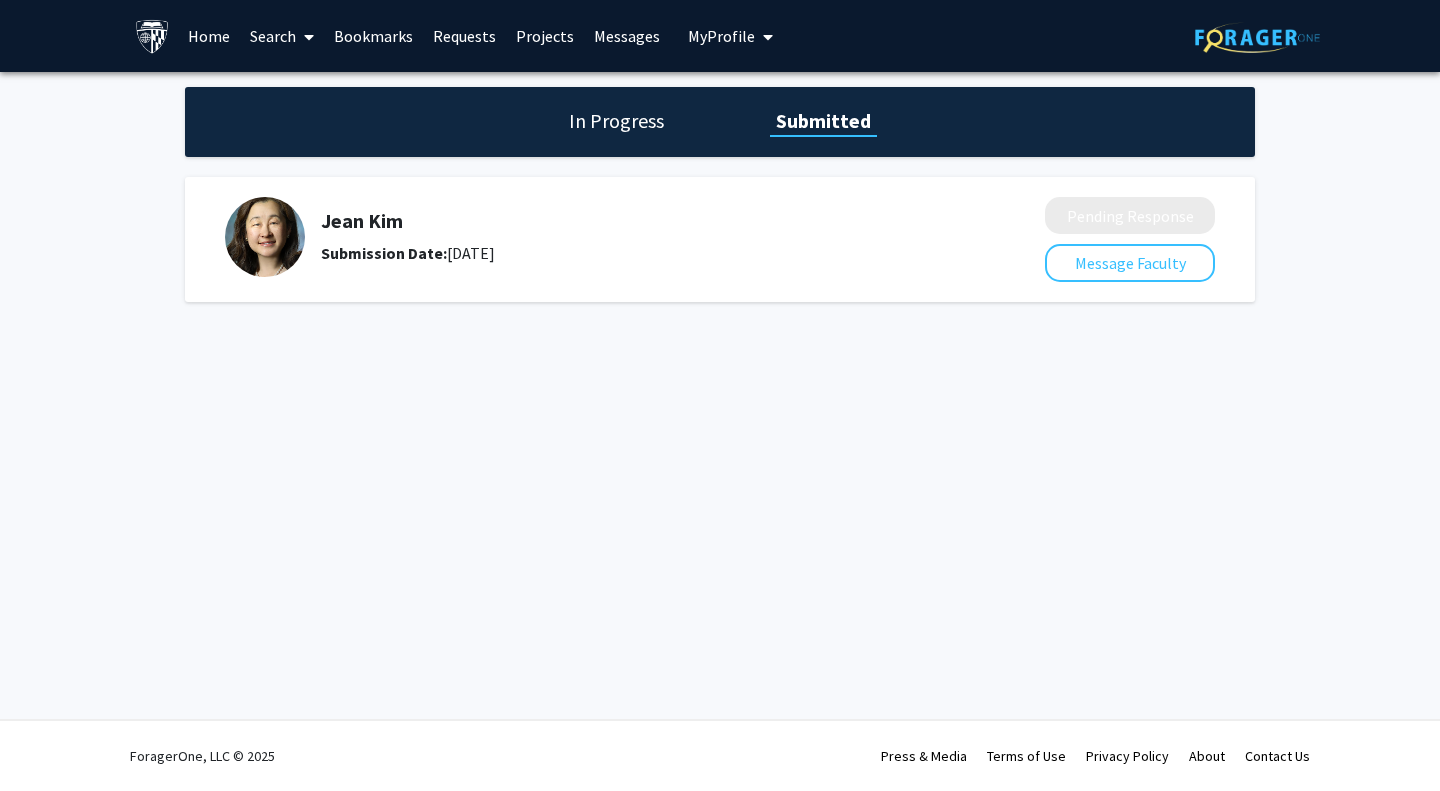 click on "In Progress" 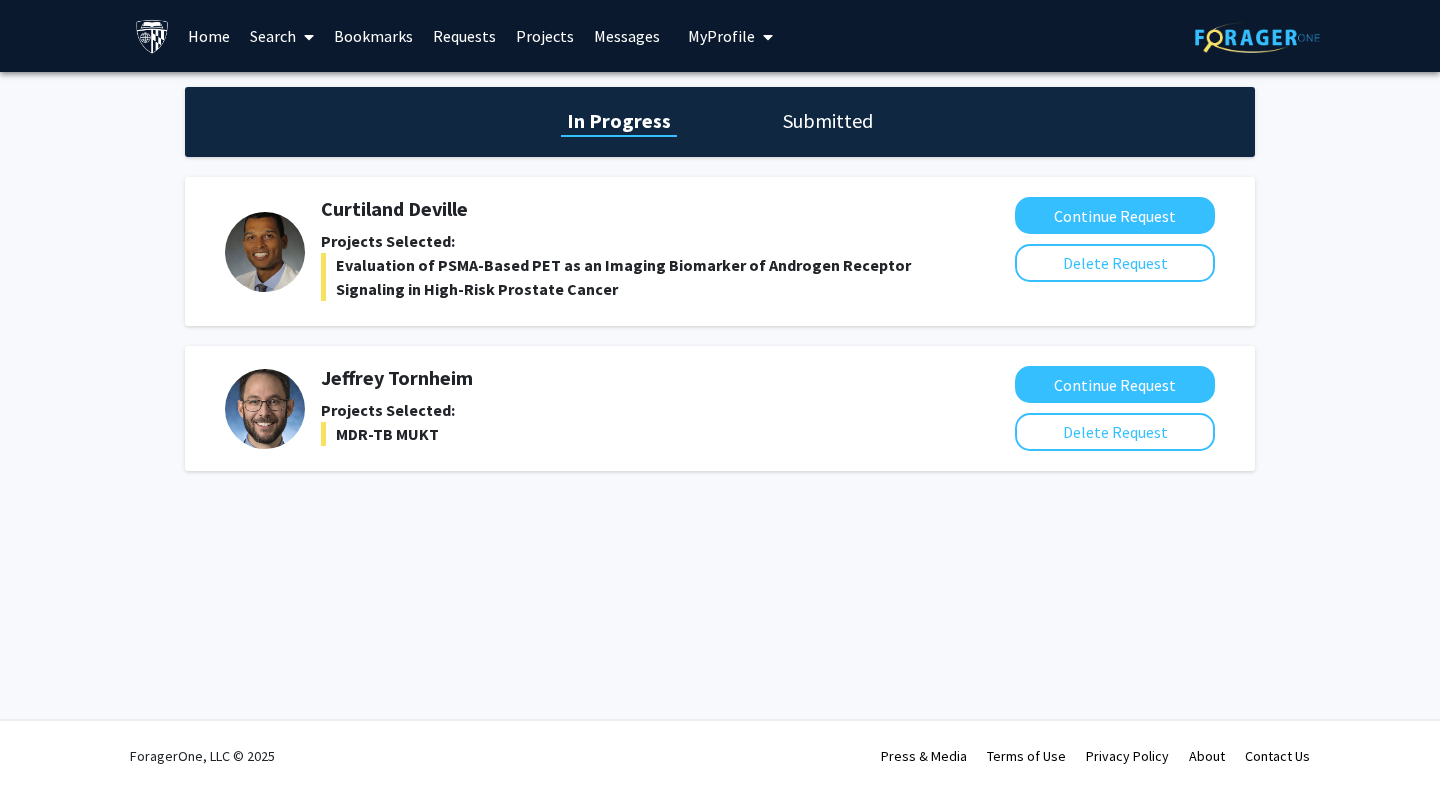 click on "Projects" at bounding box center [545, 36] 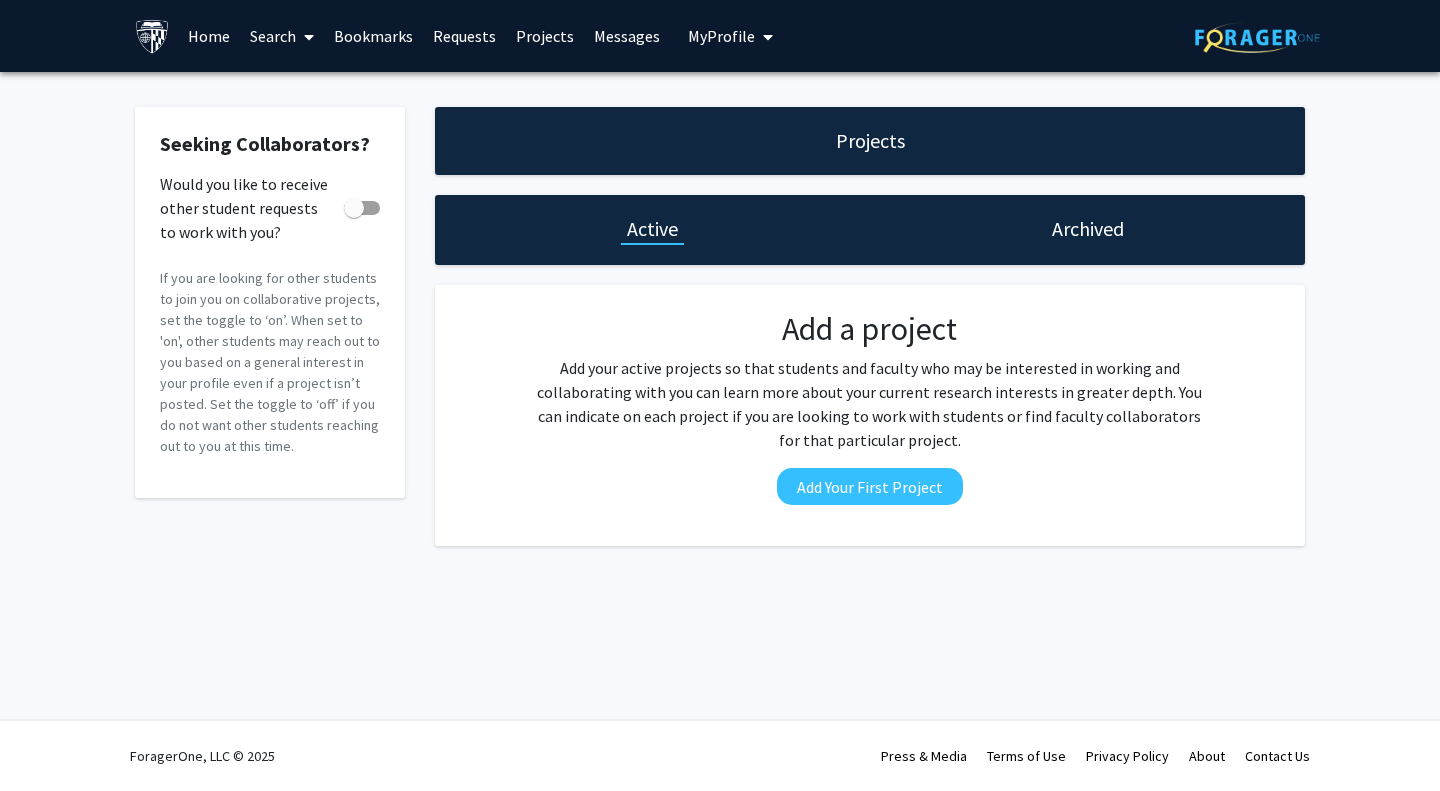 click on "Projects" 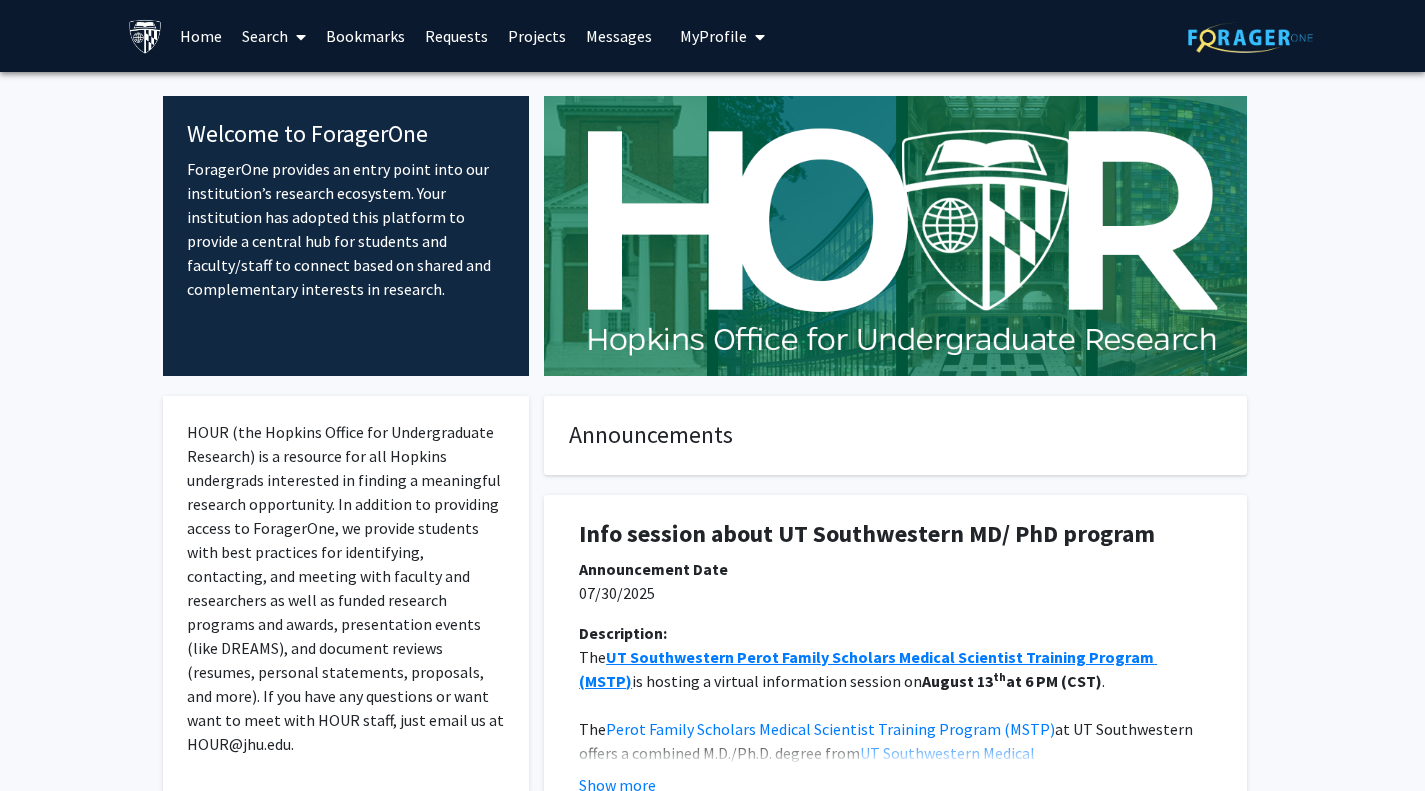 click at bounding box center (301, 37) 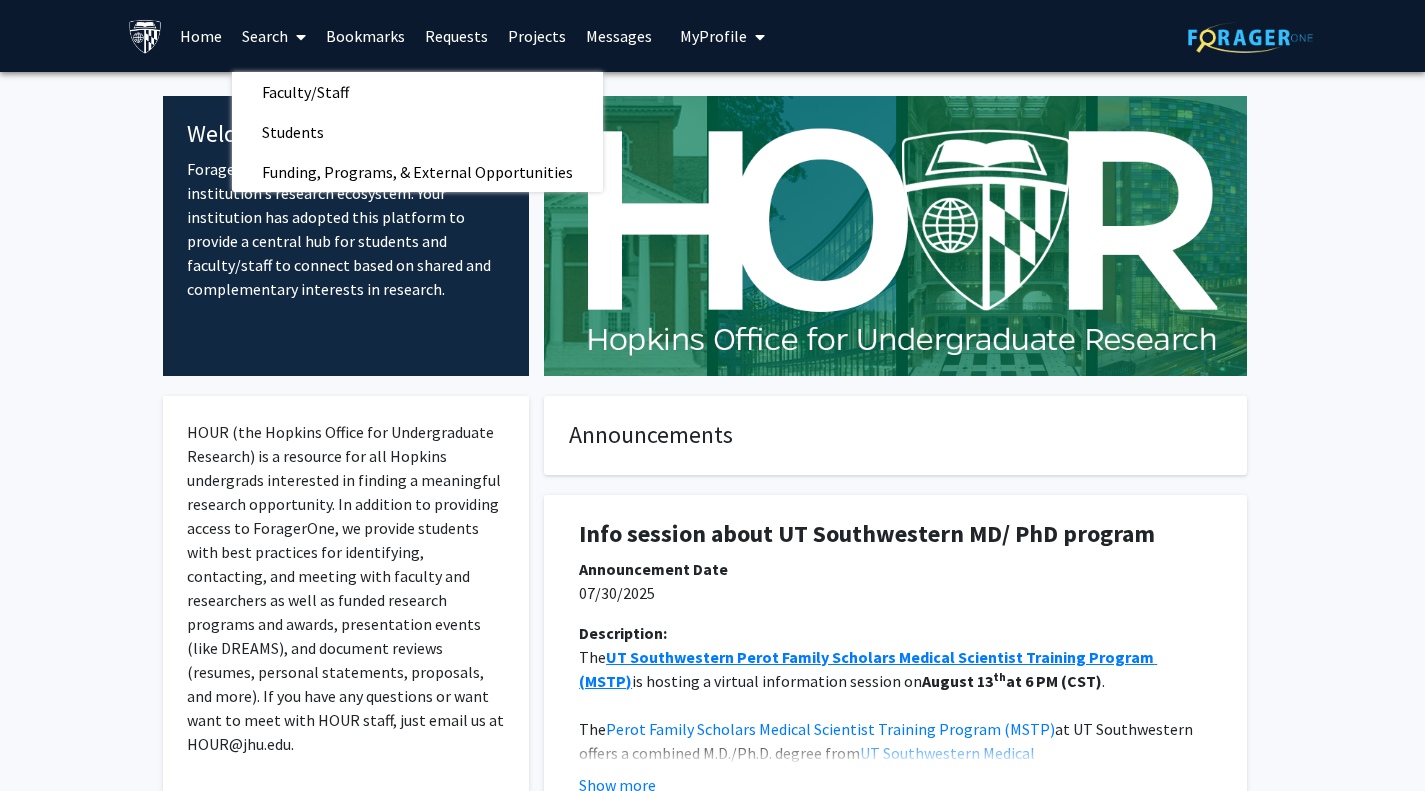 click on "Faculty/Staff" at bounding box center (305, 92) 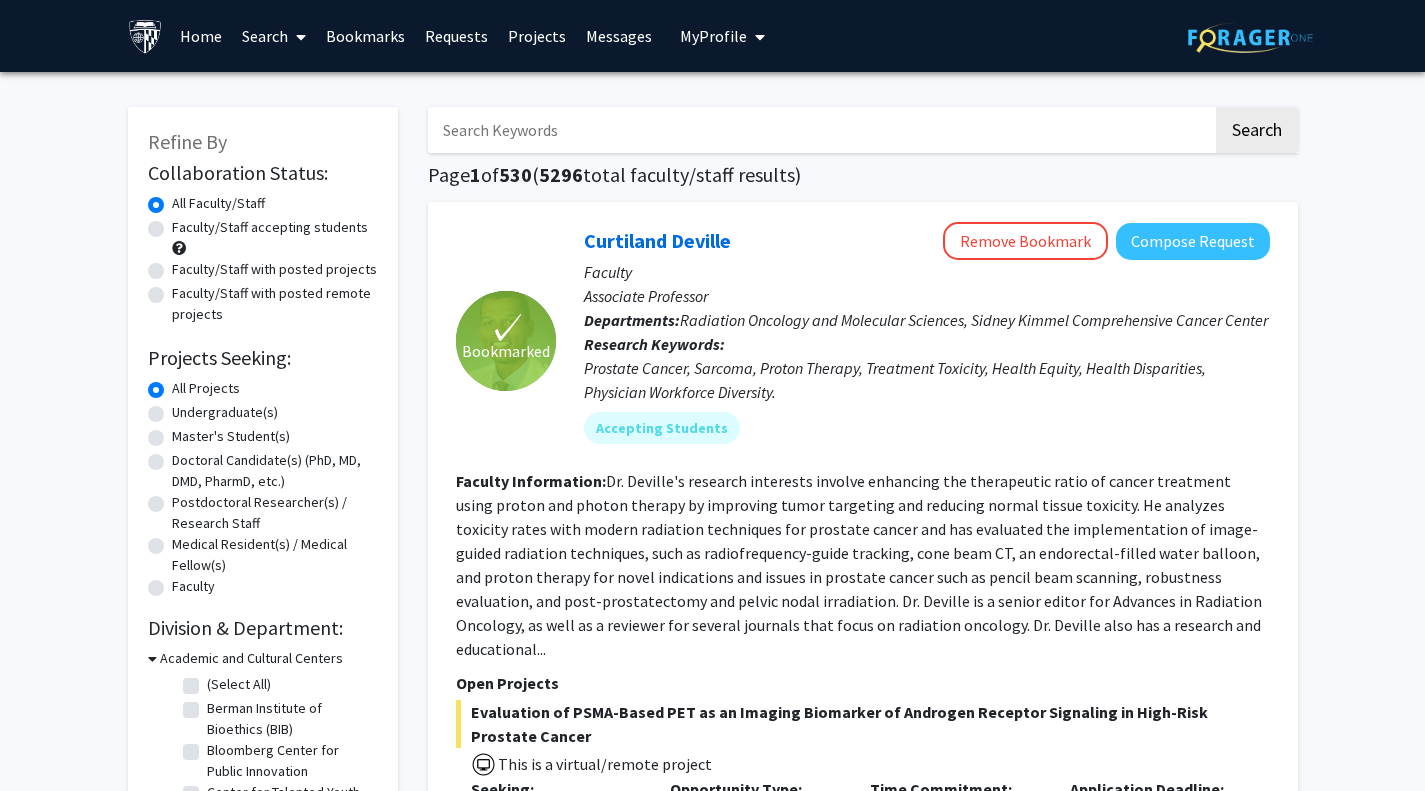 click on "Faculty/Staff with posted remote projects" 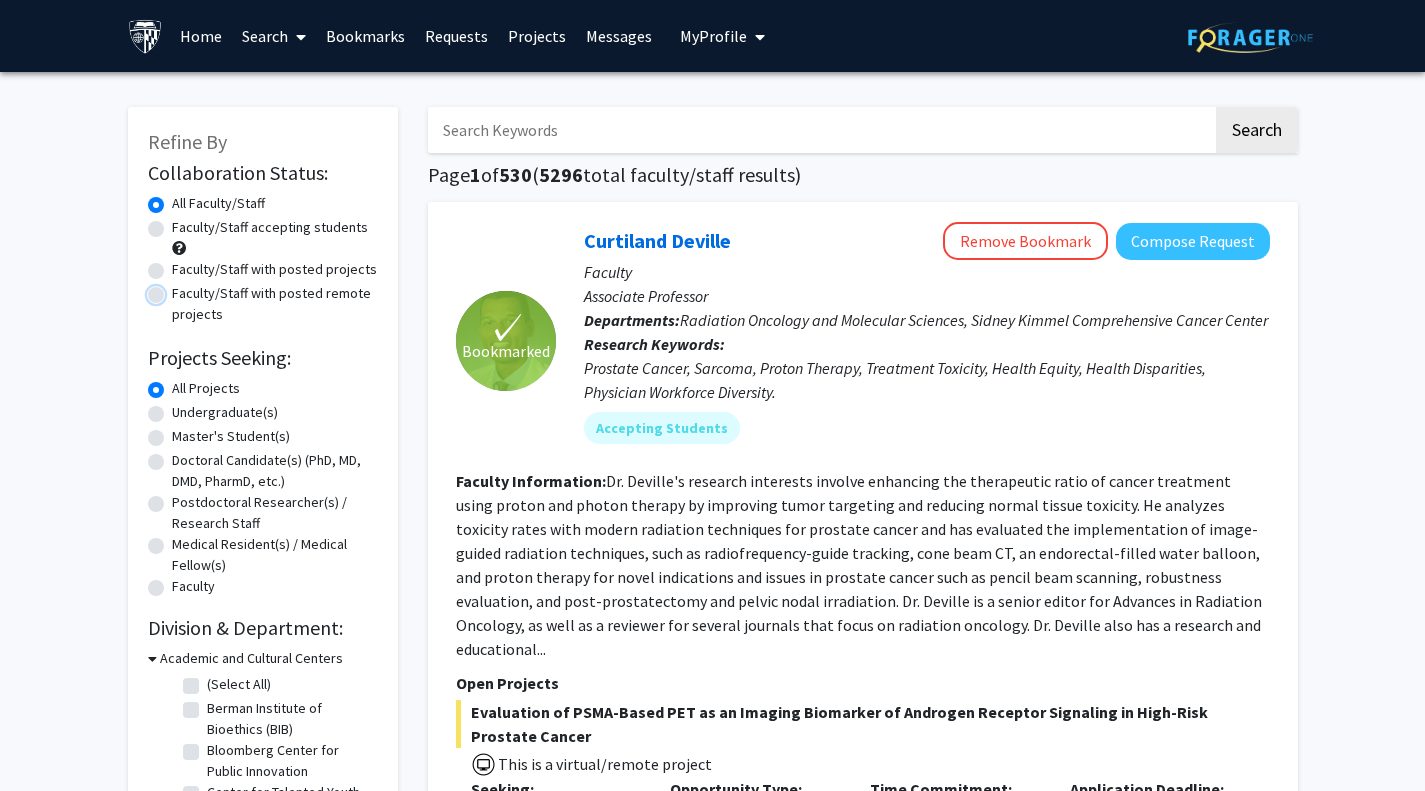 click on "Faculty/Staff with posted remote projects" at bounding box center (178, 289) 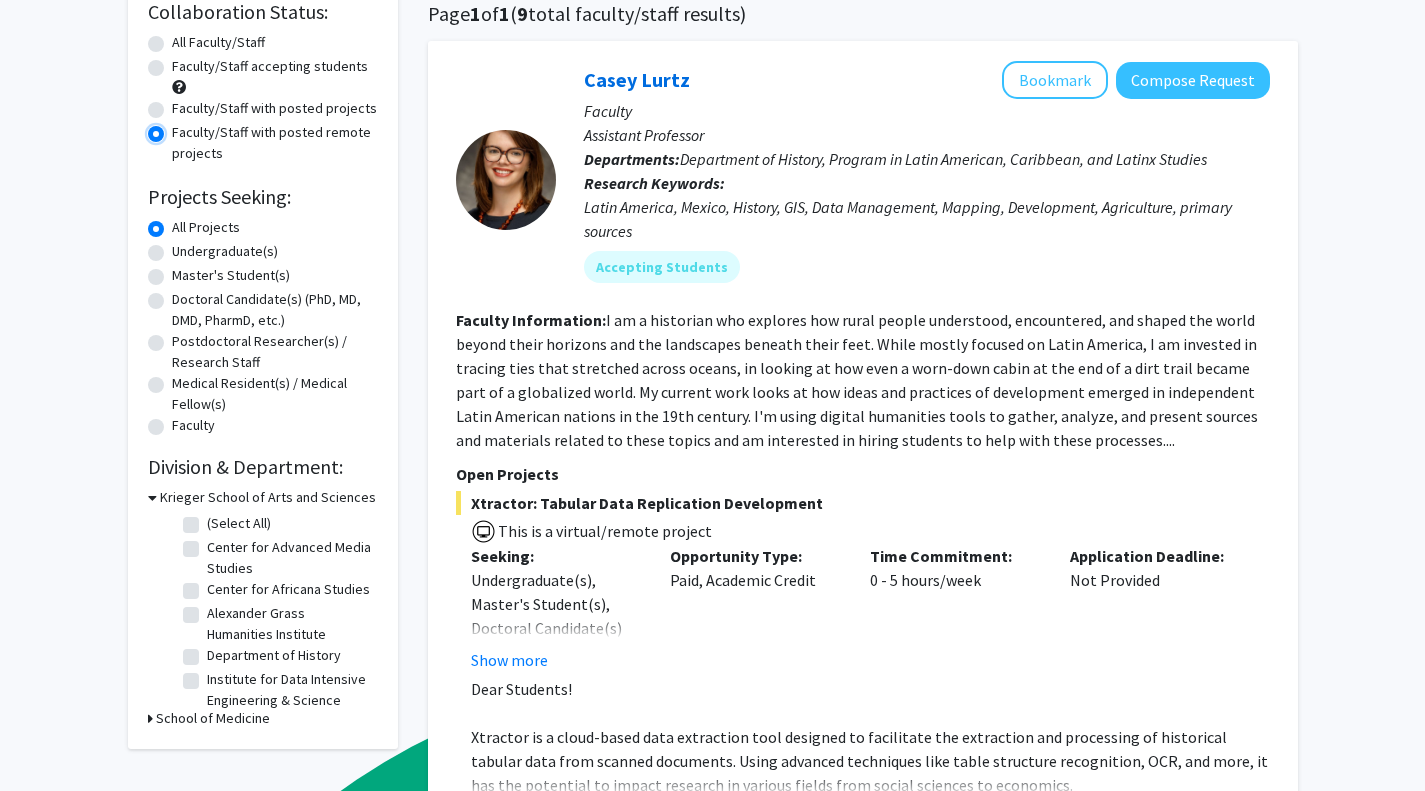scroll, scrollTop: 162, scrollLeft: 0, axis: vertical 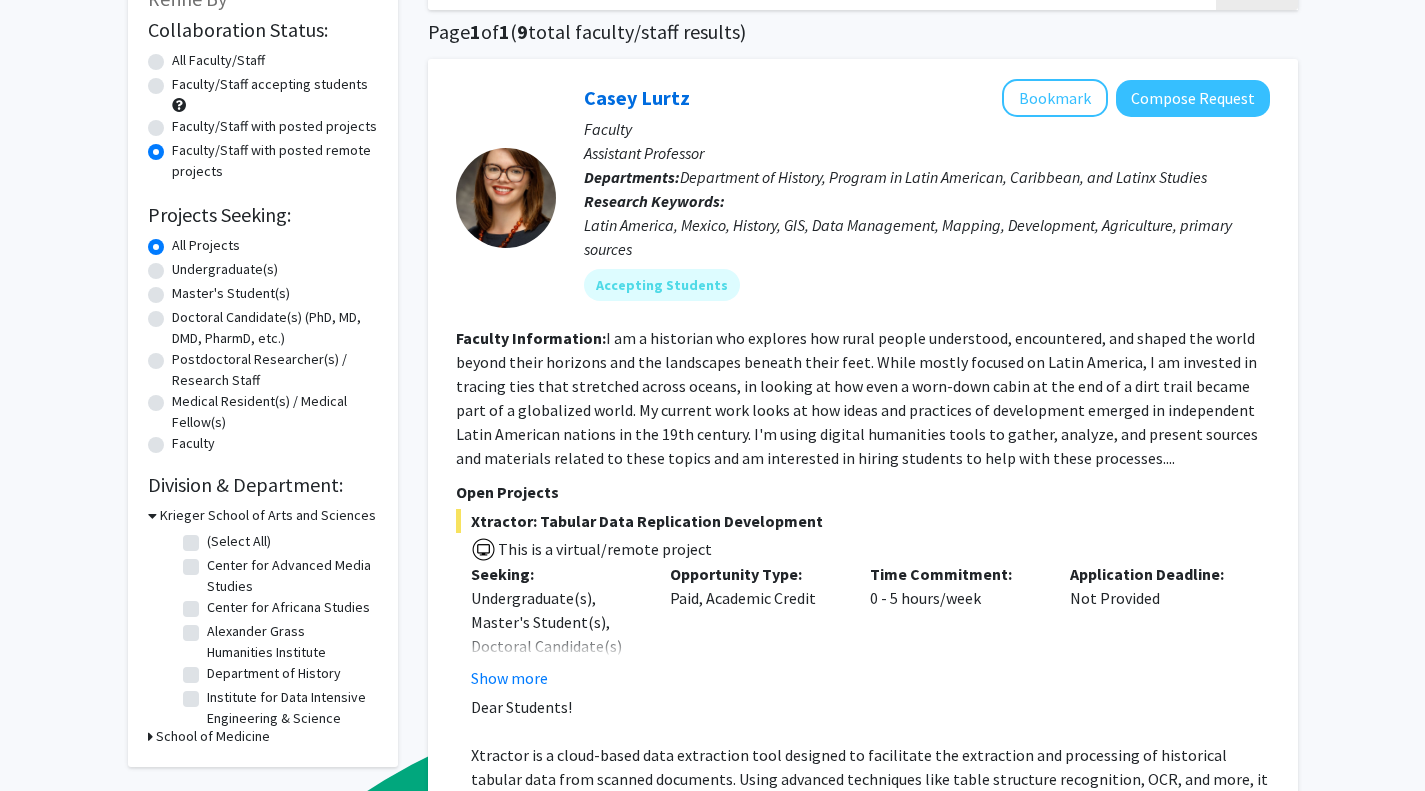 click on "School of Medicine" at bounding box center (213, 736) 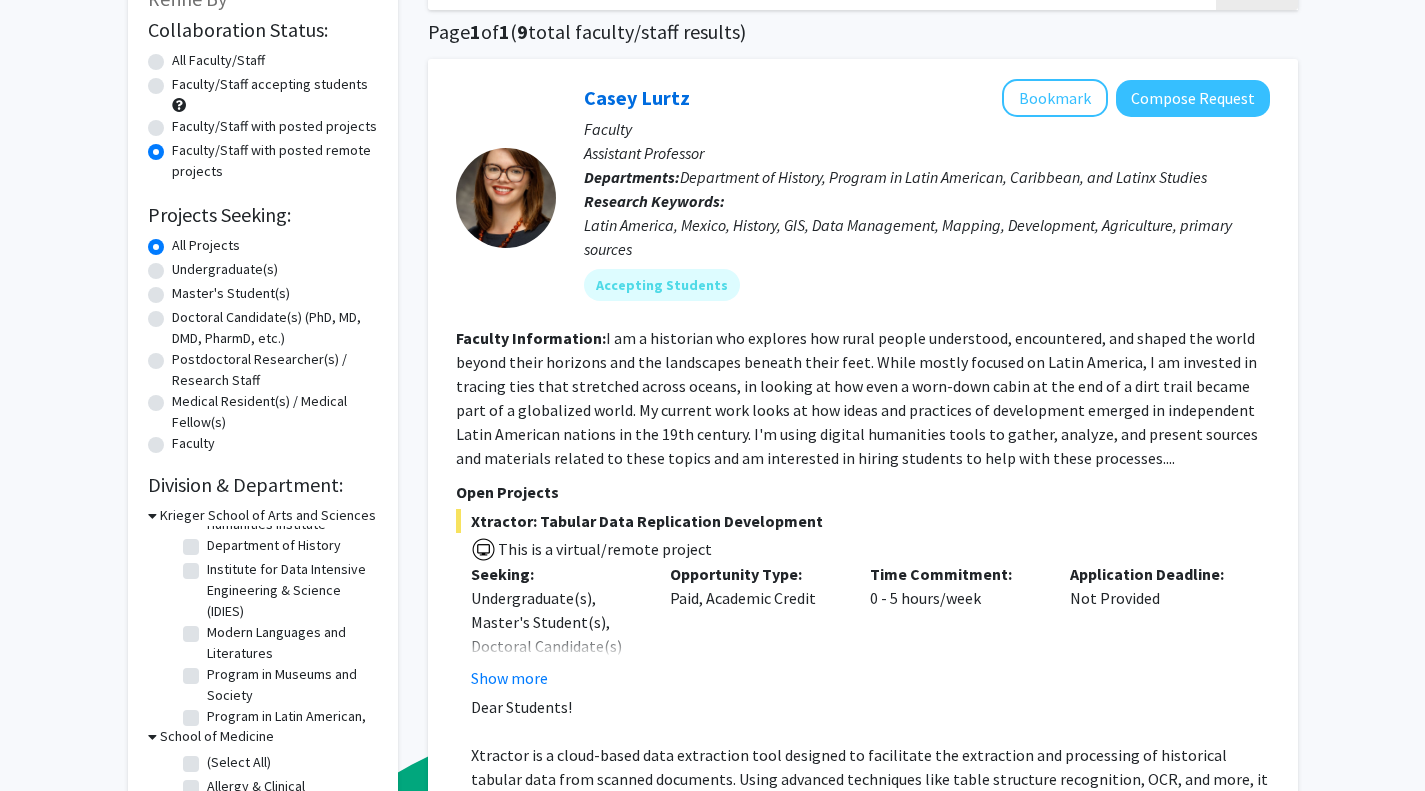scroll, scrollTop: 194, scrollLeft: 0, axis: vertical 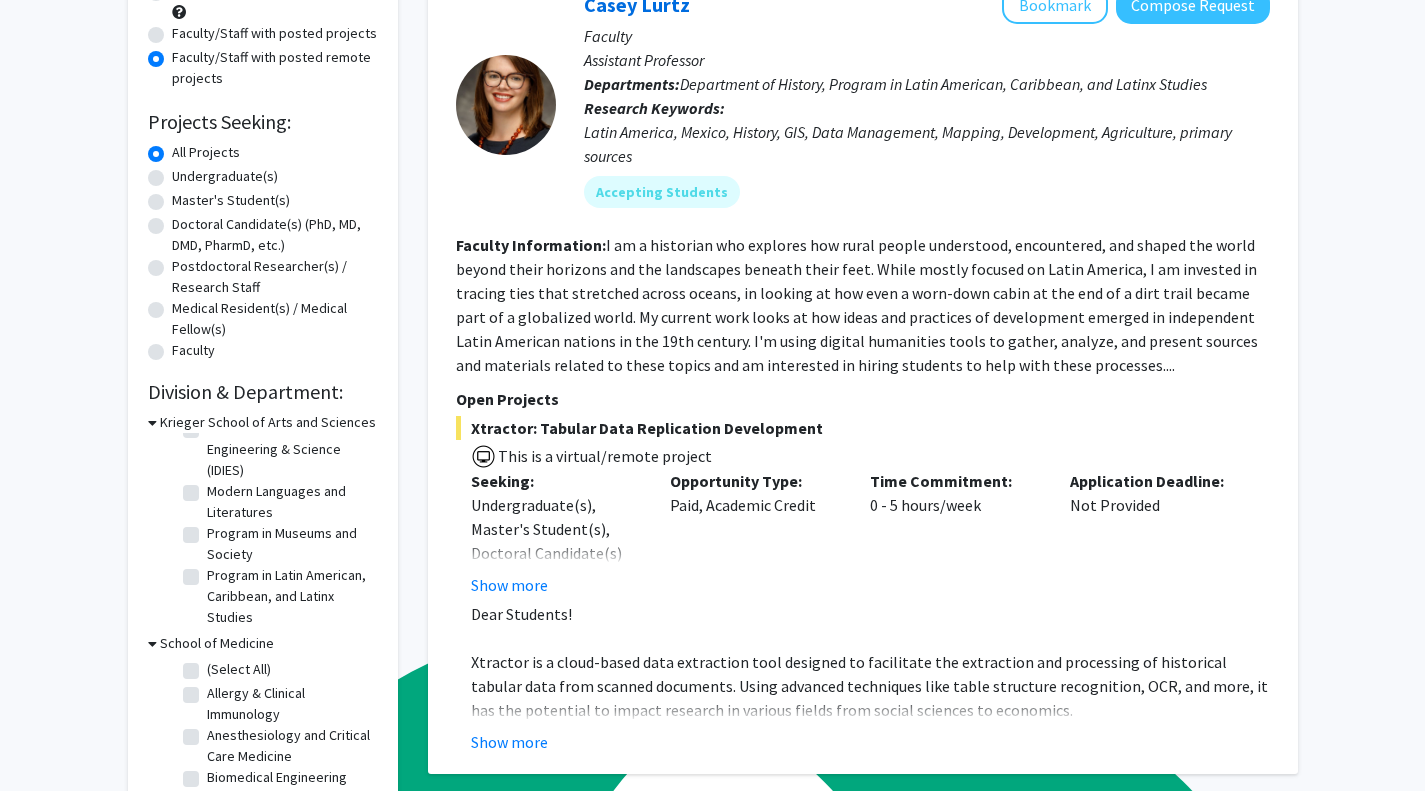 click on "Allergy & Clinical Immunology" 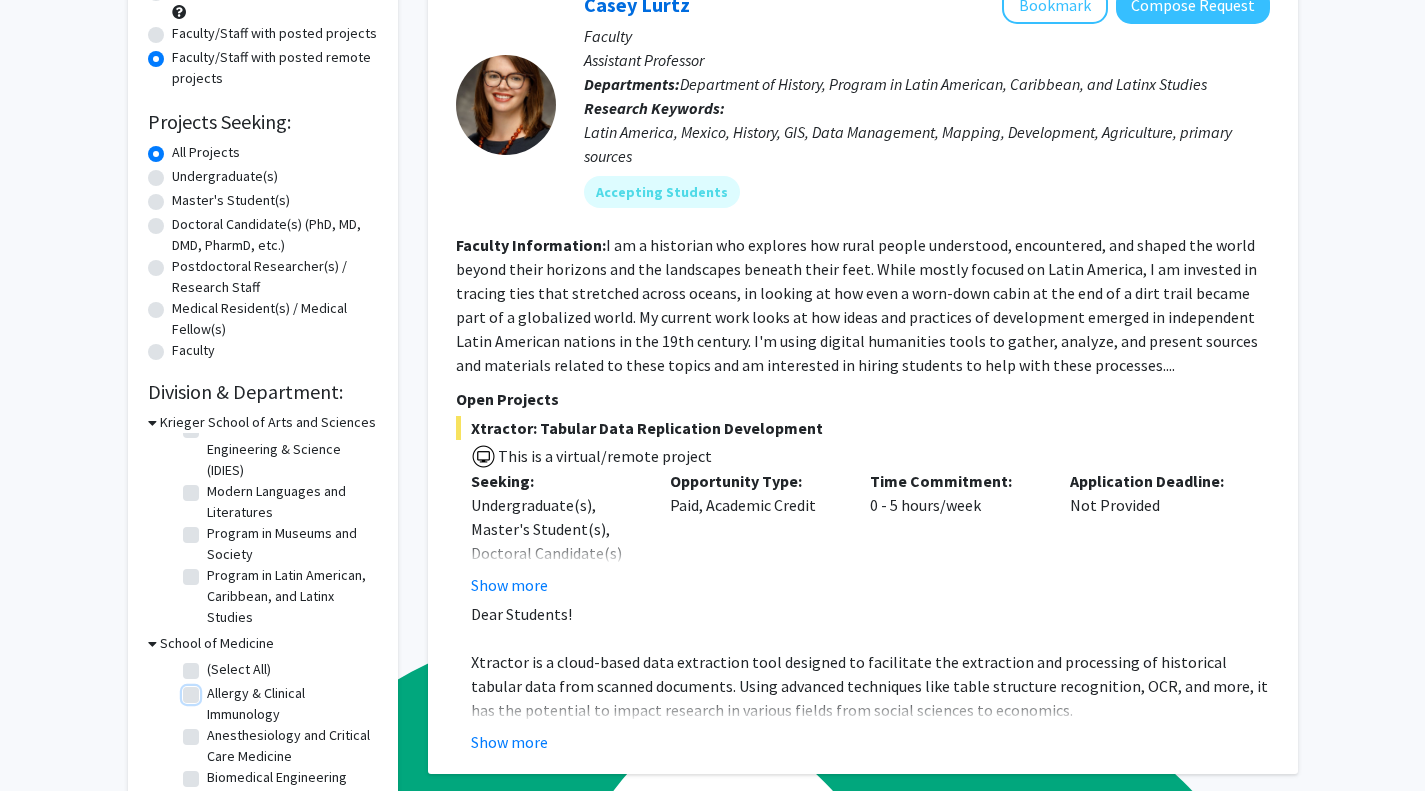 click on "Allergy & Clinical Immunology" at bounding box center [213, 689] 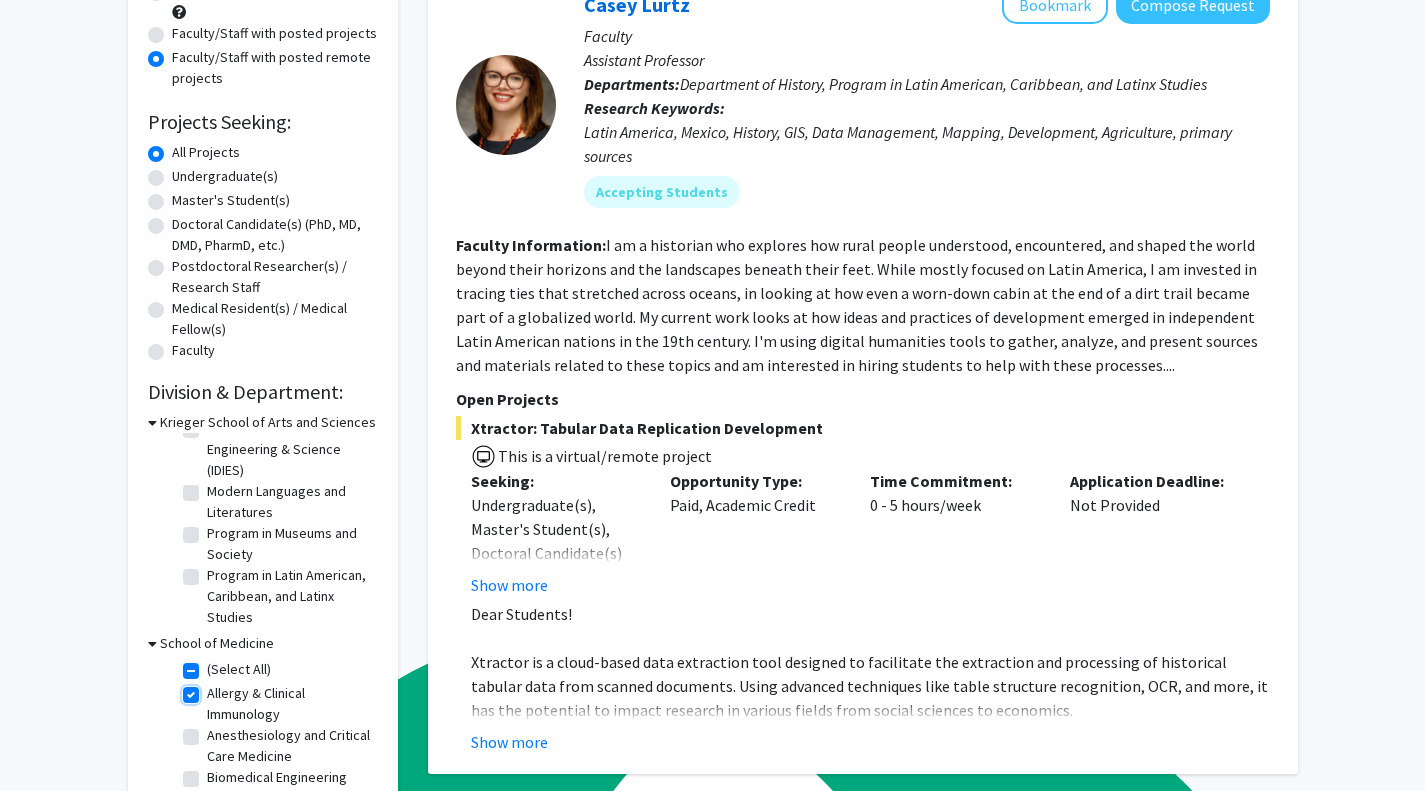 checkbox on "true" 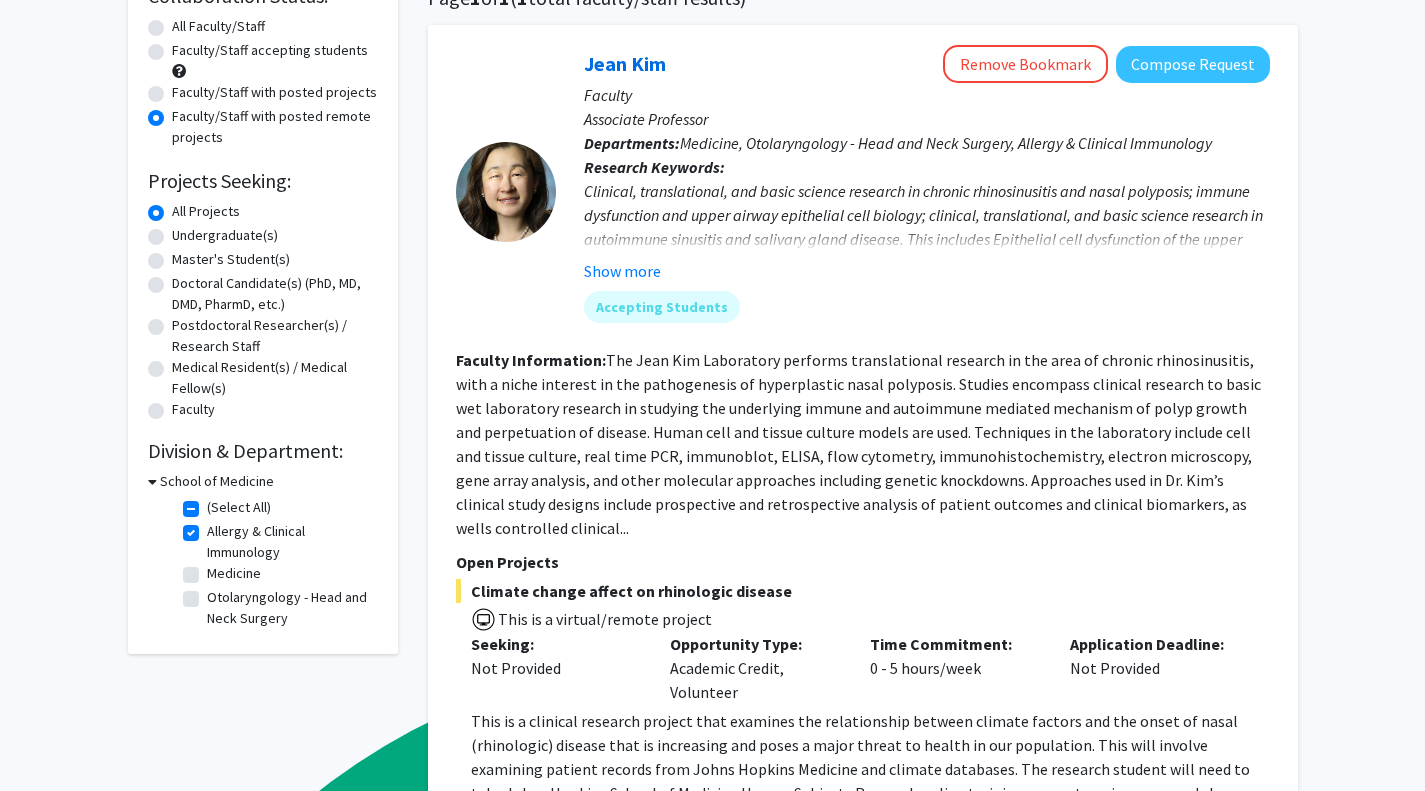 scroll, scrollTop: 221, scrollLeft: 0, axis: vertical 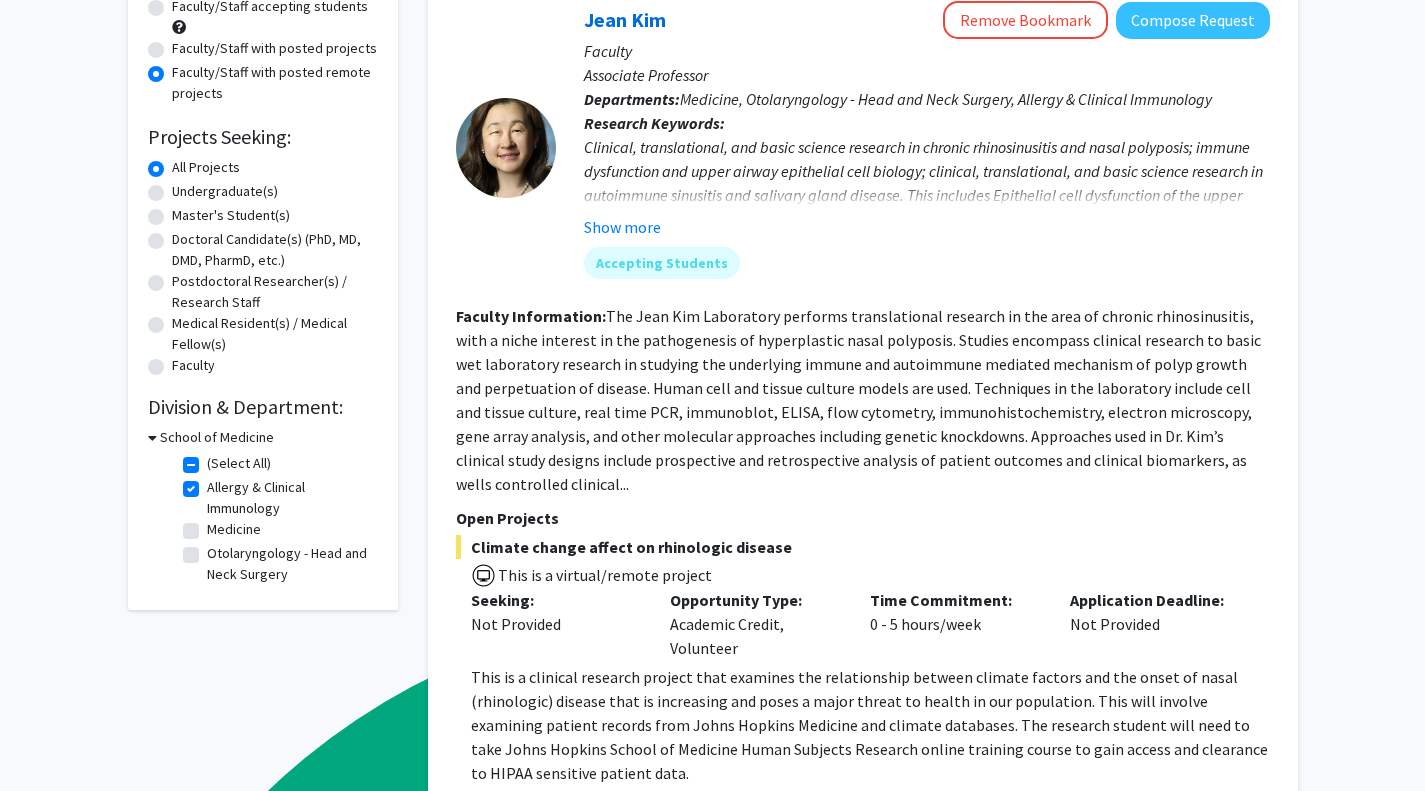 click on "(Select All)" 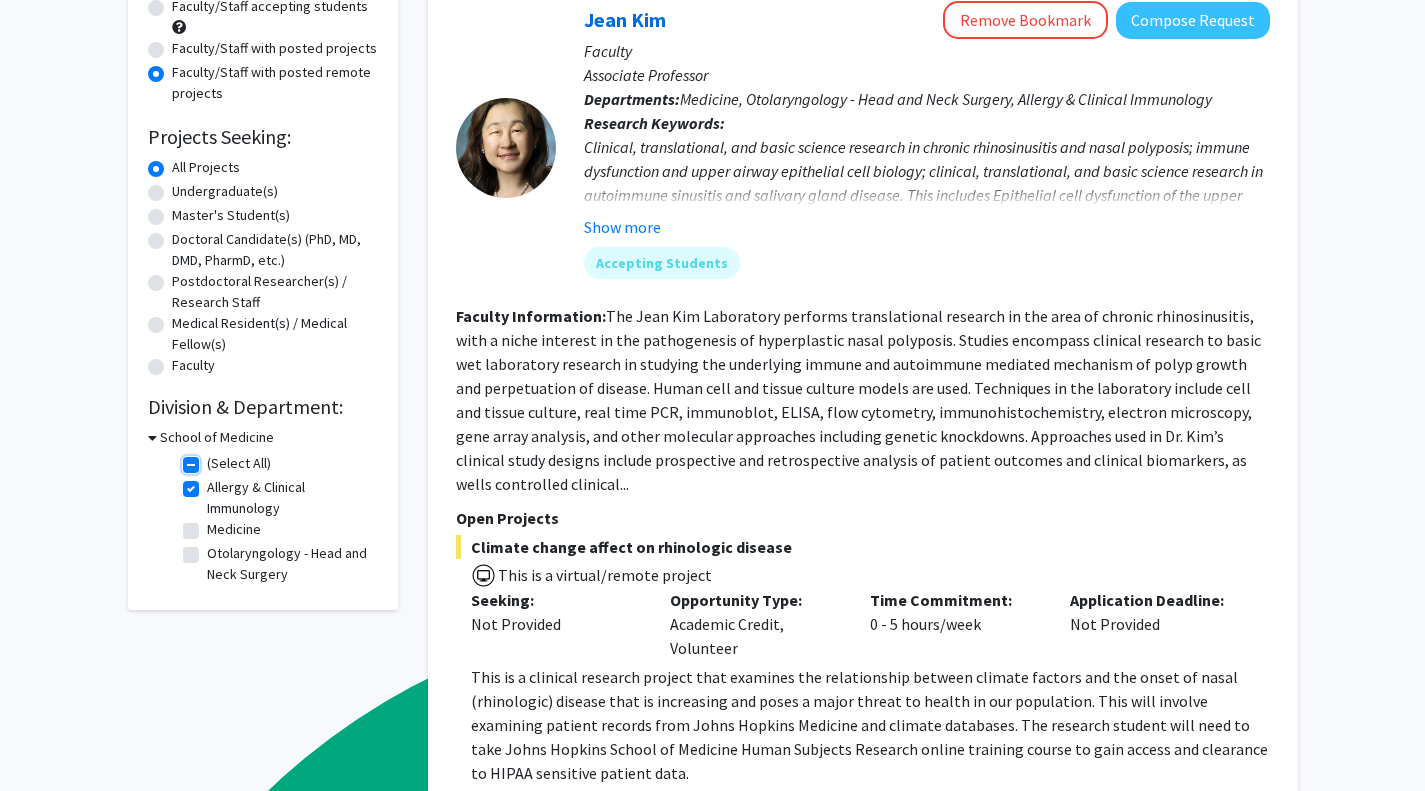 click on "(Select All)" at bounding box center [213, 459] 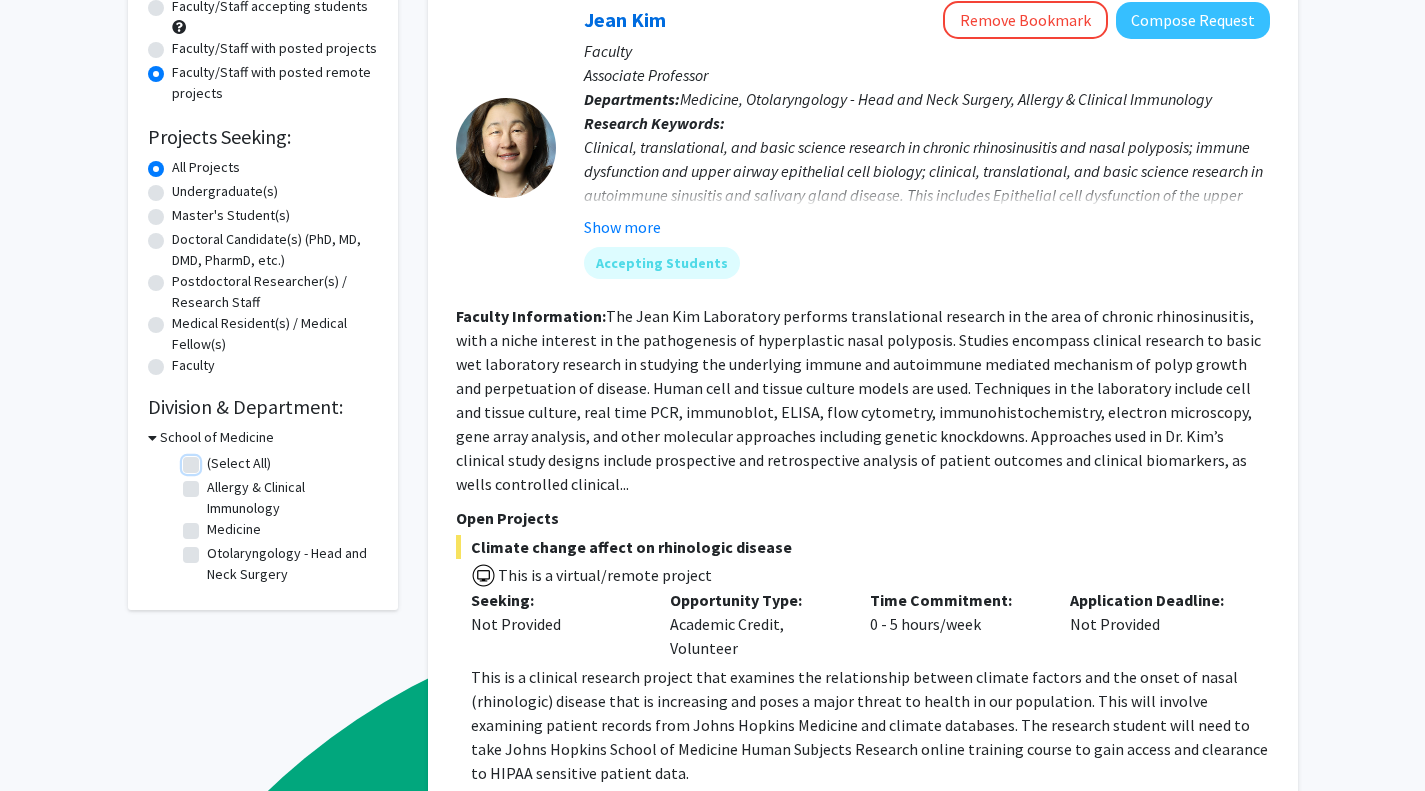 checkbox on "false" 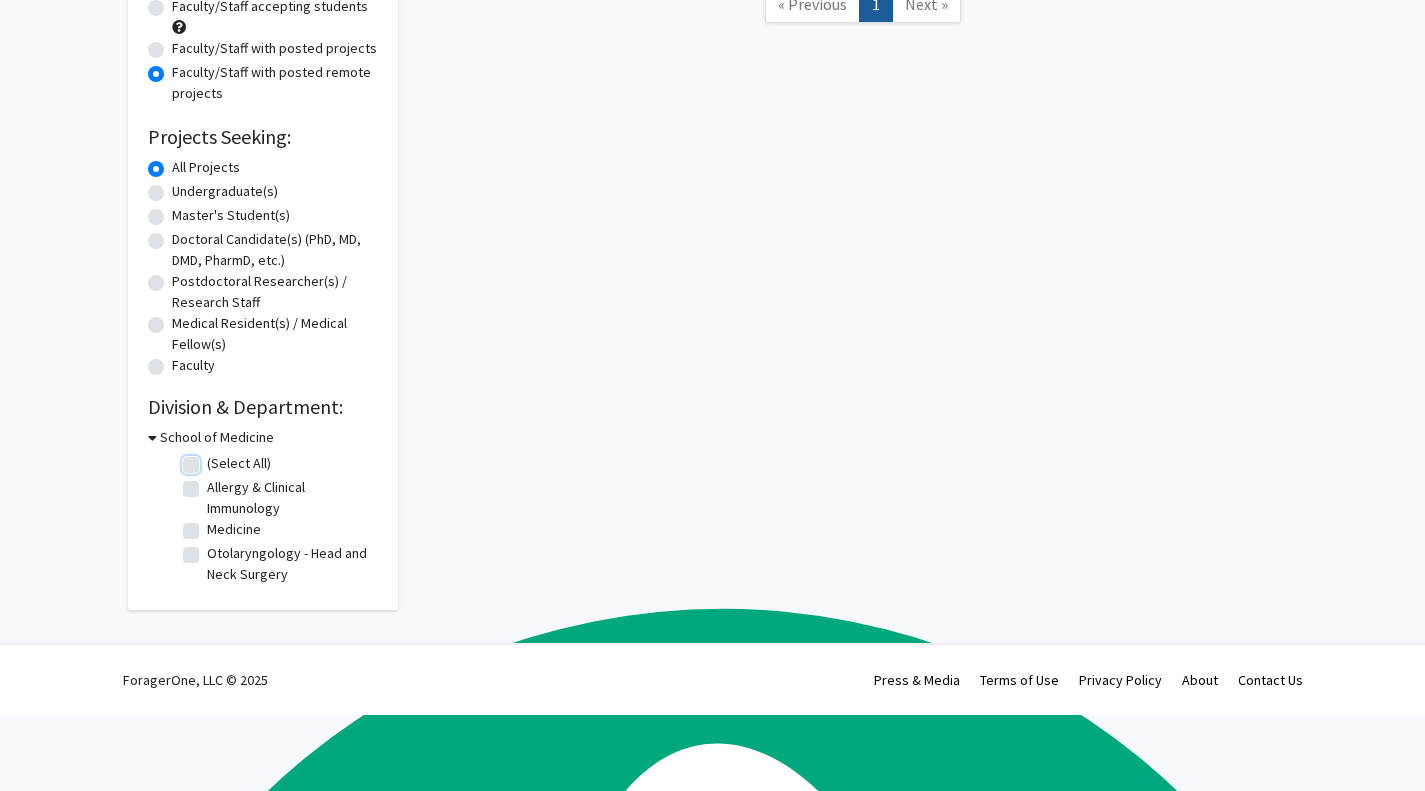 scroll, scrollTop: 0, scrollLeft: 0, axis: both 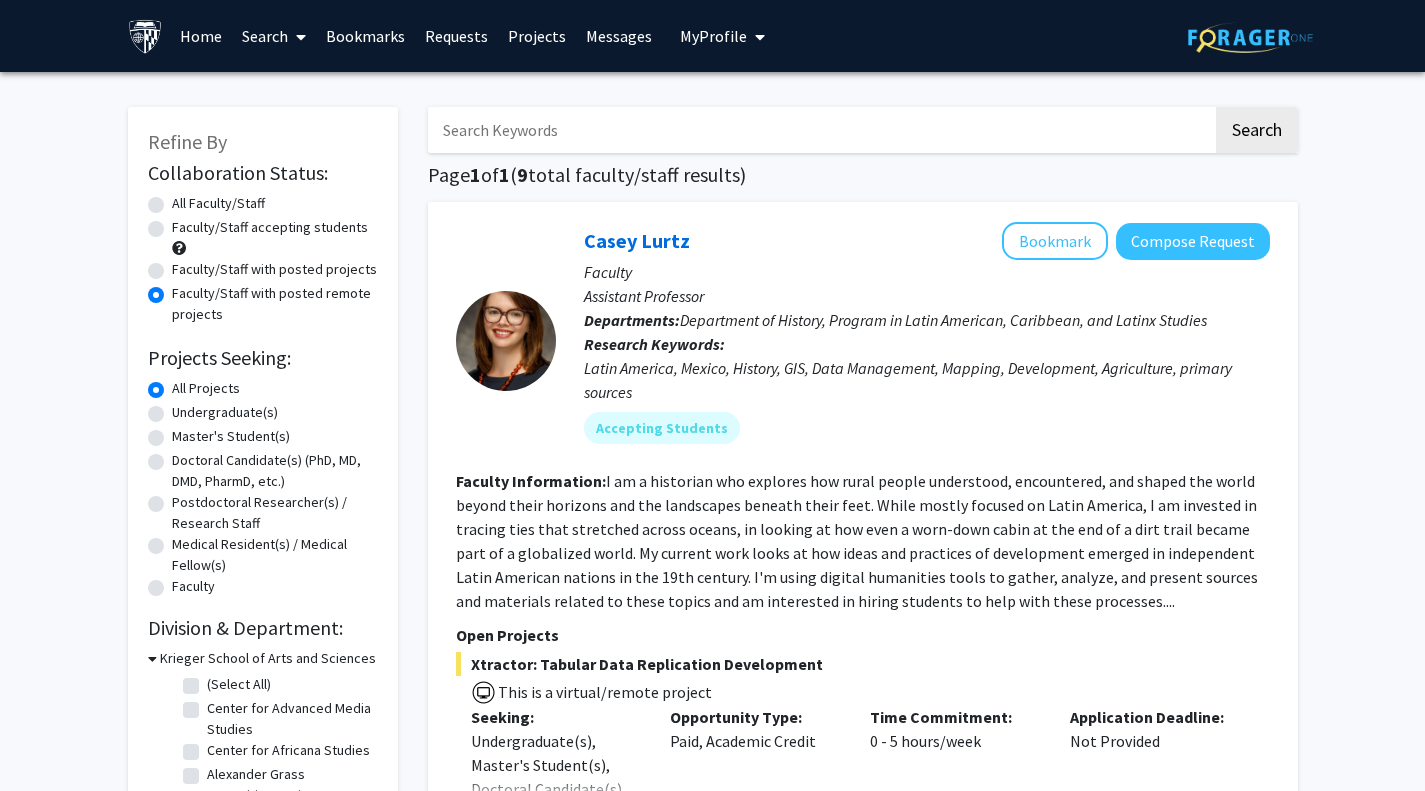 click on "(Select All)" 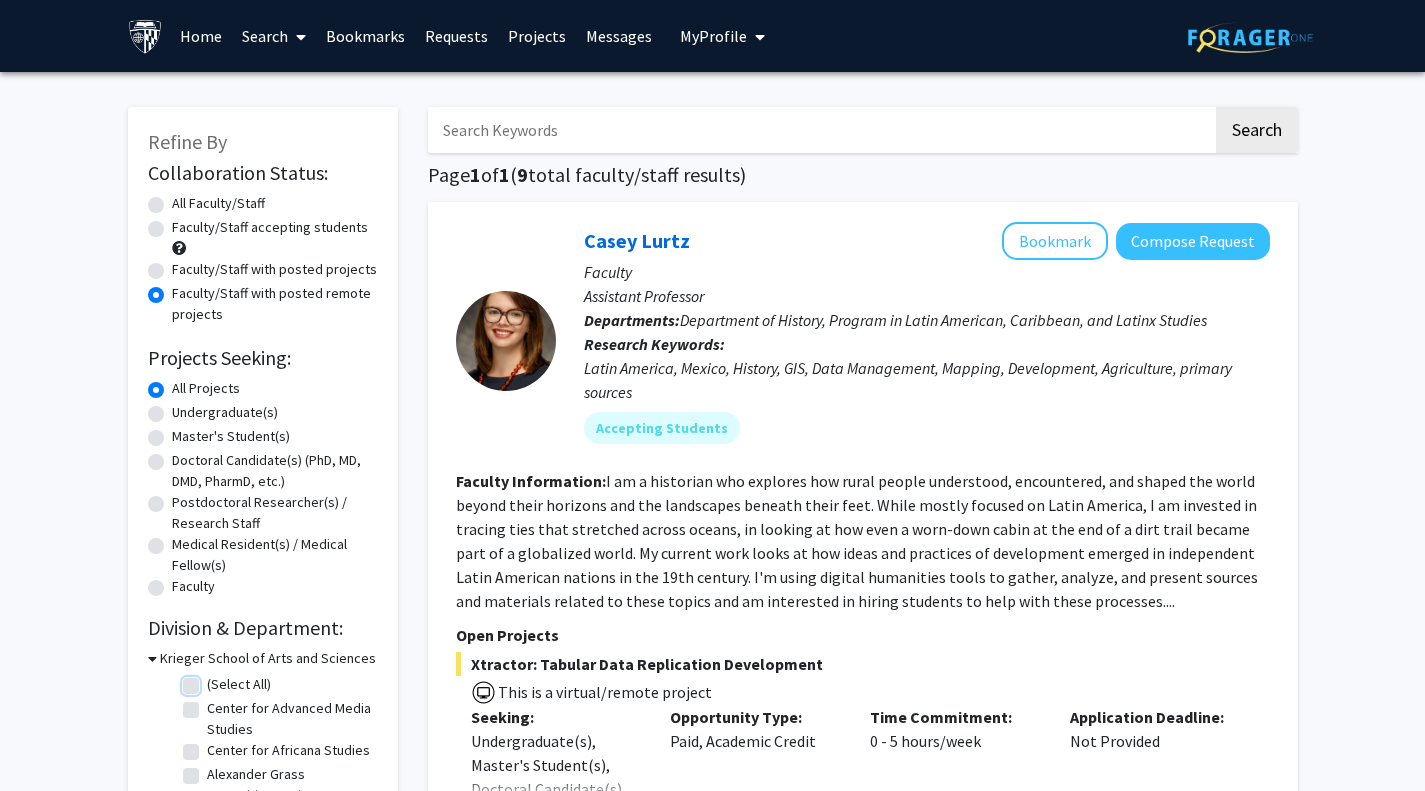 click on "(Select All)" at bounding box center (213, 680) 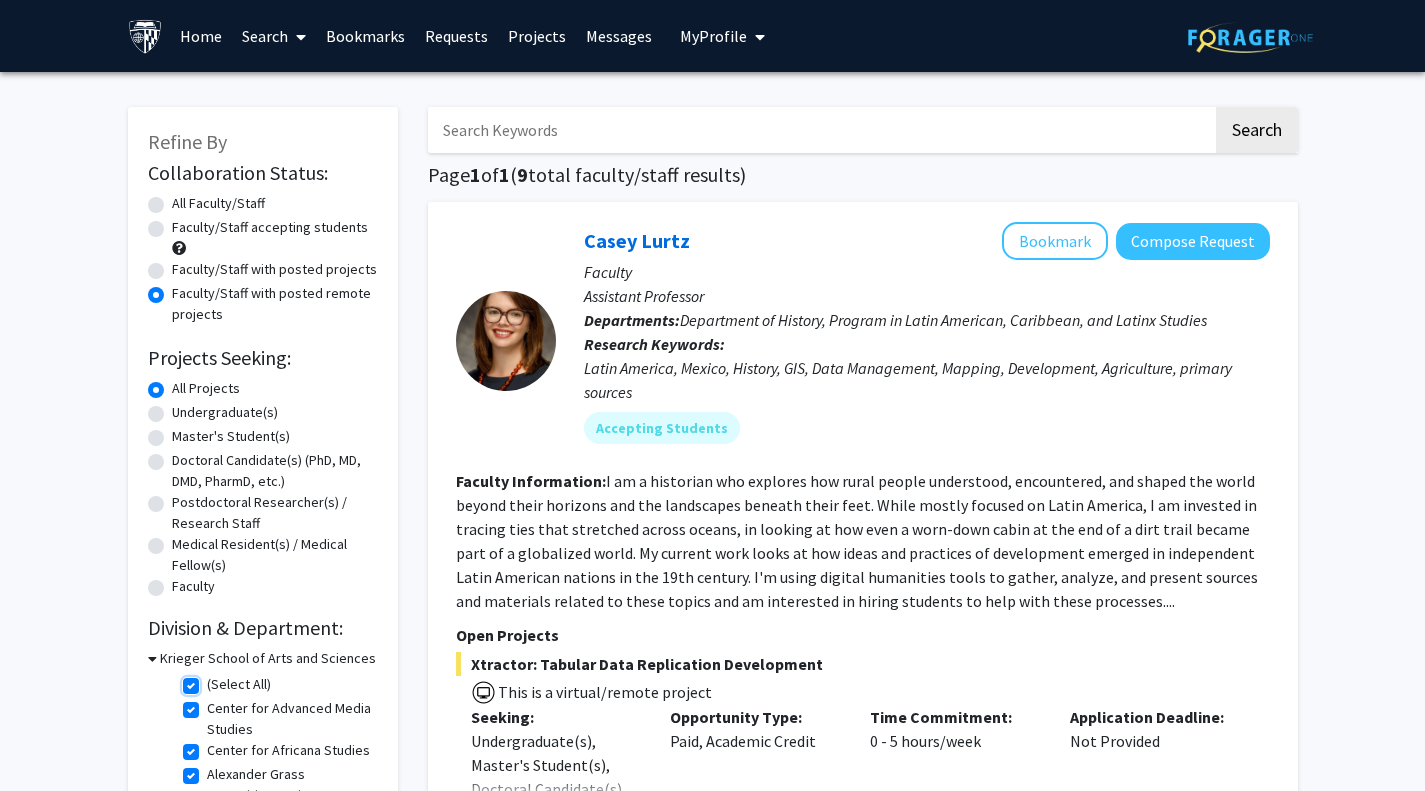 checkbox on "true" 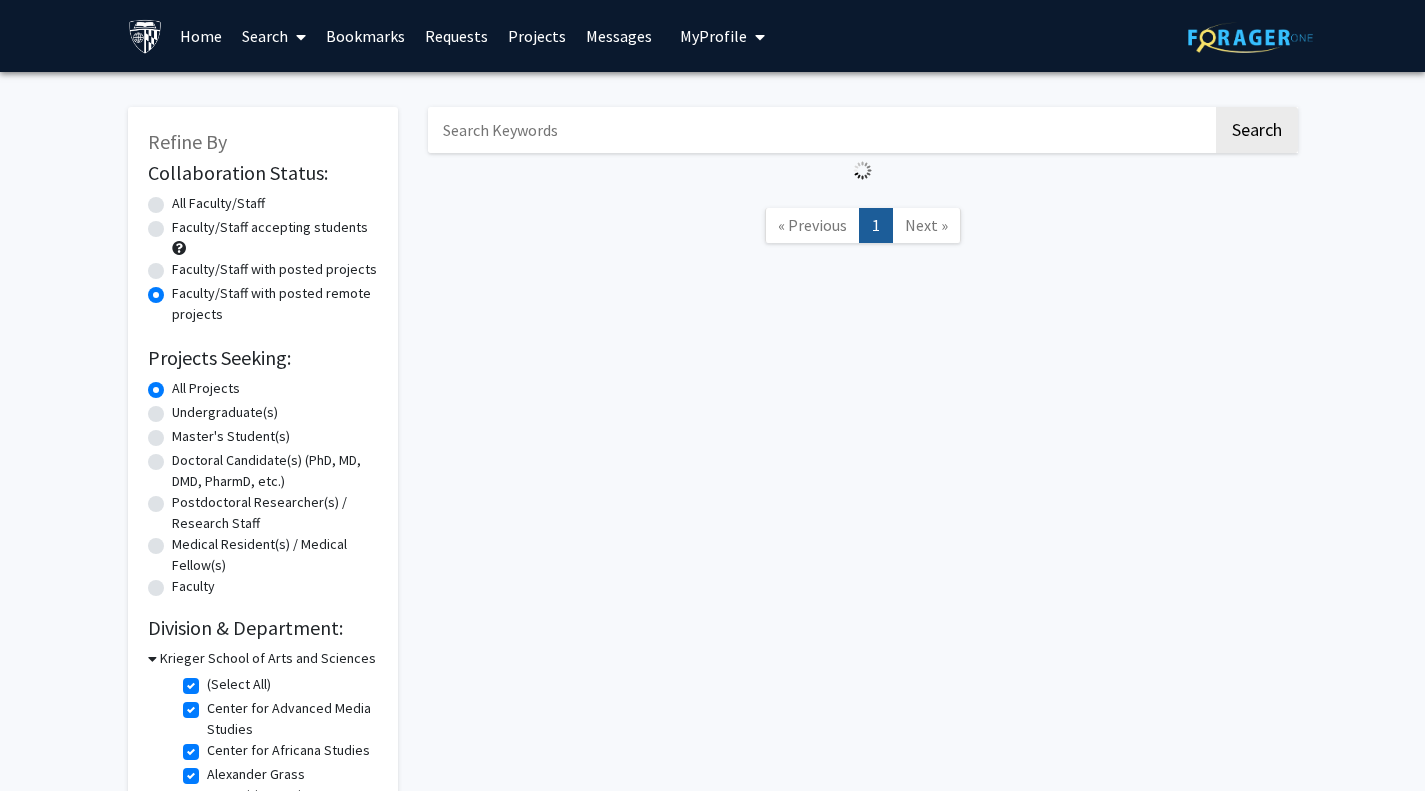 click on "(Select All)" 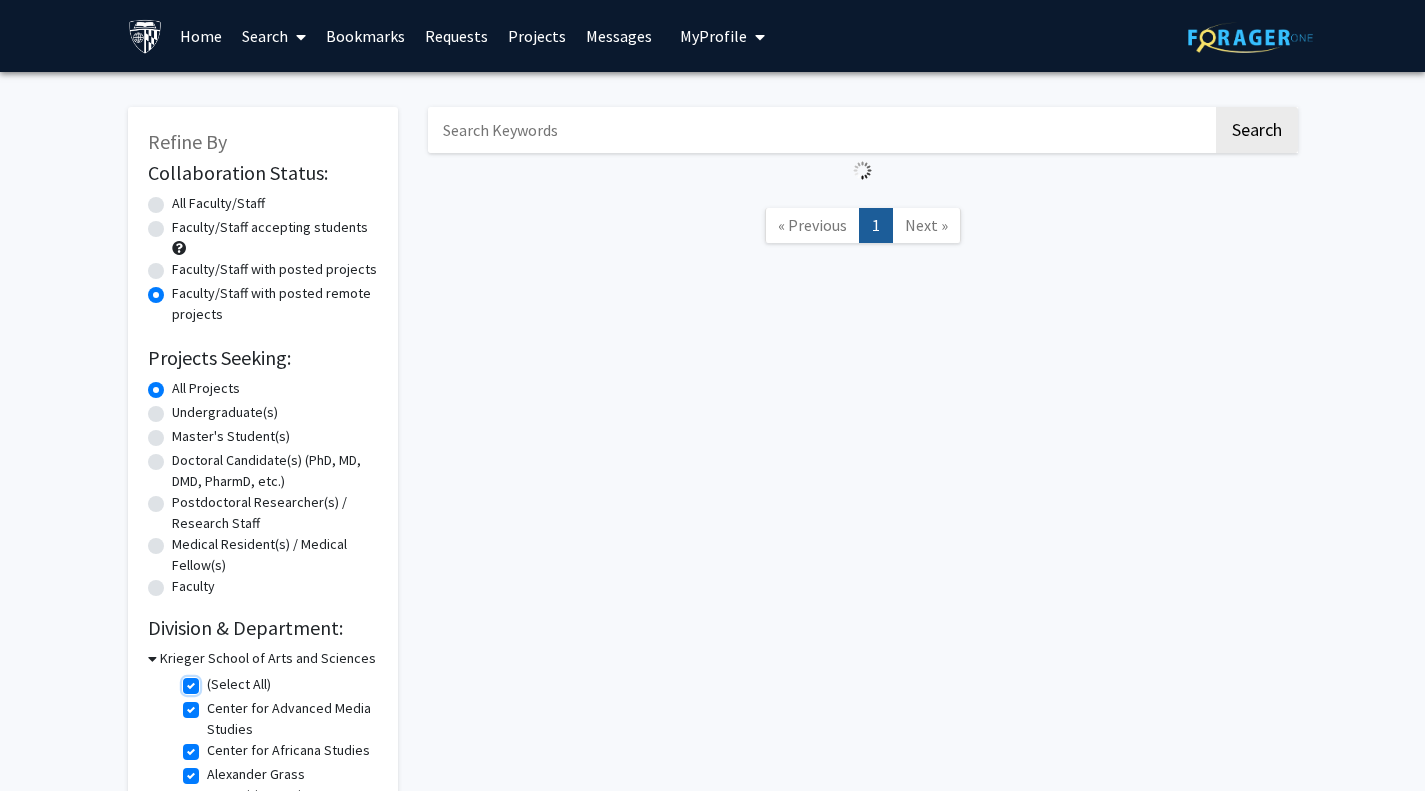click on "(Select All)" at bounding box center [213, 680] 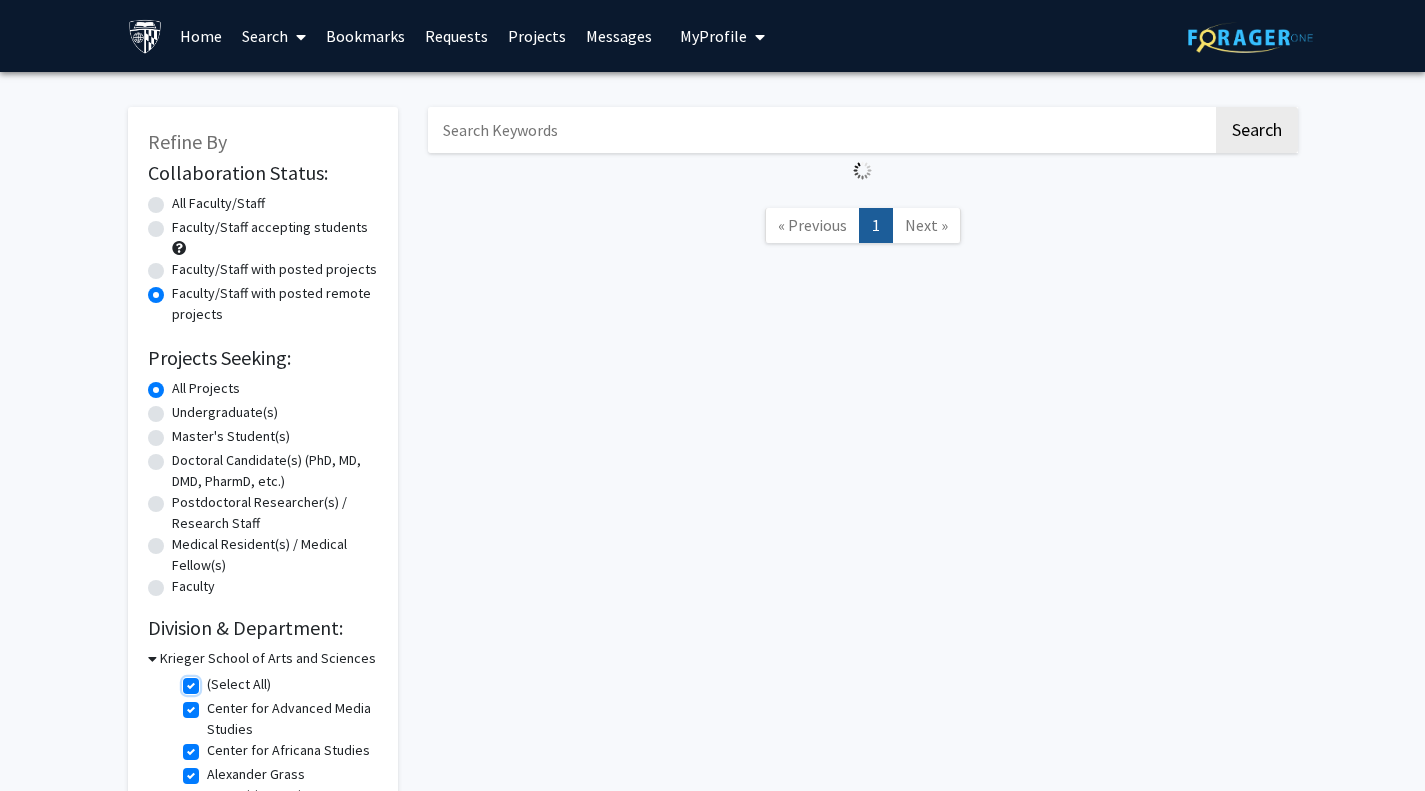 checkbox on "false" 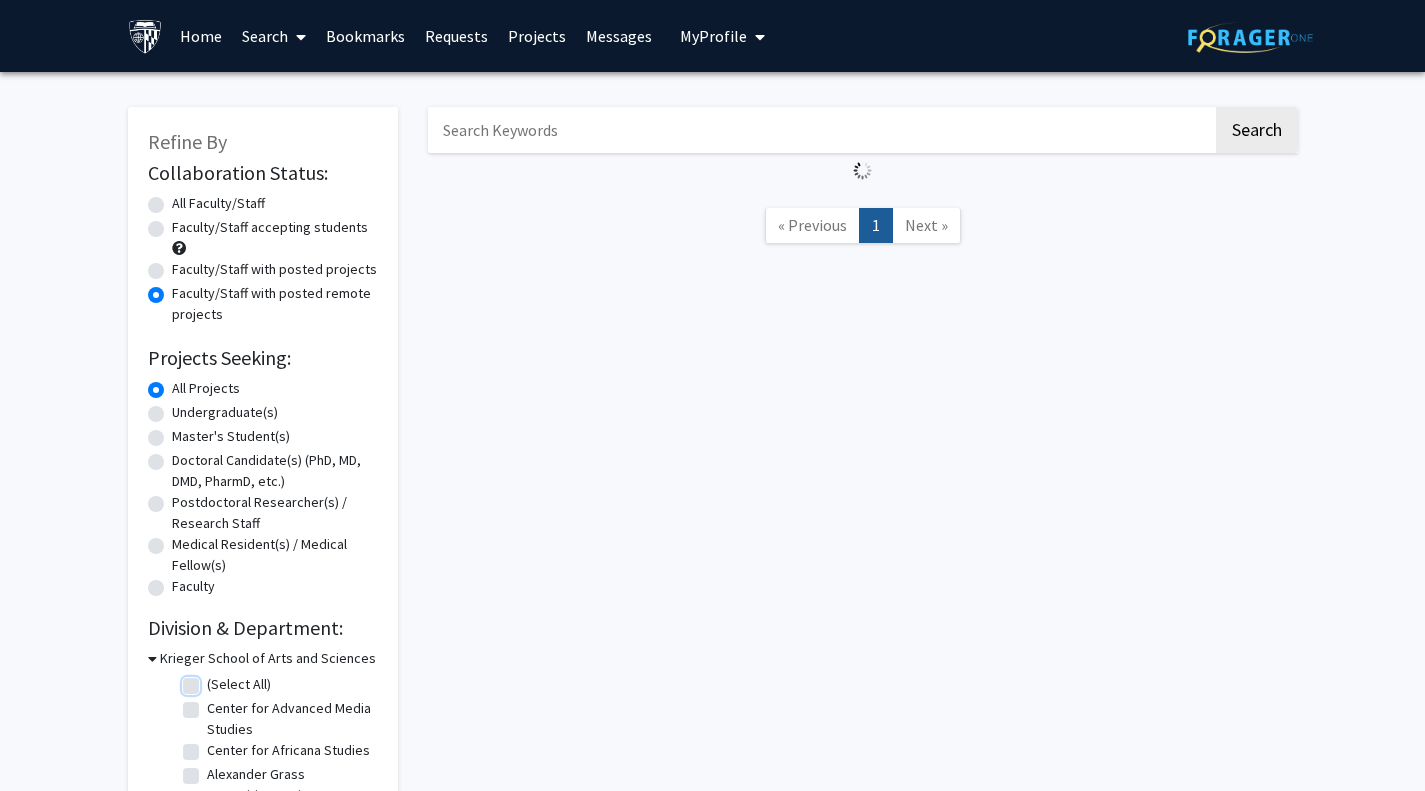 checkbox on "false" 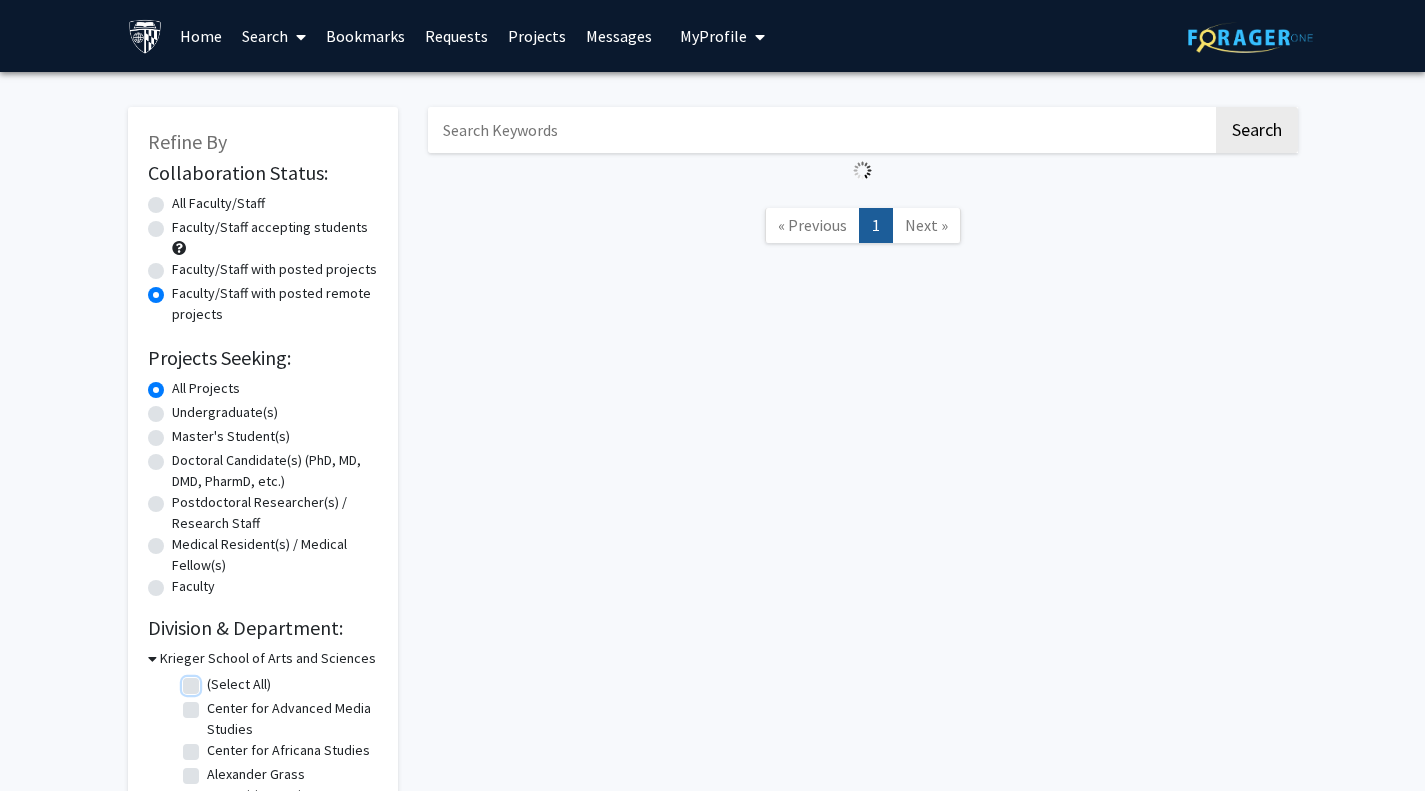 checkbox on "false" 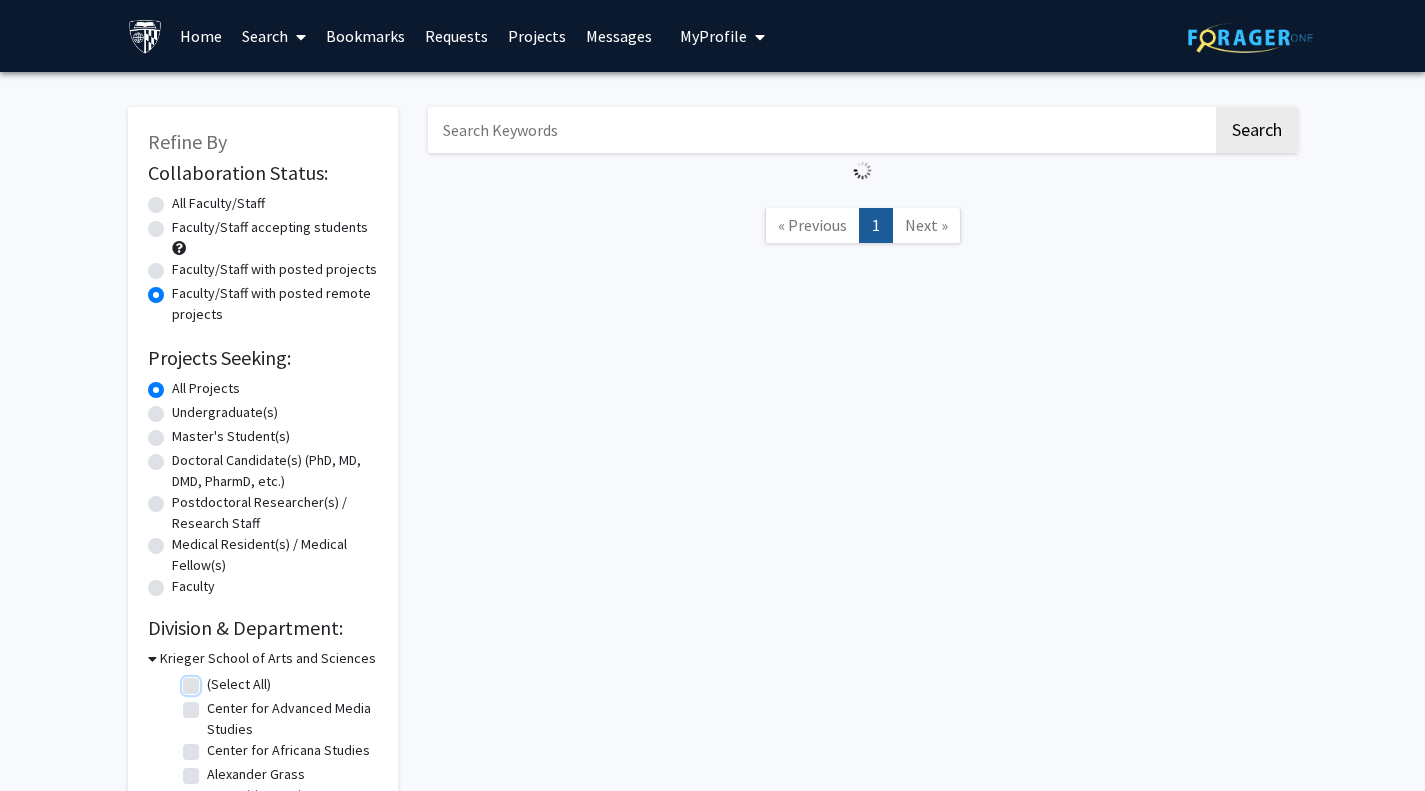 checkbox on "false" 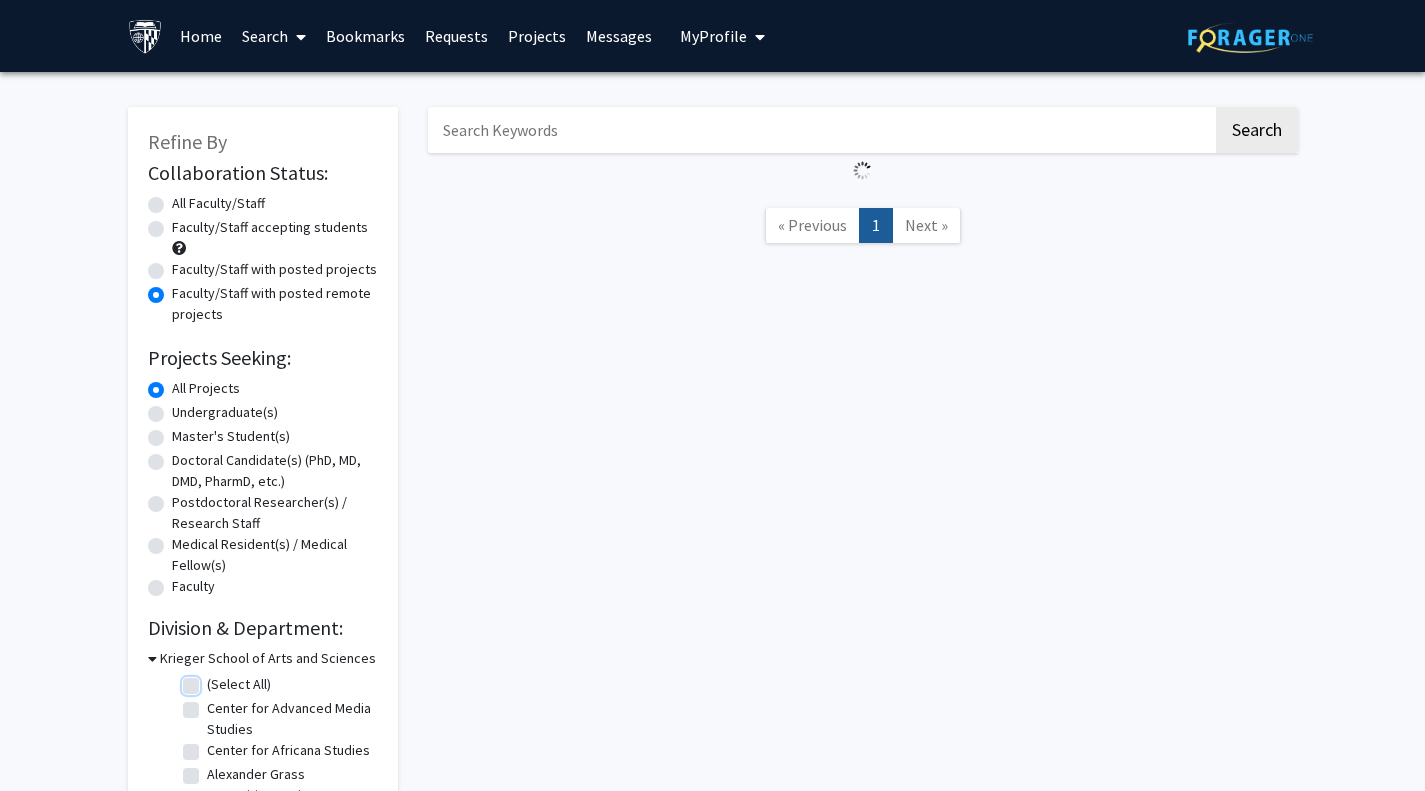 checkbox on "false" 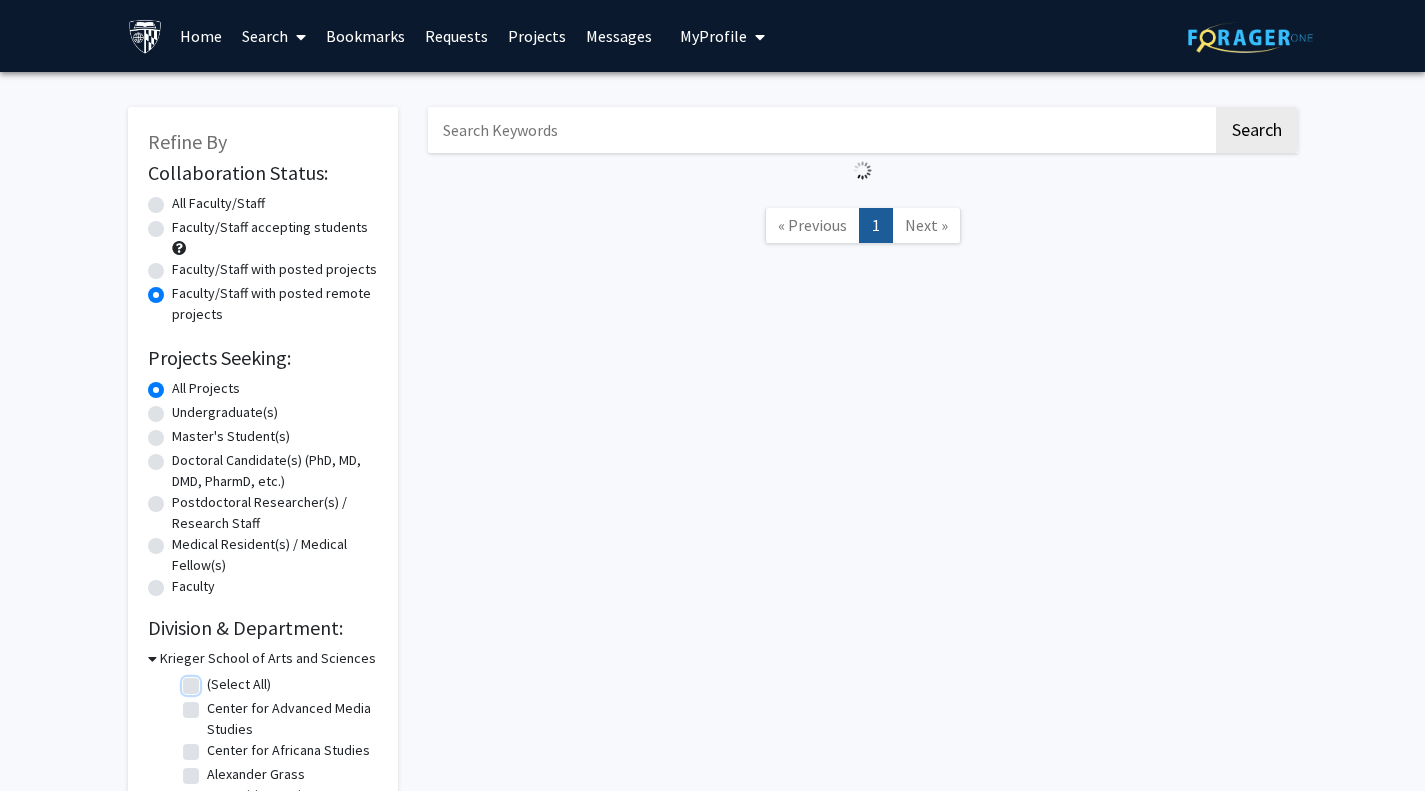 checkbox on "false" 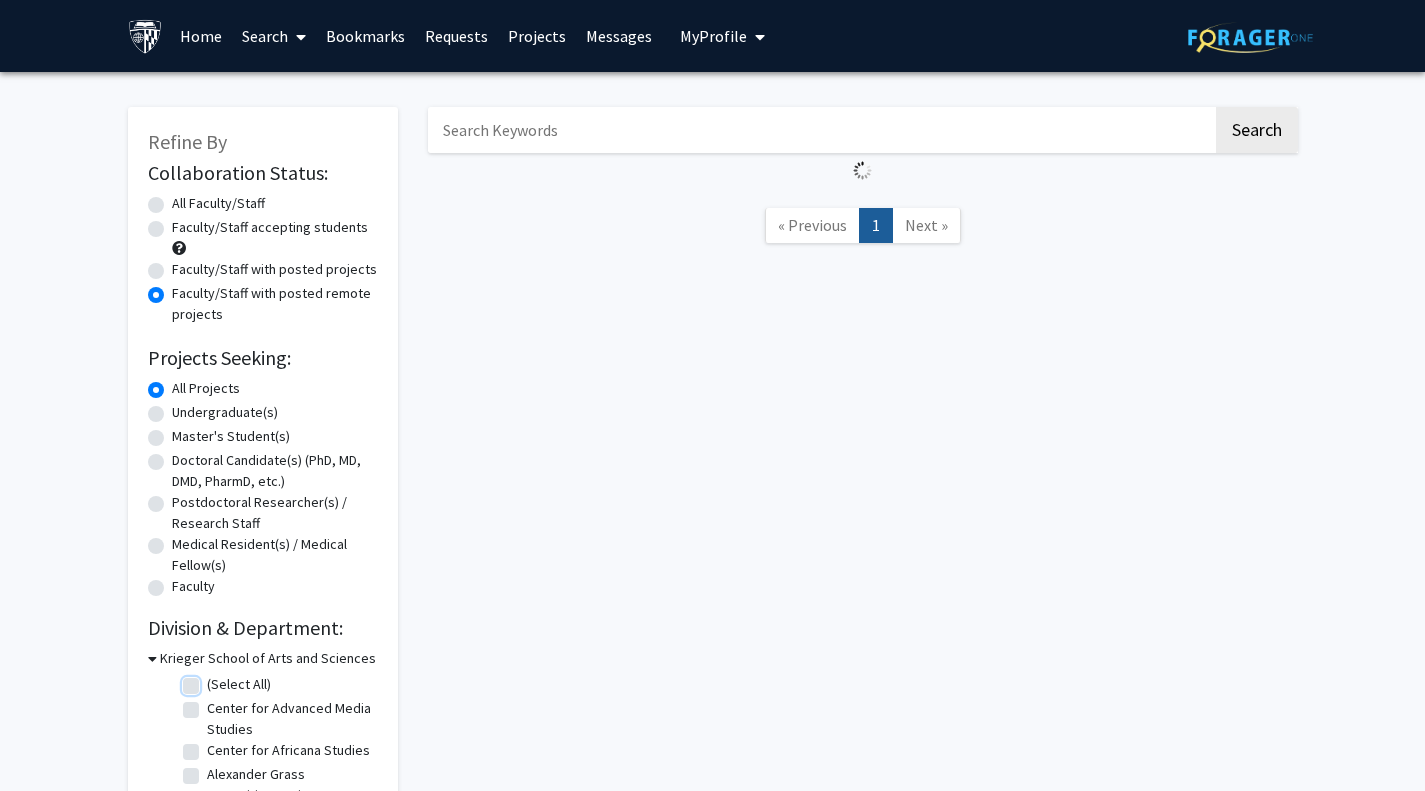 checkbox on "false" 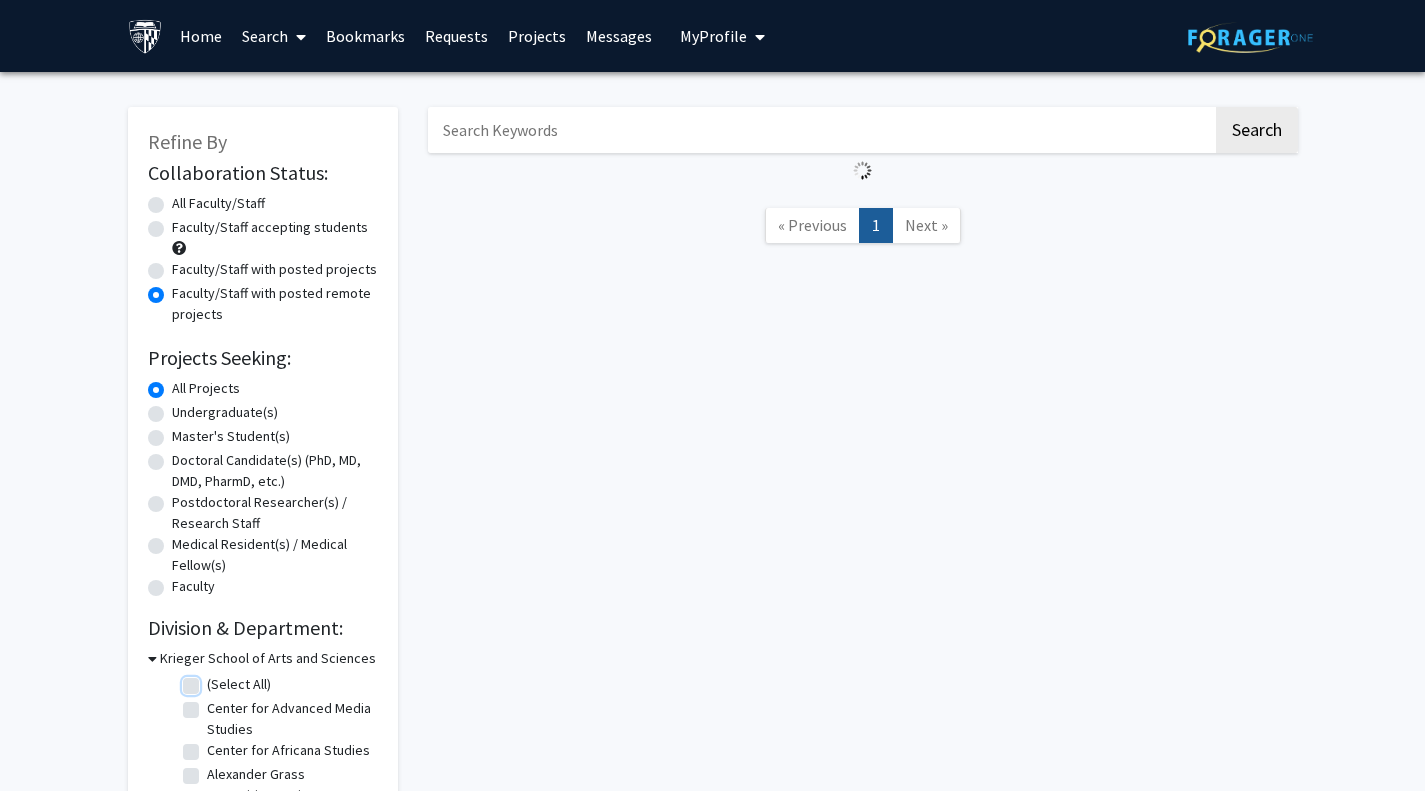 checkbox on "false" 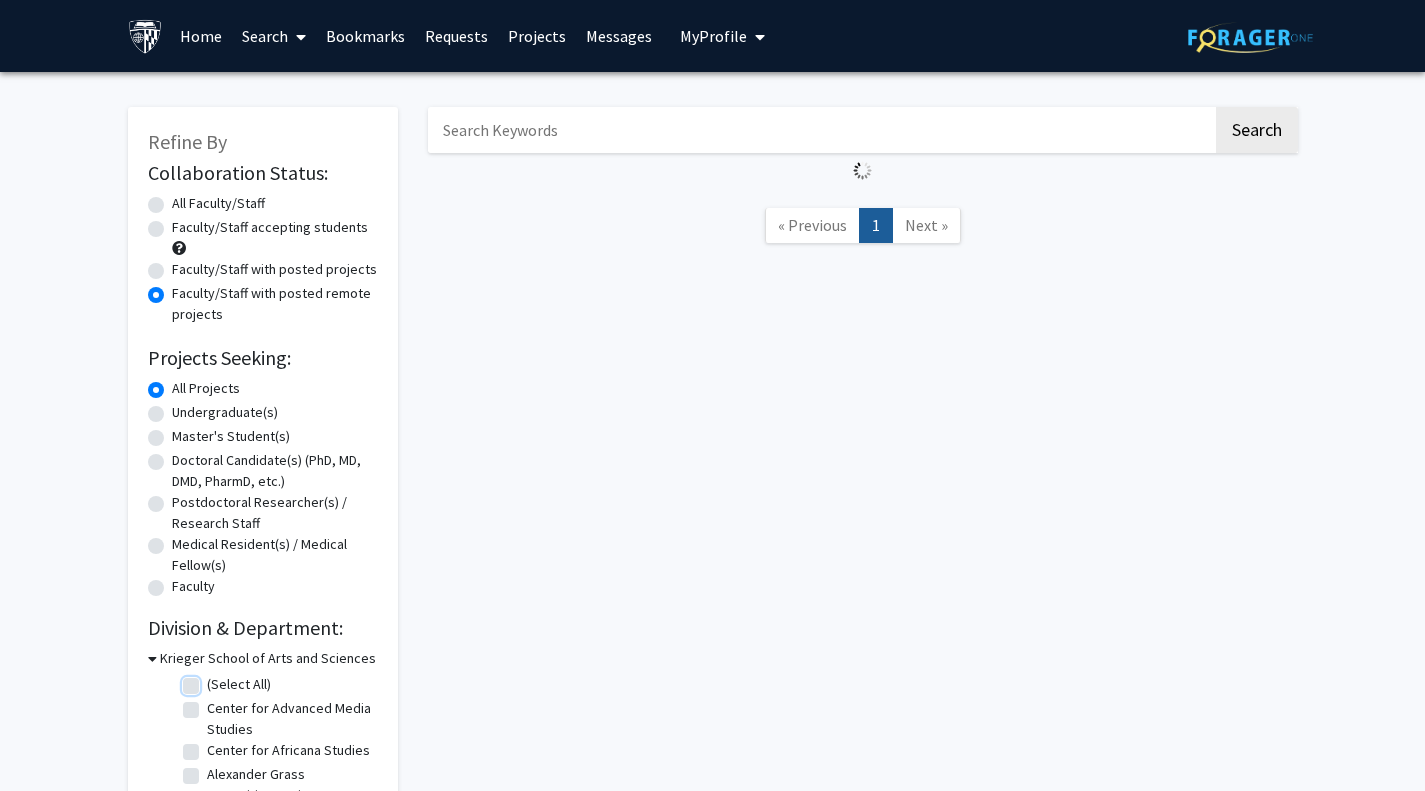 checkbox on "false" 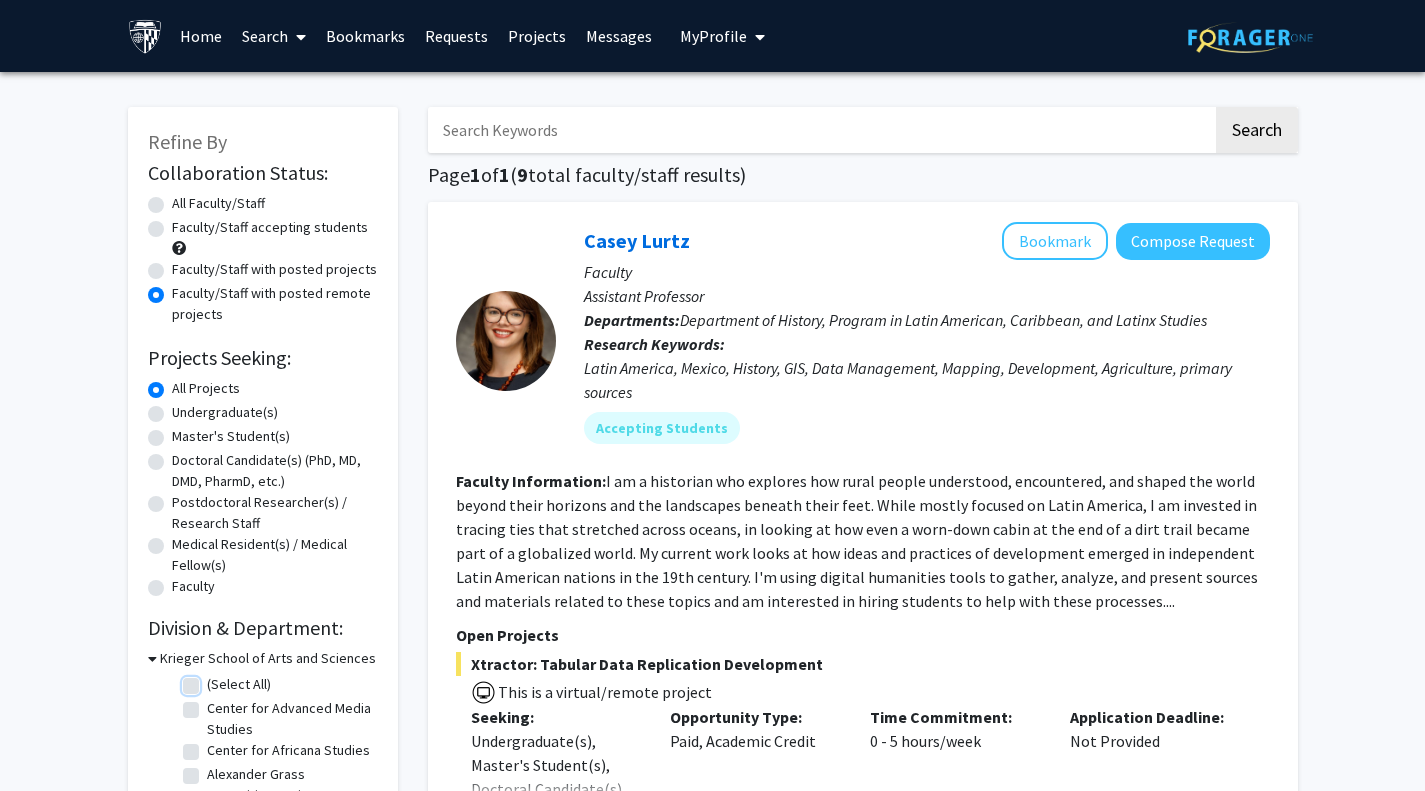 scroll, scrollTop: 0, scrollLeft: 0, axis: both 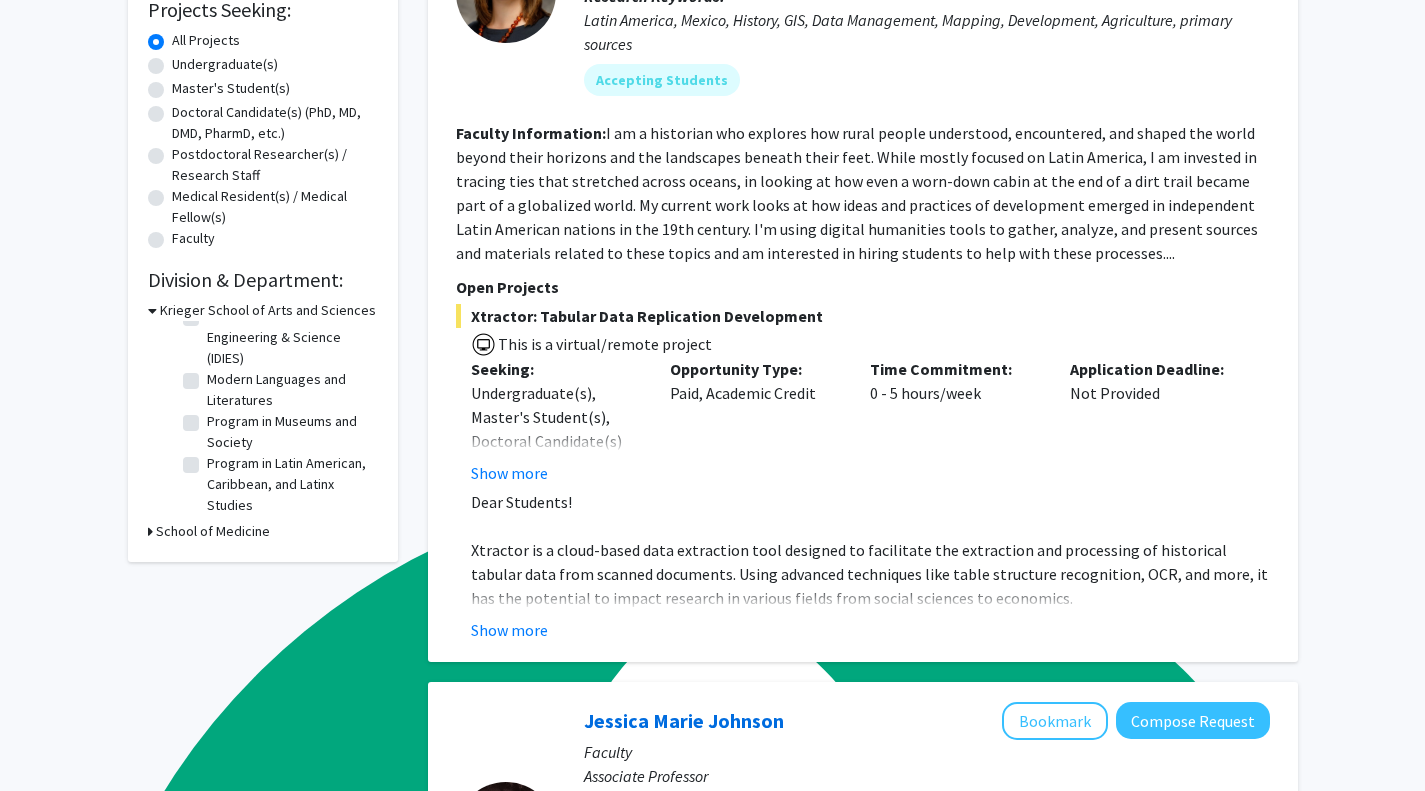 click on "School of Medicine" at bounding box center [213, 531] 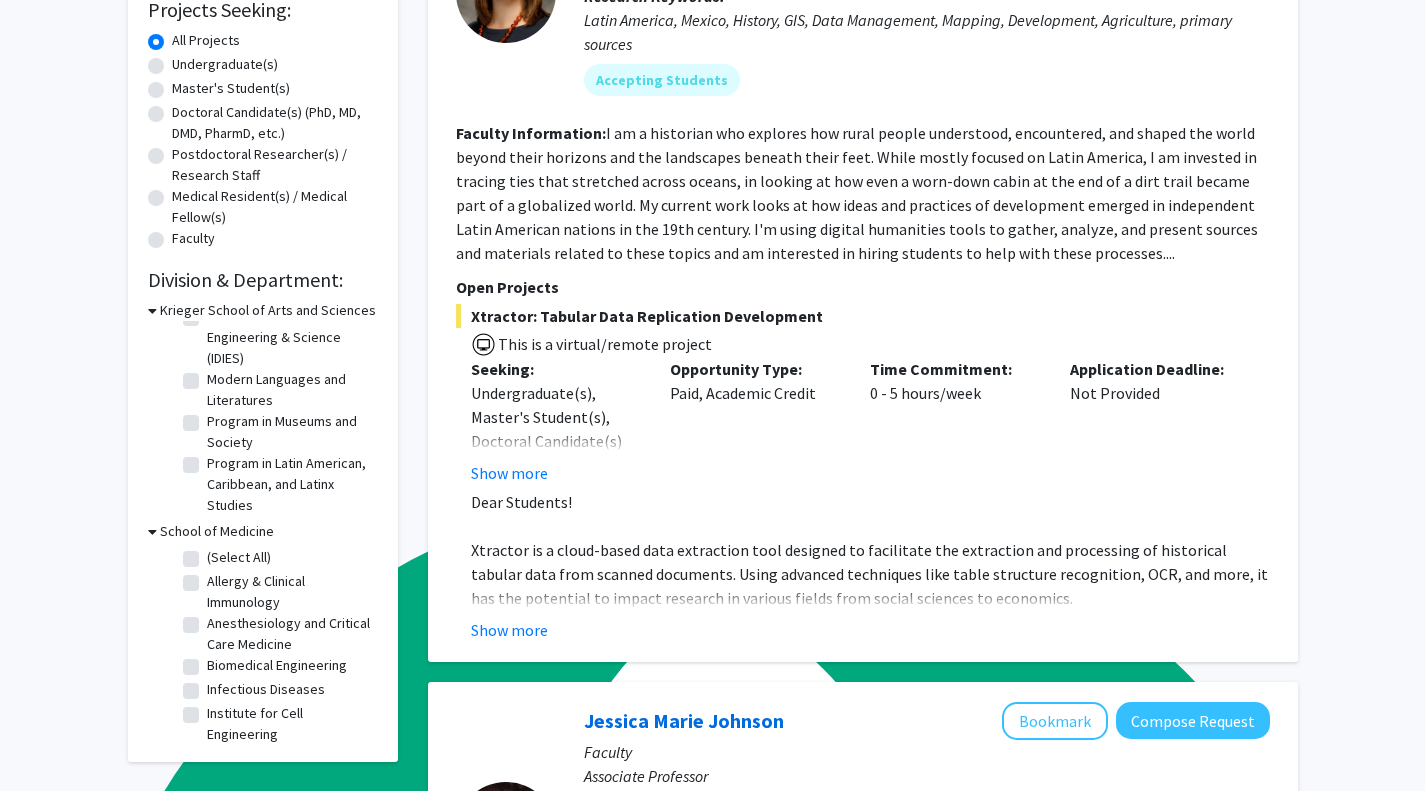 click on "(Select All)" 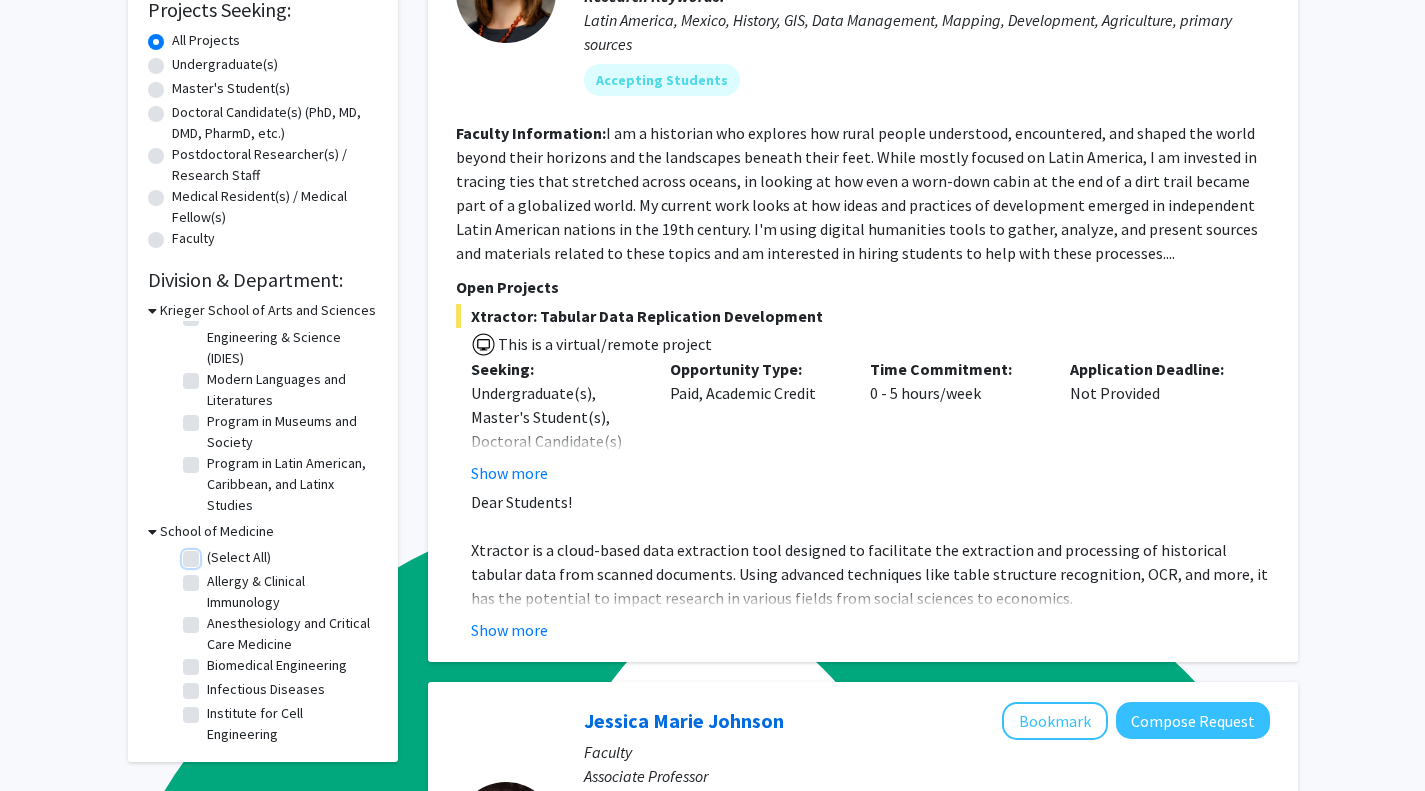 click on "(Select All)" at bounding box center [213, 553] 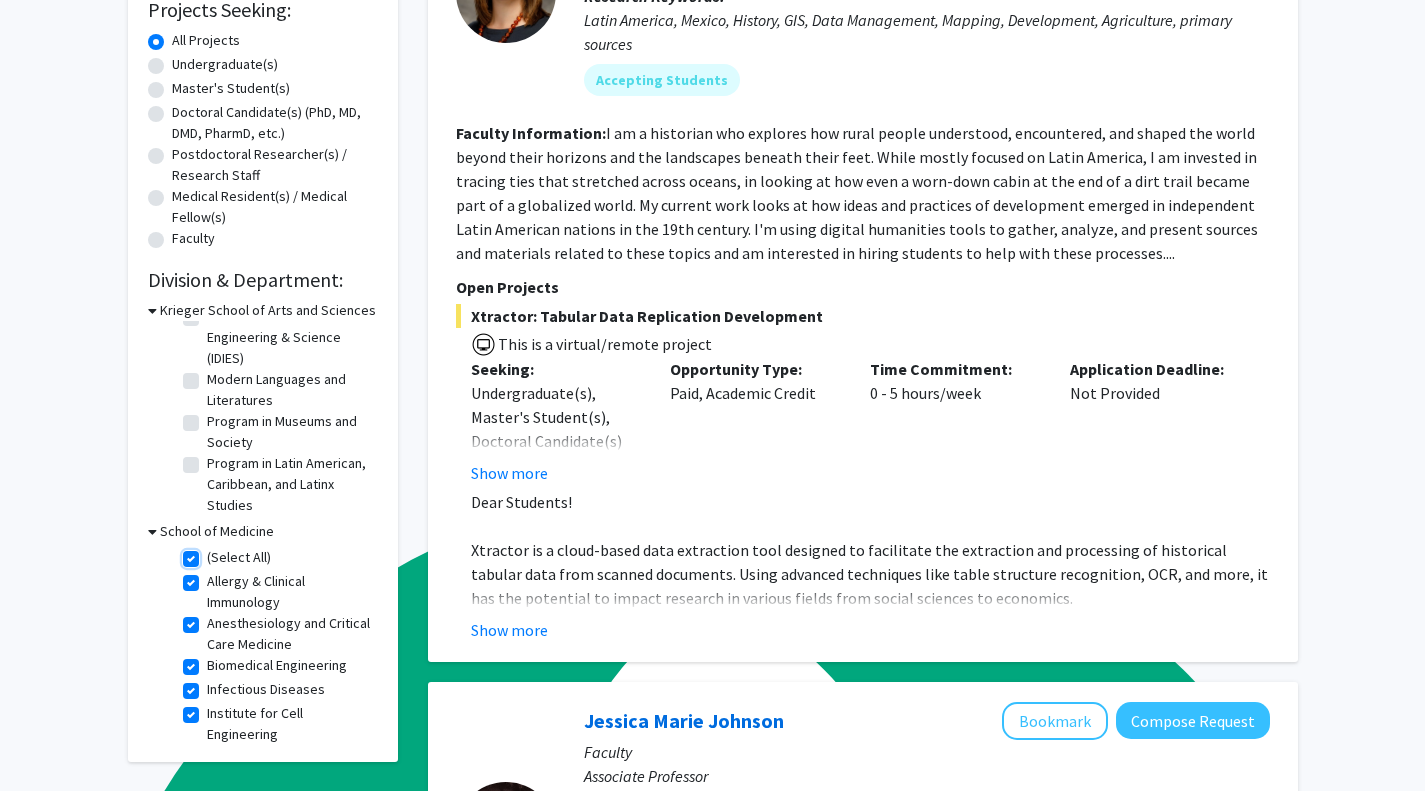 checkbox on "true" 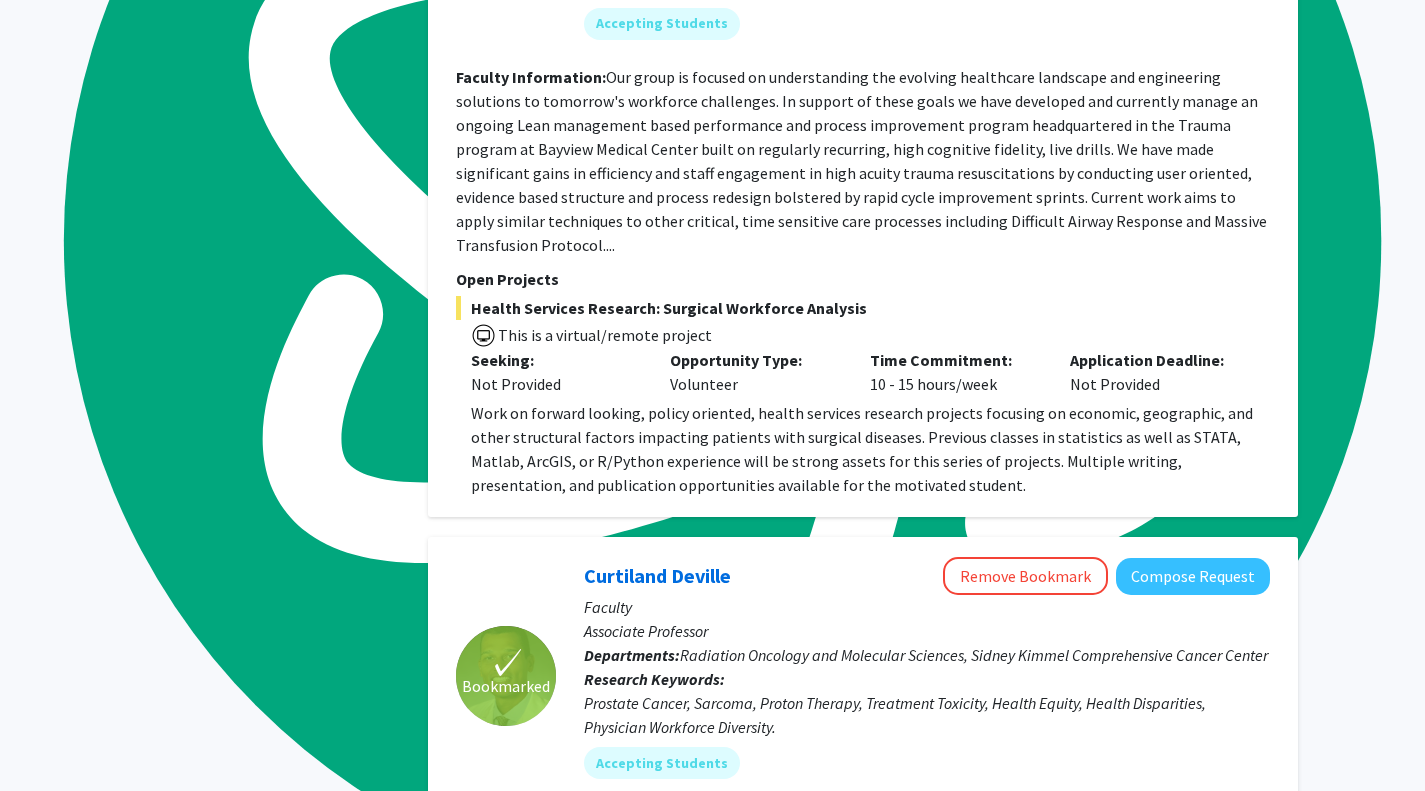 scroll, scrollTop: 1250, scrollLeft: 0, axis: vertical 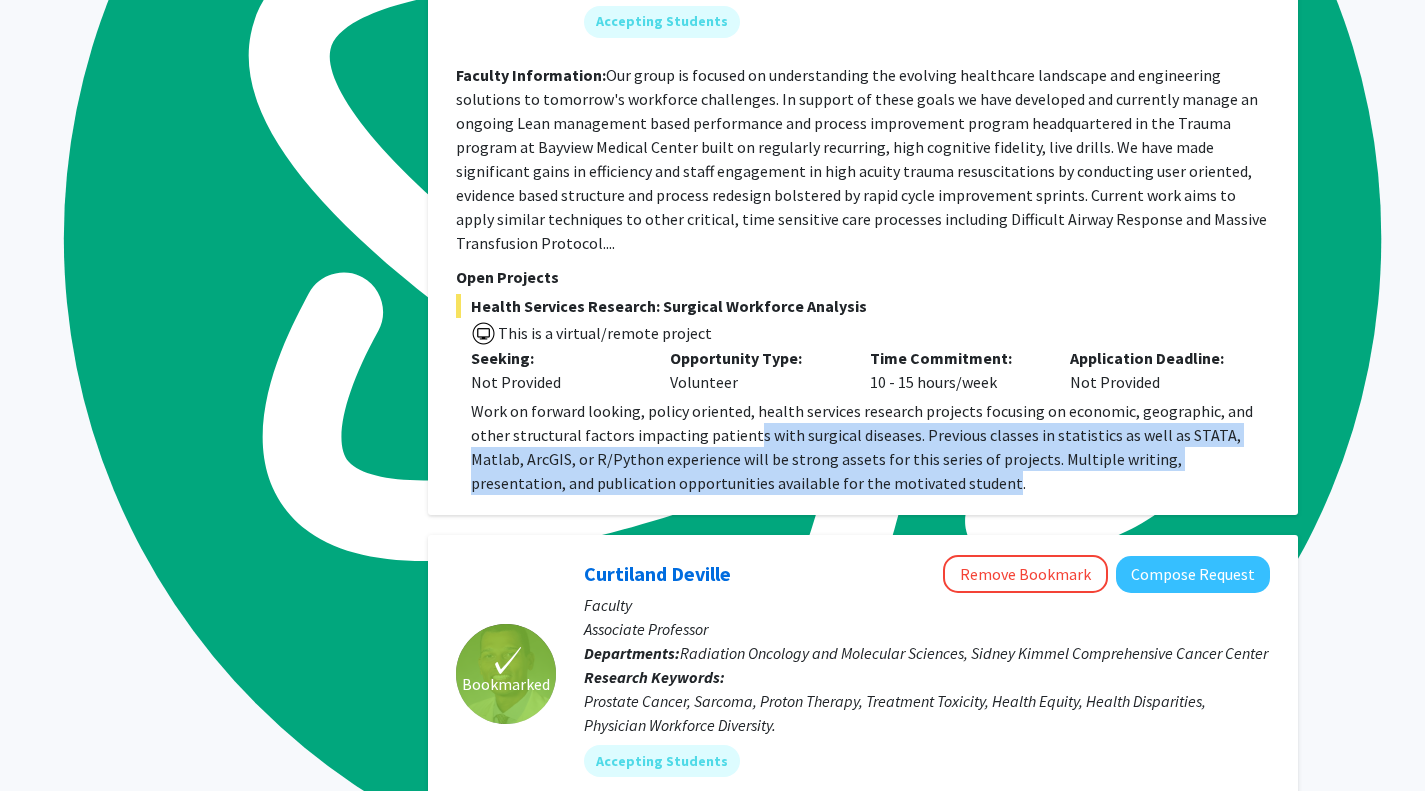 drag, startPoint x: 875, startPoint y: 478, endPoint x: 744, endPoint y: 430, distance: 139.51703 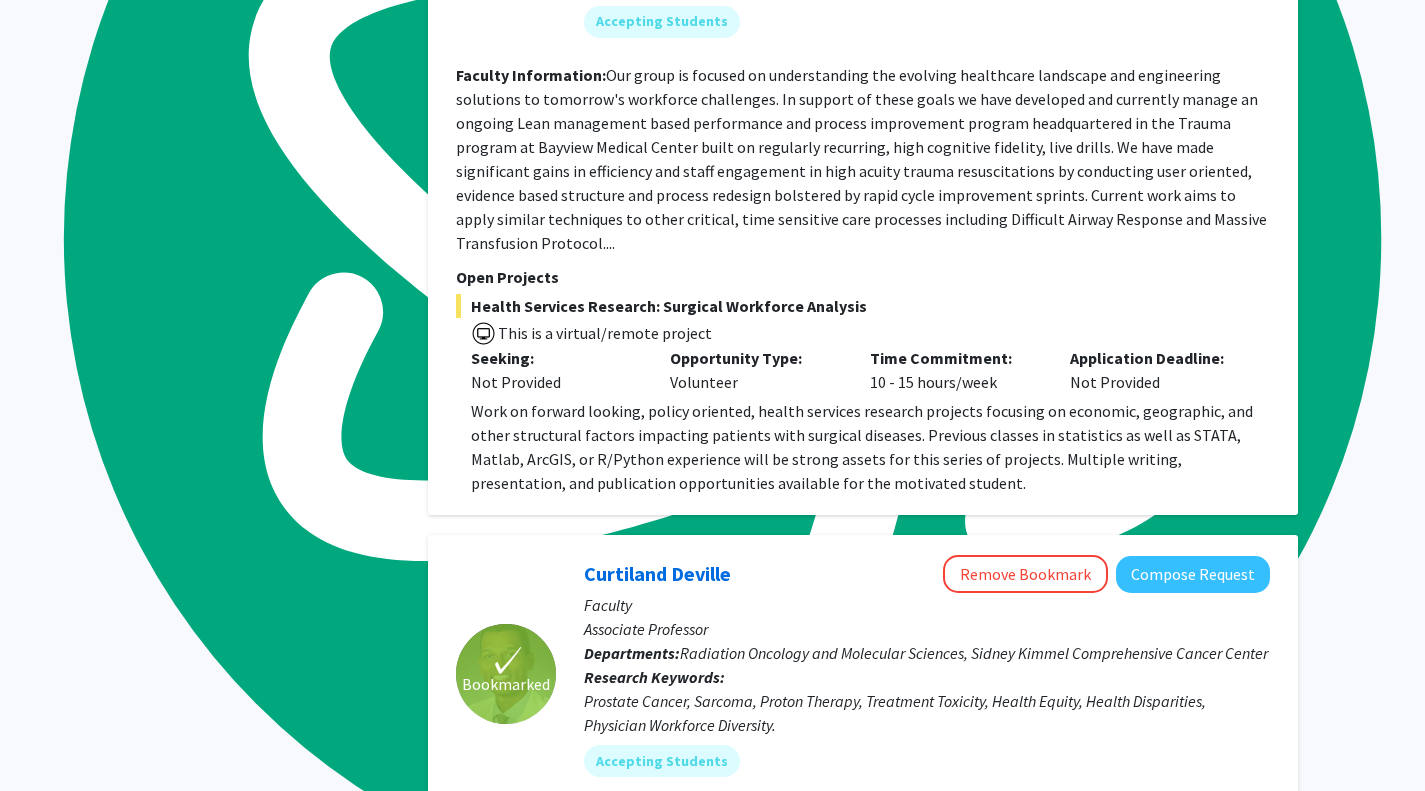 click on "Work on forward looking, policy oriented, health services research projects focusing on economic, geographic, and other structural factors impacting patients with surgical diseases. Previous classes in statistics as well as STATA, Matlab, ArcGIS, or R/Python experience will be strong assets for this series of projects. Multiple writing, presentation, and publication opportunities available for the motivated student." 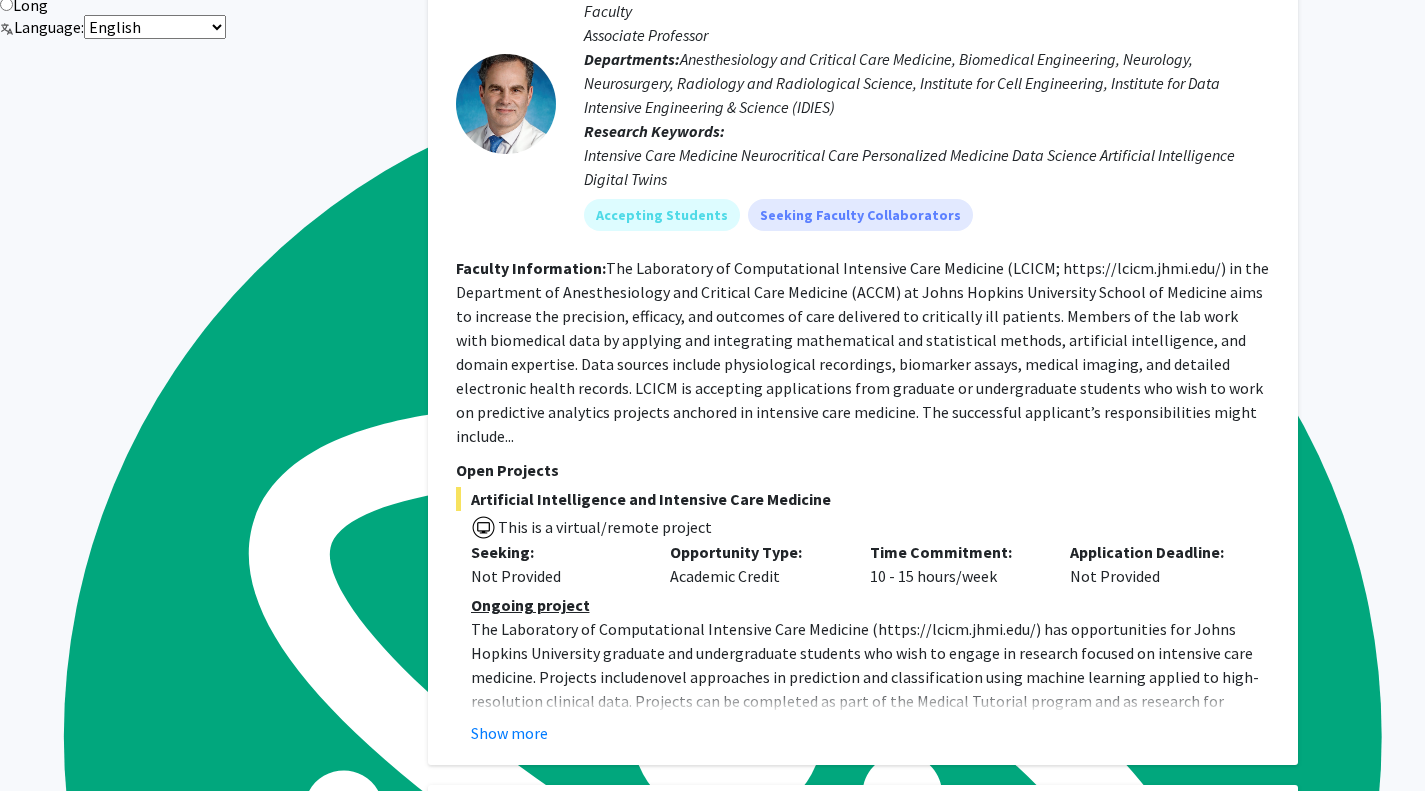 scroll, scrollTop: 2710, scrollLeft: 0, axis: vertical 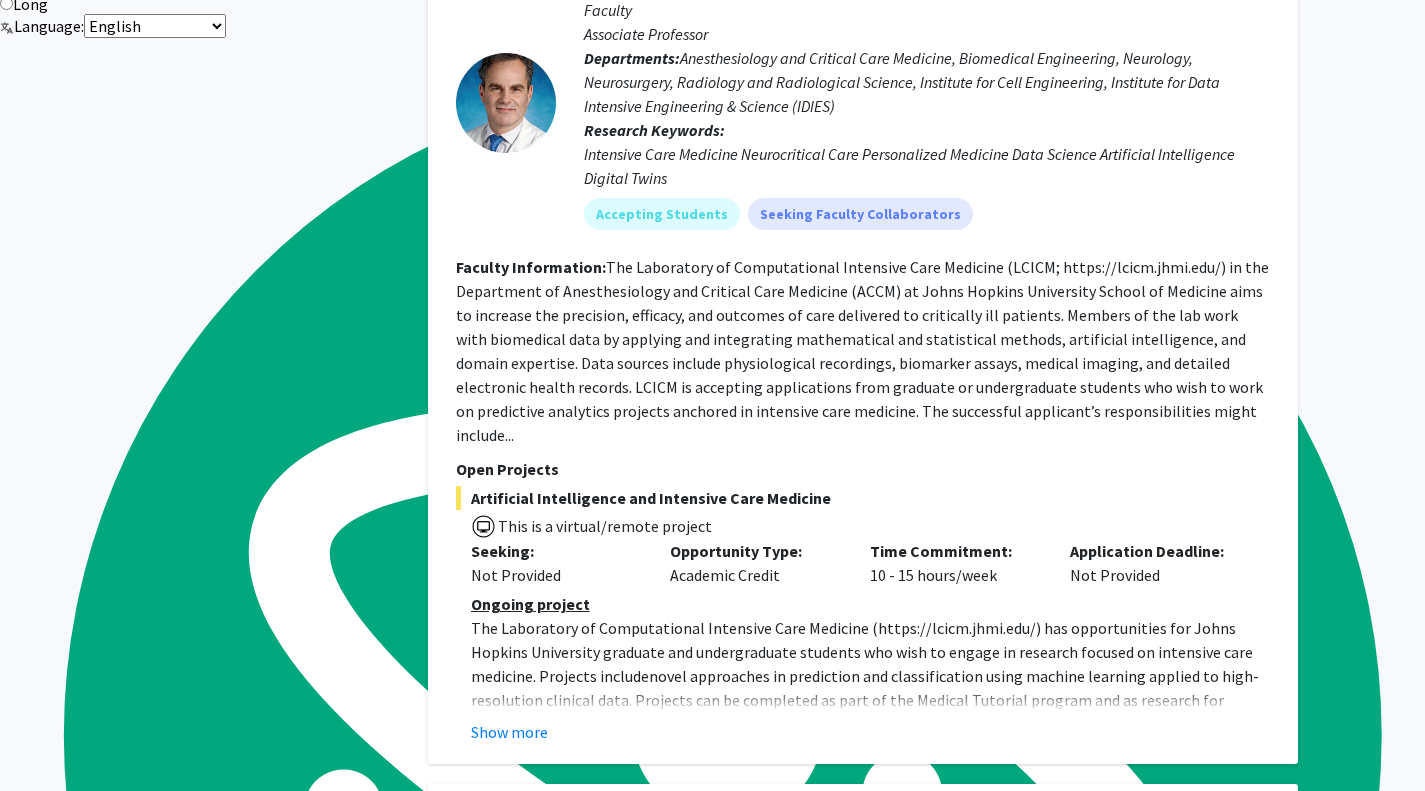 click on "Show more" 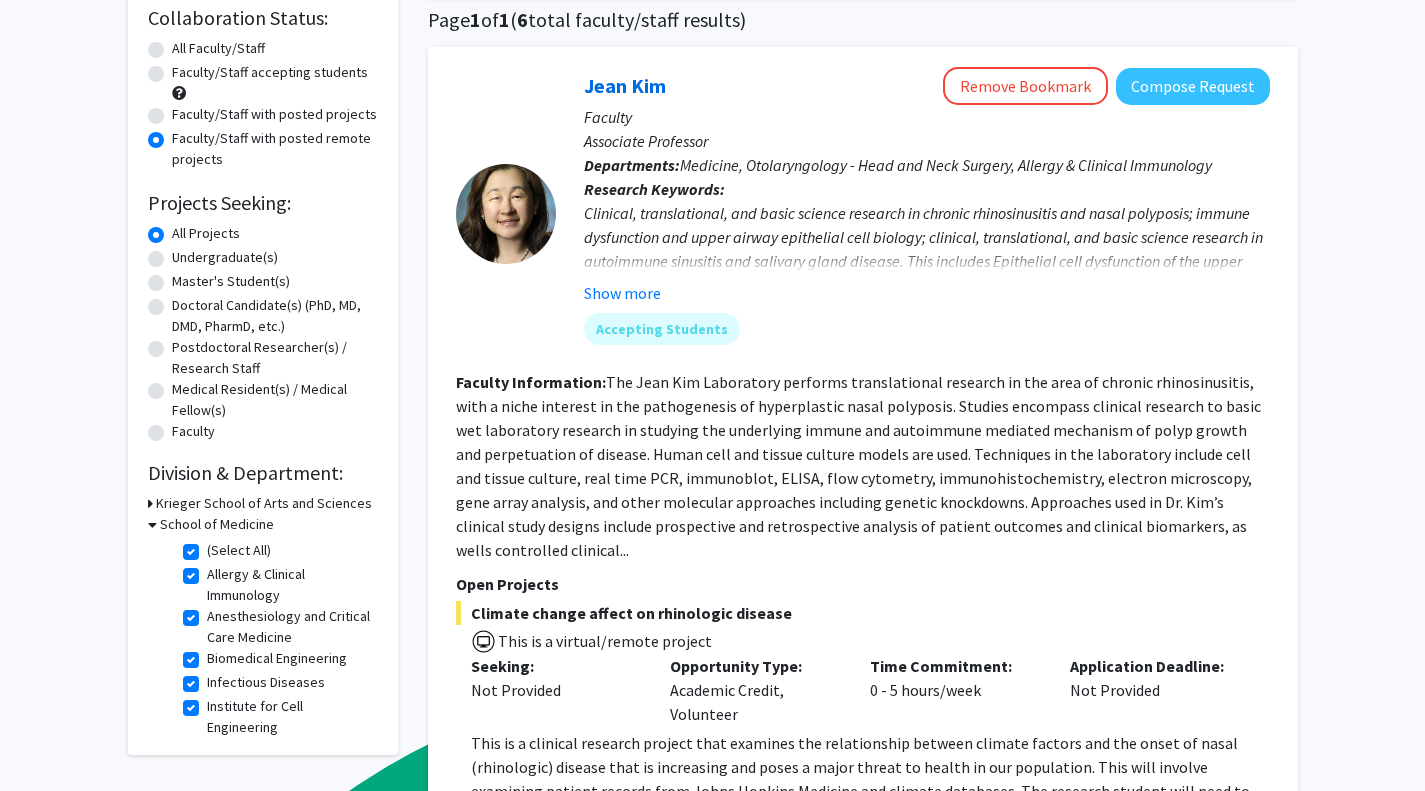 scroll, scrollTop: 0, scrollLeft: 0, axis: both 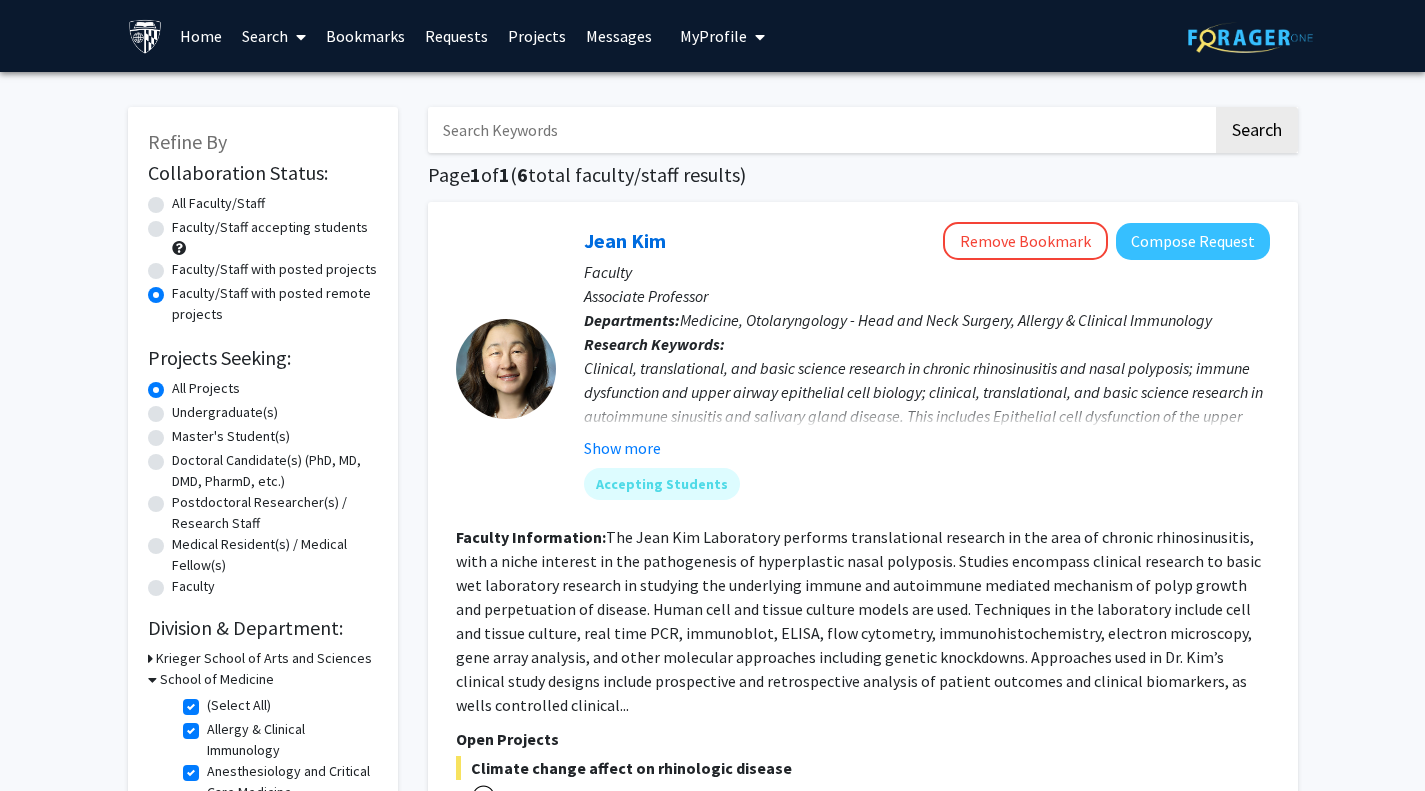 click on "Faculty/Staff with posted projects" 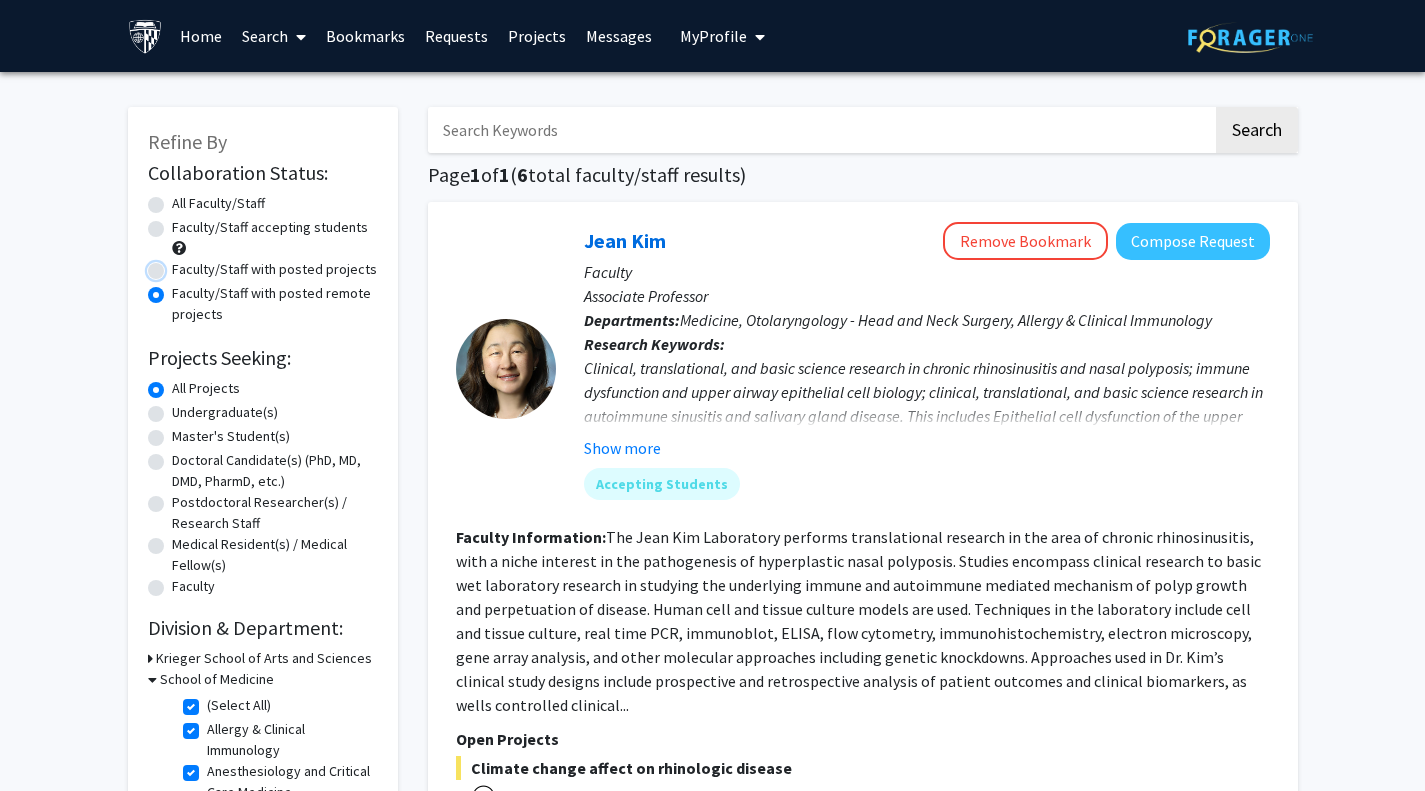 click on "Faculty/Staff with posted projects" at bounding box center [178, 265] 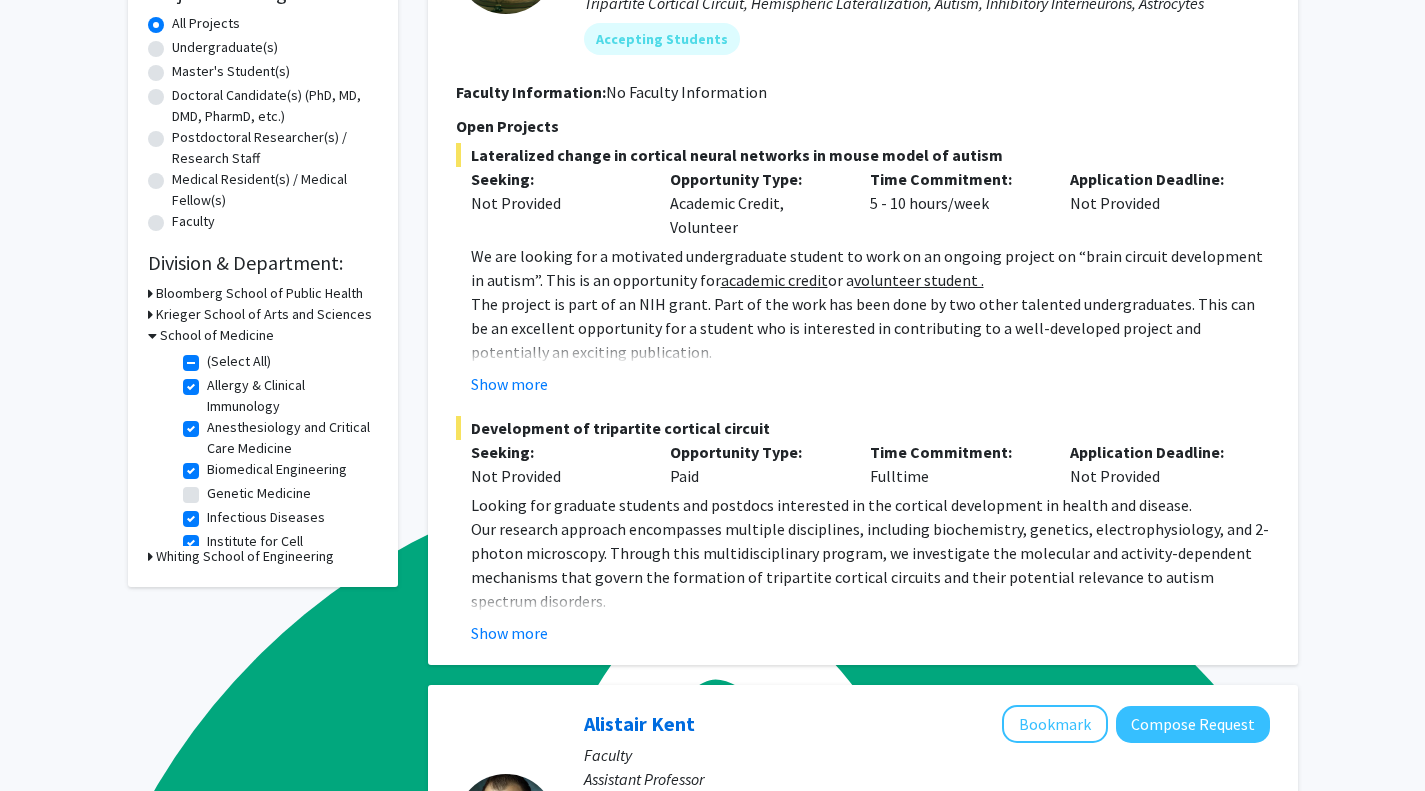 scroll, scrollTop: 366, scrollLeft: 0, axis: vertical 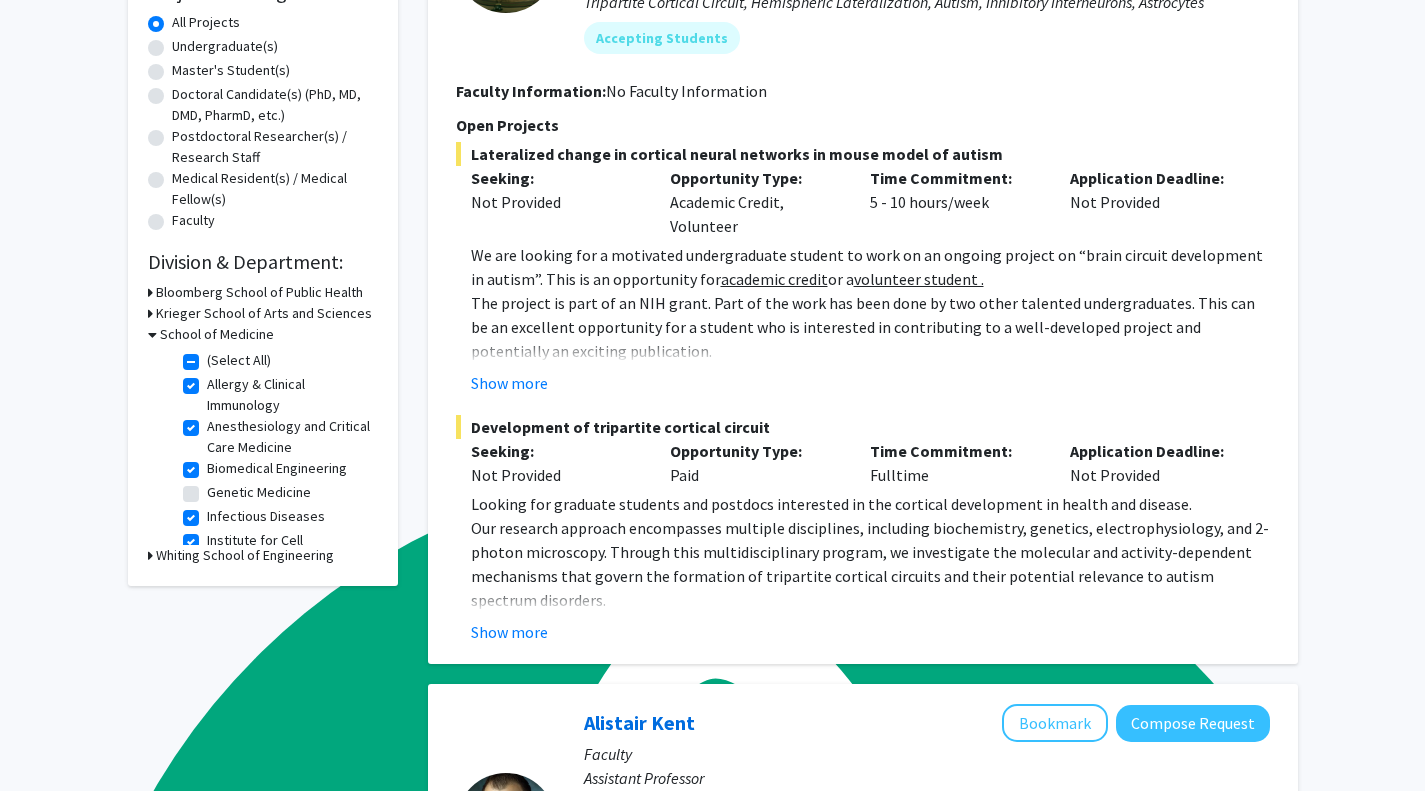 click on "Our research approach encompasses multiple disciplines, including biochemistry, genetics, electrophysiology, and 2-photon microscopy. Through this multidisciplinary program, we investigate the molecular and activity-dependent mechanisms that govern the formation of tripartite cortical circuits and their potential relevance to autism spectrum disorders." 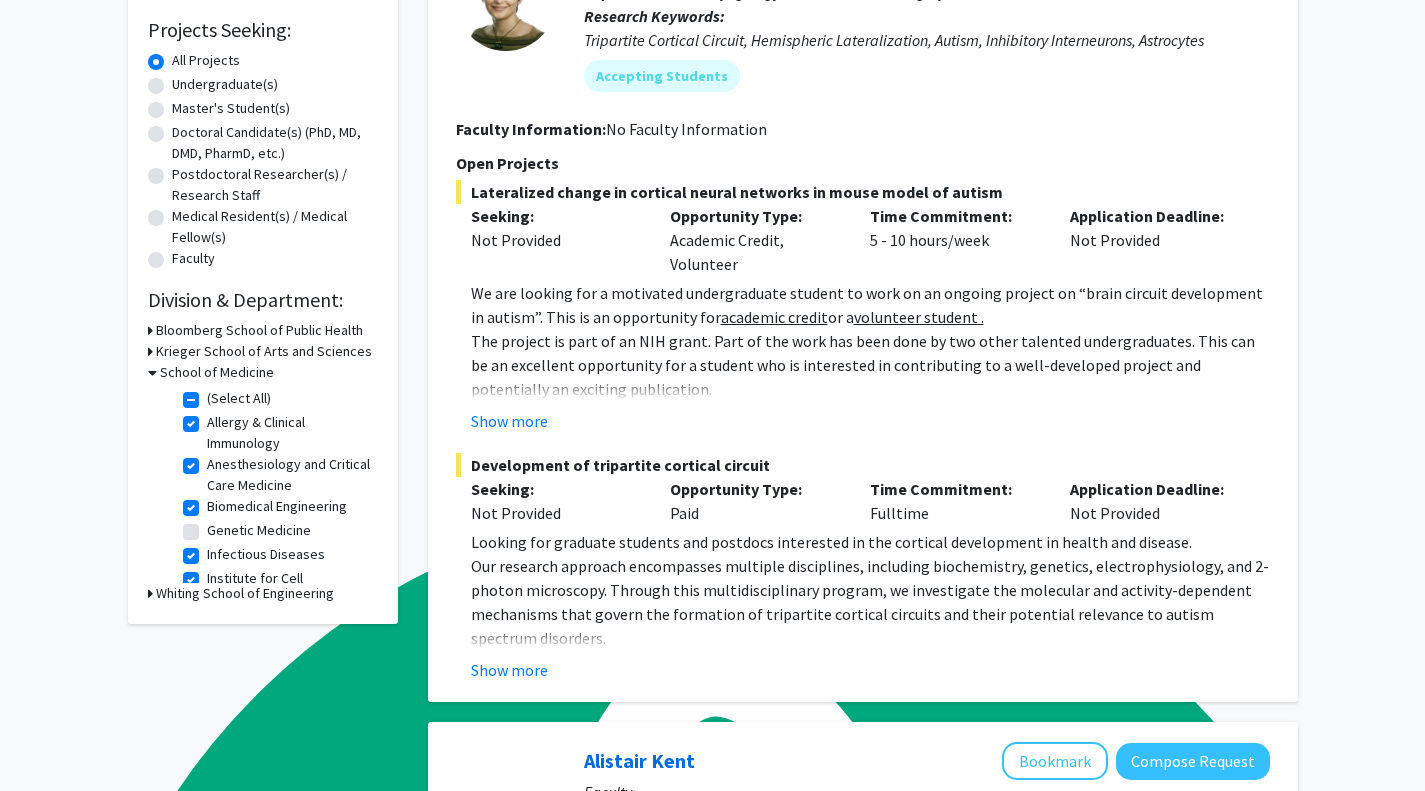 scroll, scrollTop: 386, scrollLeft: 0, axis: vertical 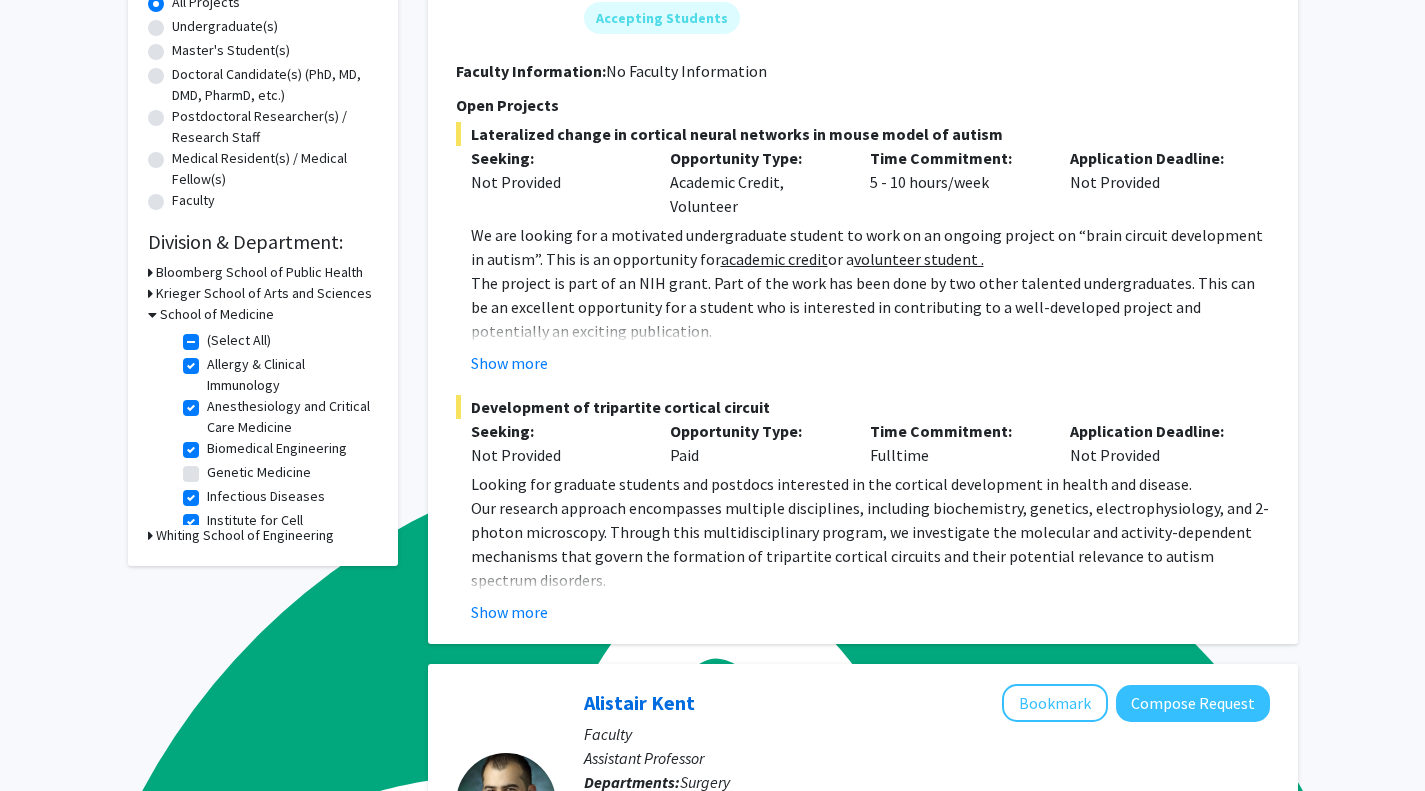 click on "(Select All)" 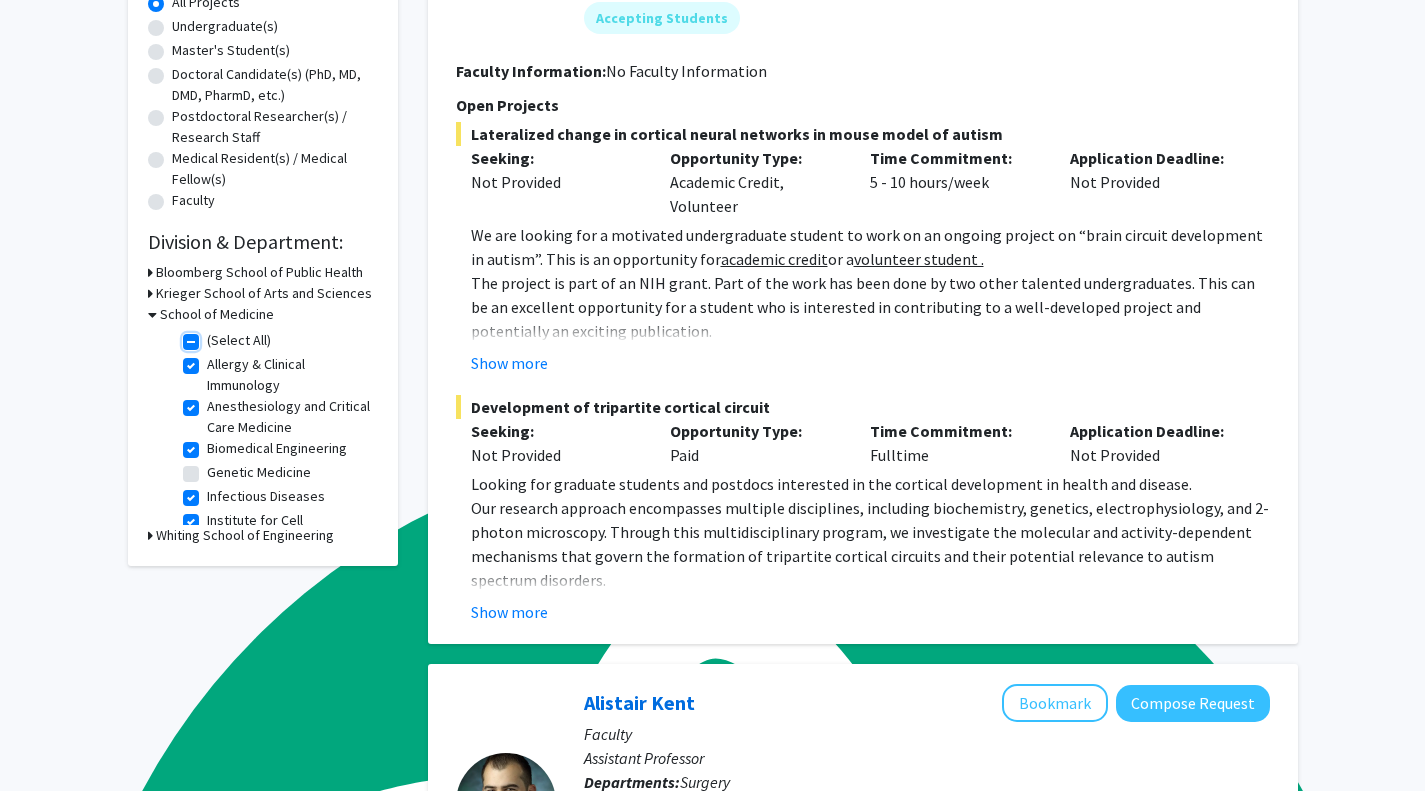 click on "(Select All)" at bounding box center [213, 336] 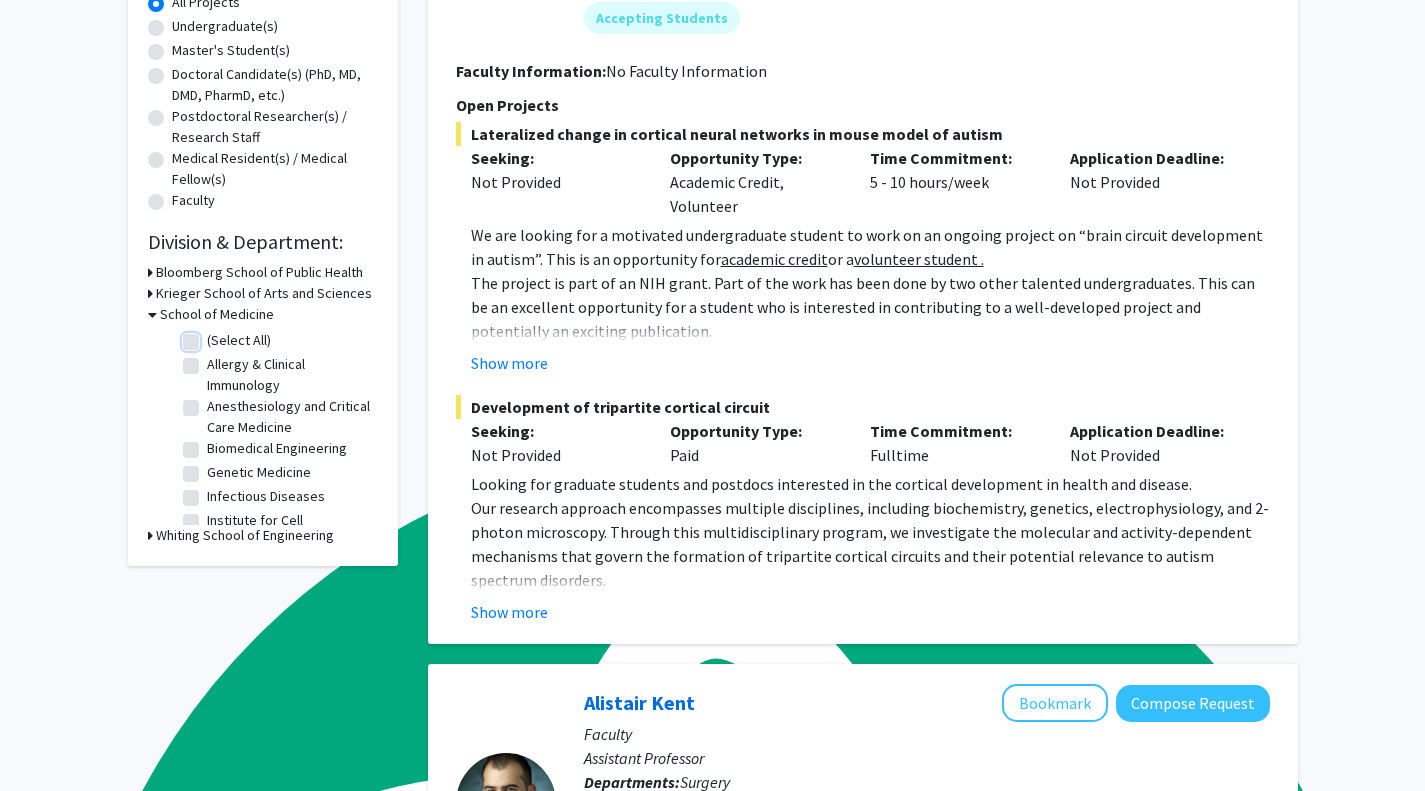 checkbox on "false" 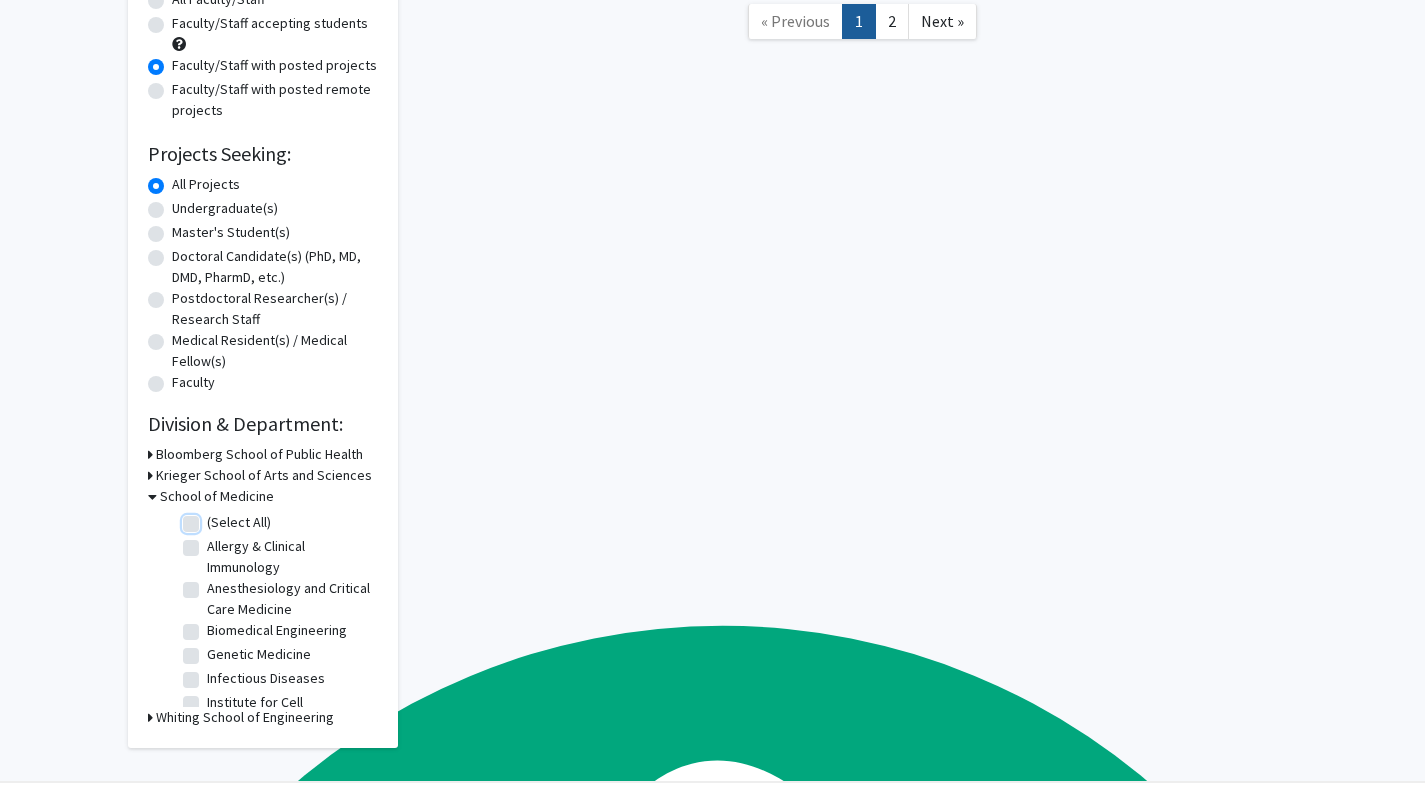 scroll, scrollTop: 211, scrollLeft: 0, axis: vertical 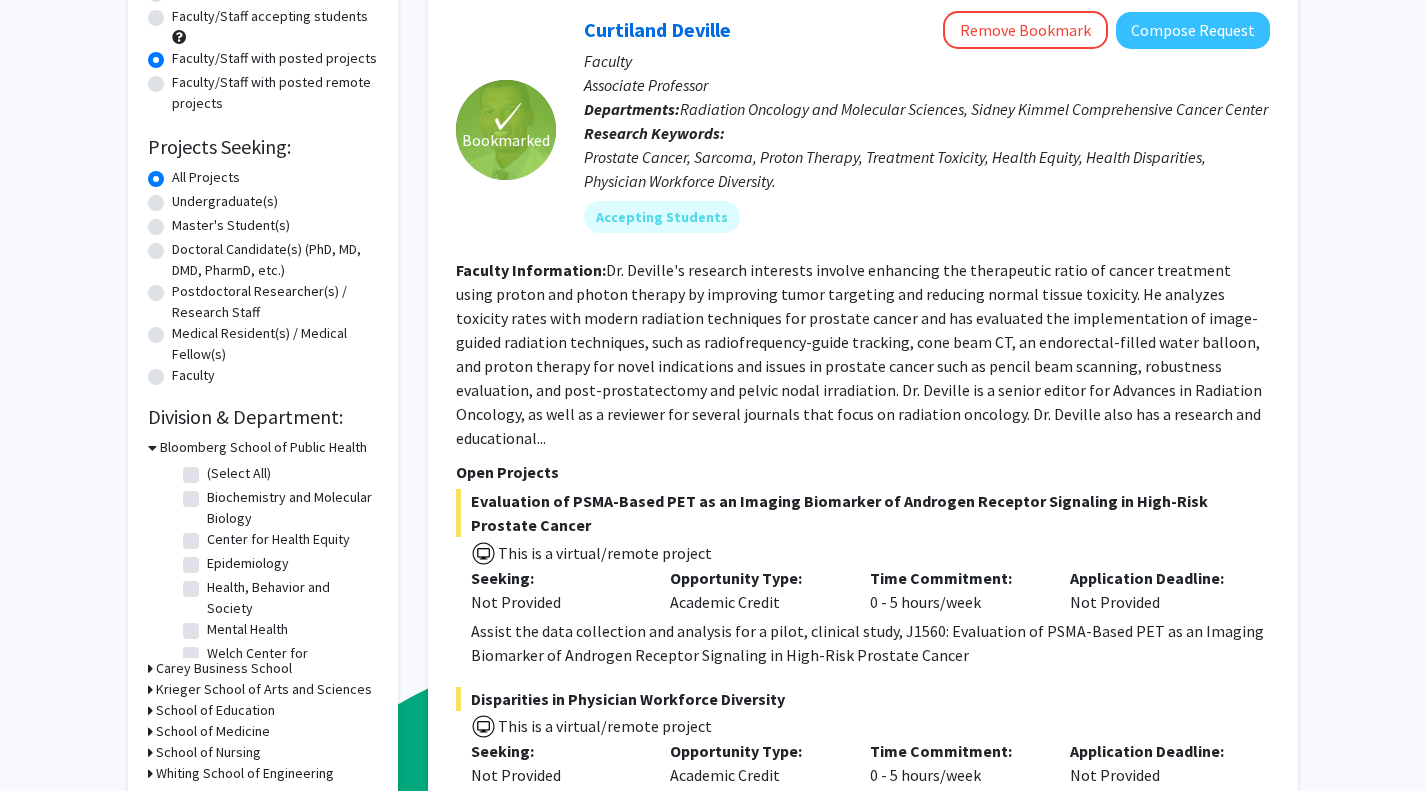 click on "(Select All)" 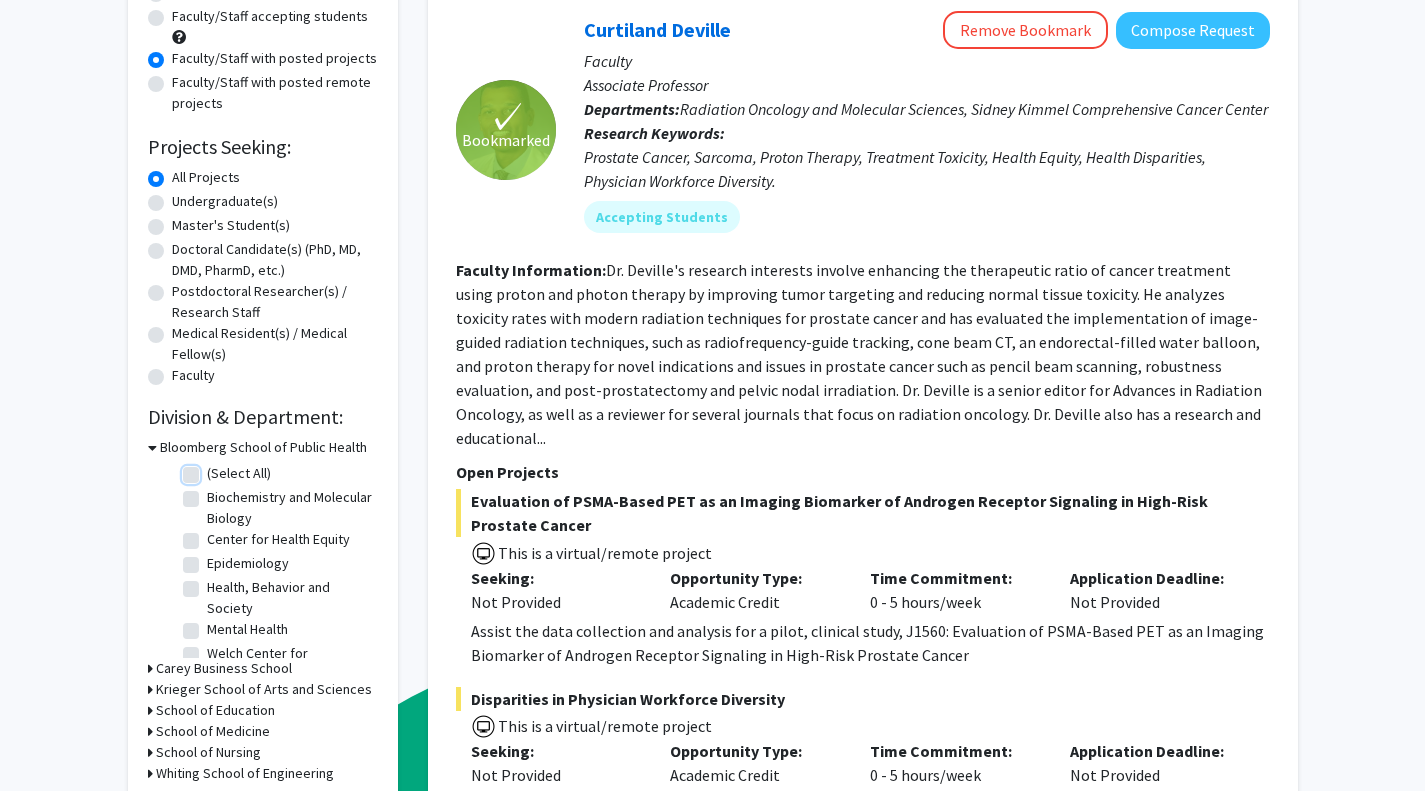click on "(Select All)" at bounding box center (213, 469) 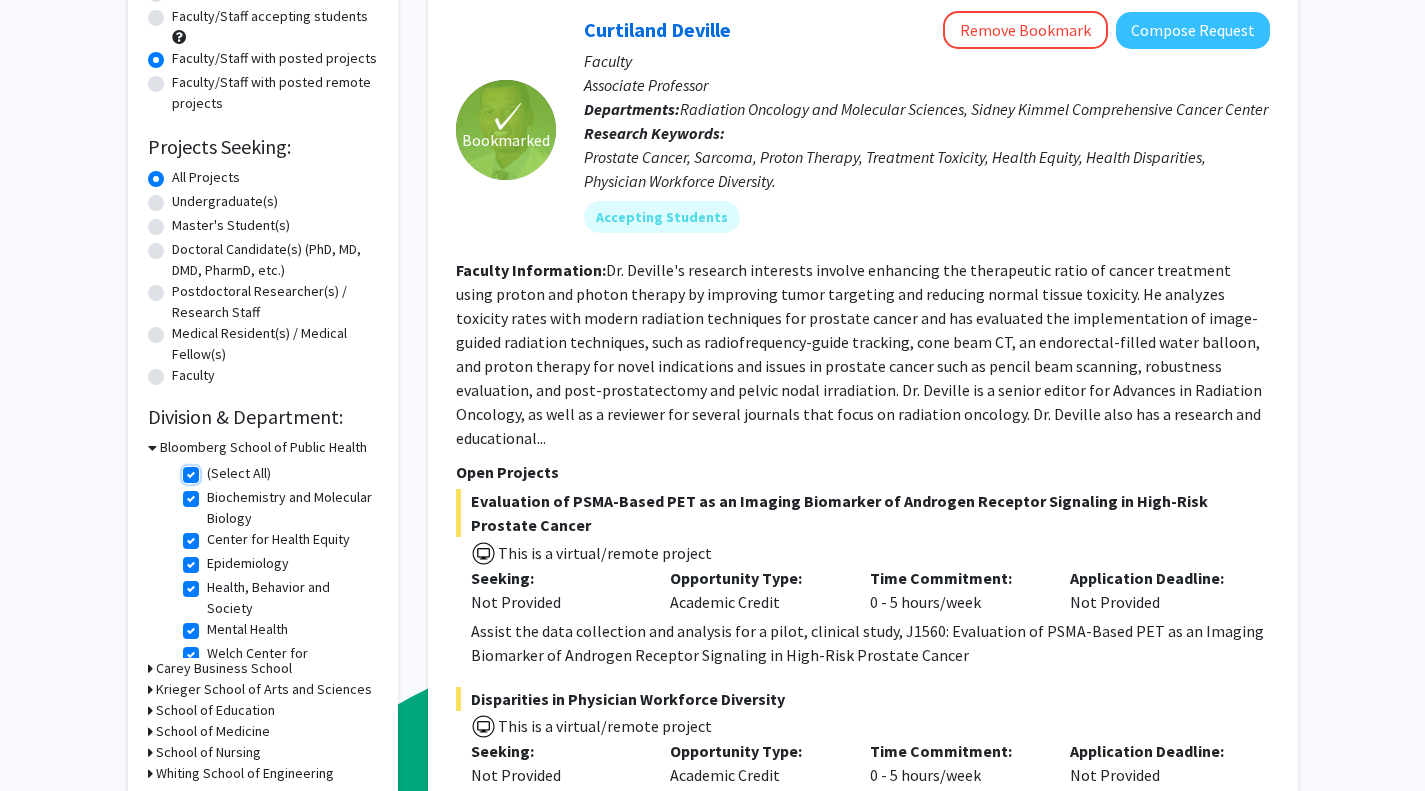 checkbox on "true" 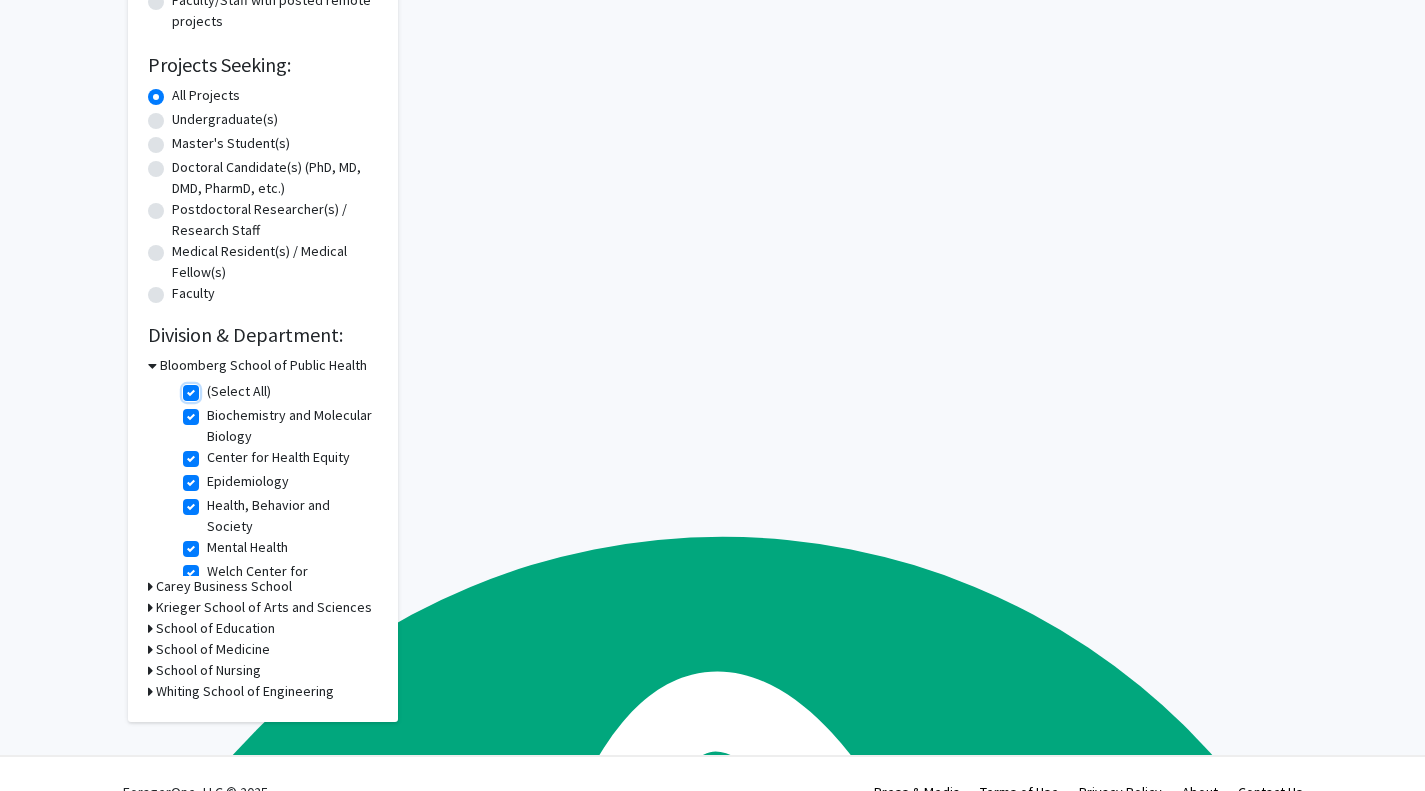 scroll, scrollTop: 298, scrollLeft: 0, axis: vertical 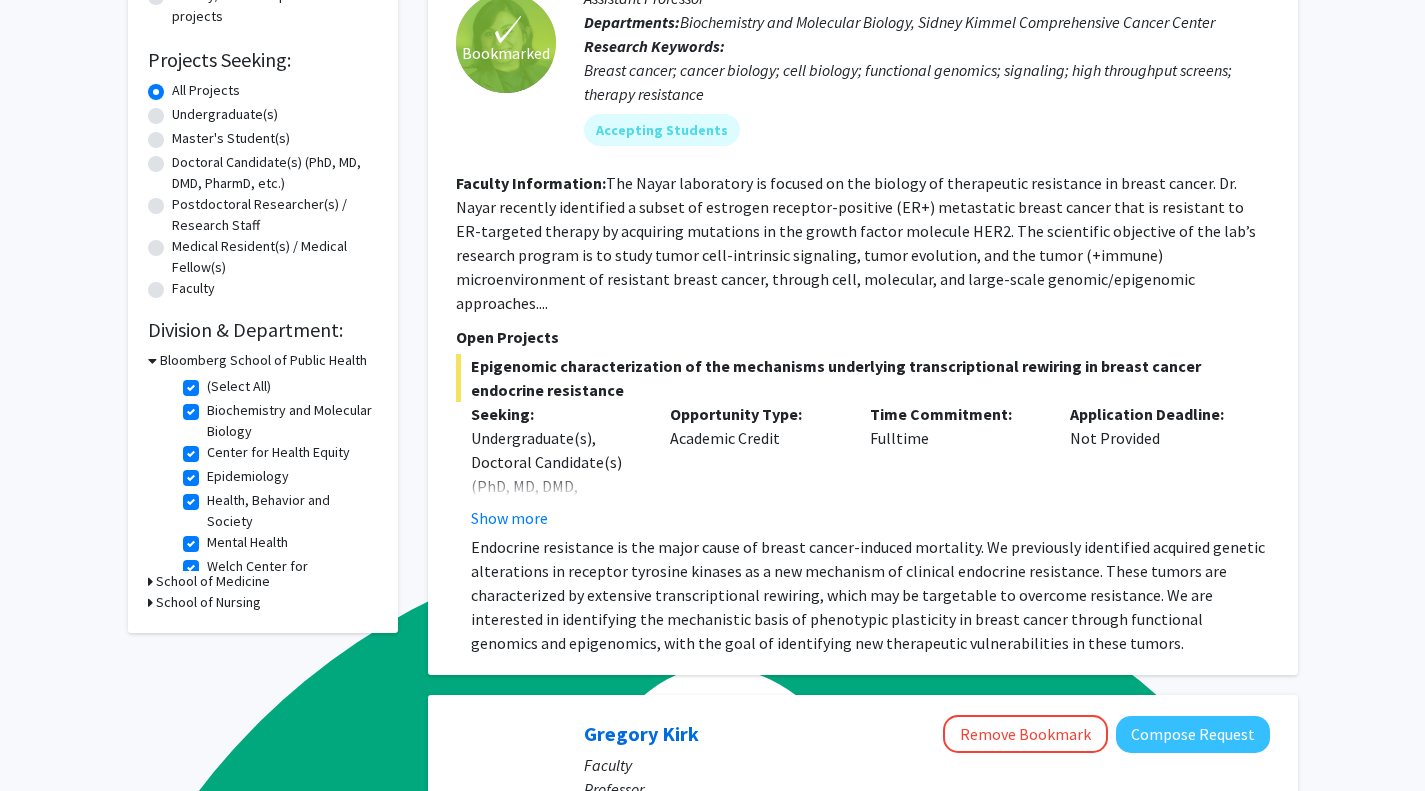 click 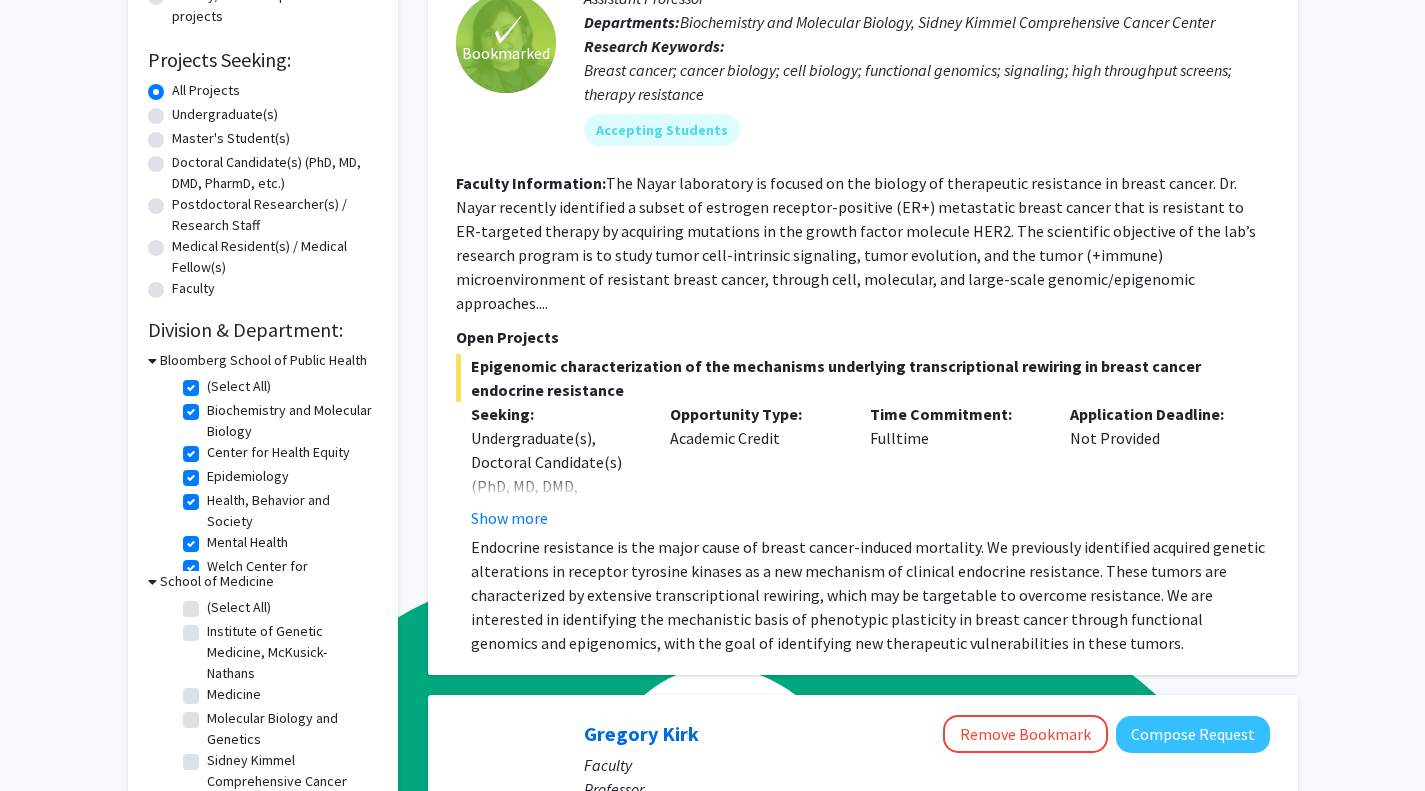 click on "(Select All)  (Select All)" 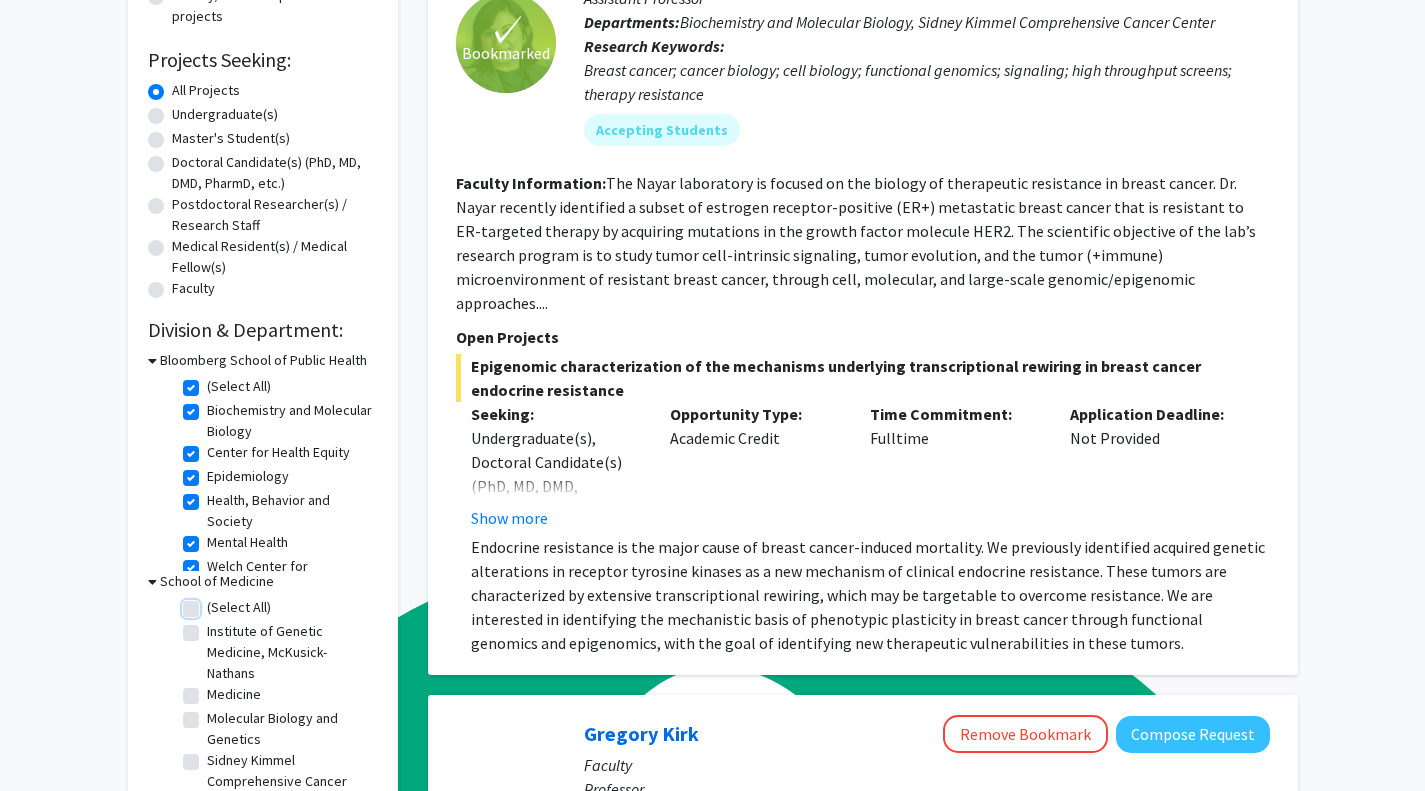 click on "(Select All)" at bounding box center (213, 603) 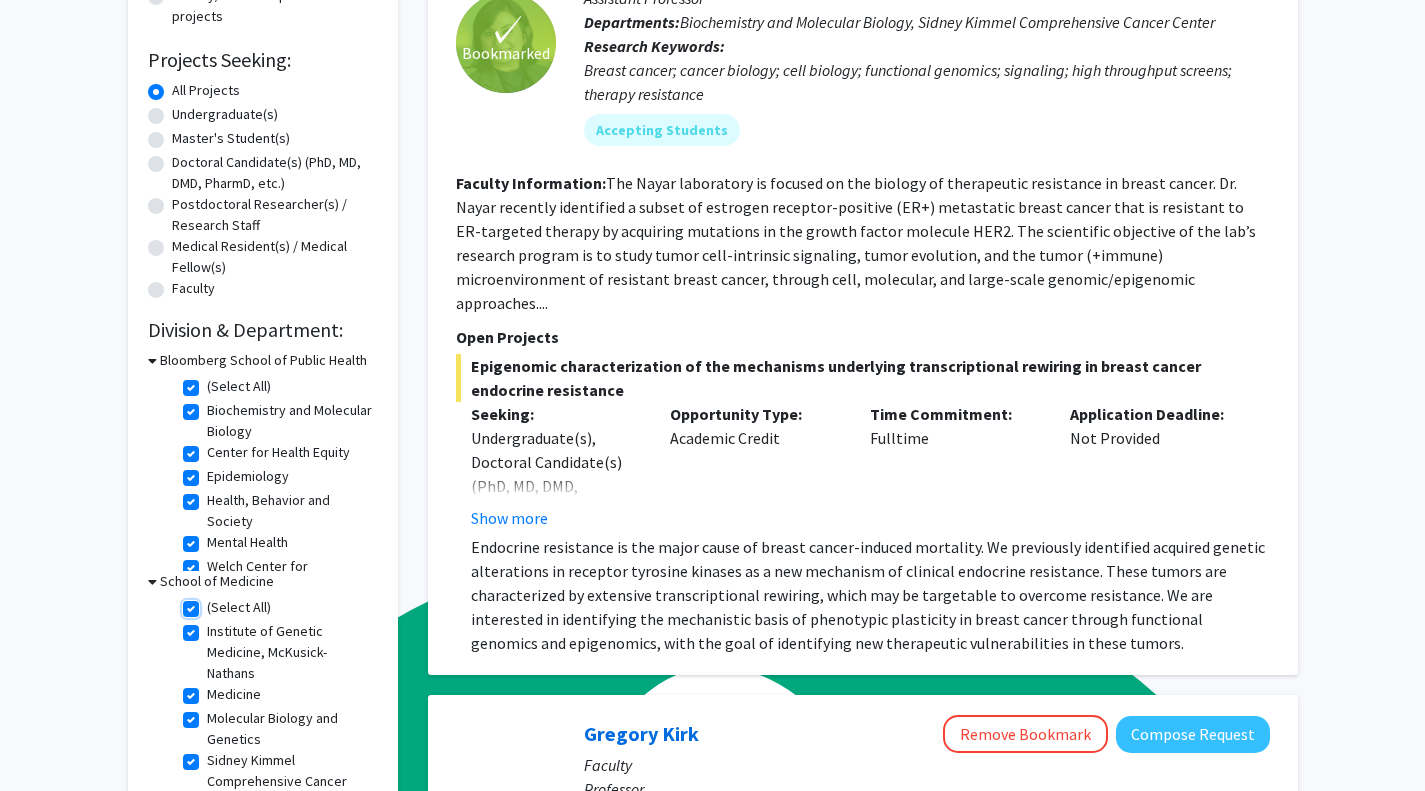 checkbox on "true" 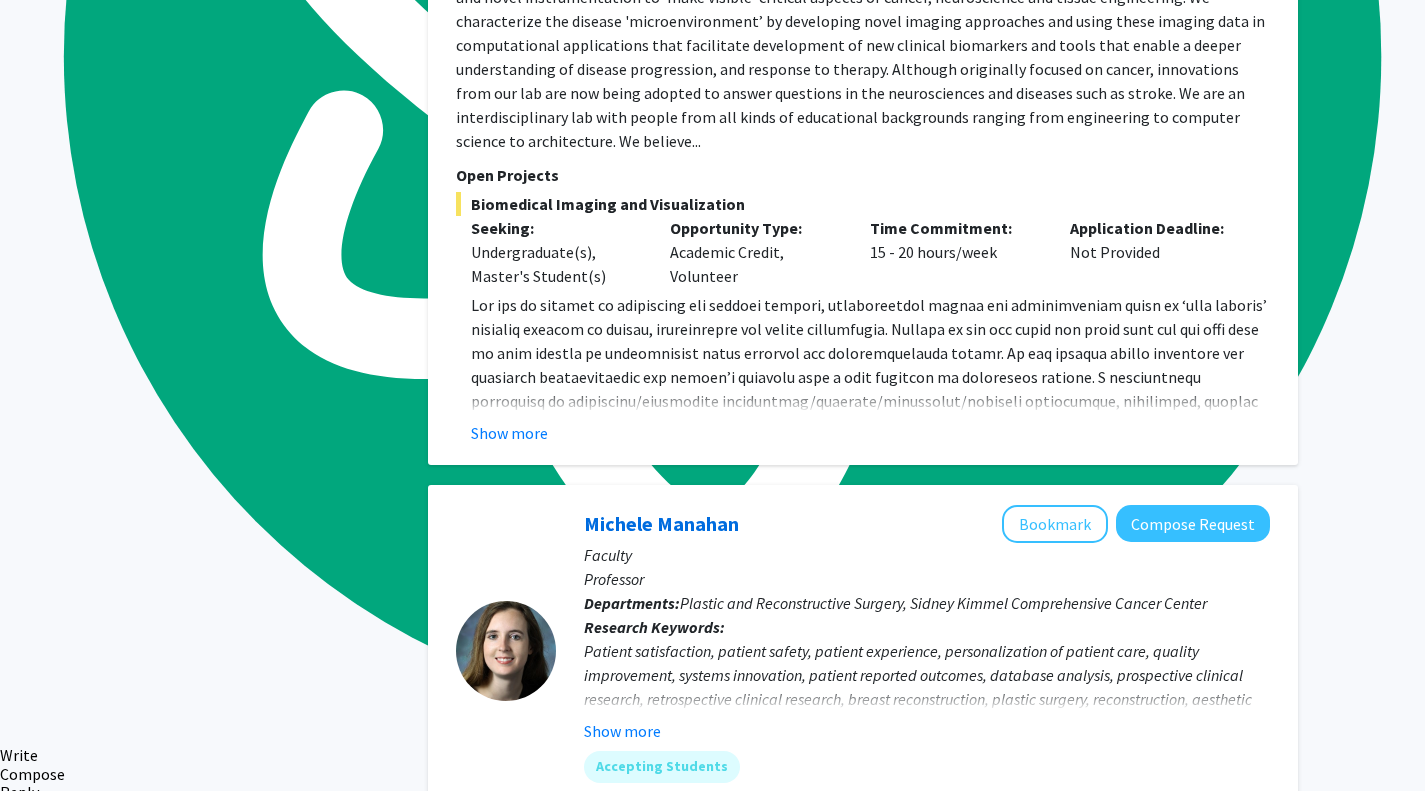 scroll, scrollTop: 1439, scrollLeft: 0, axis: vertical 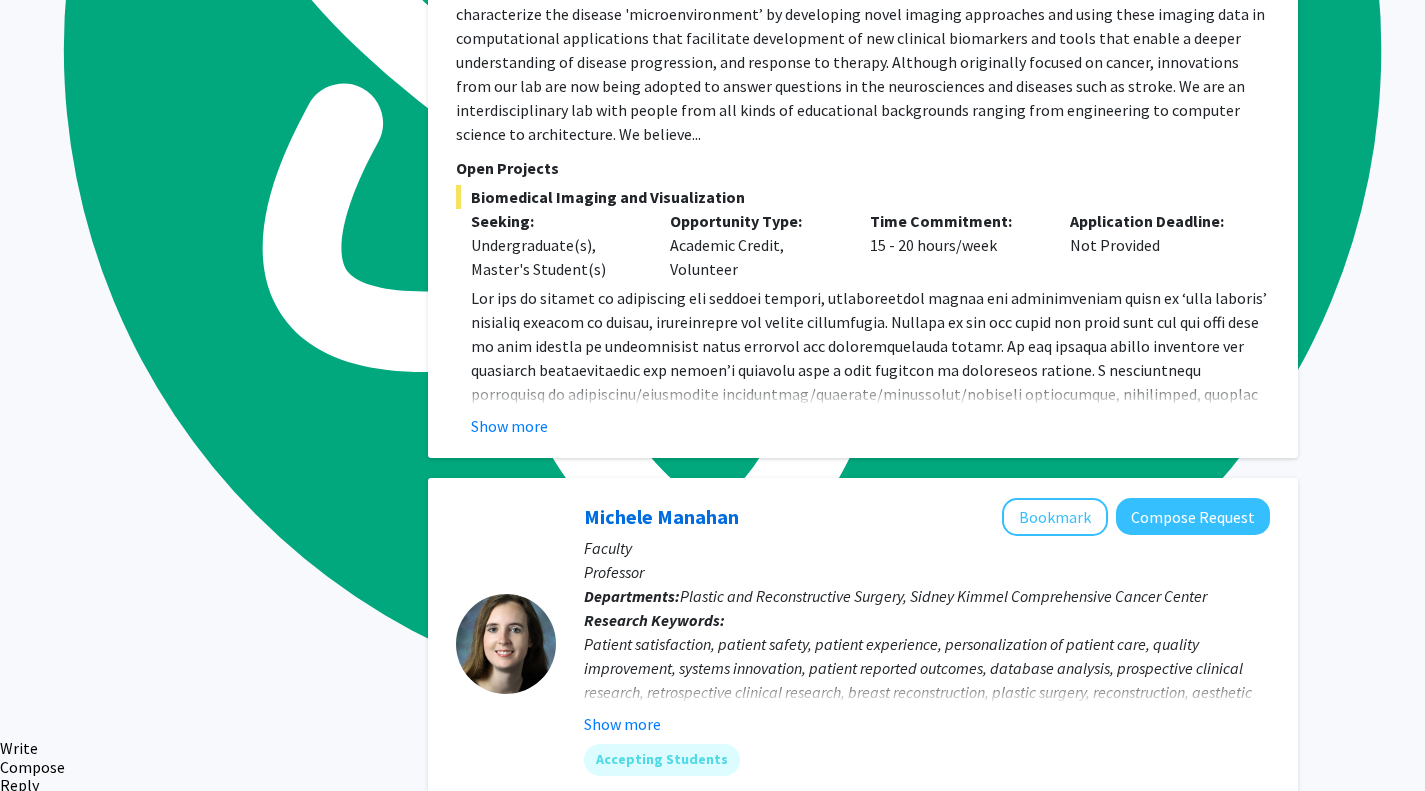 click on "Show more" 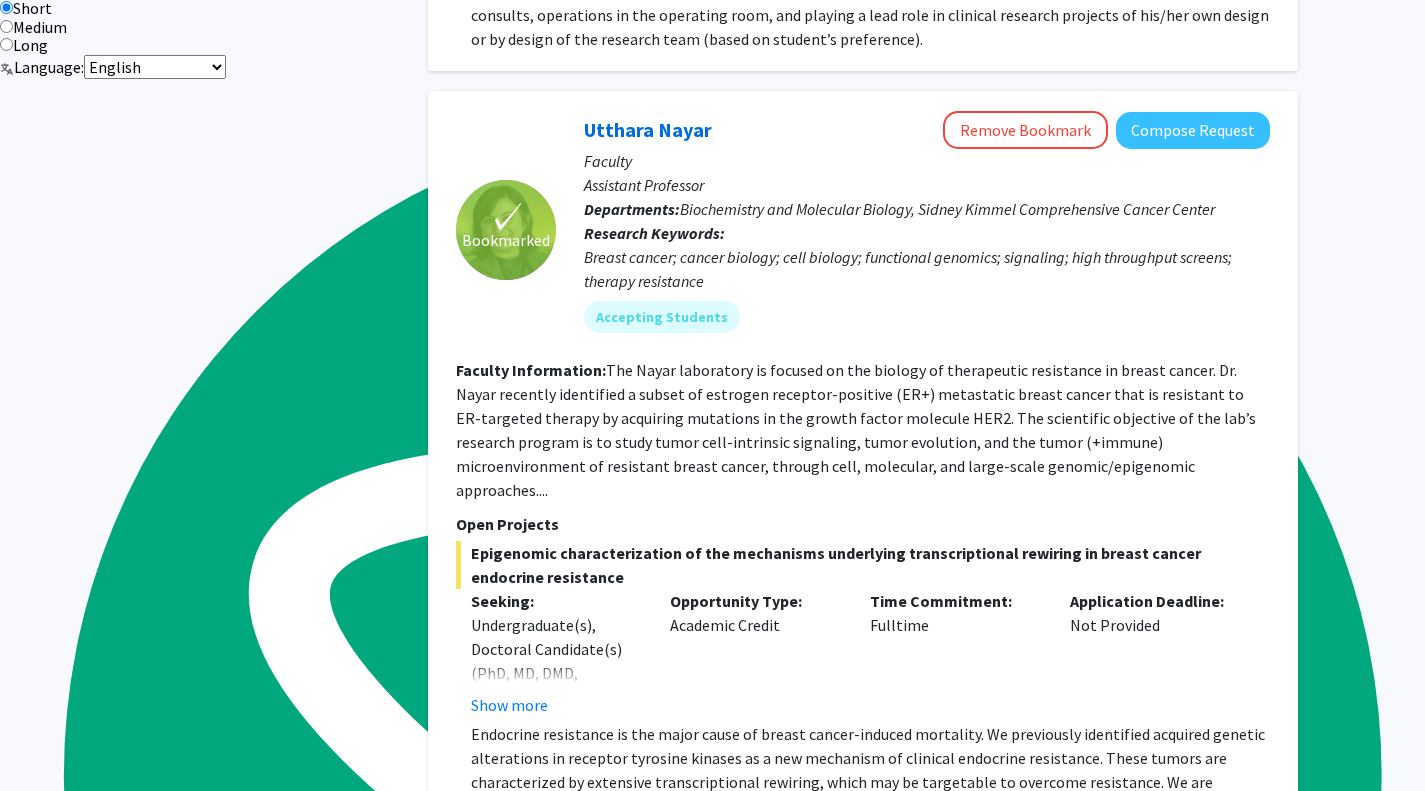 scroll, scrollTop: 2749, scrollLeft: 0, axis: vertical 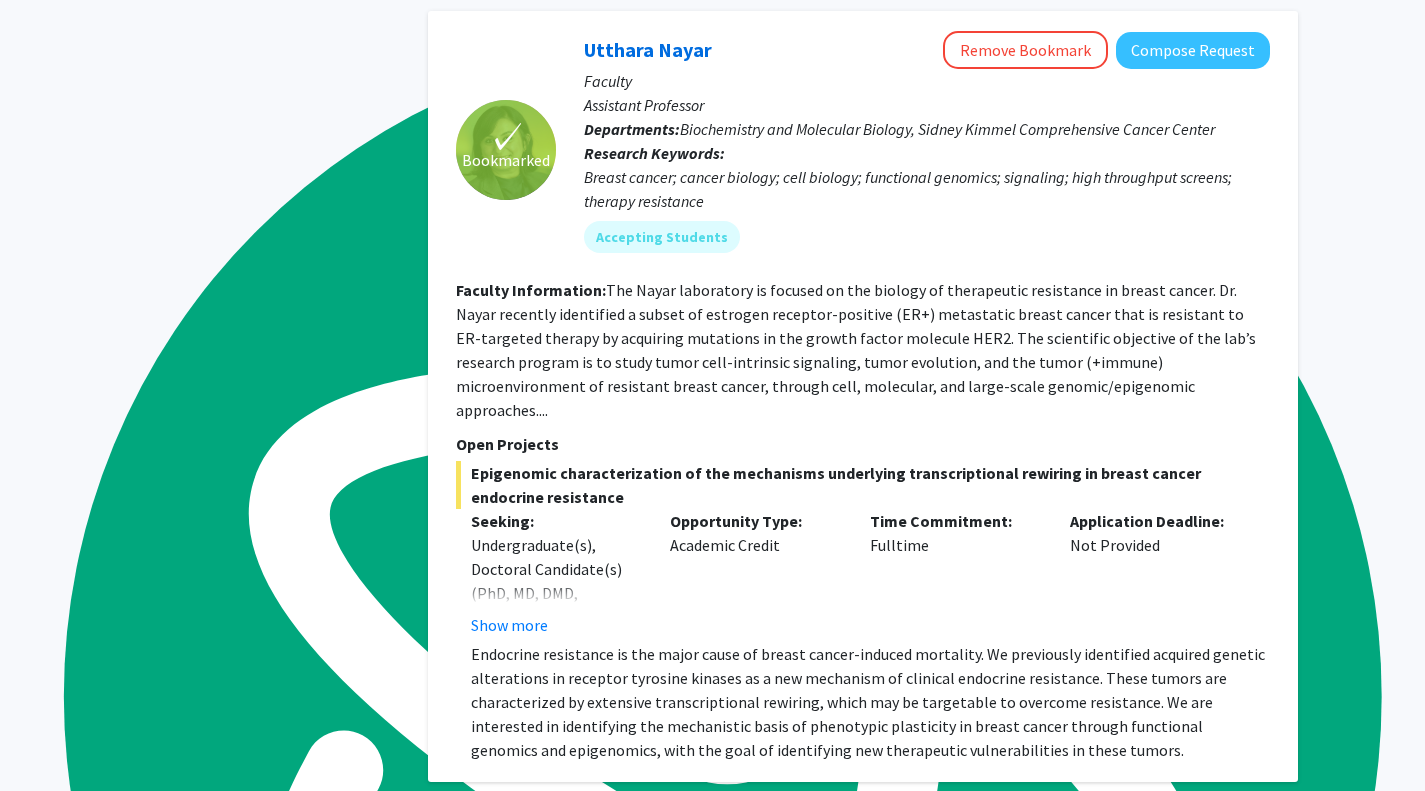 click on "Show more" 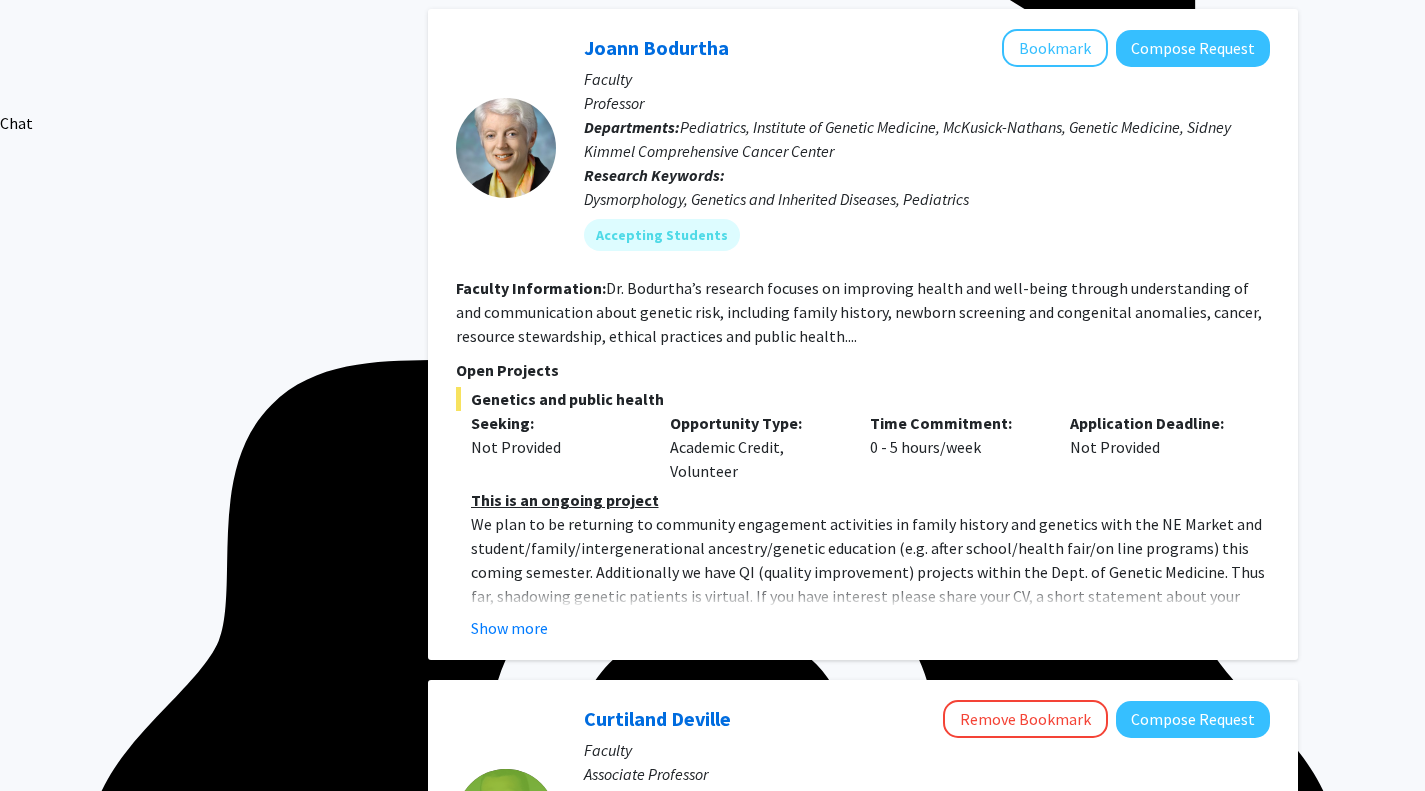 scroll, scrollTop: 5615, scrollLeft: 0, axis: vertical 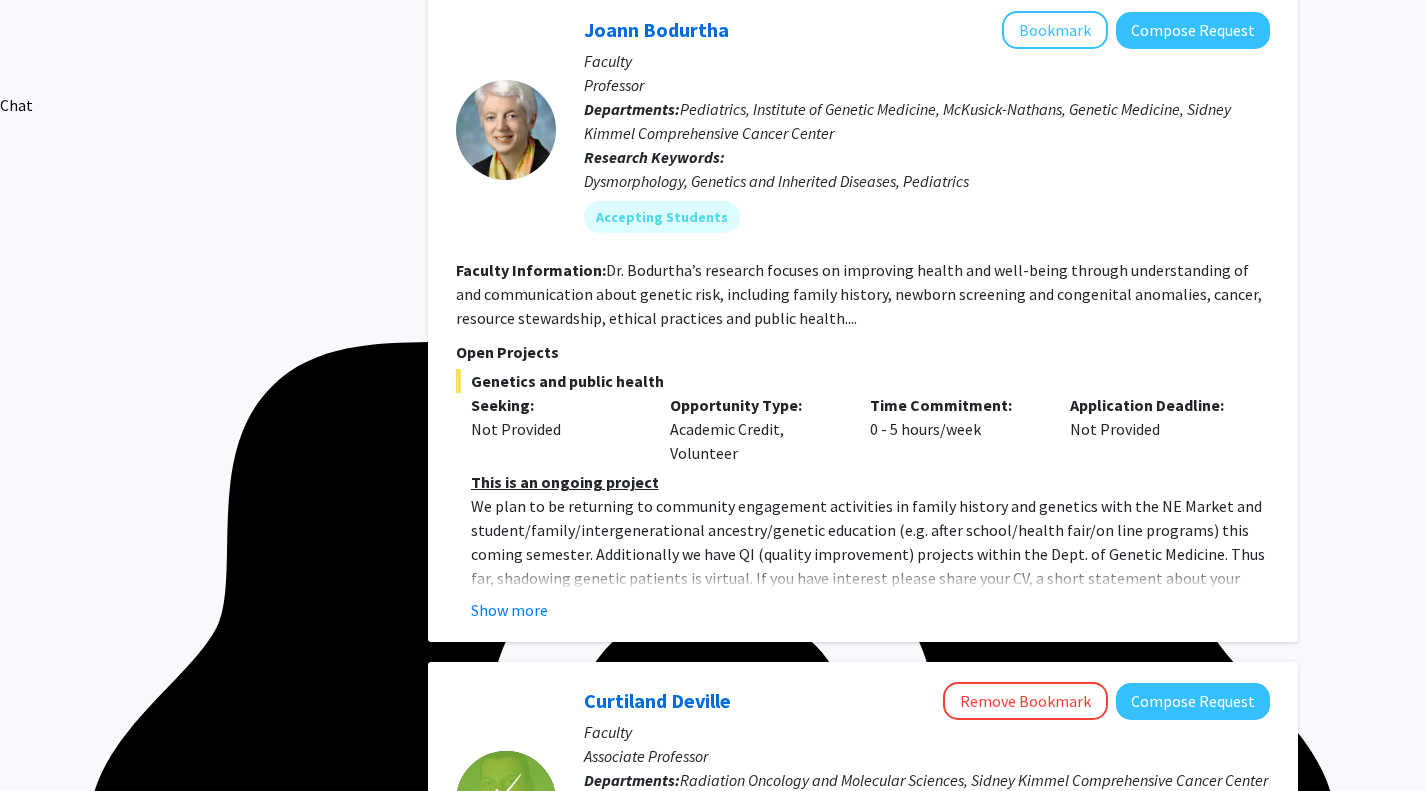 click on "Show more" 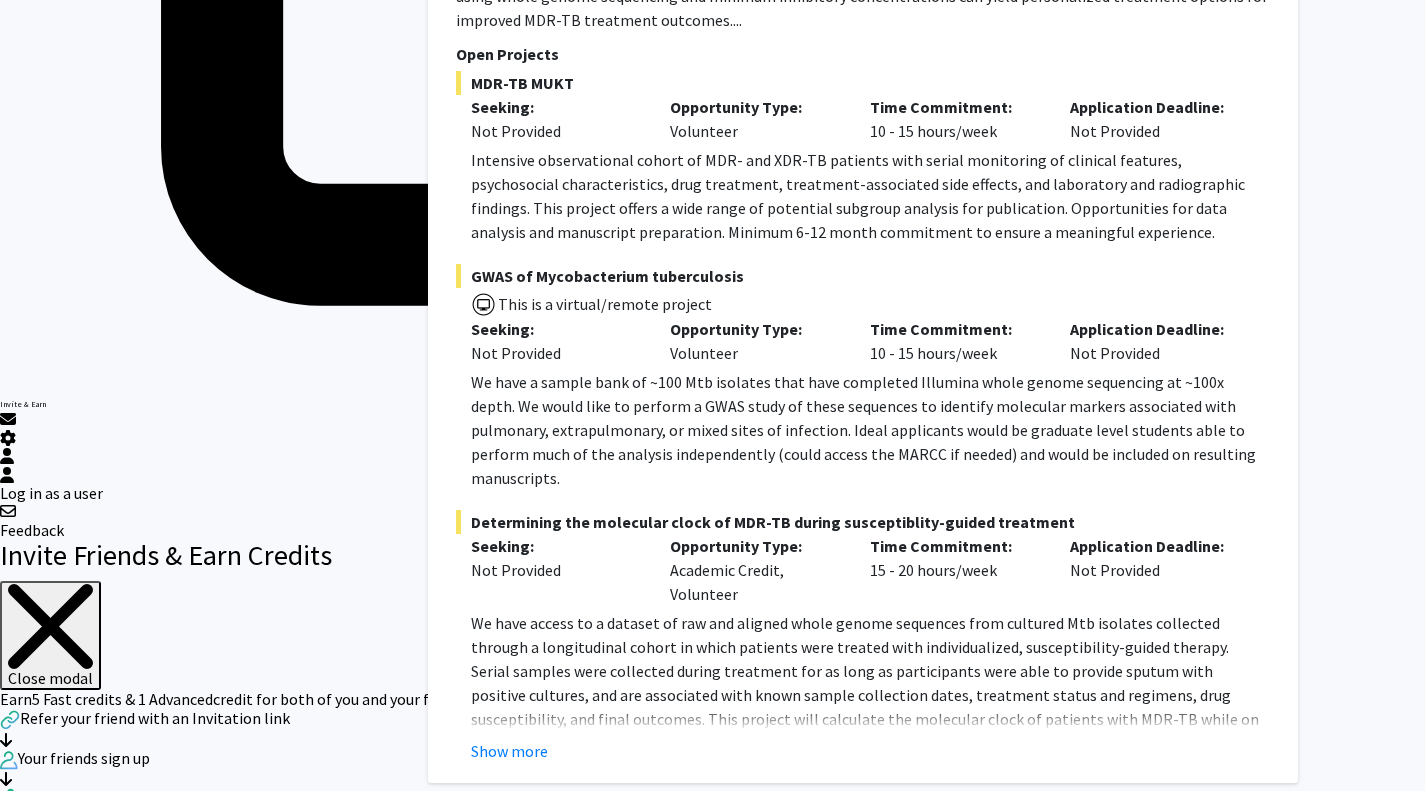 scroll, scrollTop: 8381, scrollLeft: 0, axis: vertical 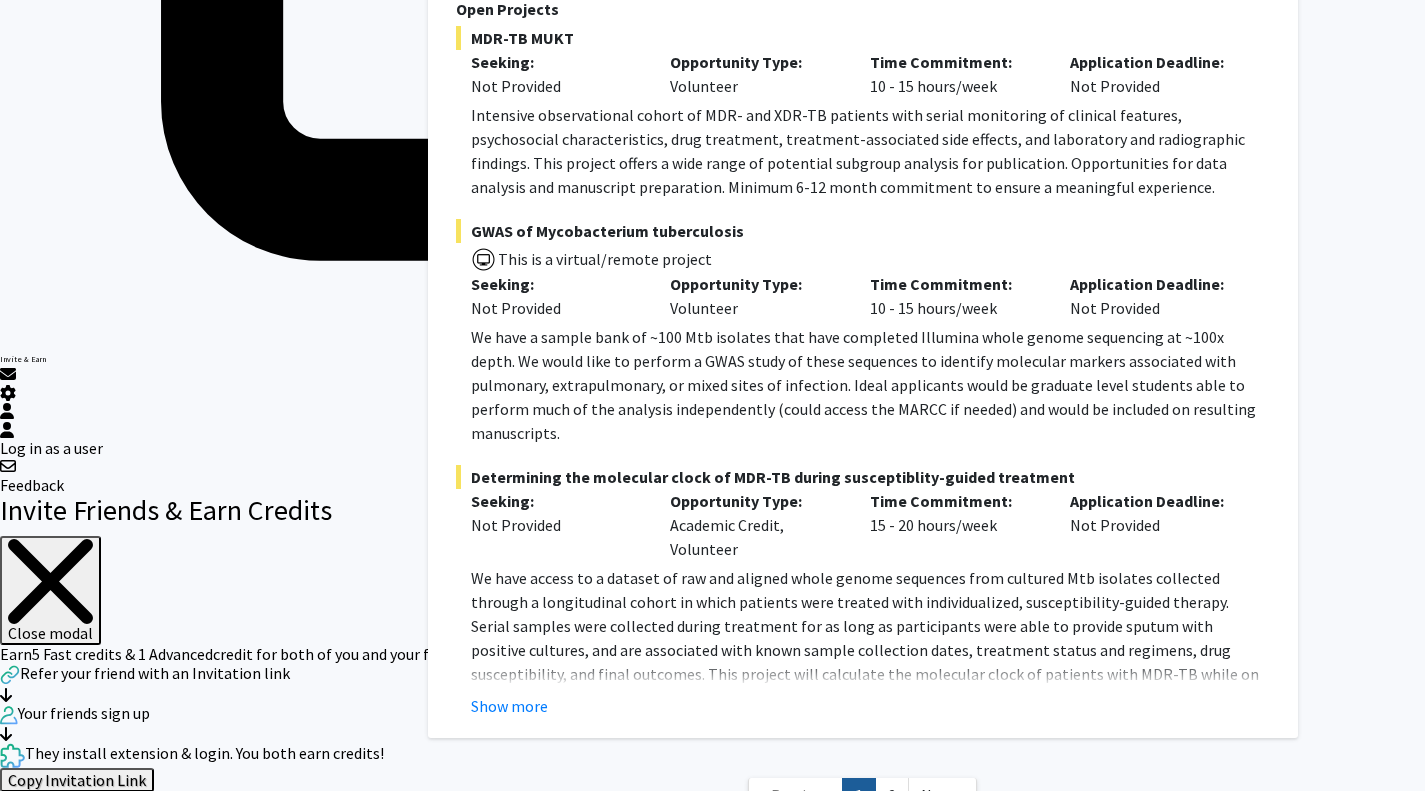 click on "2" 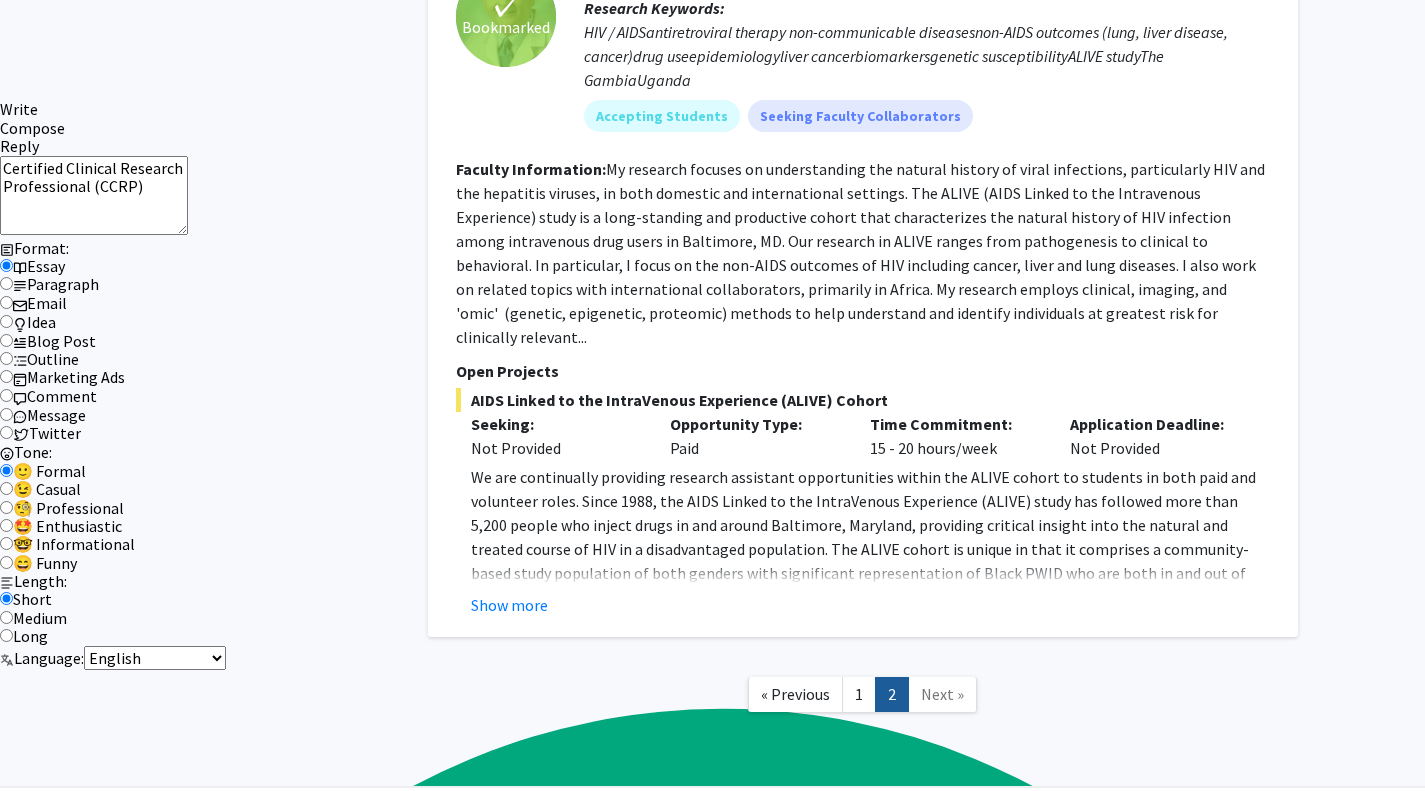 scroll, scrollTop: 2079, scrollLeft: 0, axis: vertical 